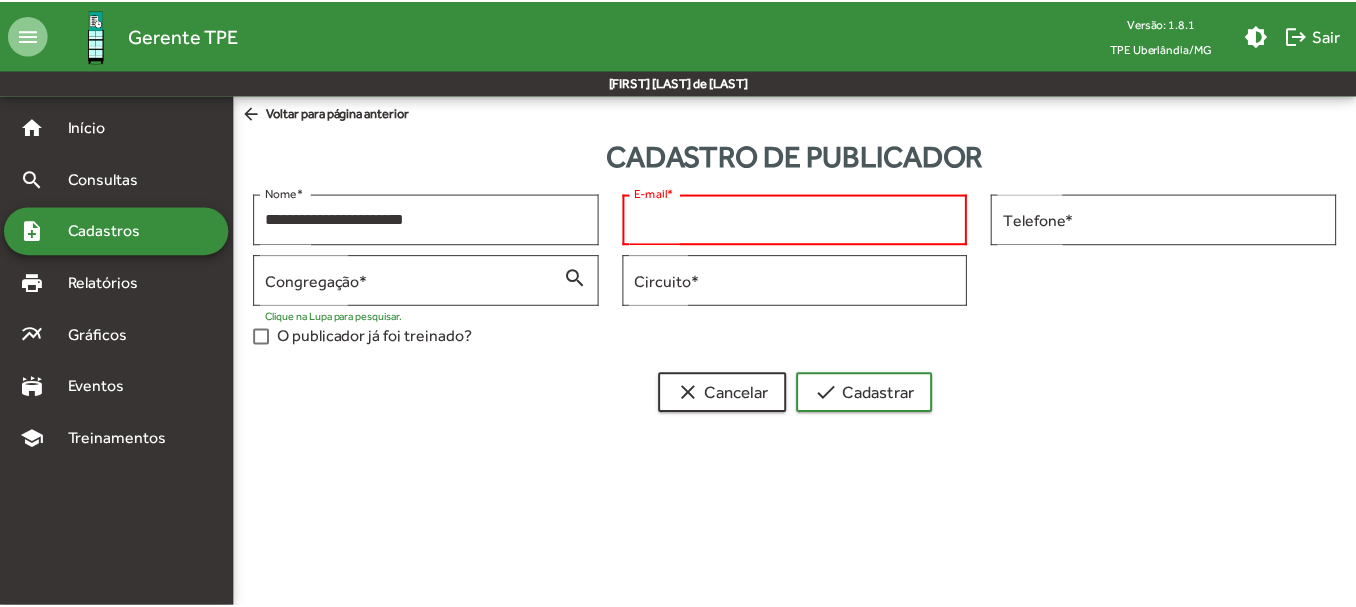 scroll, scrollTop: 0, scrollLeft: 0, axis: both 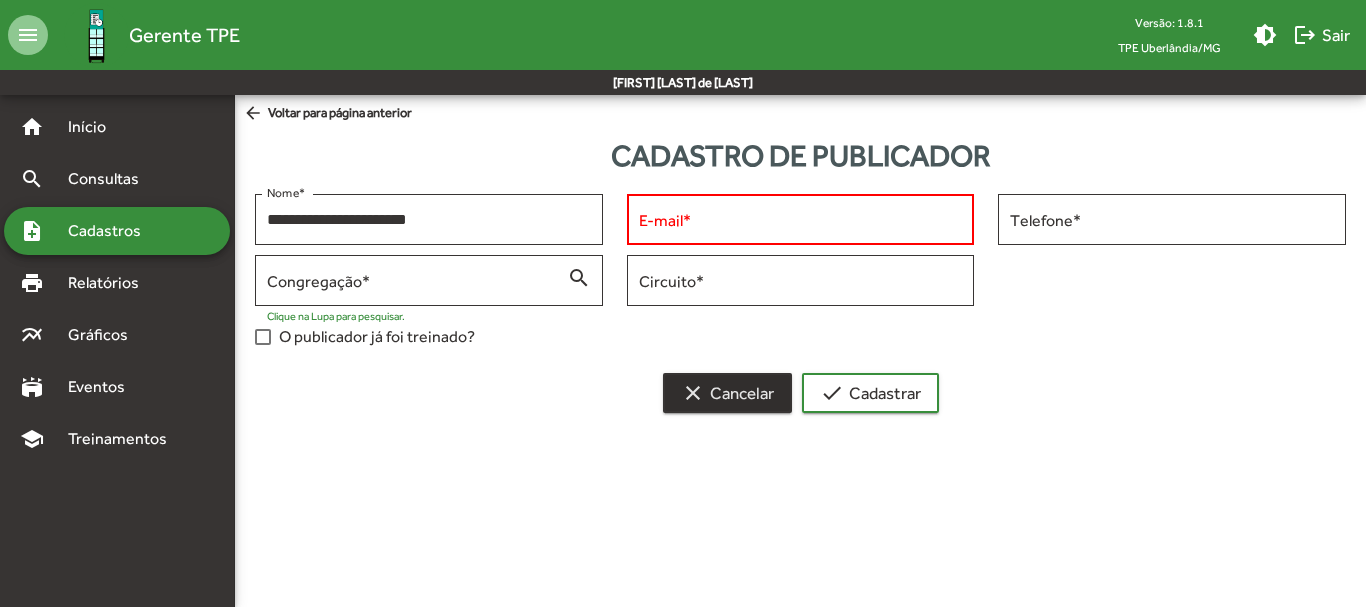 click on "clear  Cancelar" at bounding box center (727, 393) 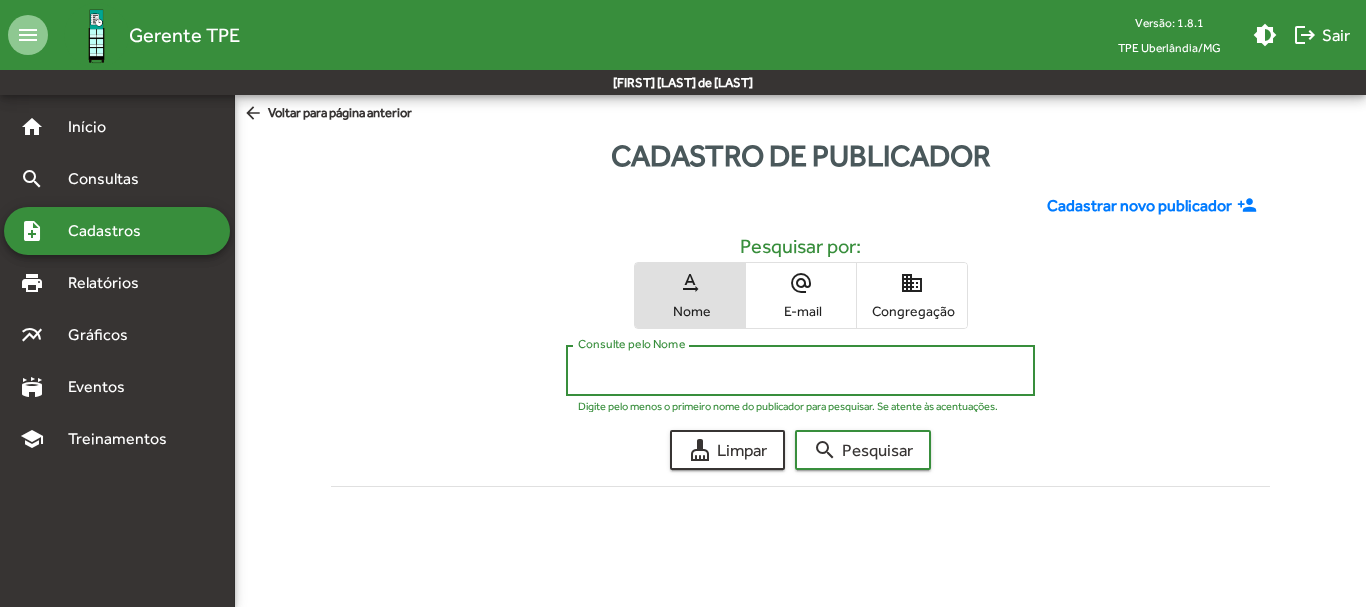click on "Consulte pelo Nome" at bounding box center (800, 371) 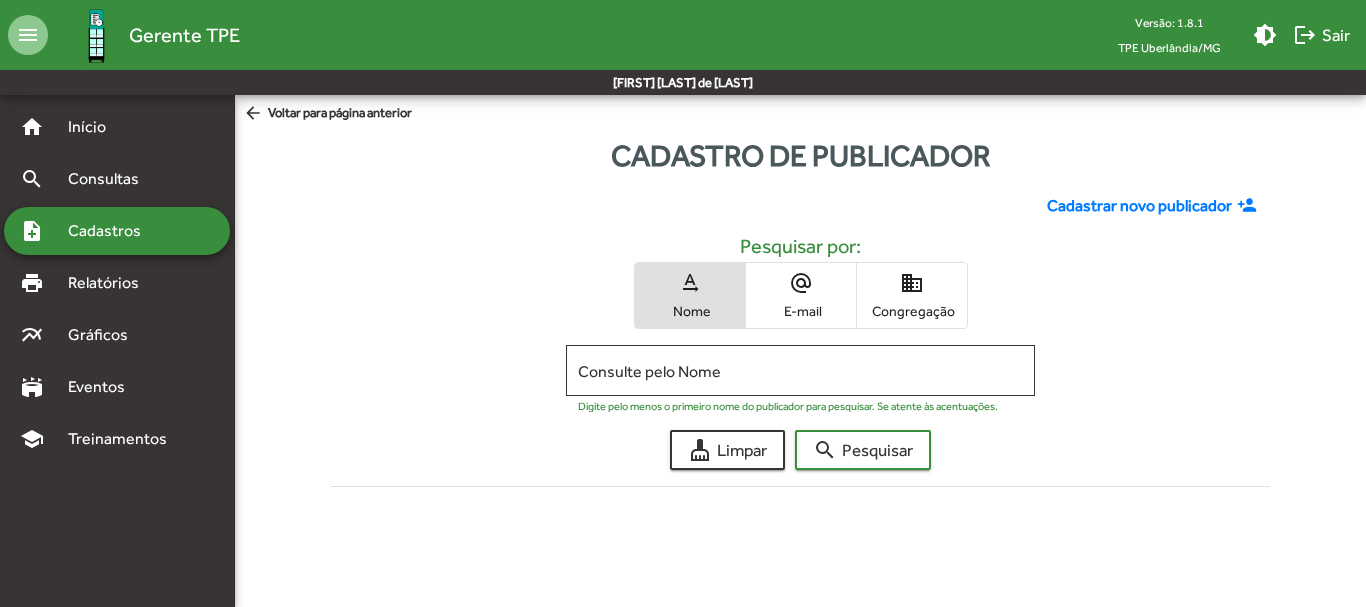 click on "Cadastrar novo publicador" 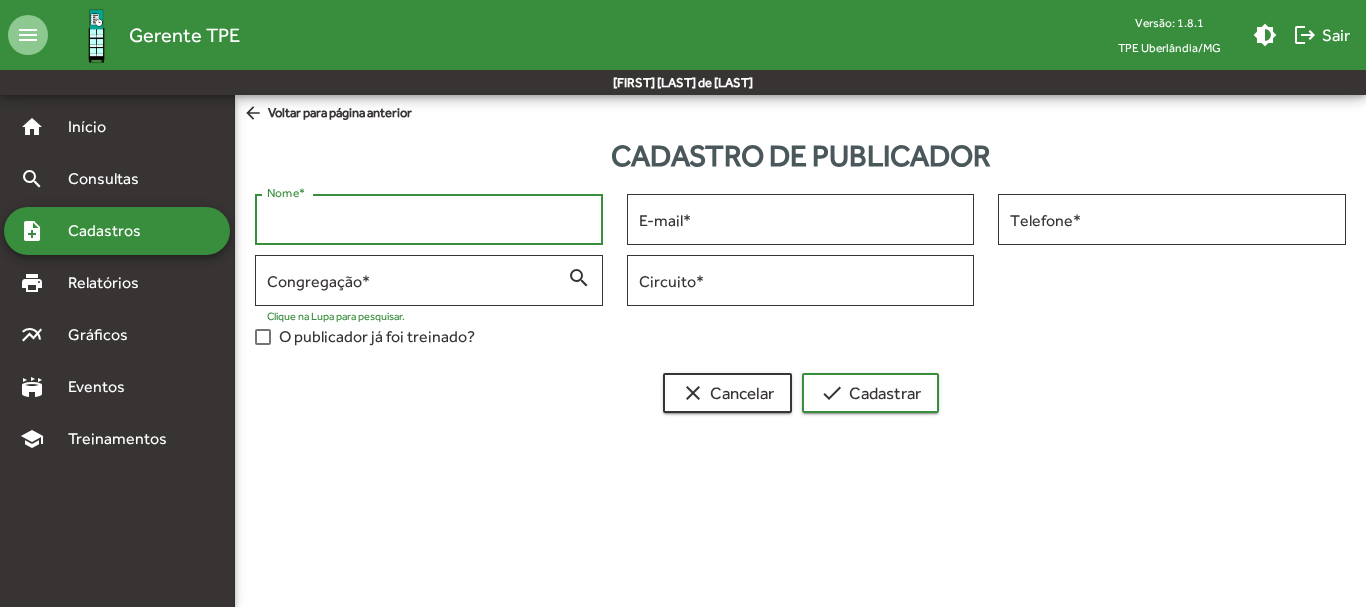 click on "Nome  *" at bounding box center [429, 220] 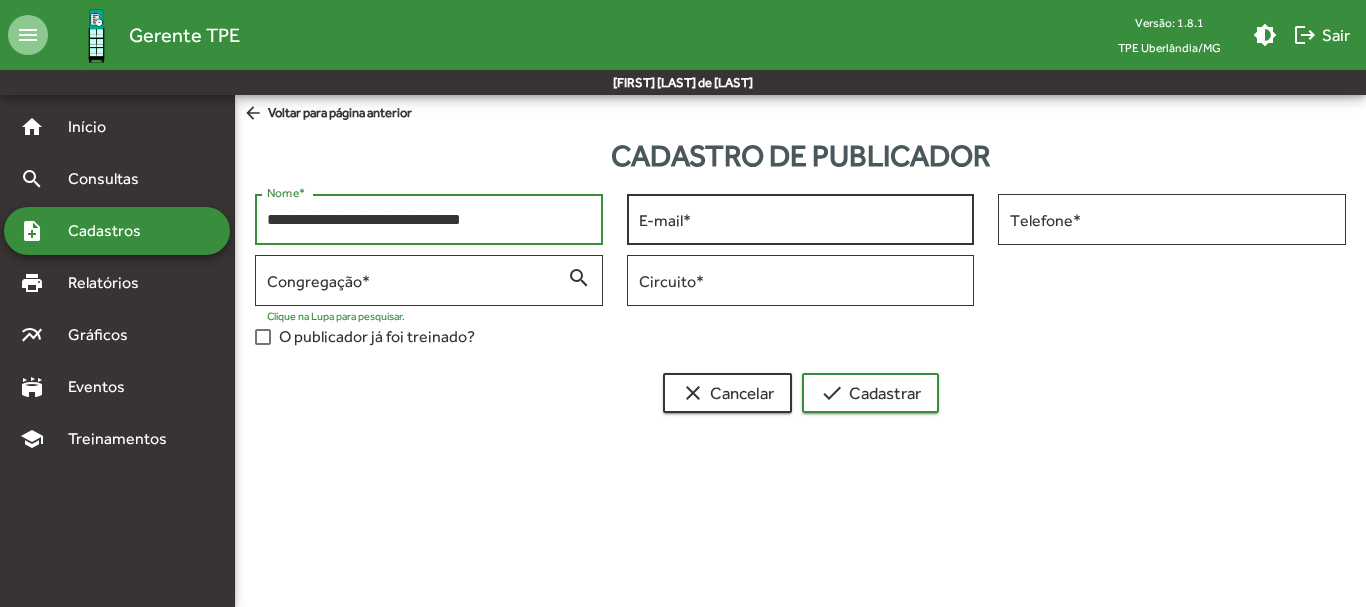 type on "**********" 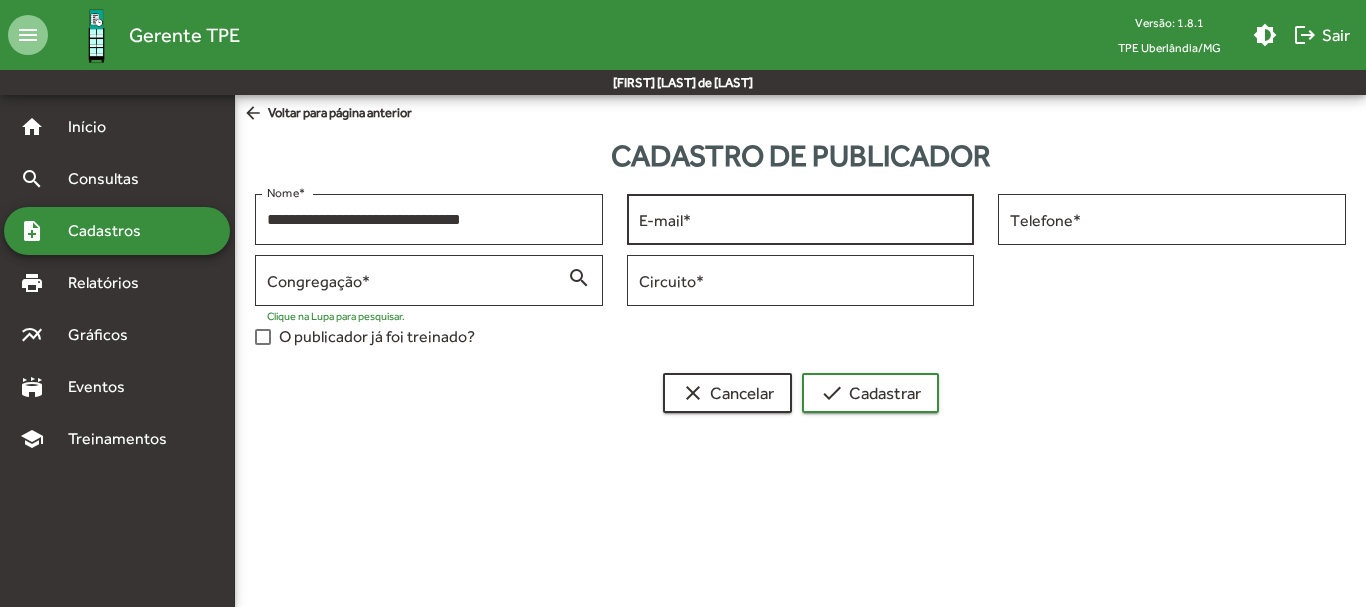 click on "E-mail  *" at bounding box center [801, 217] 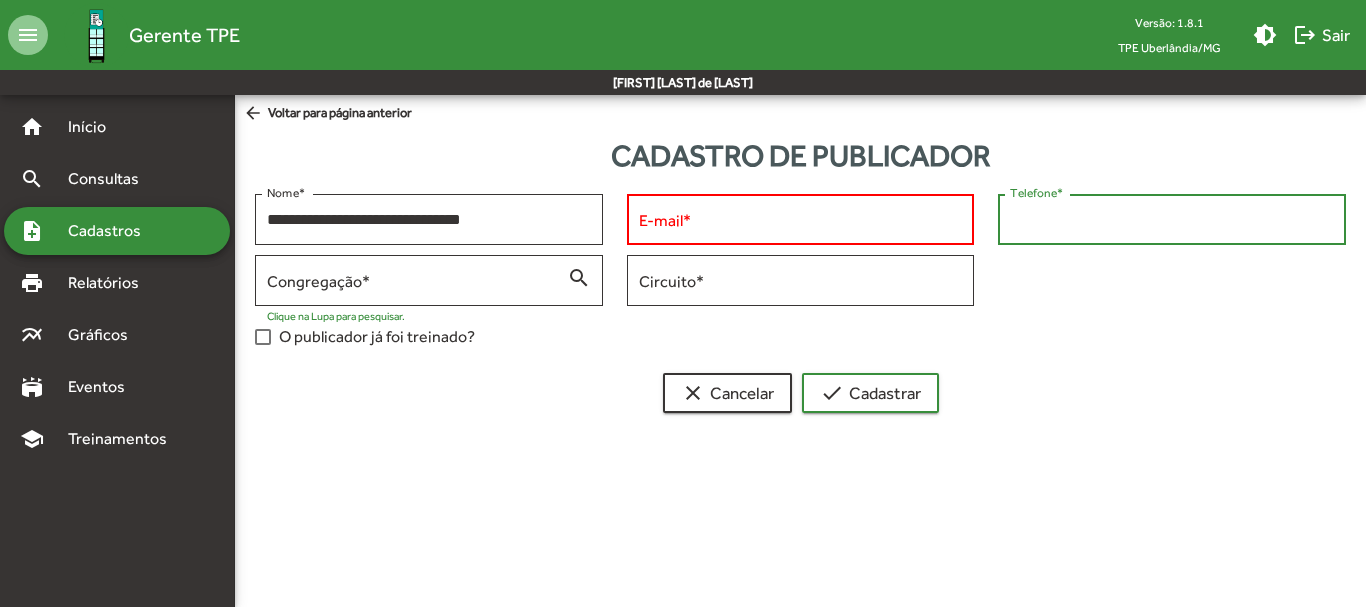 click on "Telefone  *" at bounding box center (1172, 220) 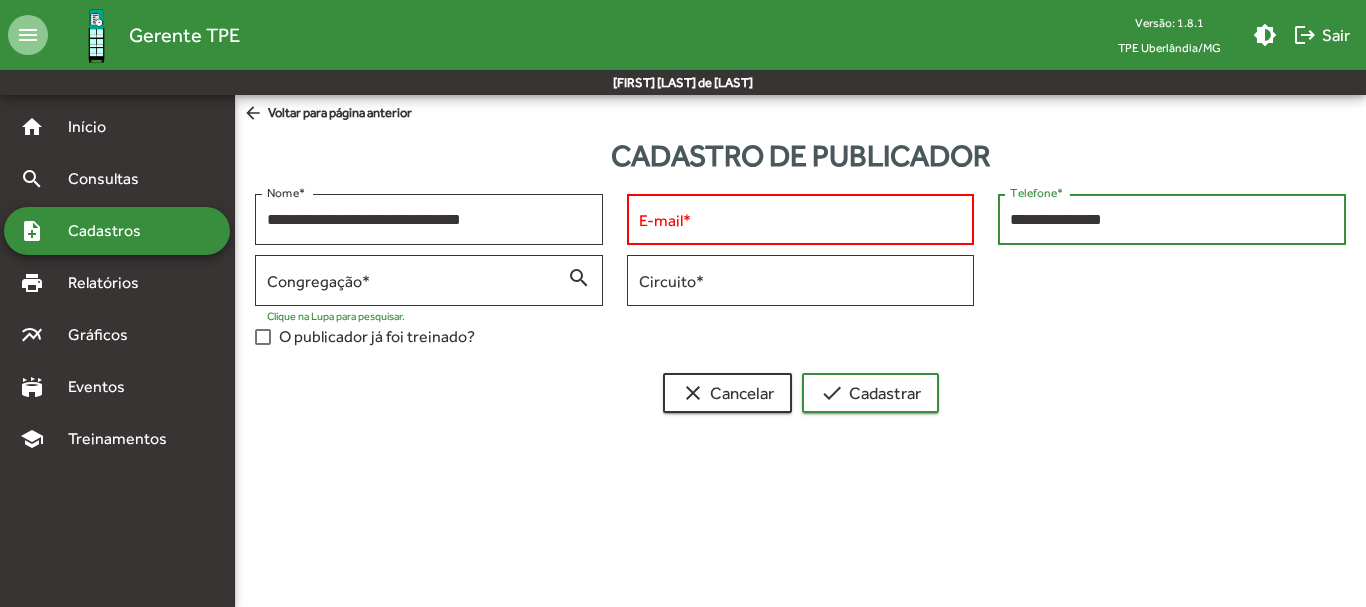type on "**********" 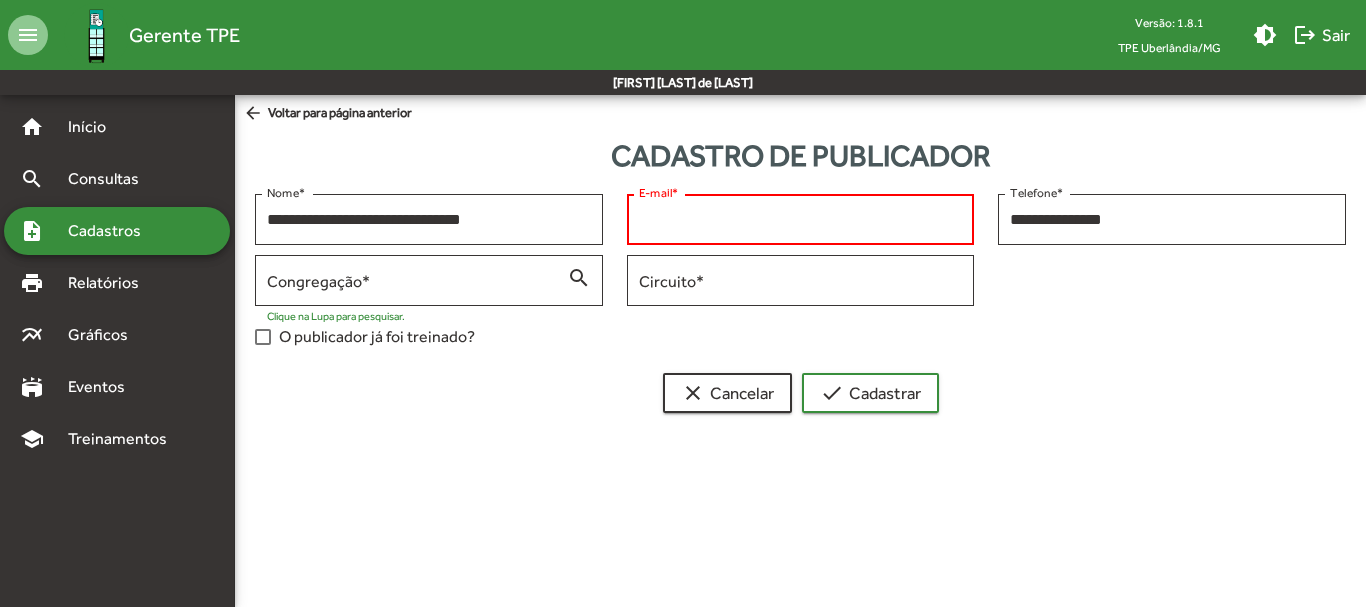 click on "E-mail  *" at bounding box center (801, 220) 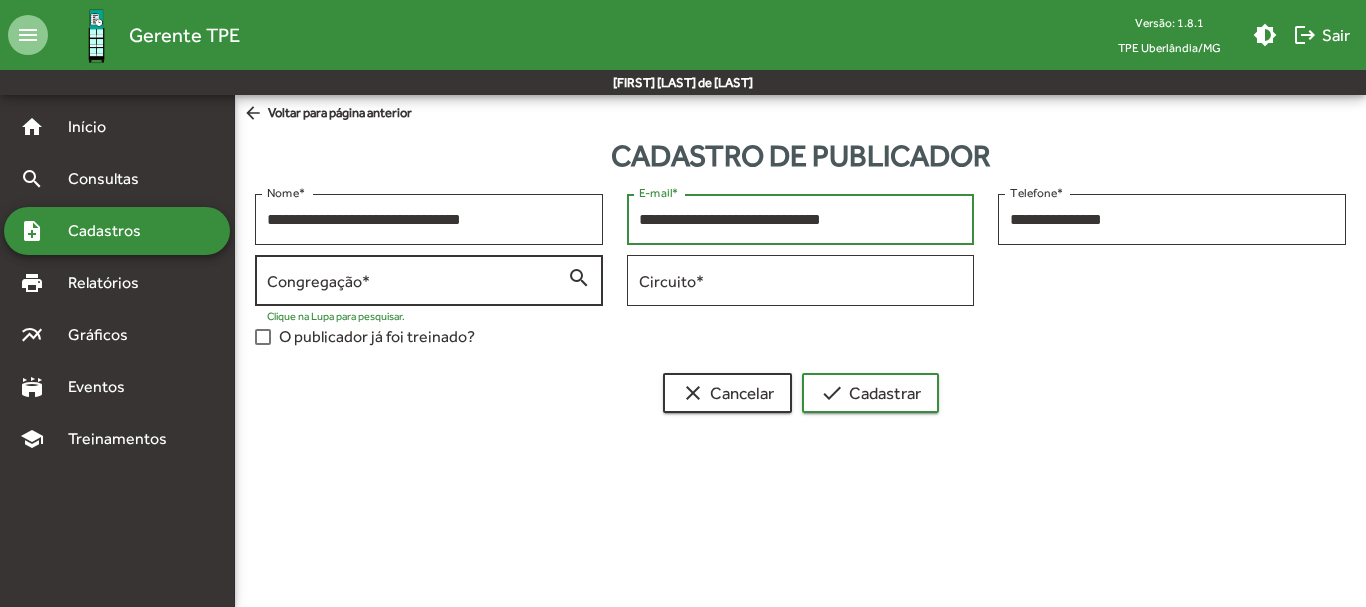 type on "**********" 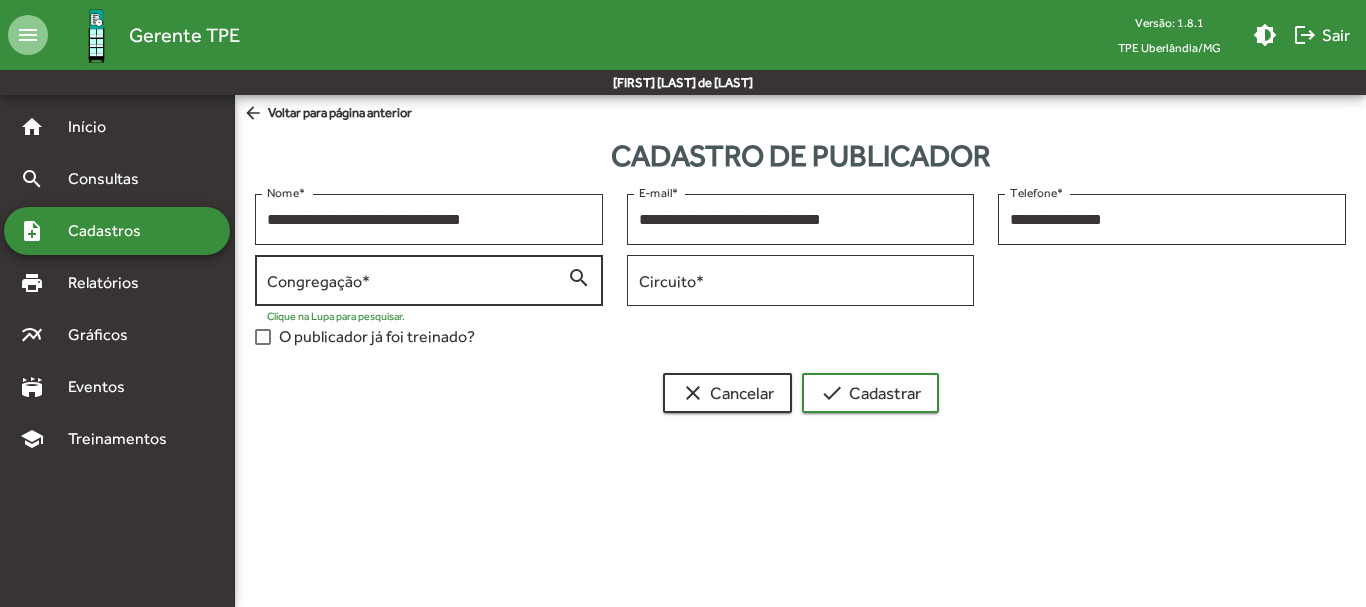 click on "Congregação  *" at bounding box center [417, 281] 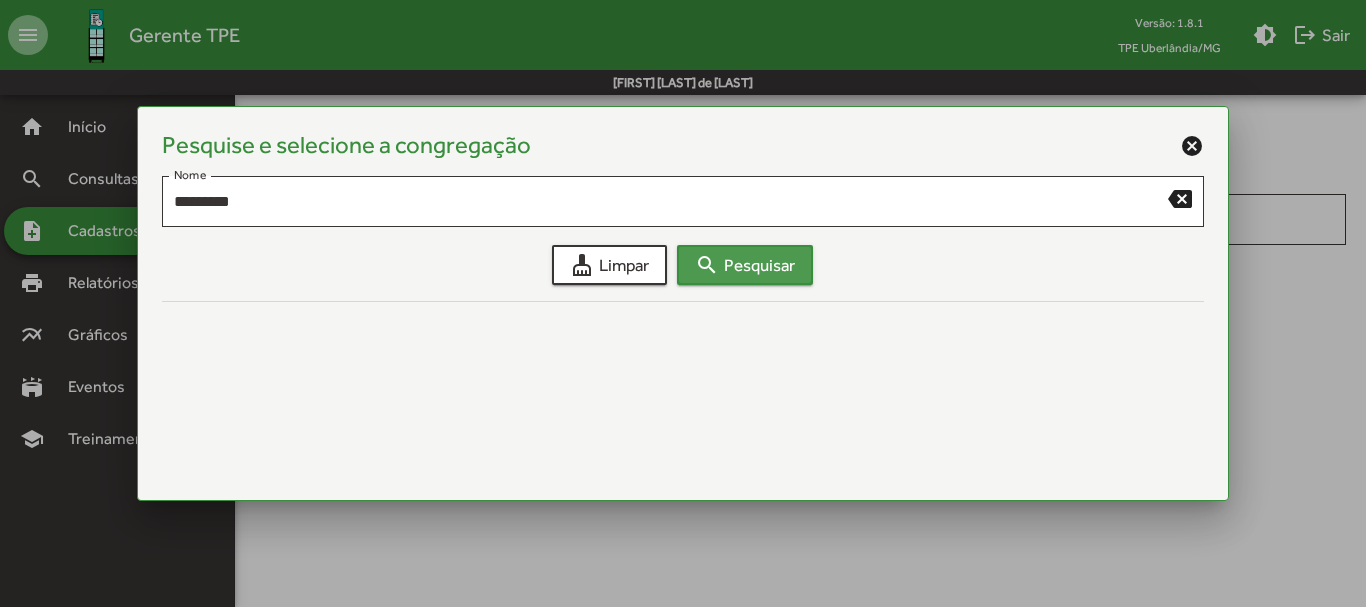 click on "search  Pesquisar" at bounding box center (745, 265) 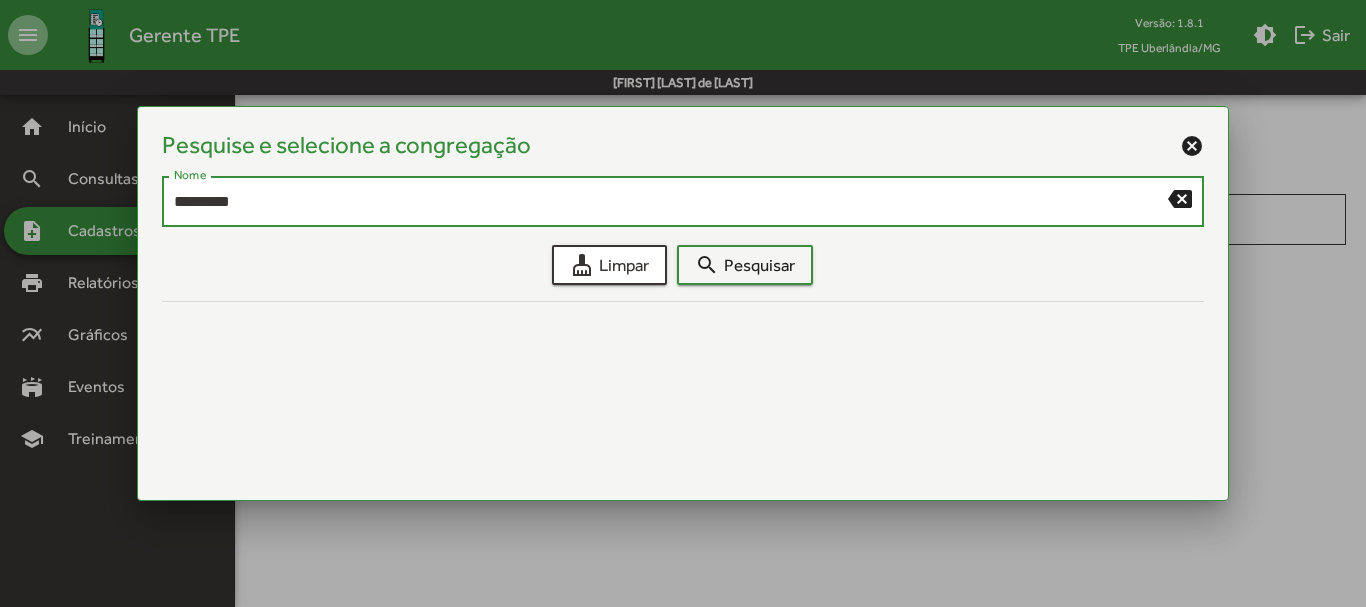 click on "*********" at bounding box center [671, 202] 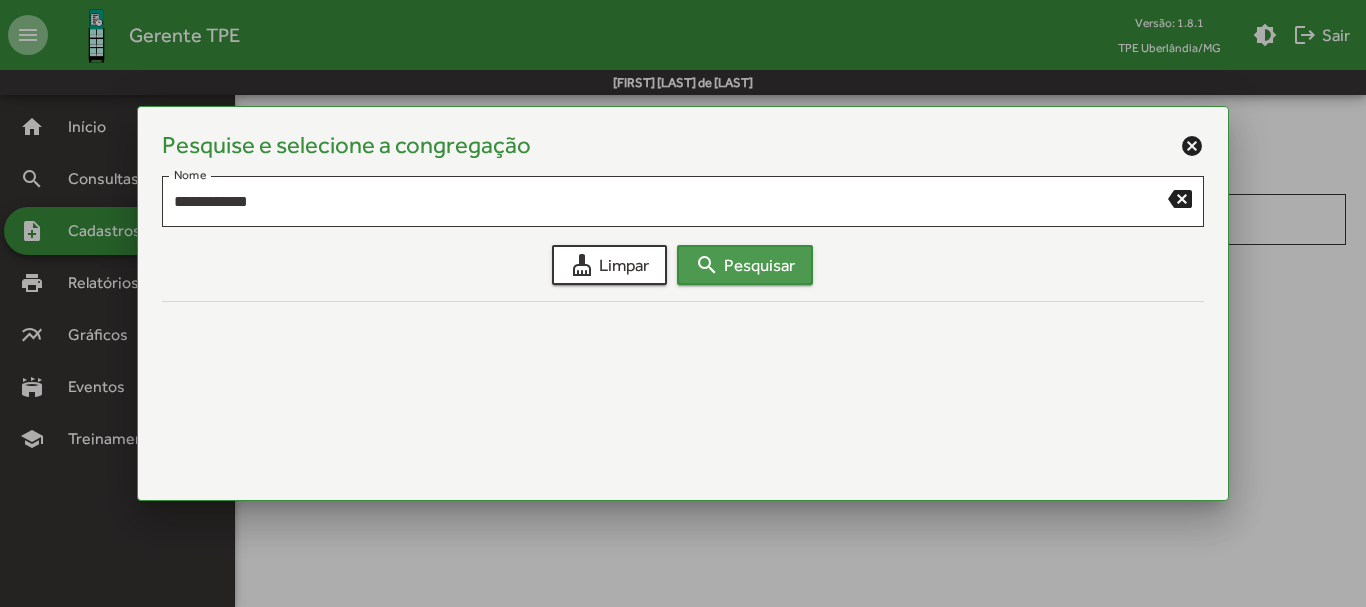 click on "search  Pesquisar" at bounding box center [745, 265] 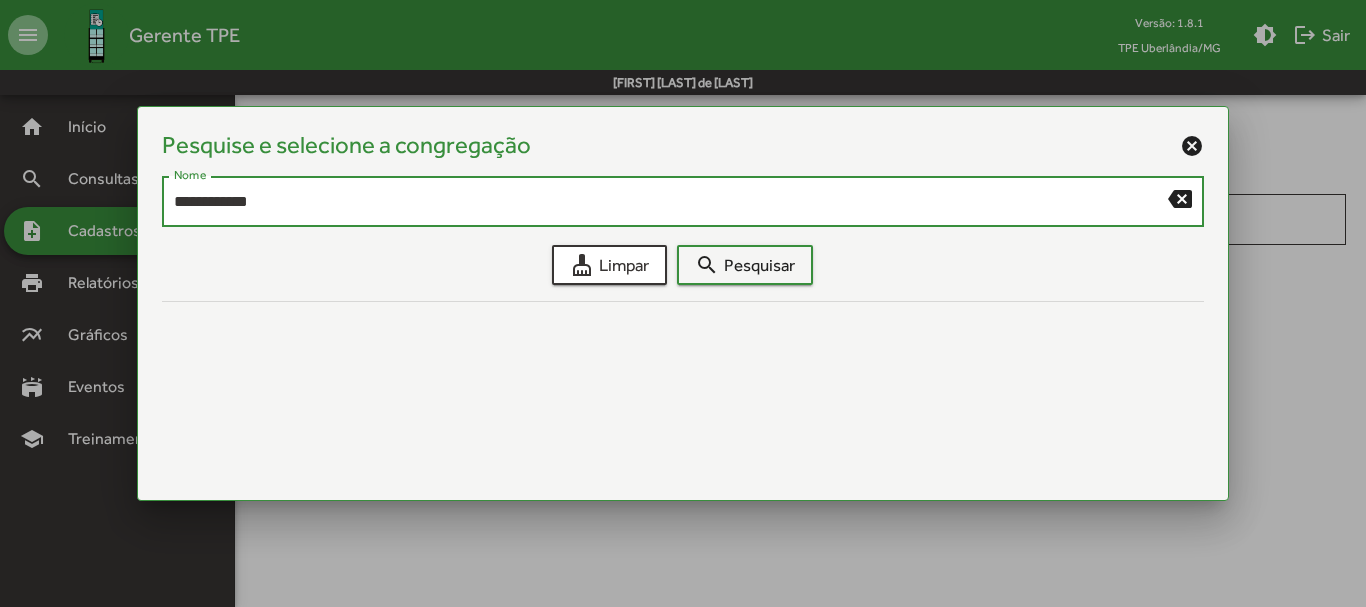 click on "**********" at bounding box center (671, 202) 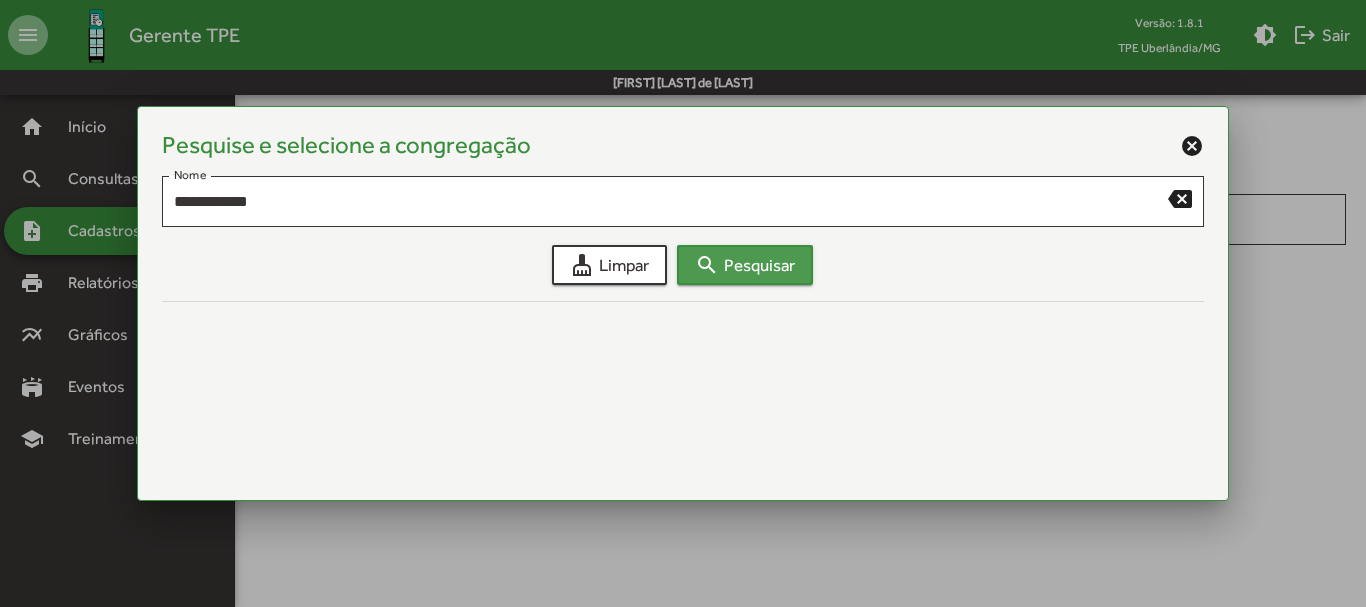 click on "search  Pesquisar" at bounding box center [745, 265] 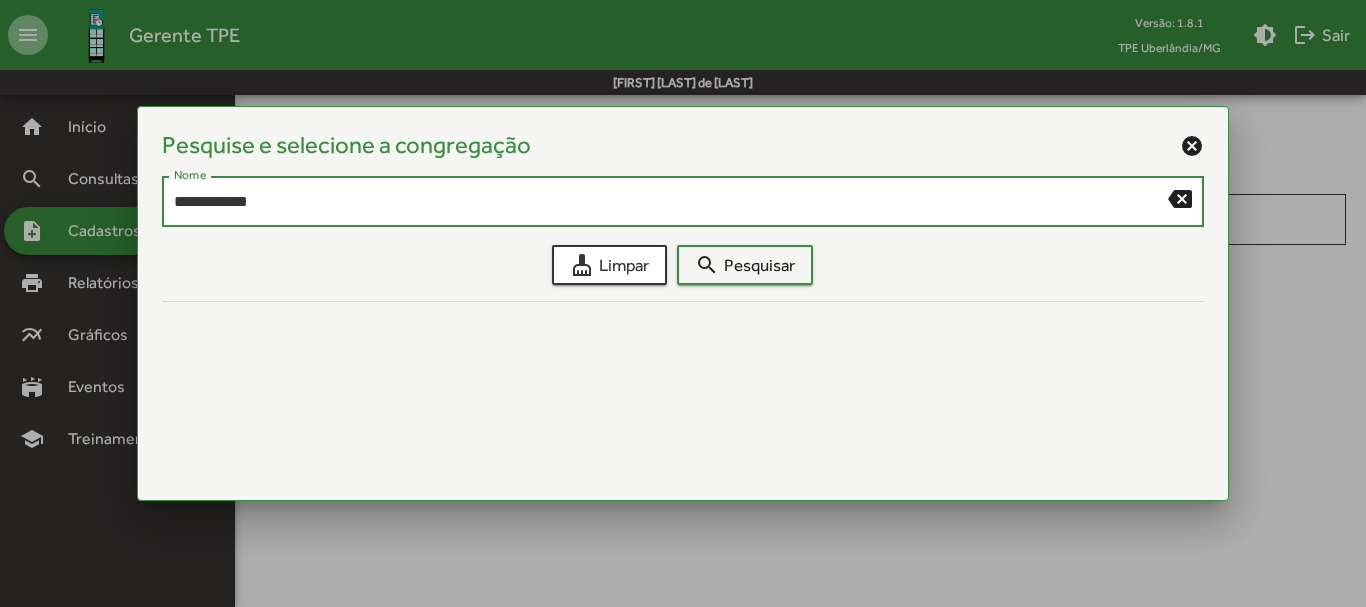 click on "**********" at bounding box center (671, 202) 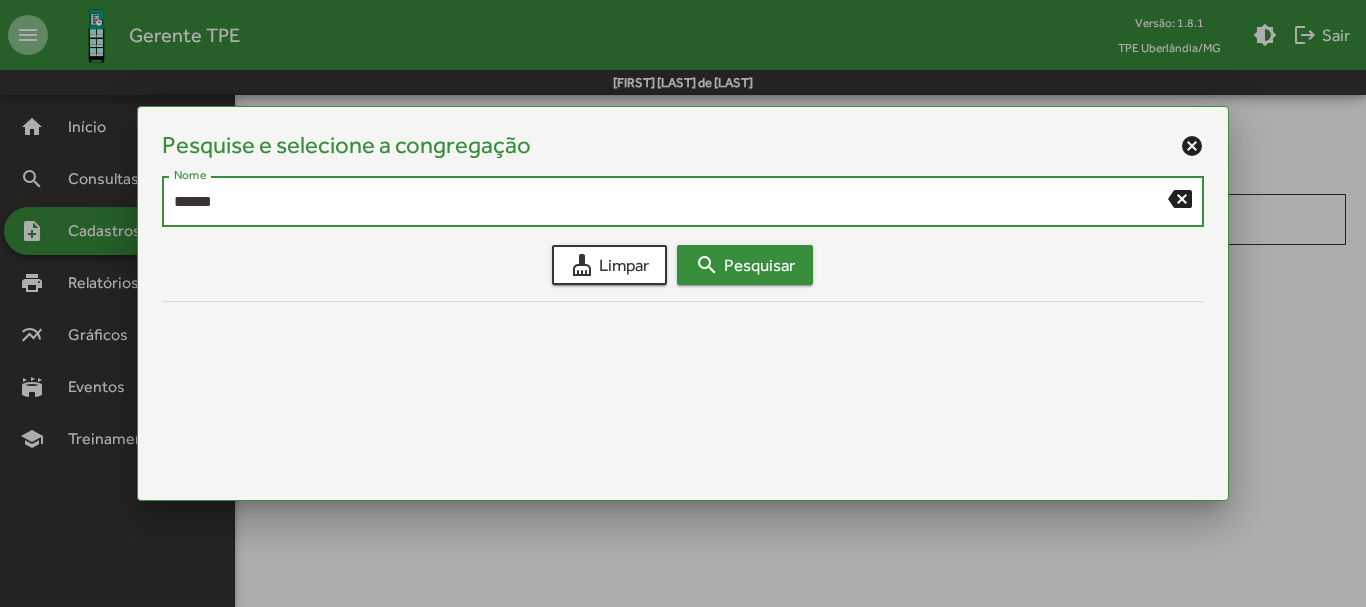 type on "*****" 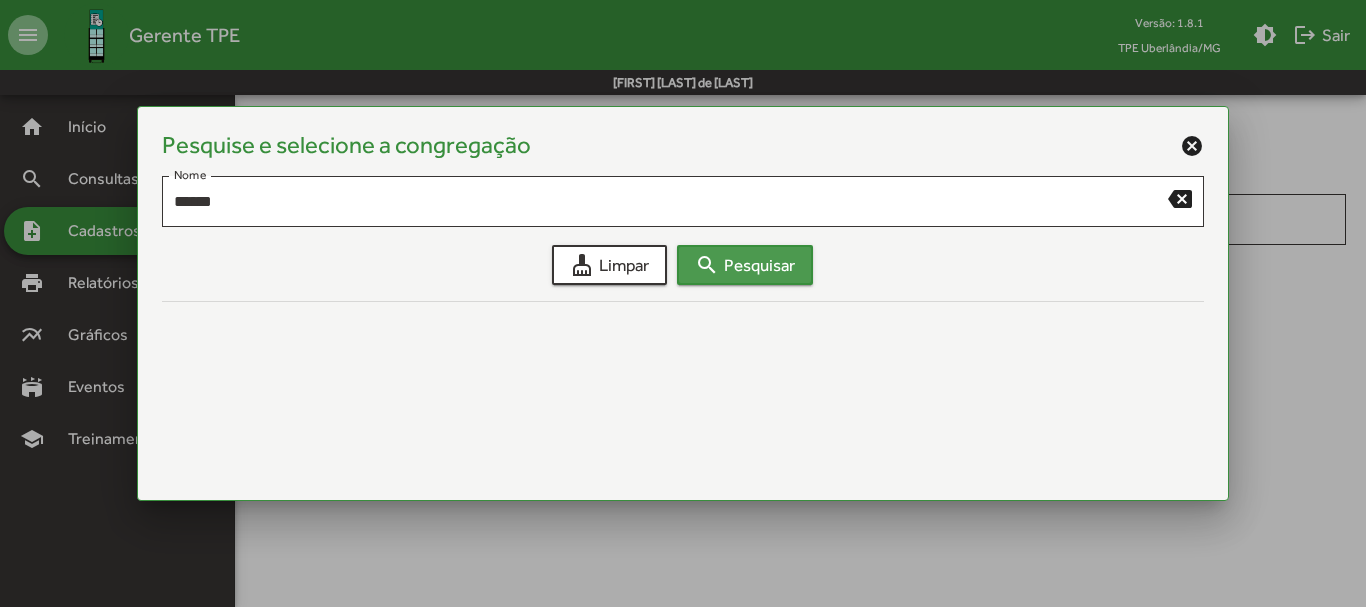 click on "search" at bounding box center (707, 265) 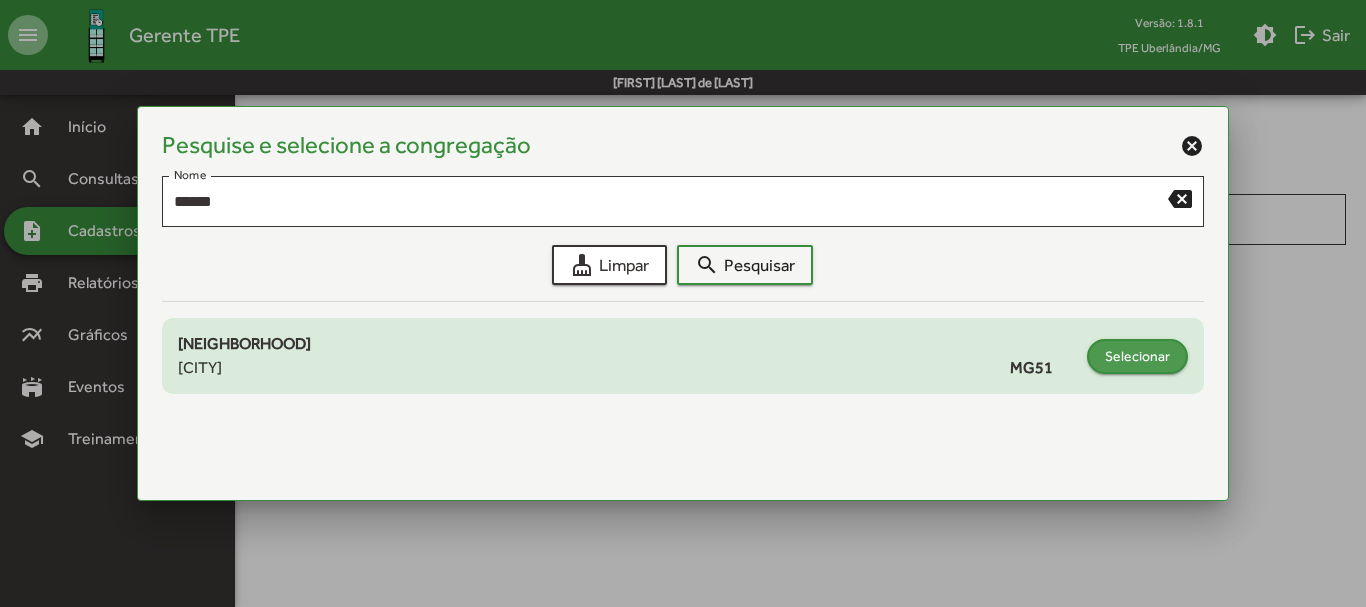 click on "Selecionar" 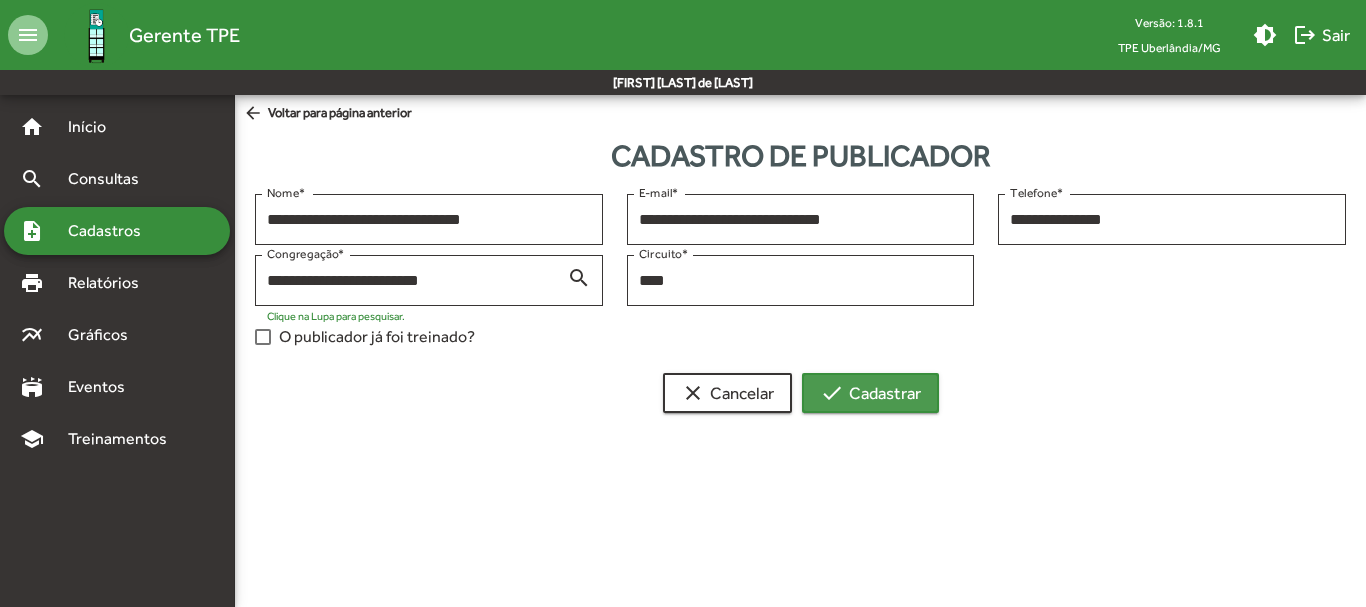 click on "check  Cadastrar" at bounding box center [870, 393] 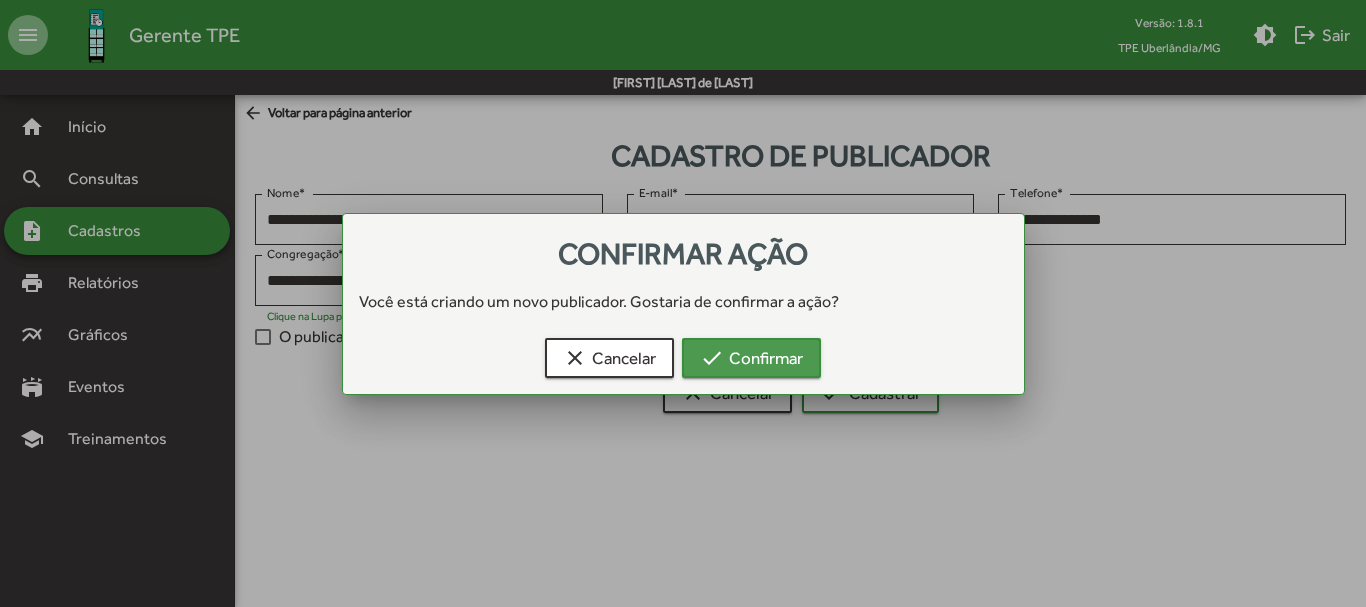 click on "check  Confirmar" at bounding box center [751, 358] 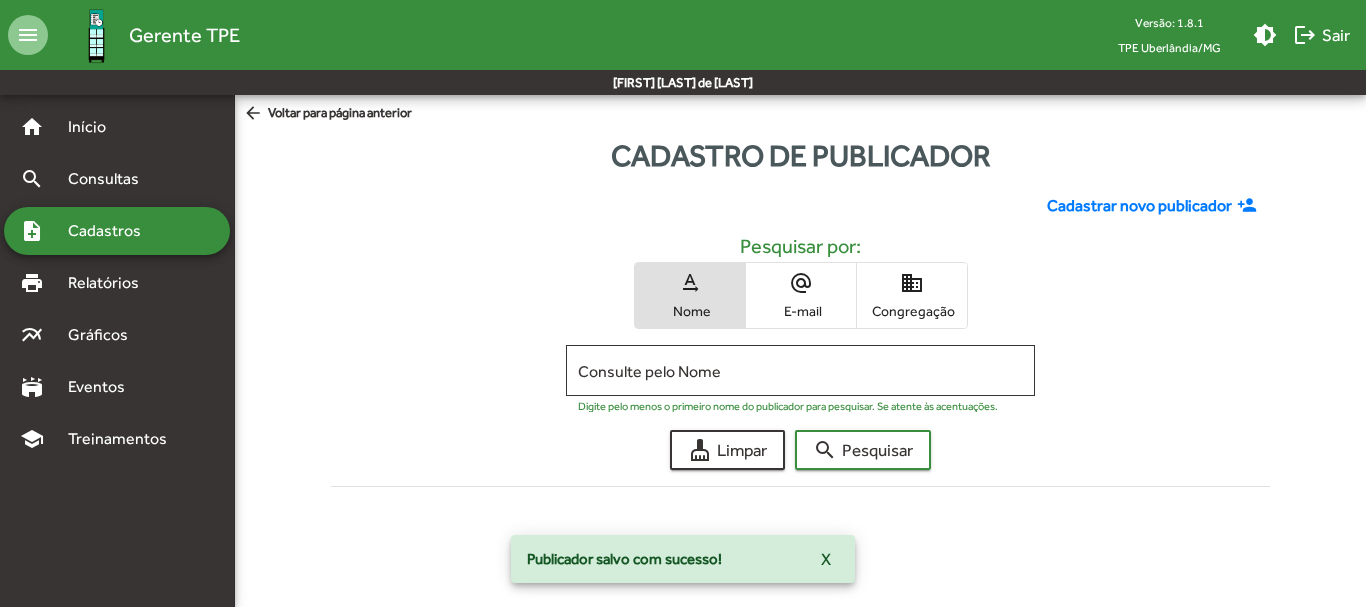 click on "Cadastrar novo publicador" 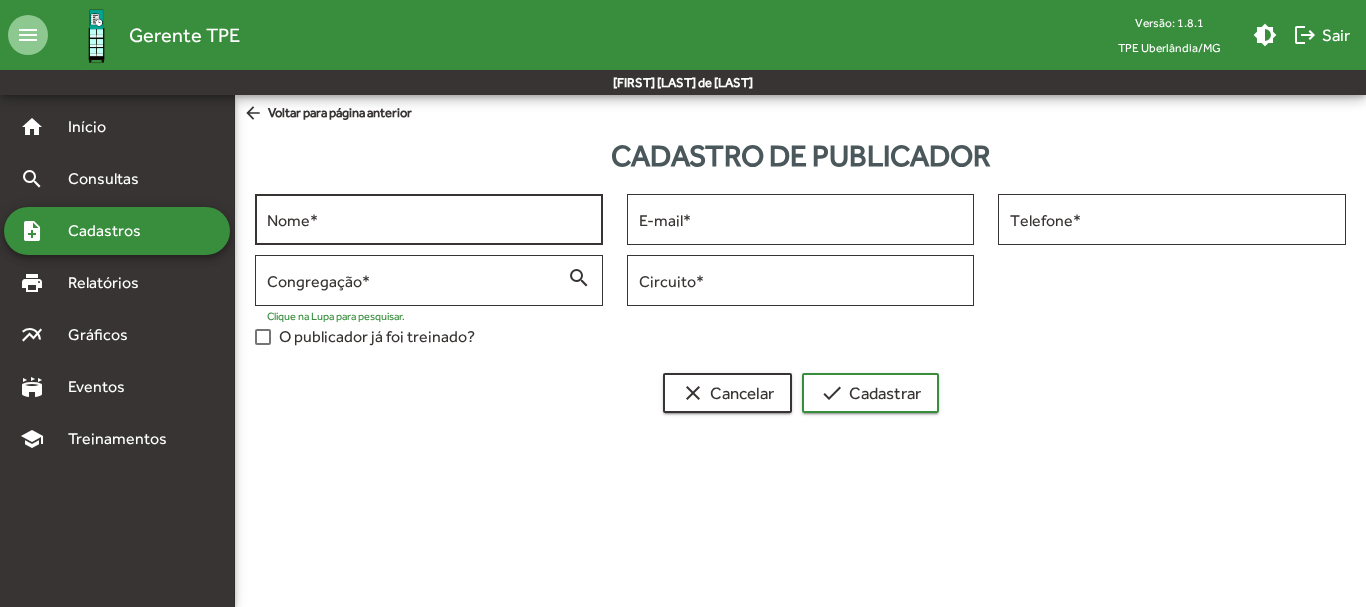 click on "Nome  *" at bounding box center (429, 220) 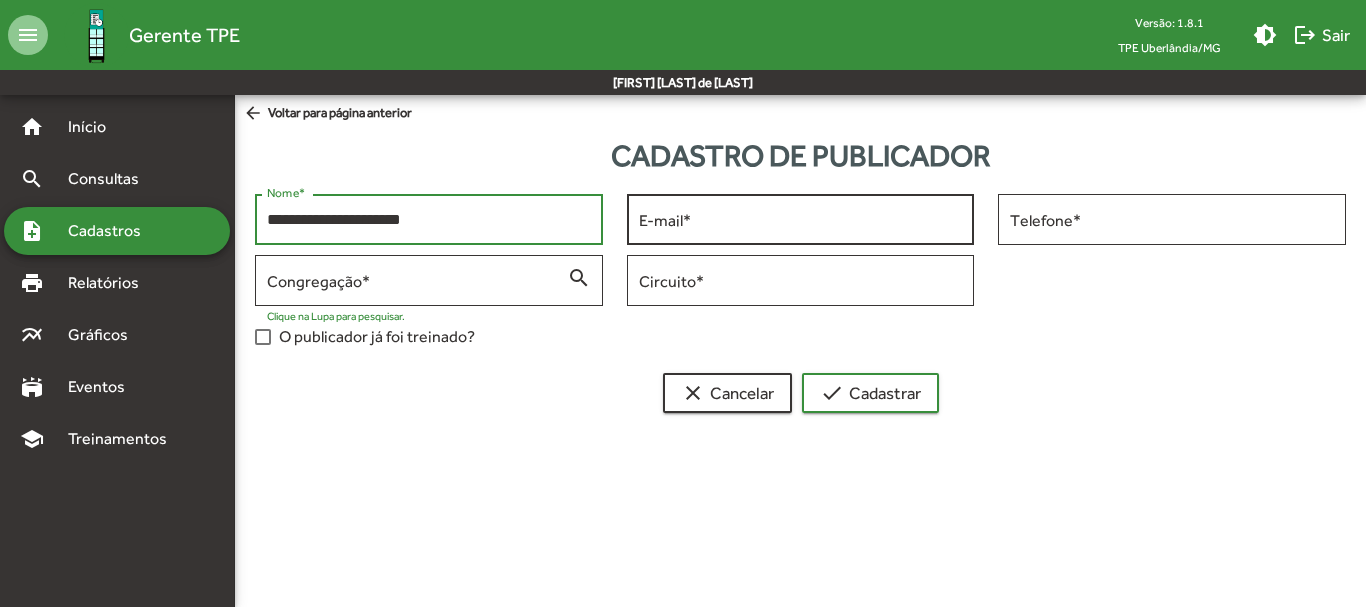type on "**********" 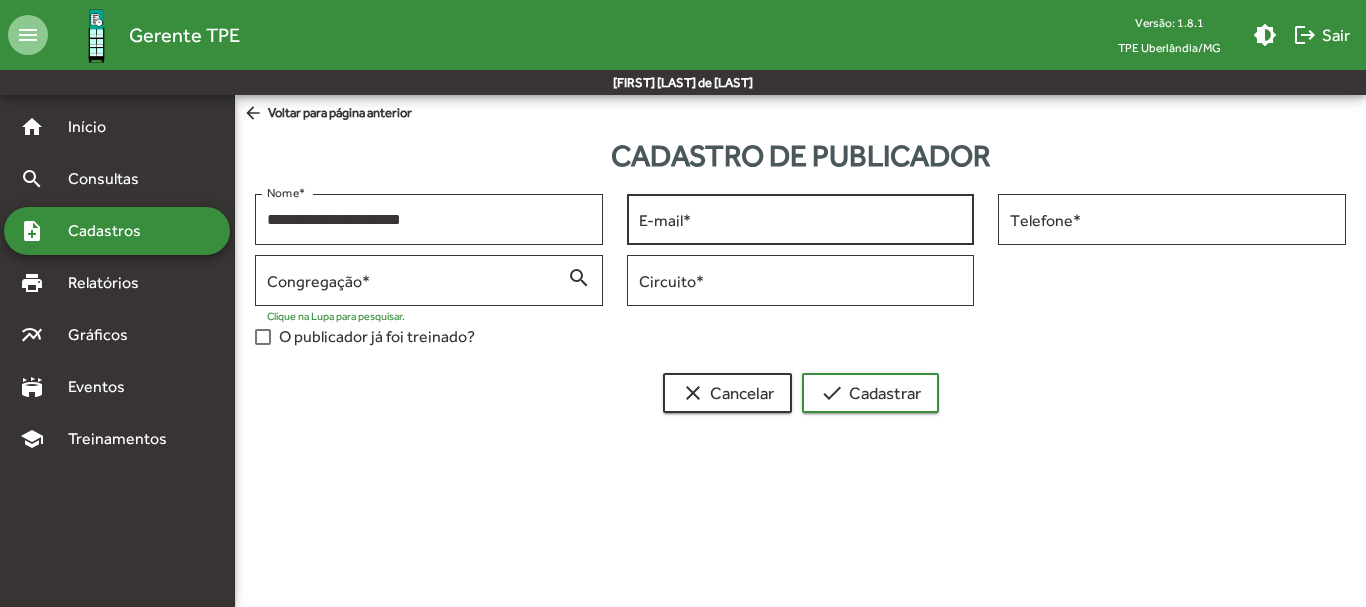 click on "E-mail  *" at bounding box center [801, 217] 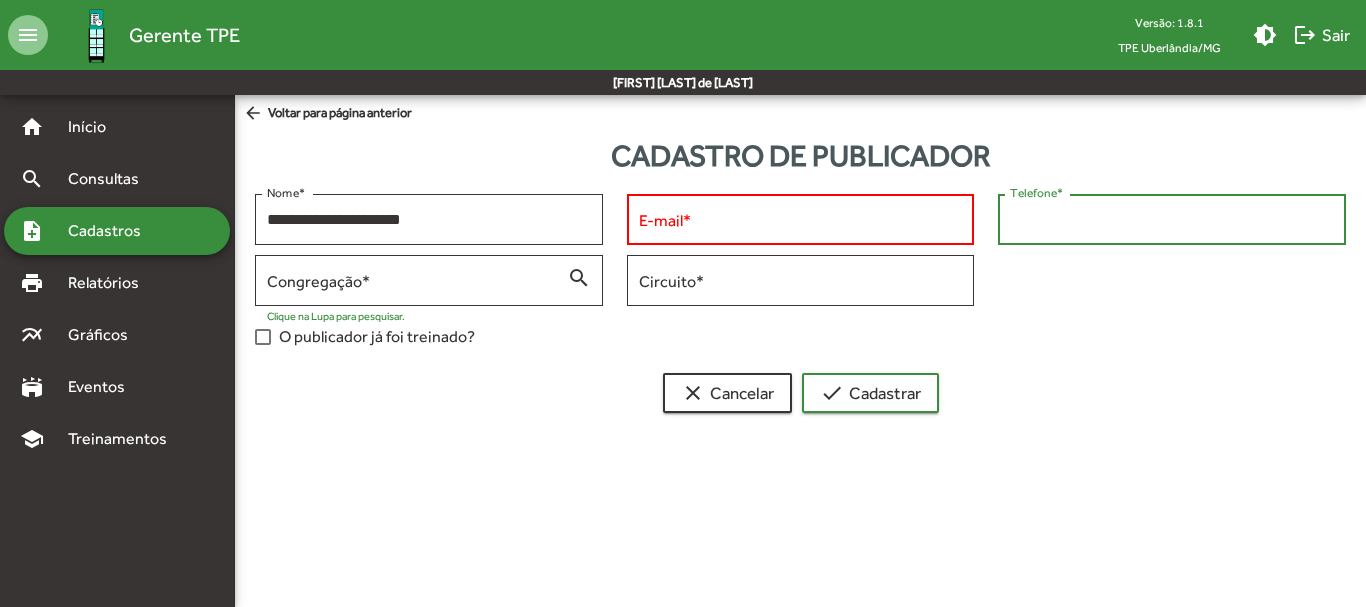 click on "Telefone  *" at bounding box center (1172, 220) 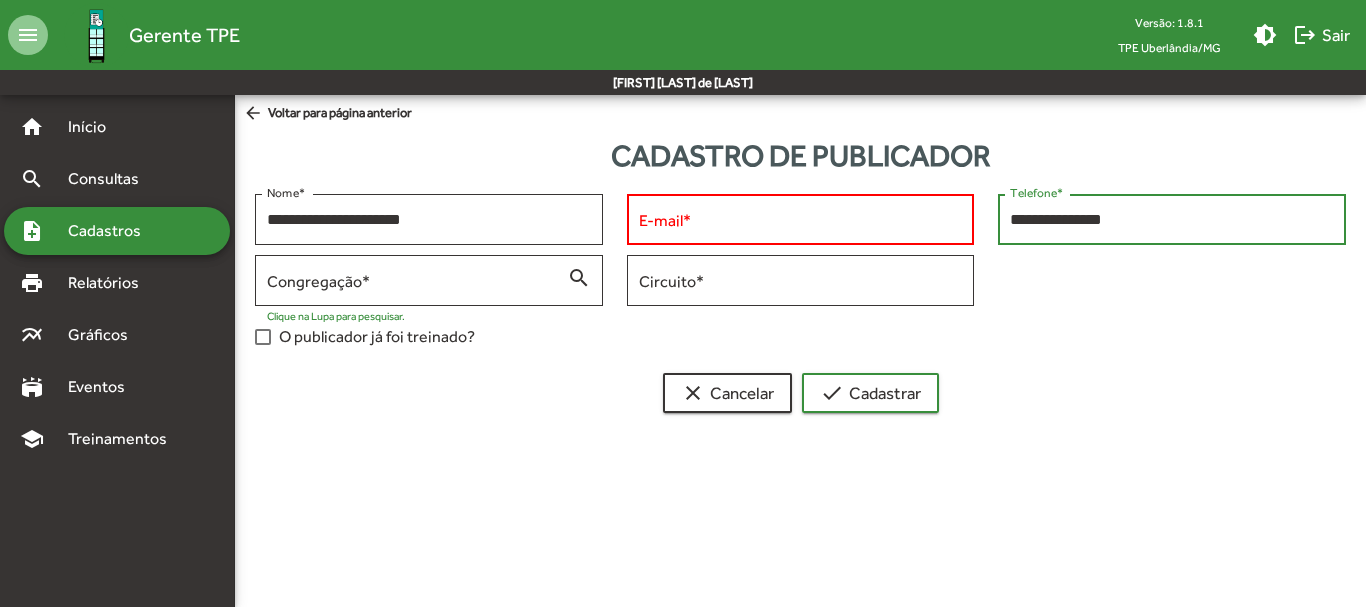 type on "**********" 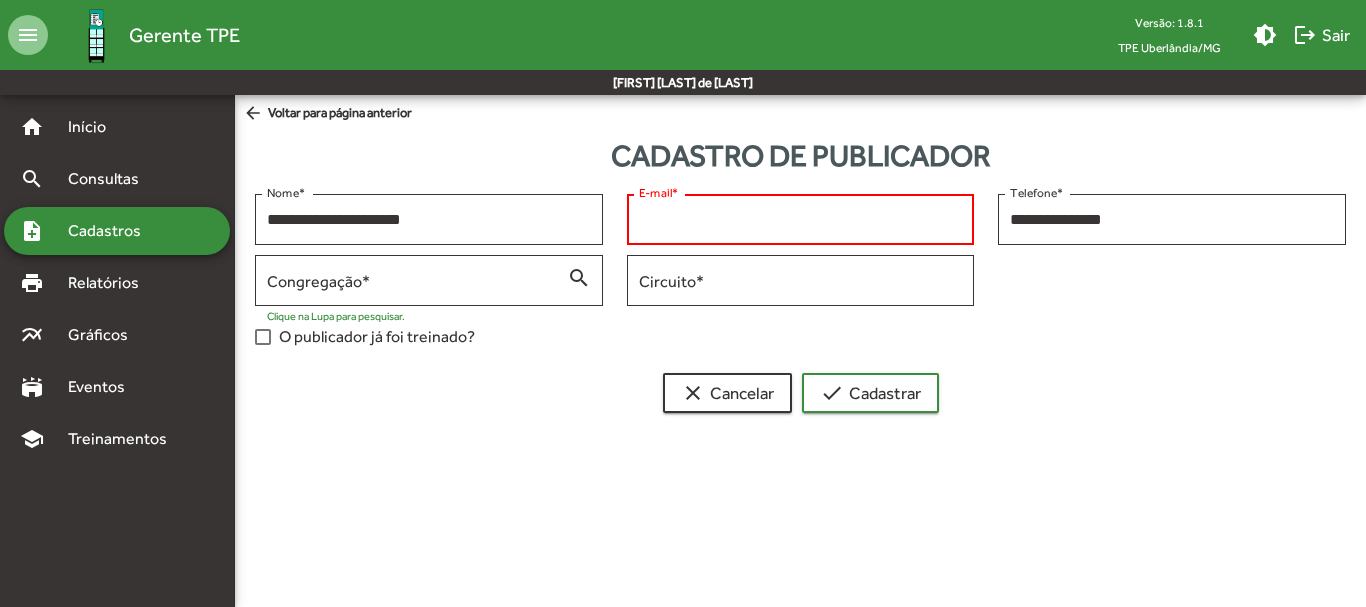 click on "E-mail  *" at bounding box center [801, 220] 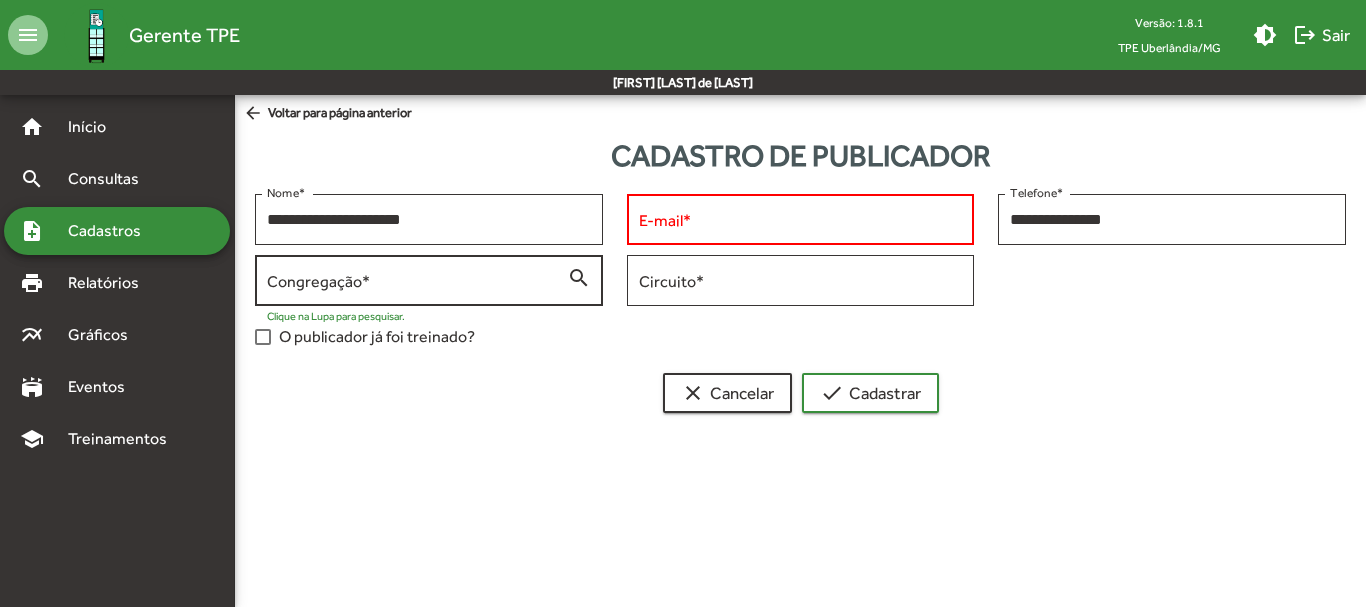 click on "Congregação  *" at bounding box center [417, 278] 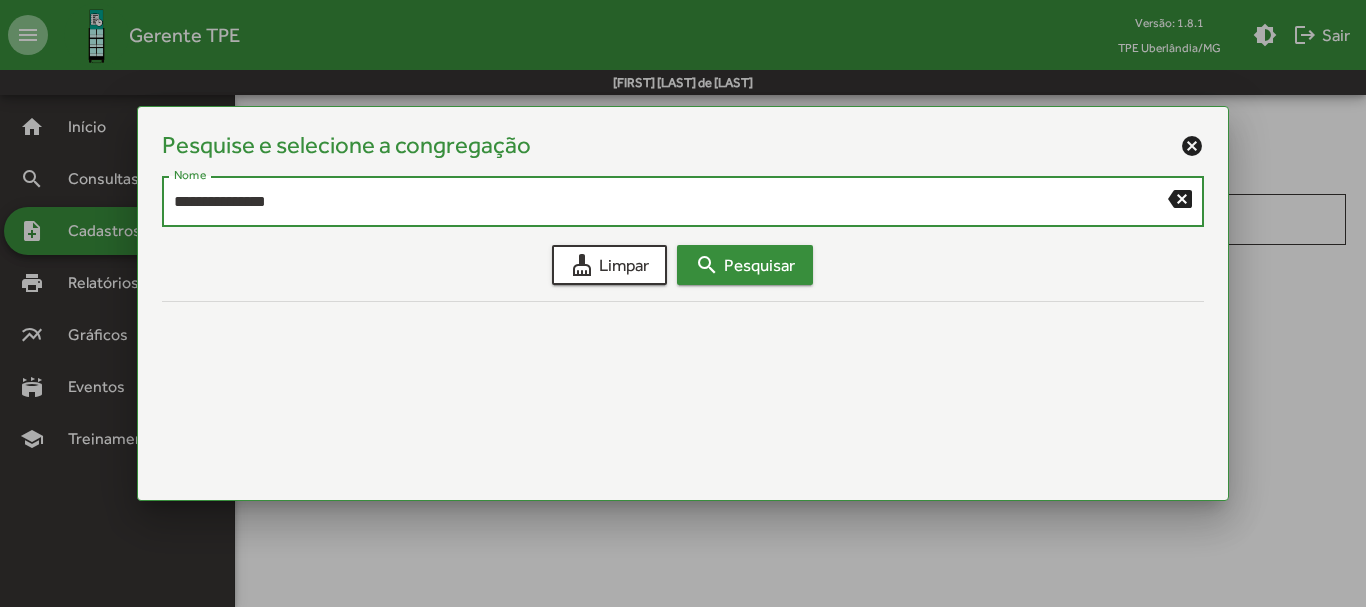 type on "**********" 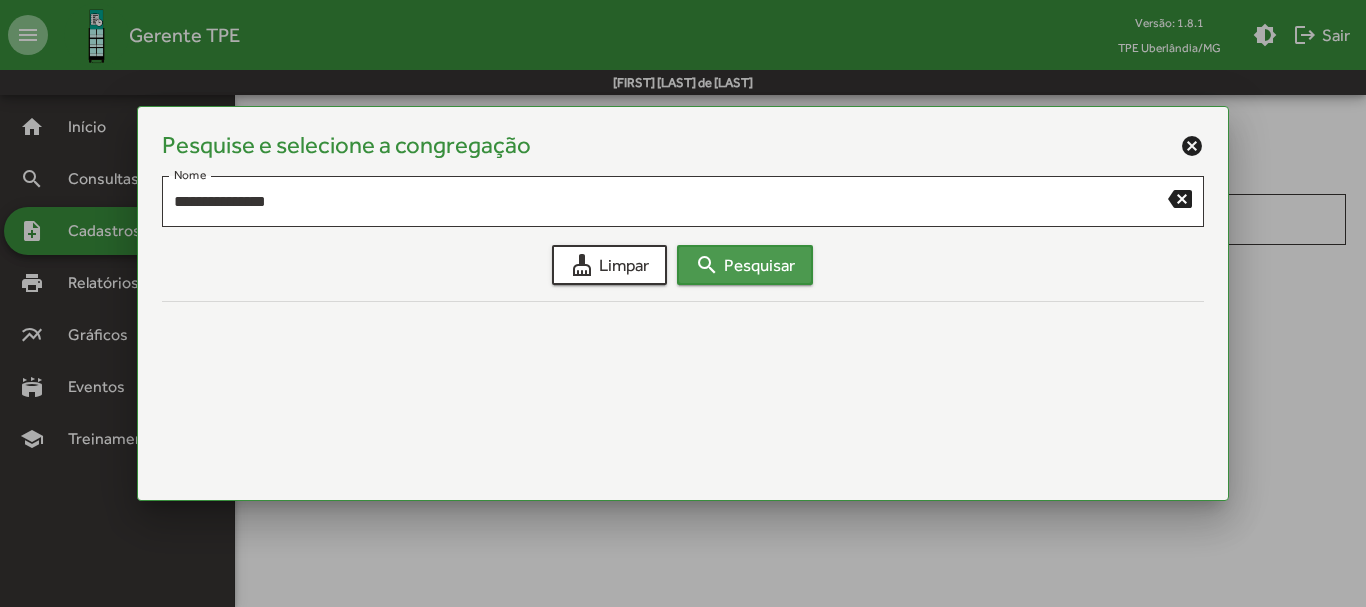 click on "search" at bounding box center (707, 265) 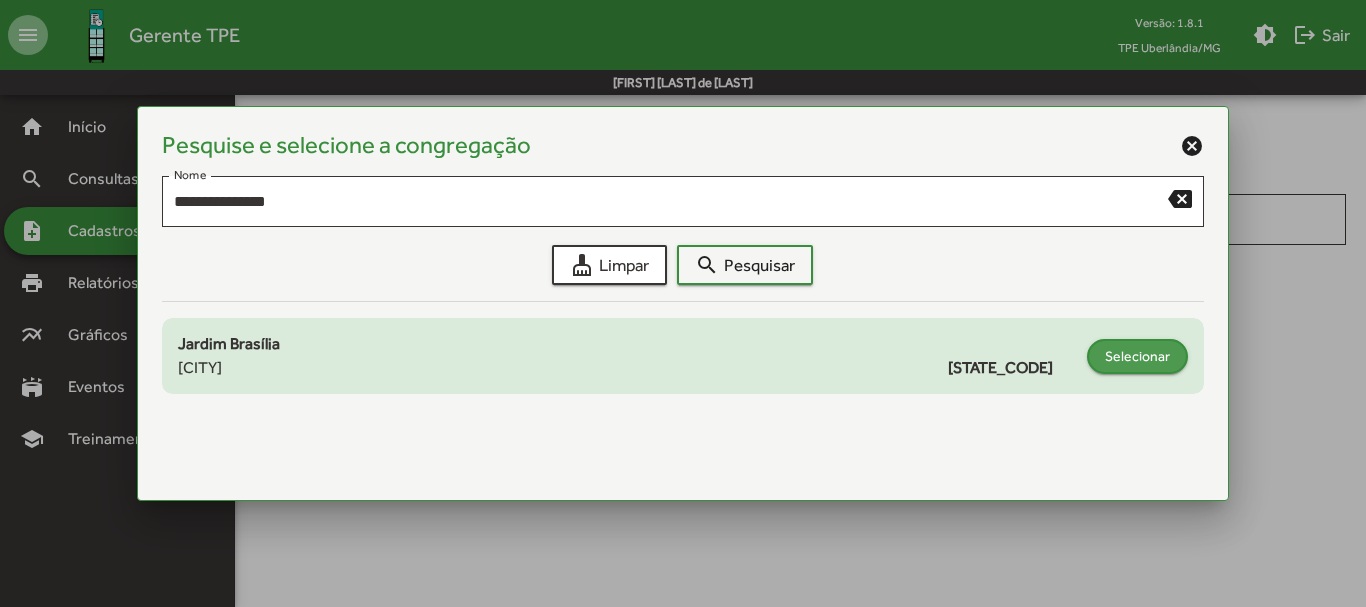 click on "Selecionar" 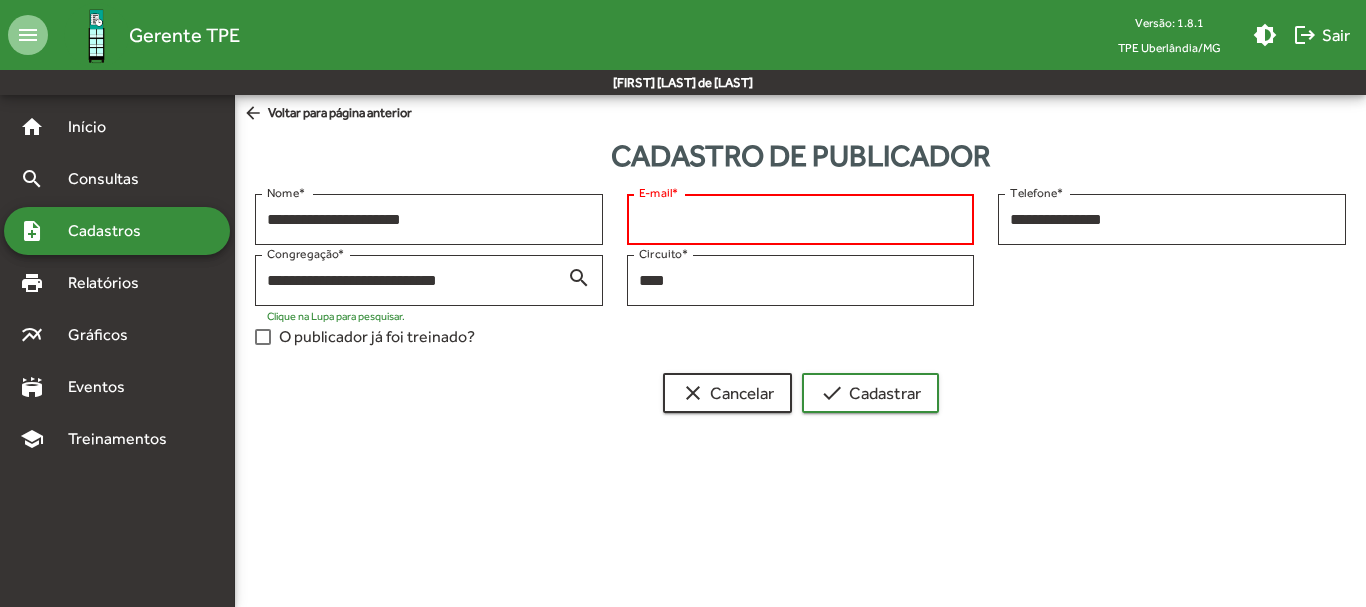 click on "E-mail  *" at bounding box center (801, 220) 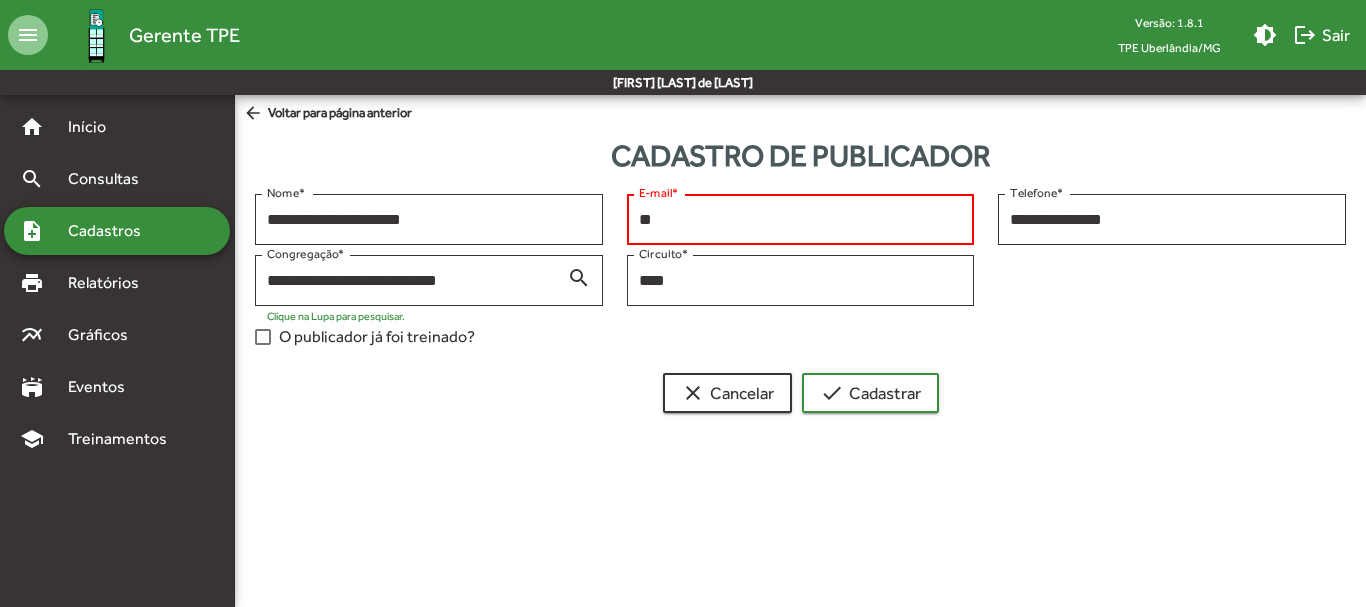 type on "*" 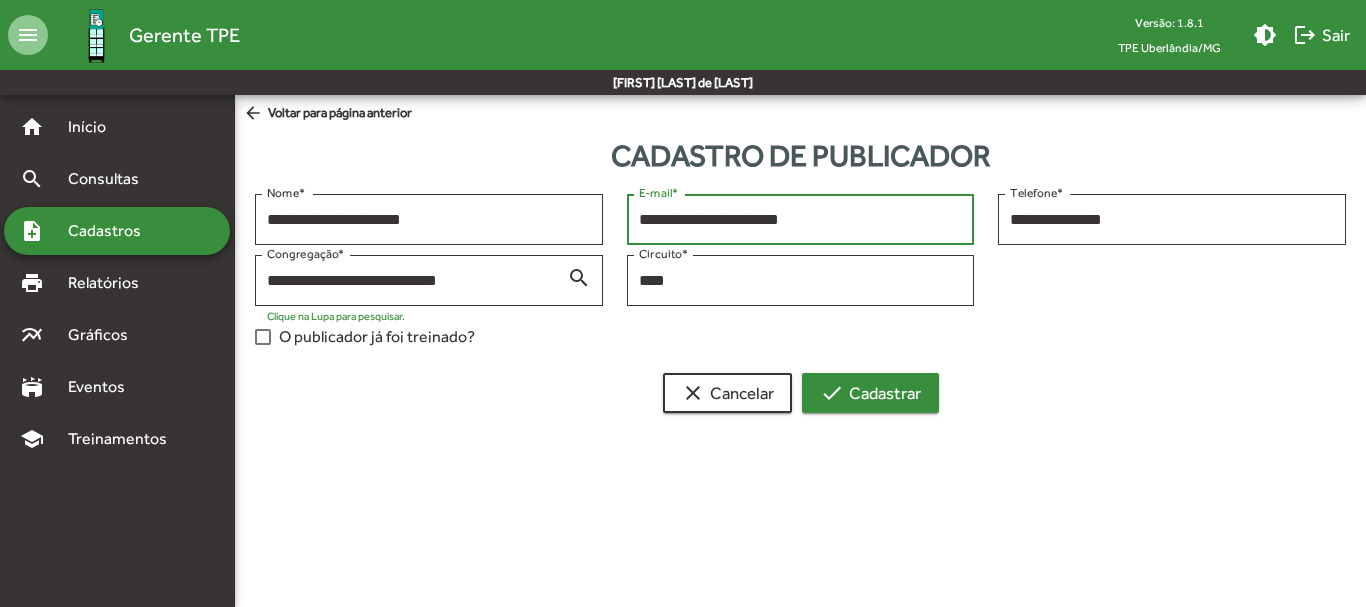 type on "**********" 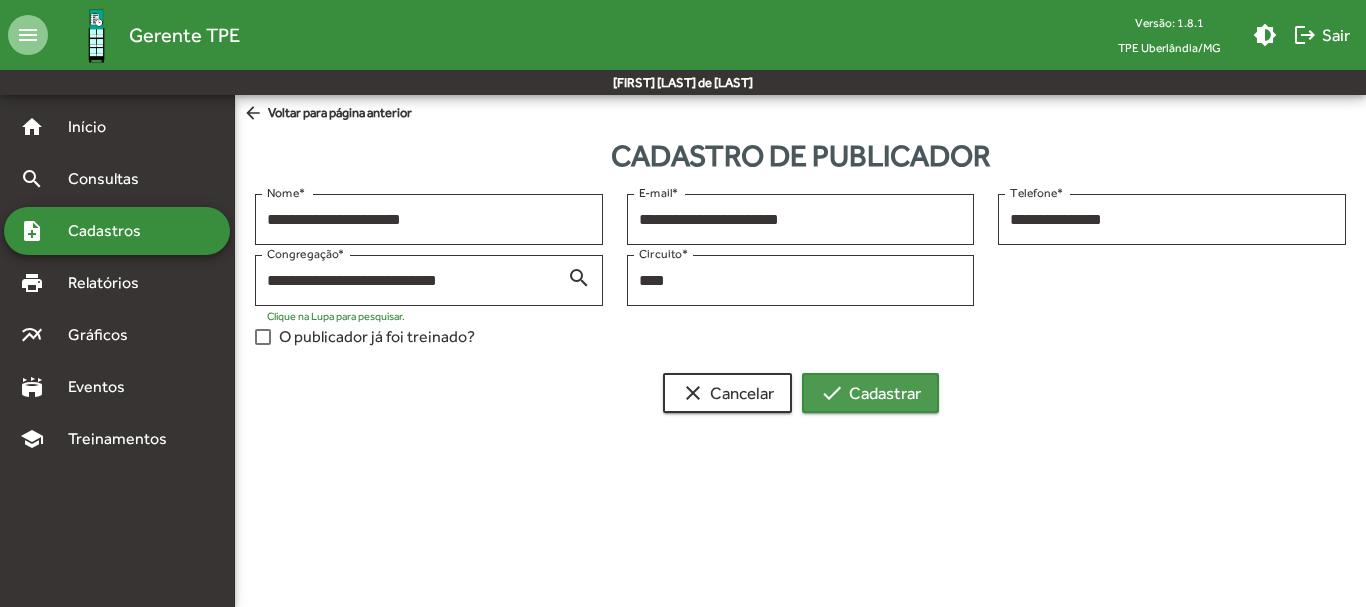 click on "check  Cadastrar" at bounding box center (870, 393) 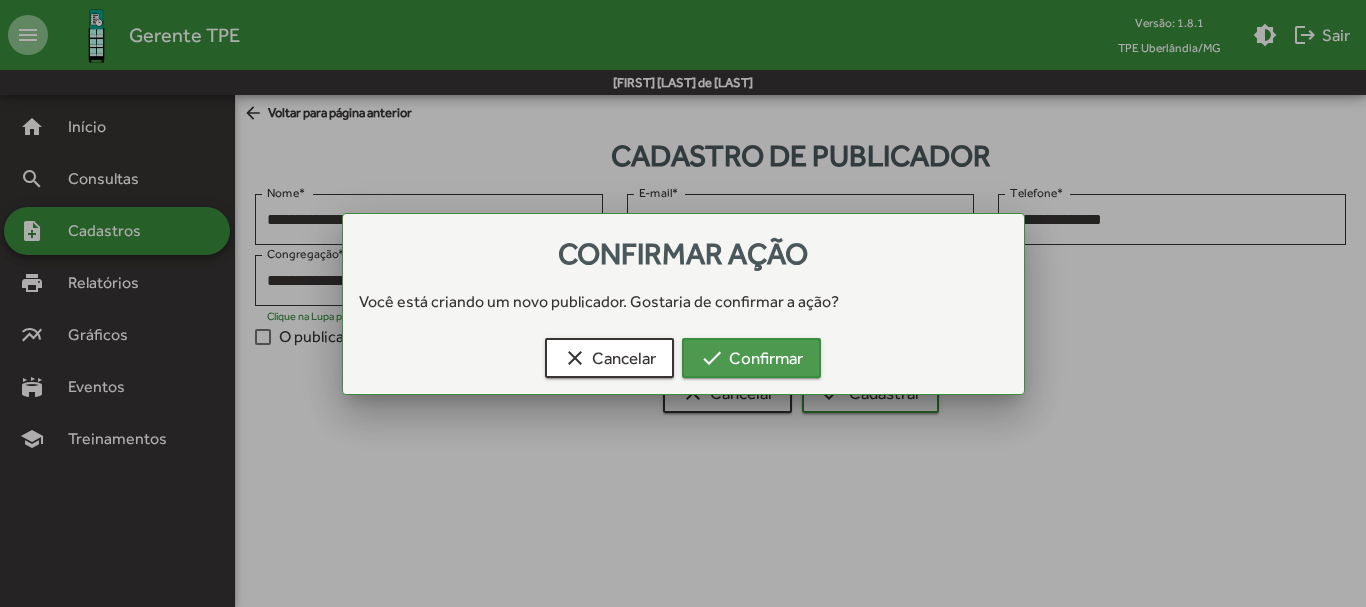 click on "check  Confirmar" at bounding box center (751, 358) 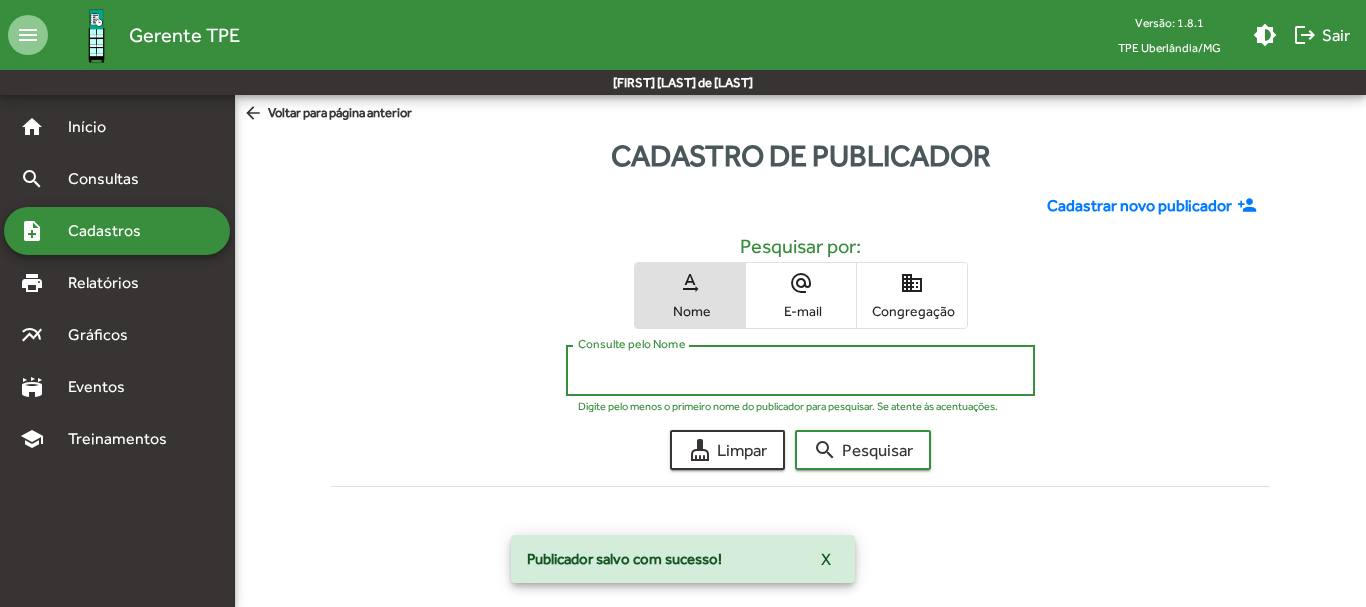 click on "Consulte pelo Nome" at bounding box center [800, 371] 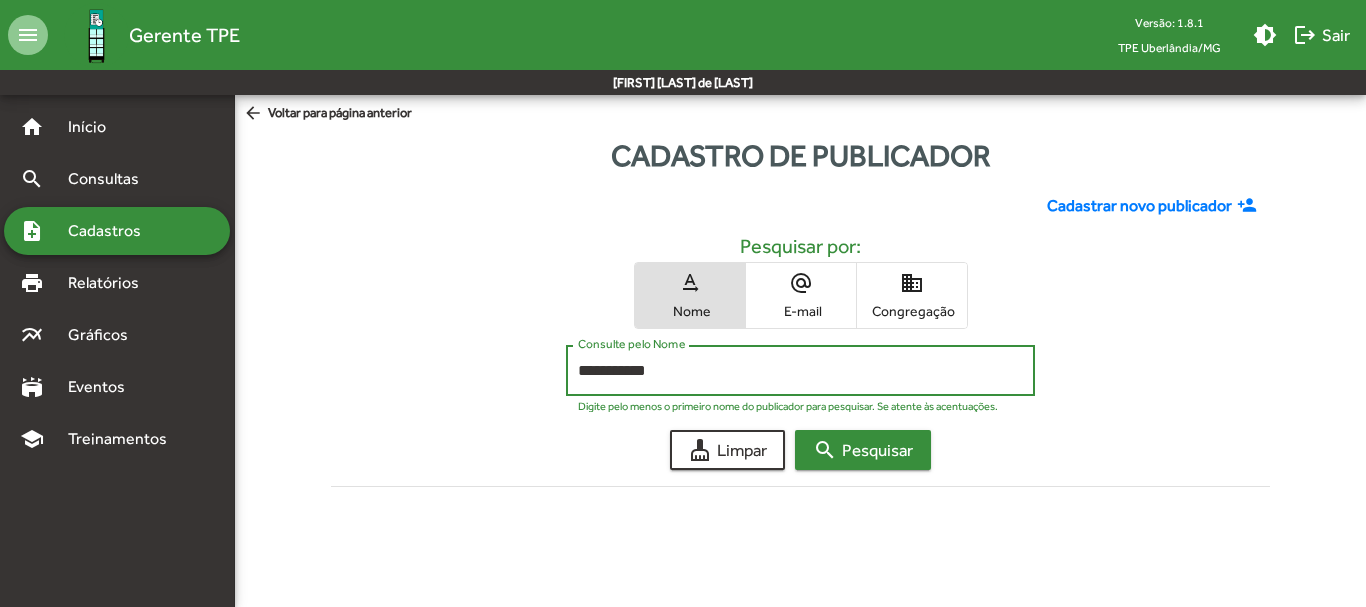 type on "**********" 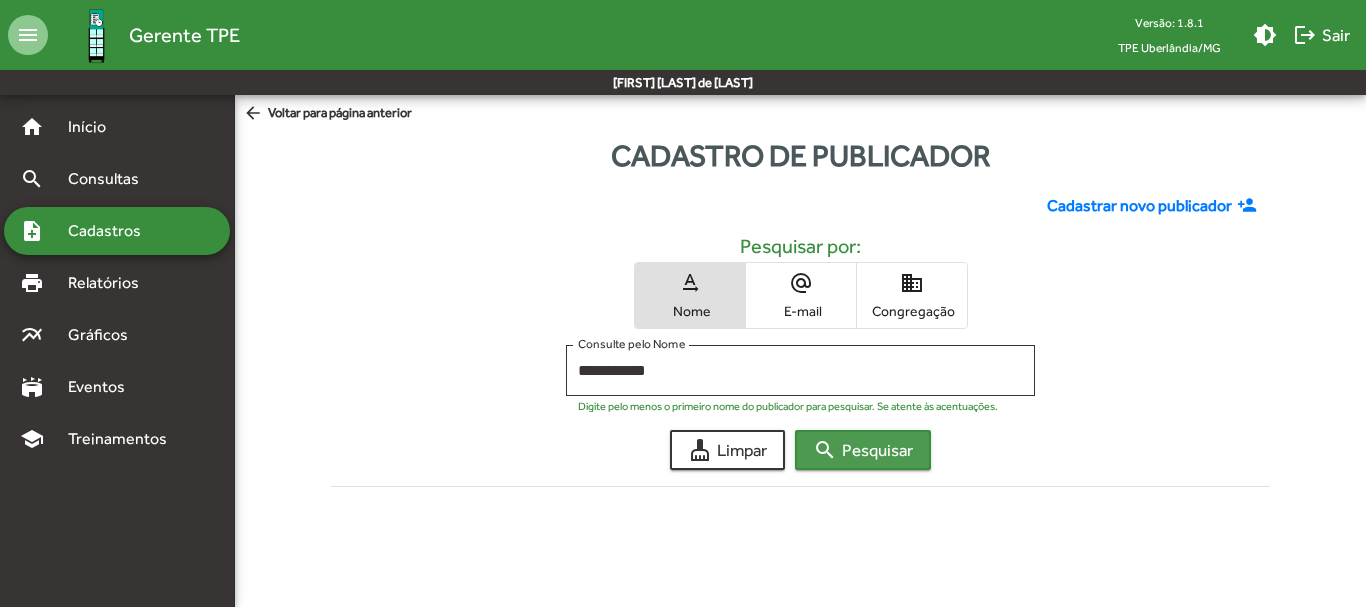 click on "search" 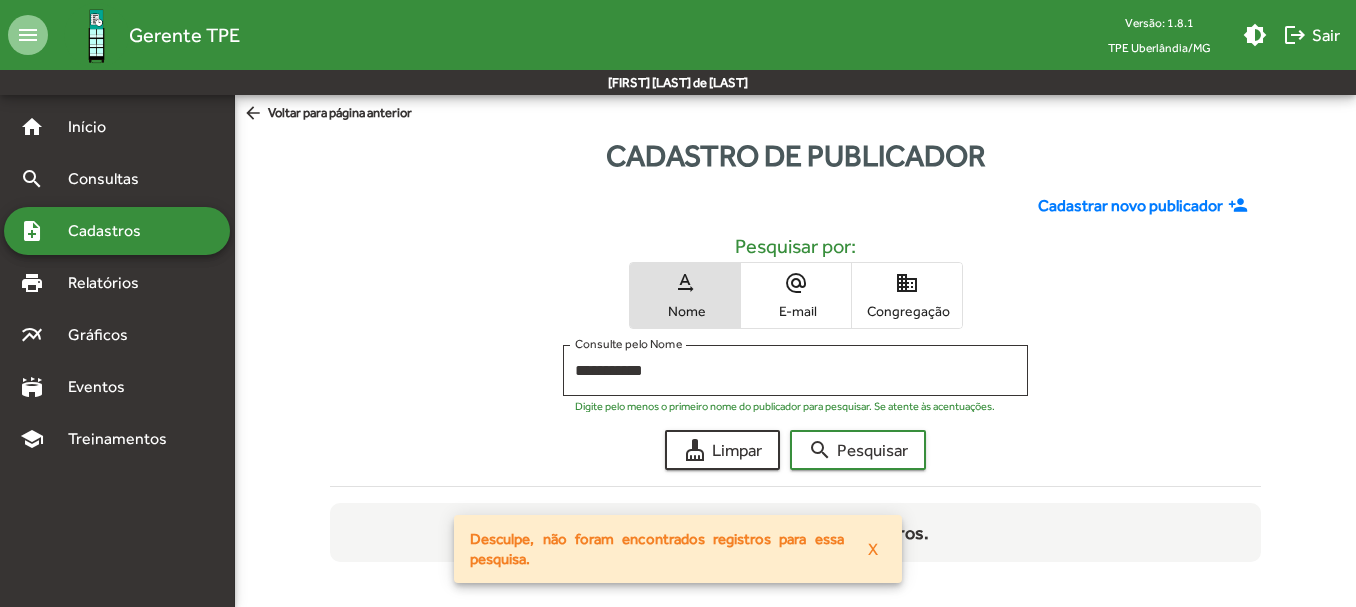 click on "Cadastrar novo publicador" 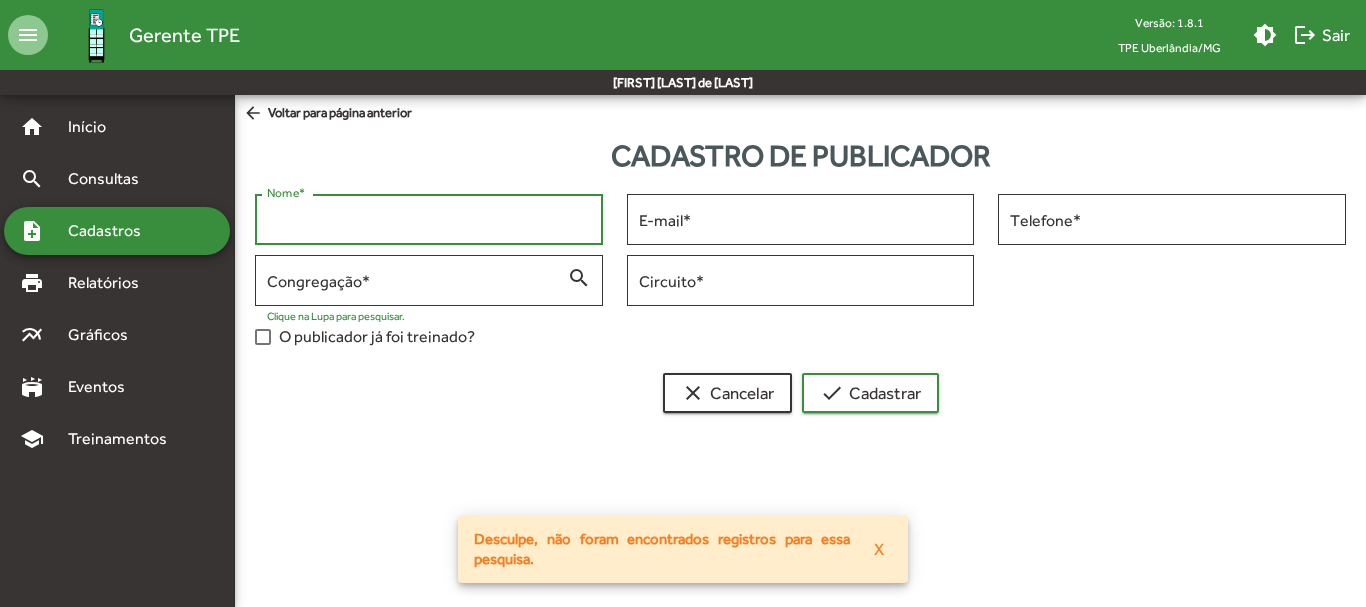 click on "Nome  *" at bounding box center (429, 220) 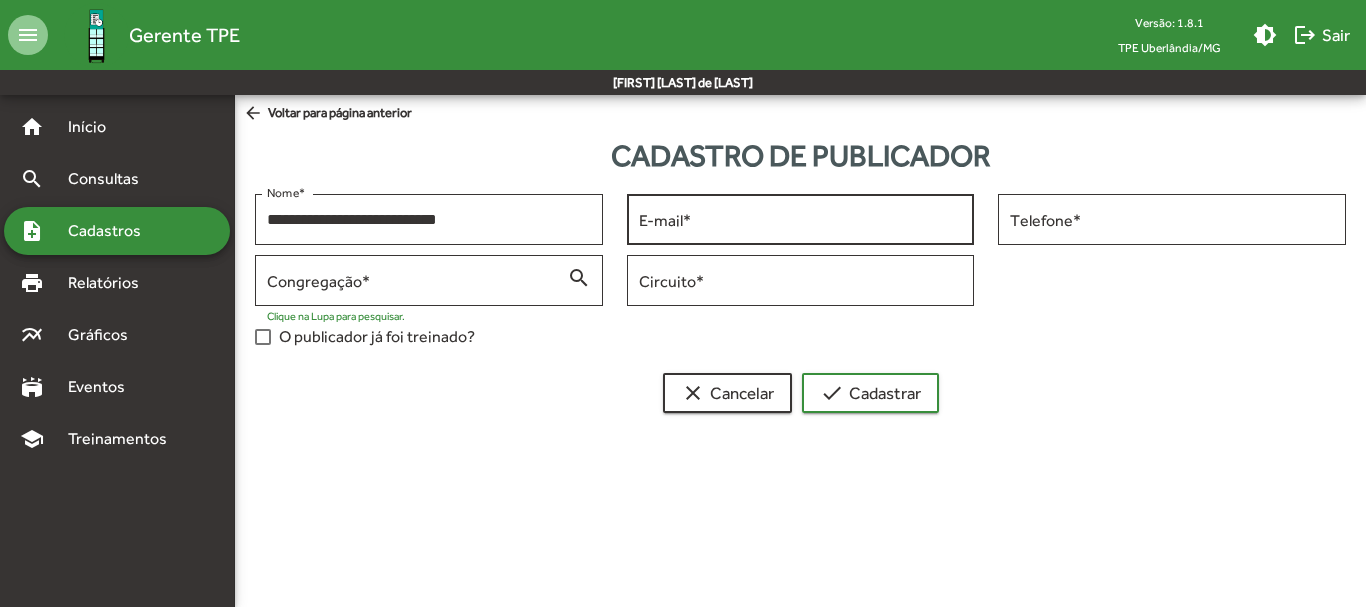 click on "E-mail  *" at bounding box center [801, 217] 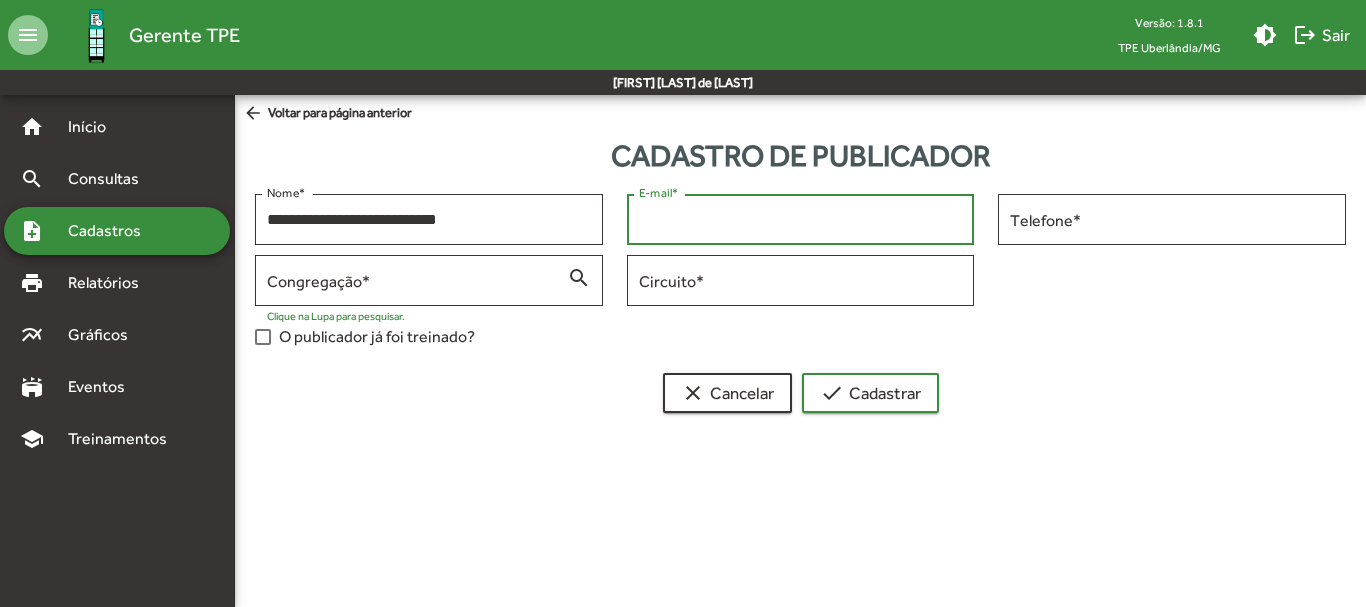 click on "E-mail  *" at bounding box center [801, 220] 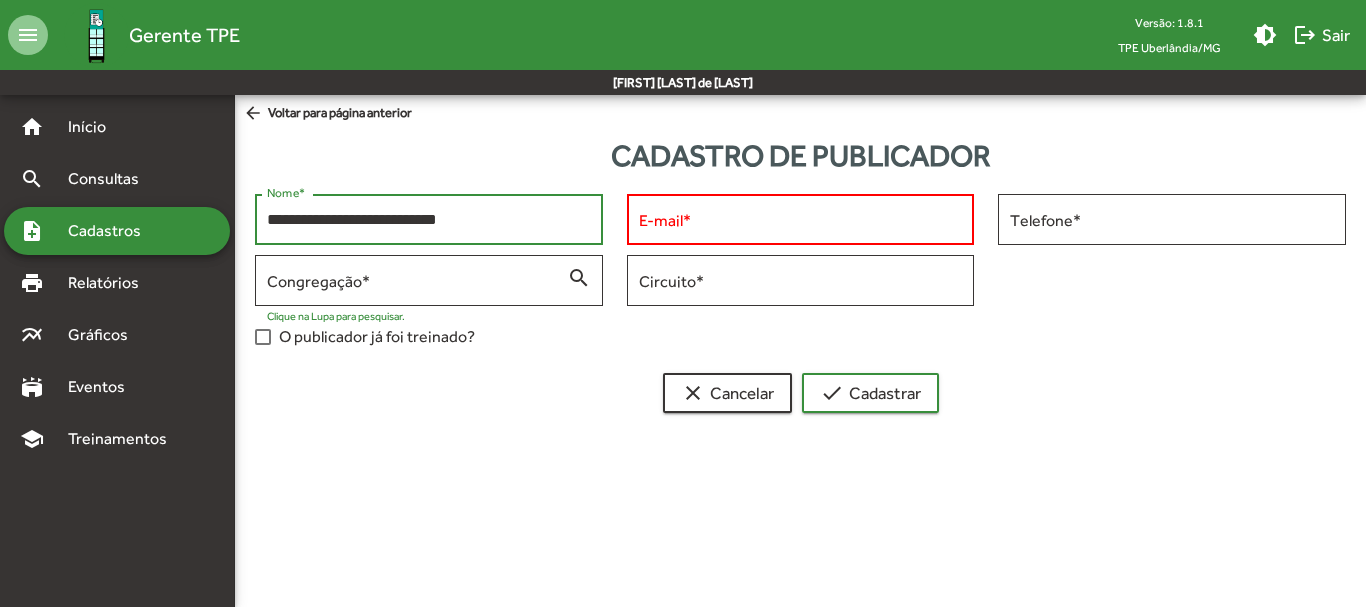 click on "**********" at bounding box center (429, 220) 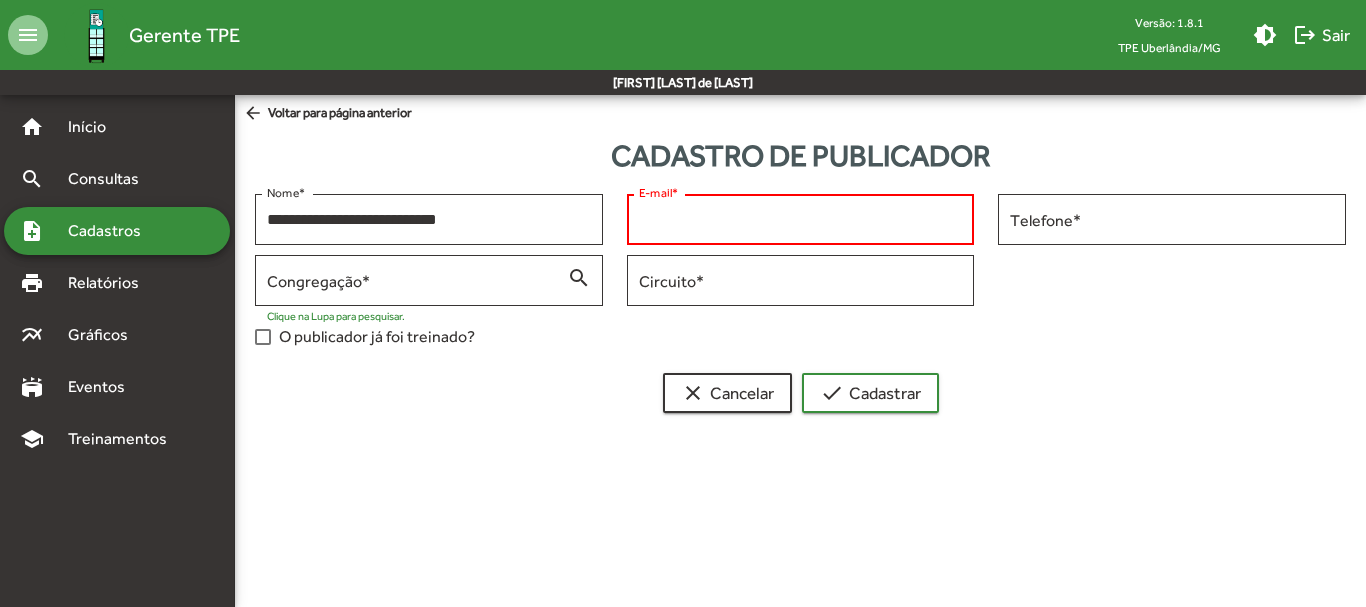 click on "E-mail  *" at bounding box center [801, 220] 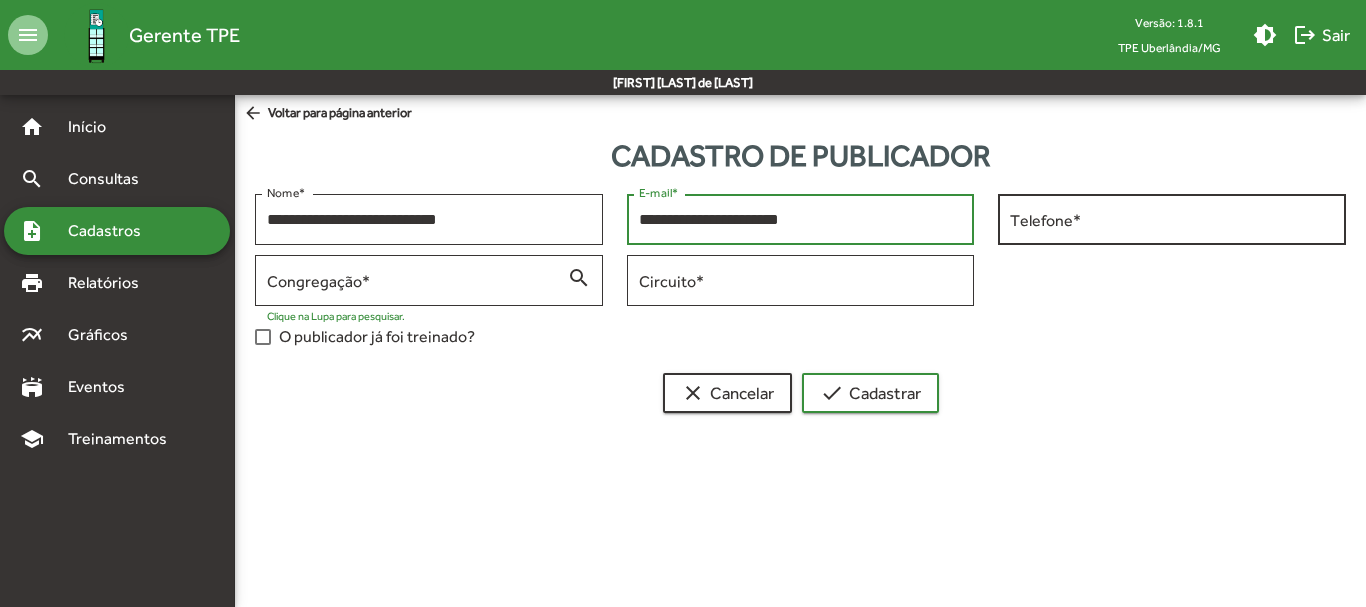type on "**********" 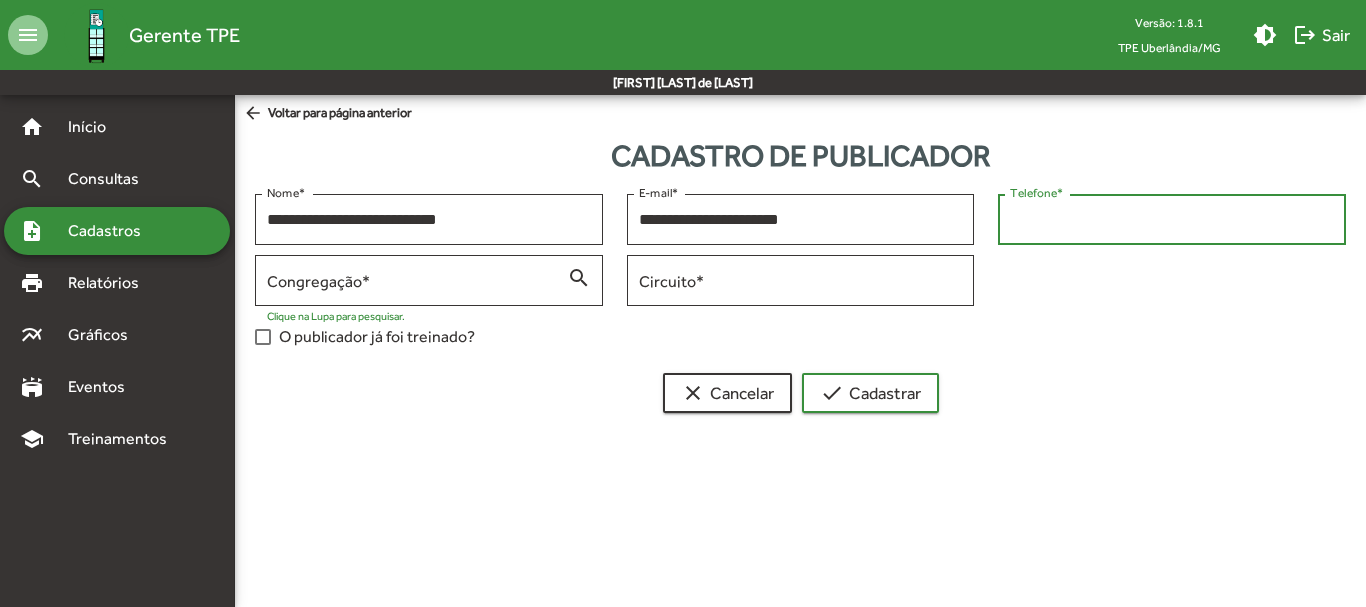 click on "Telefone  *" at bounding box center (1172, 220) 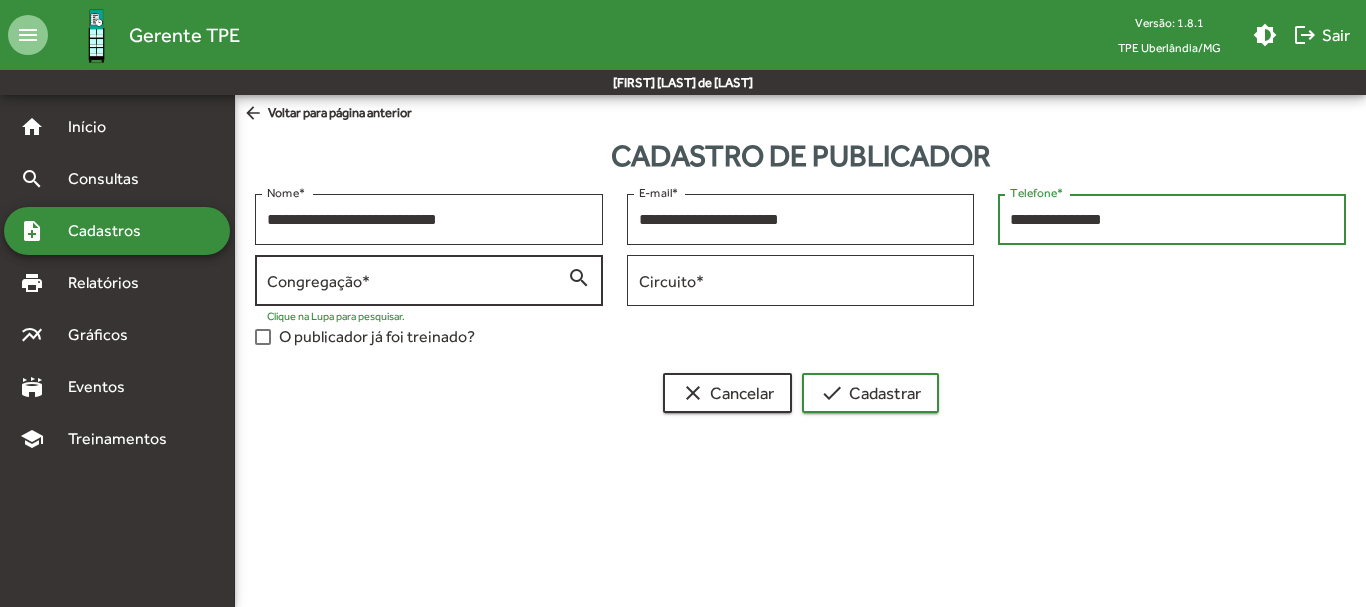 type on "**********" 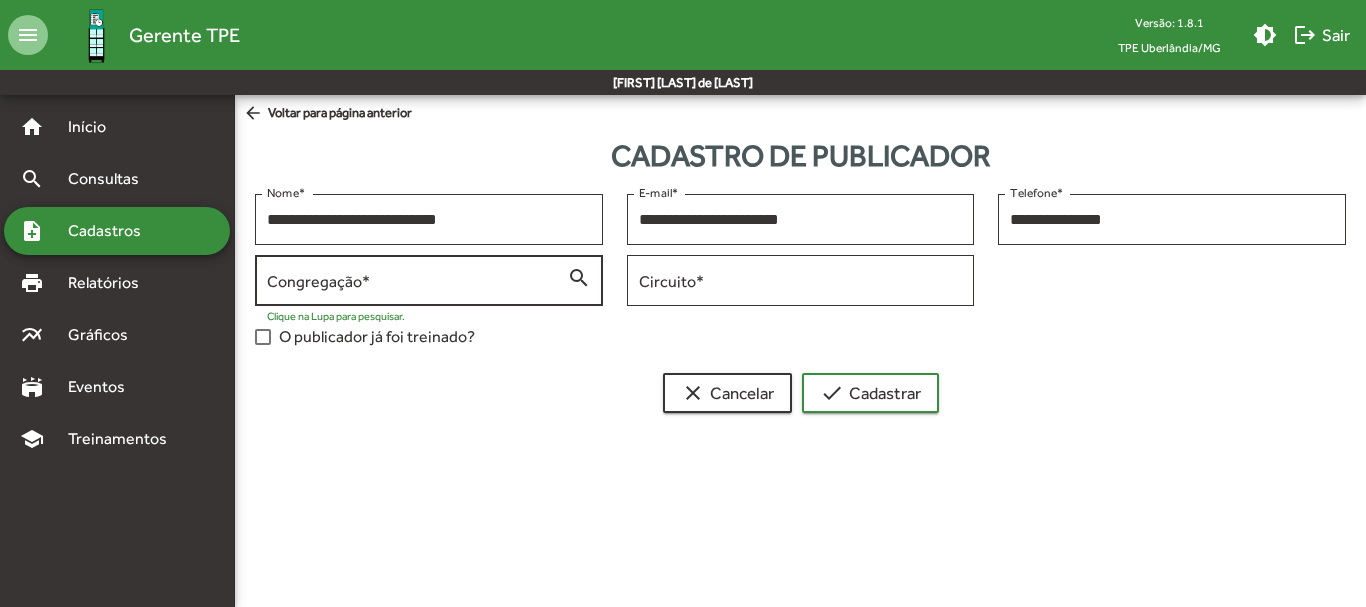 click on "Congregação  *" at bounding box center (417, 278) 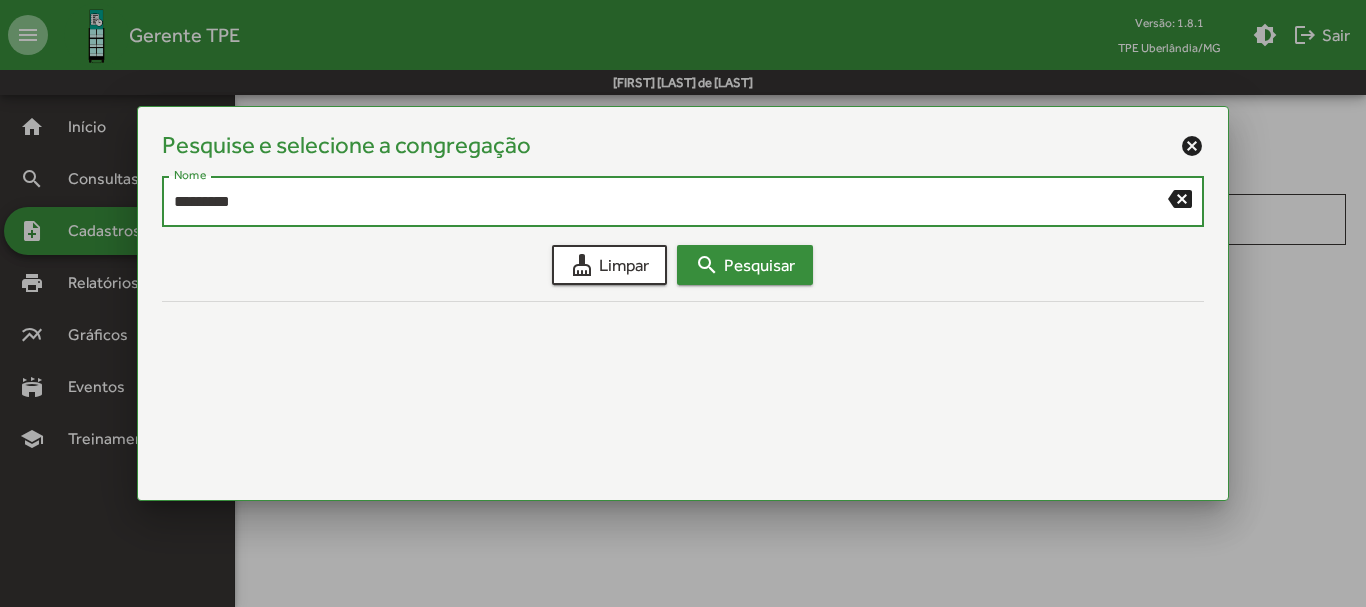 type on "*********" 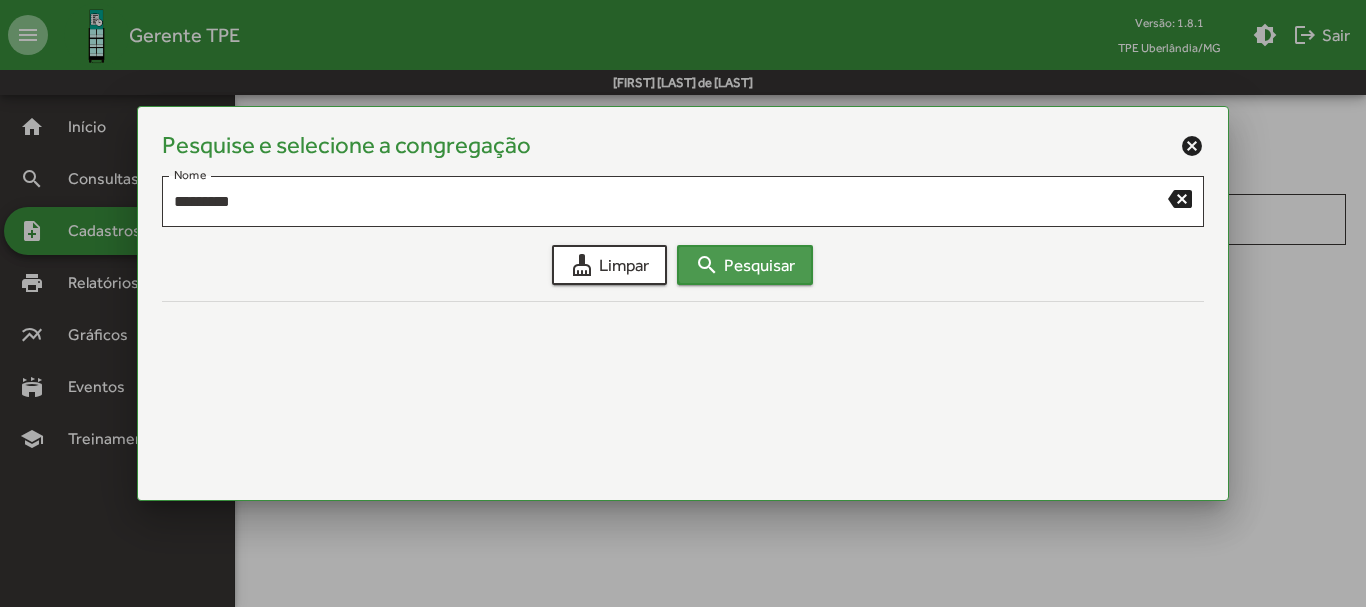 click on "search  Pesquisar" at bounding box center (745, 265) 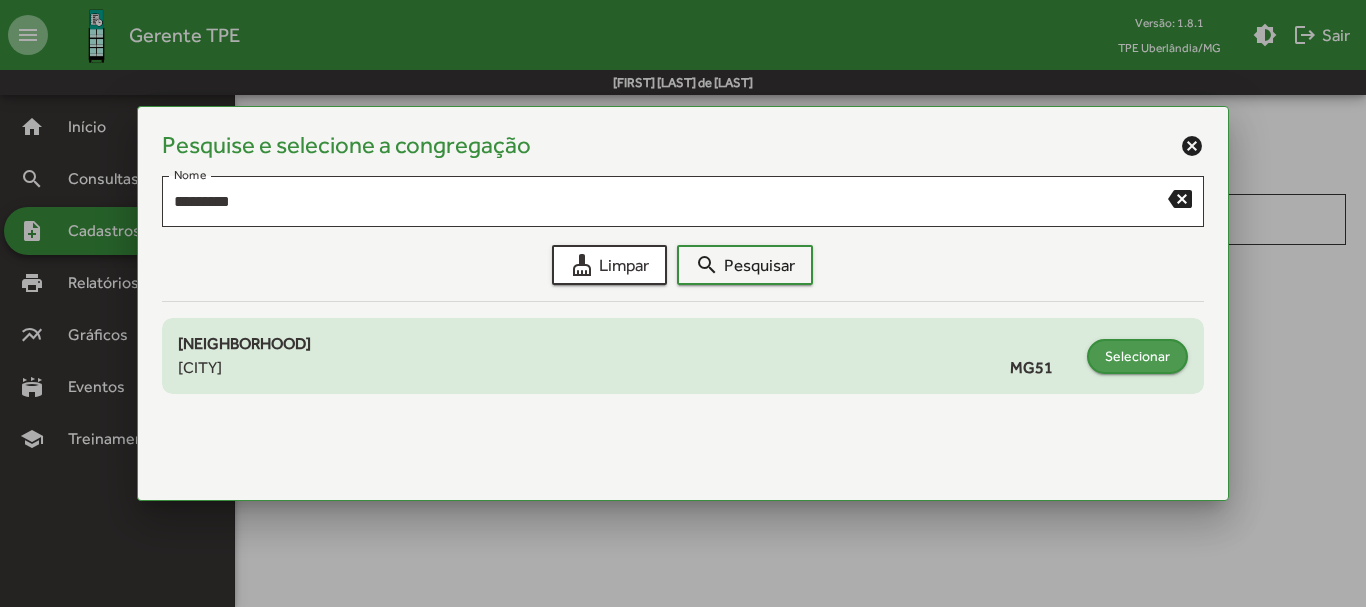 click on "Selecionar" 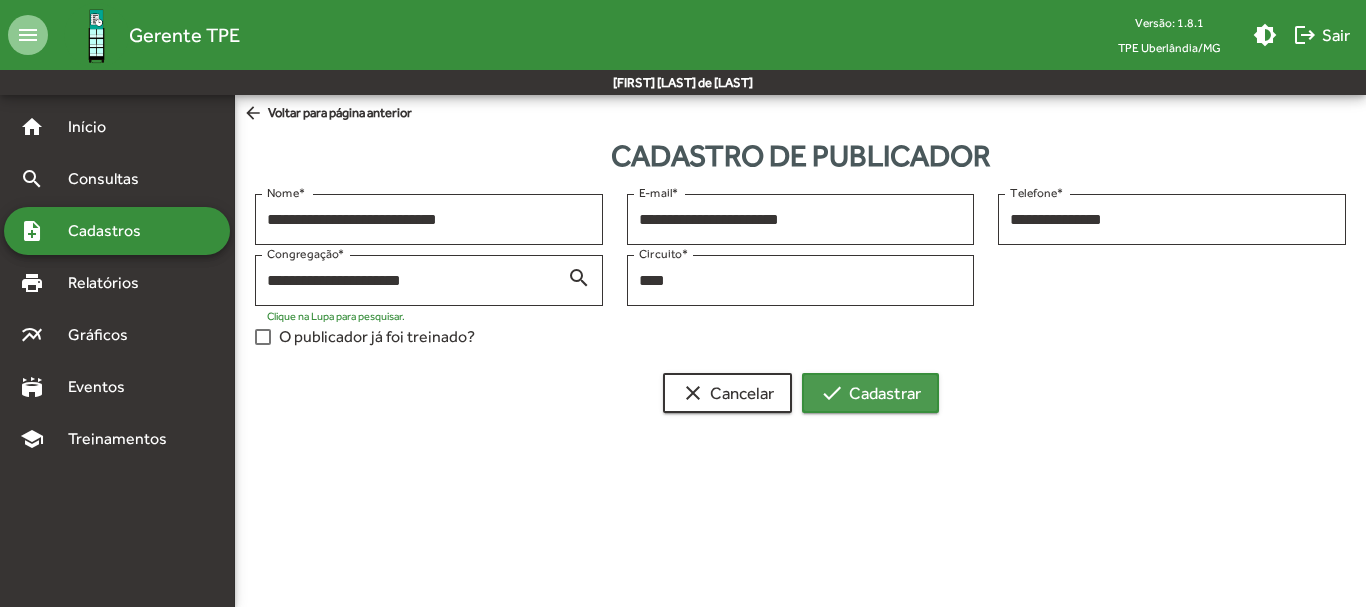 click on "check  Cadastrar" at bounding box center [870, 393] 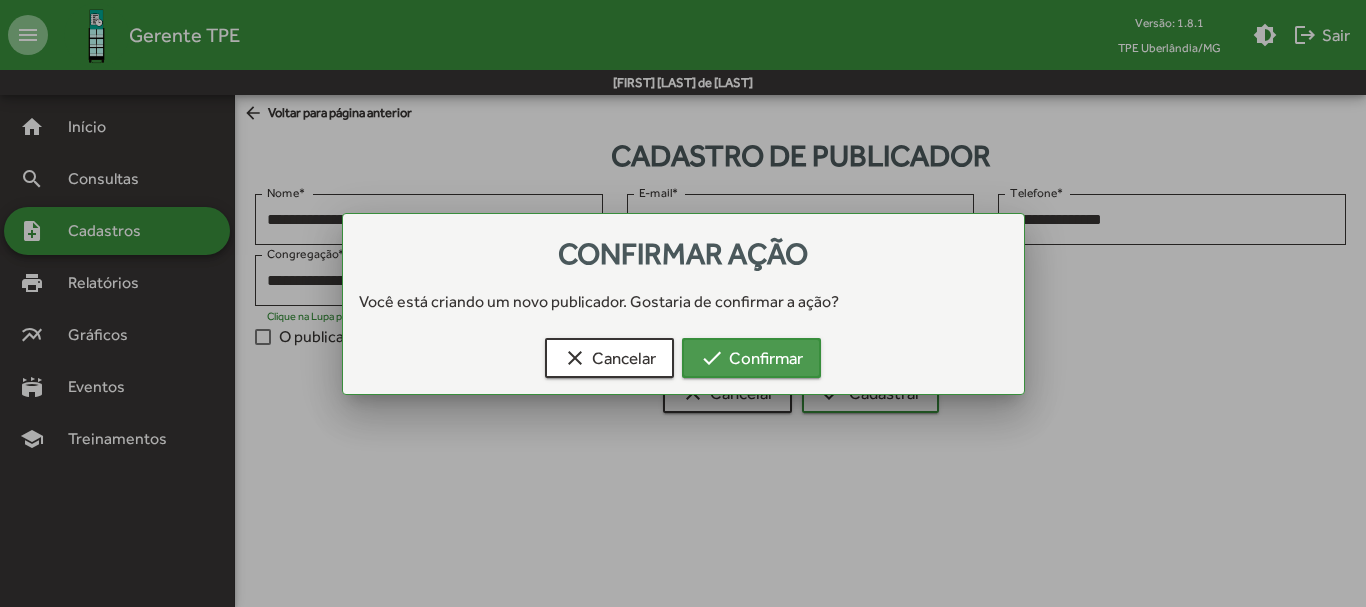 click on "check  Confirmar" at bounding box center (751, 358) 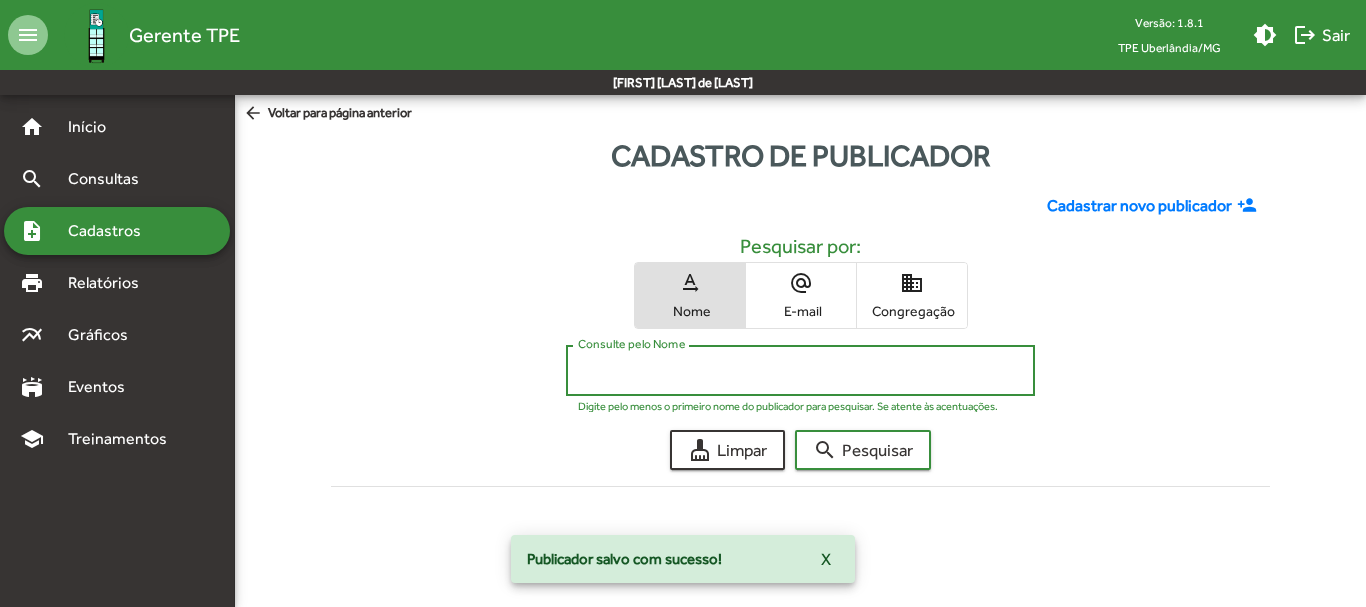 click on "Consulte pelo Nome" at bounding box center [800, 371] 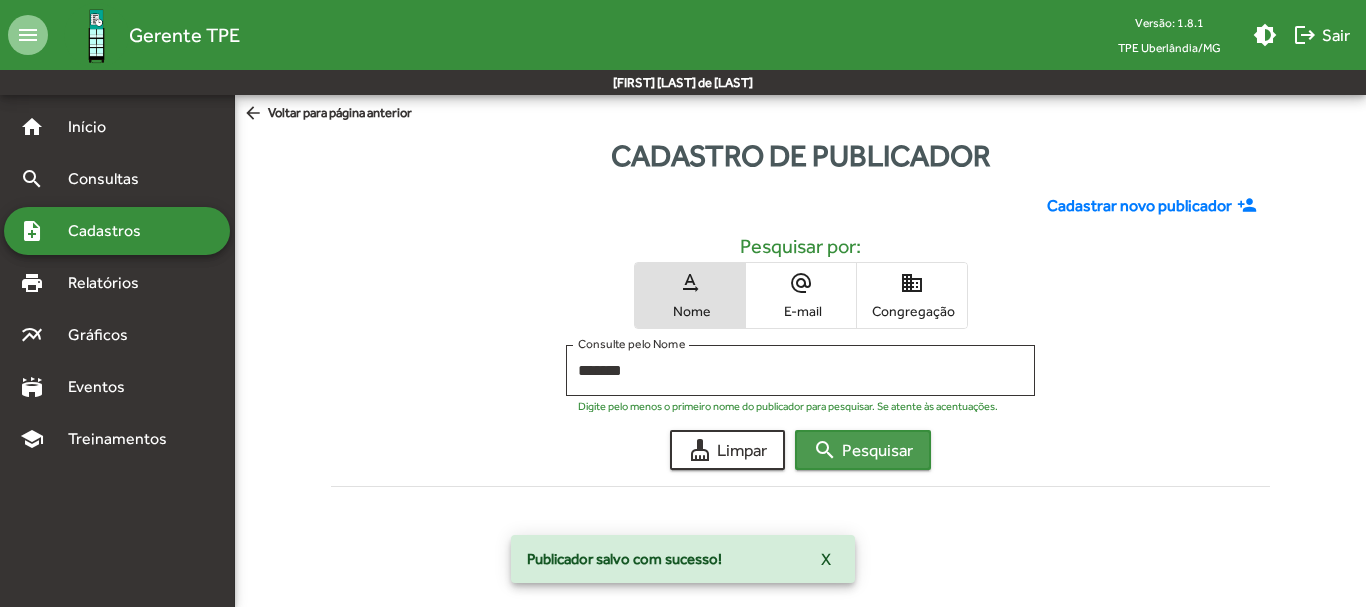 click on "search  Pesquisar" 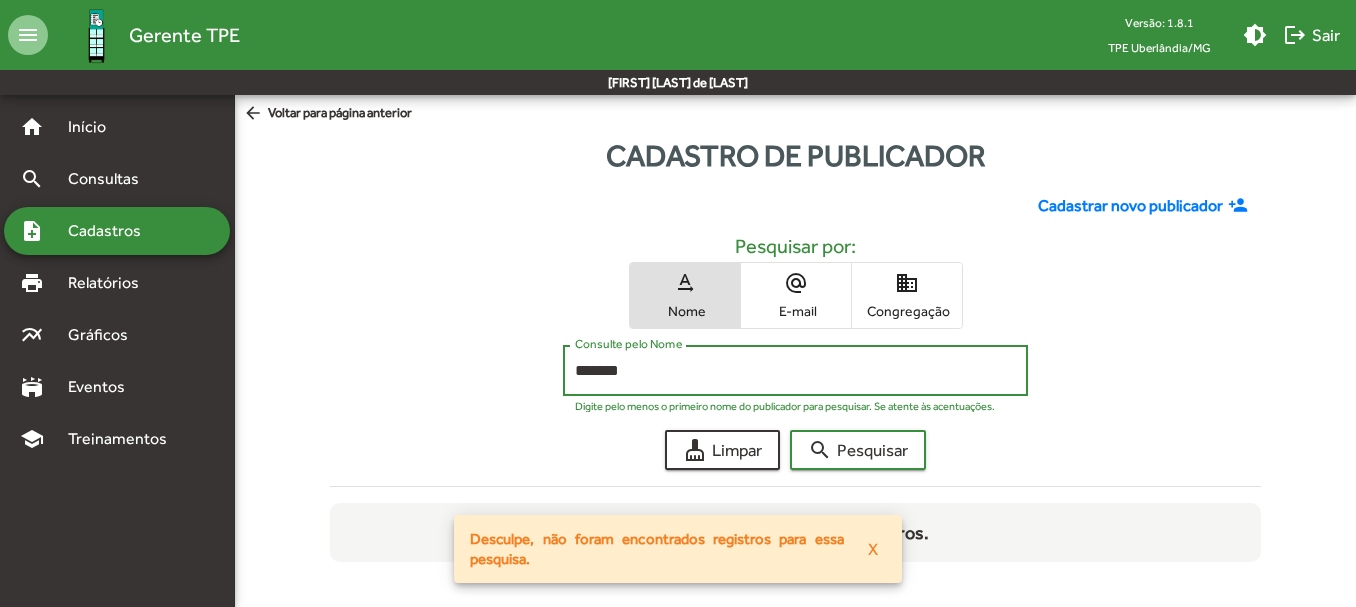 click on "*******" at bounding box center [795, 371] 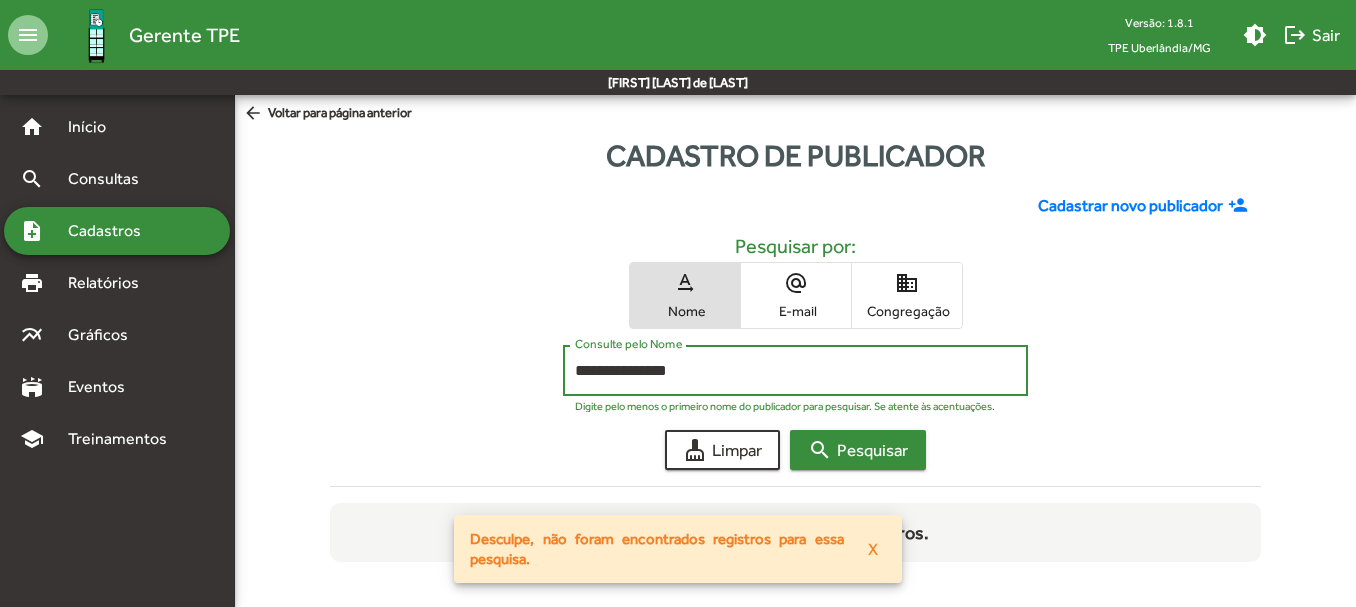 type on "**********" 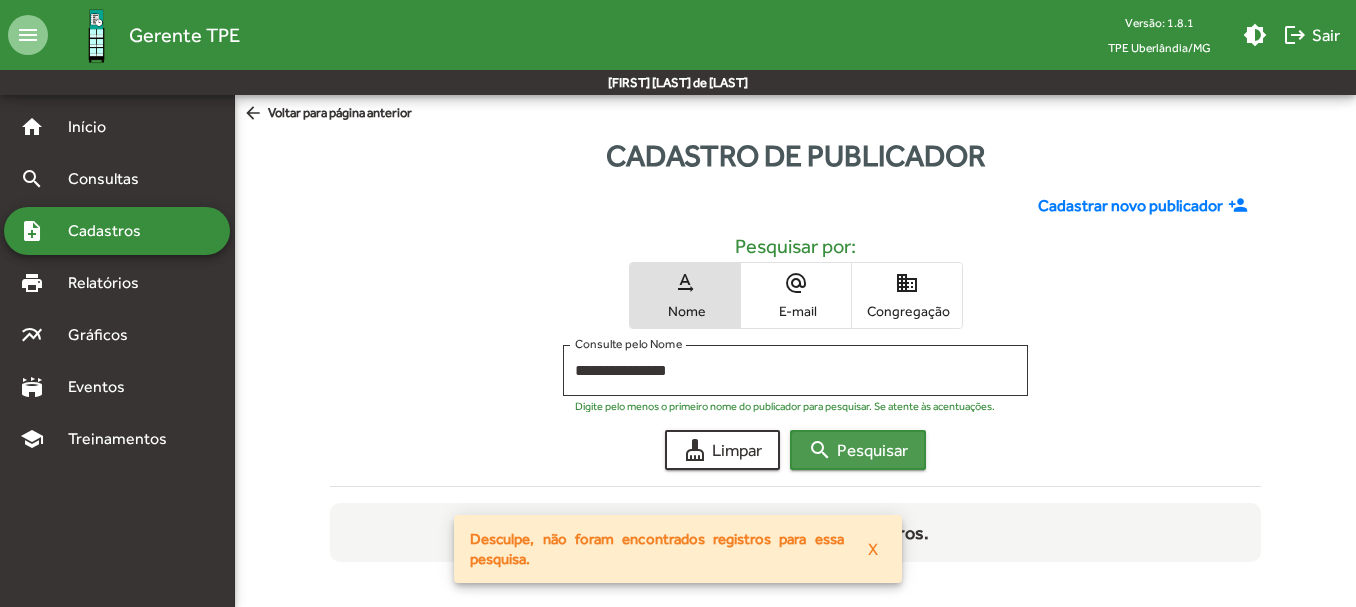 click on "search  Pesquisar" 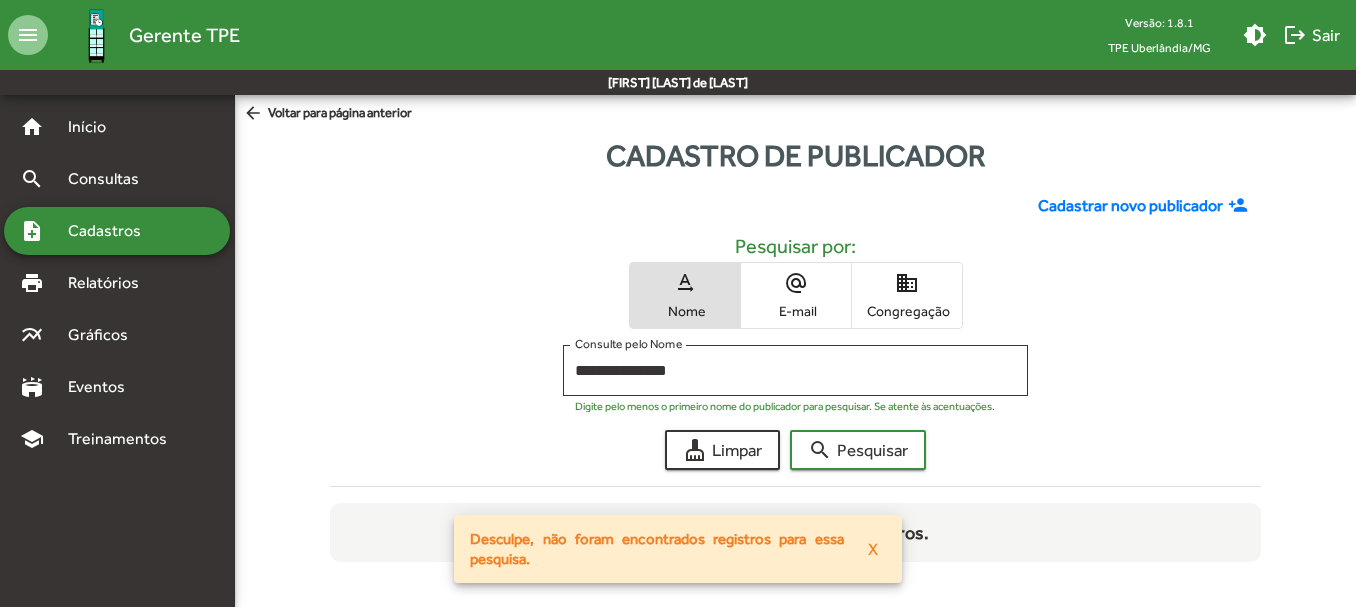 click on "Cadastrar novo publicador" 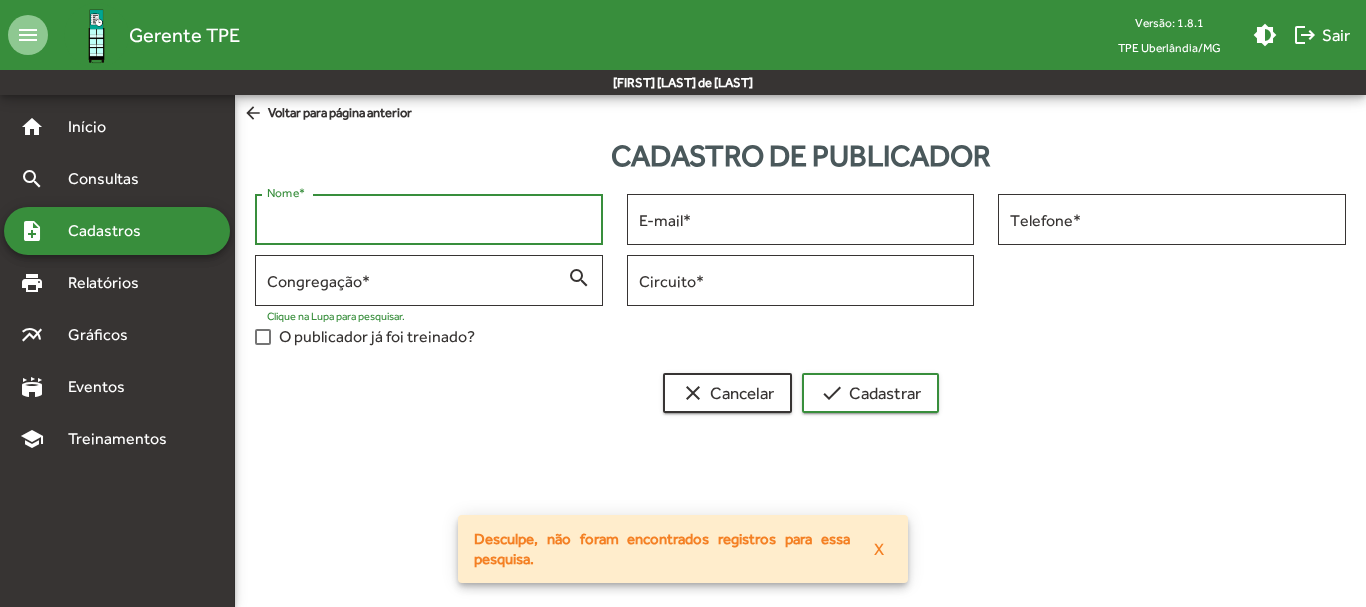 click on "Nome  *" at bounding box center [429, 220] 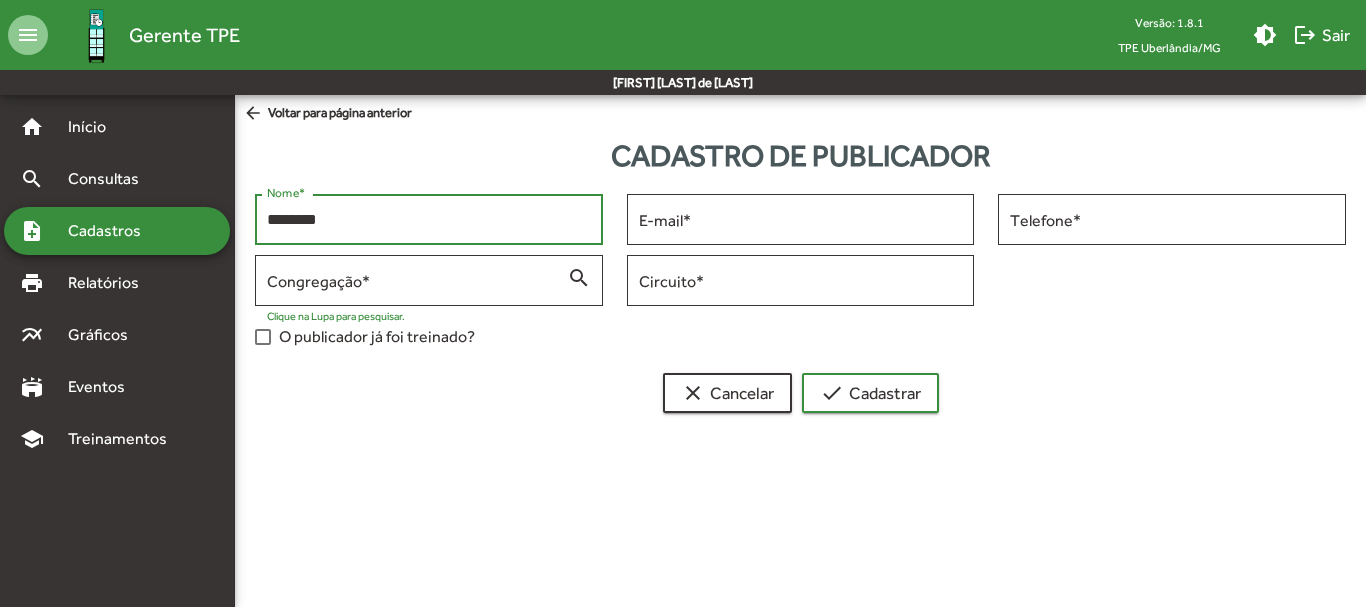 type on "********" 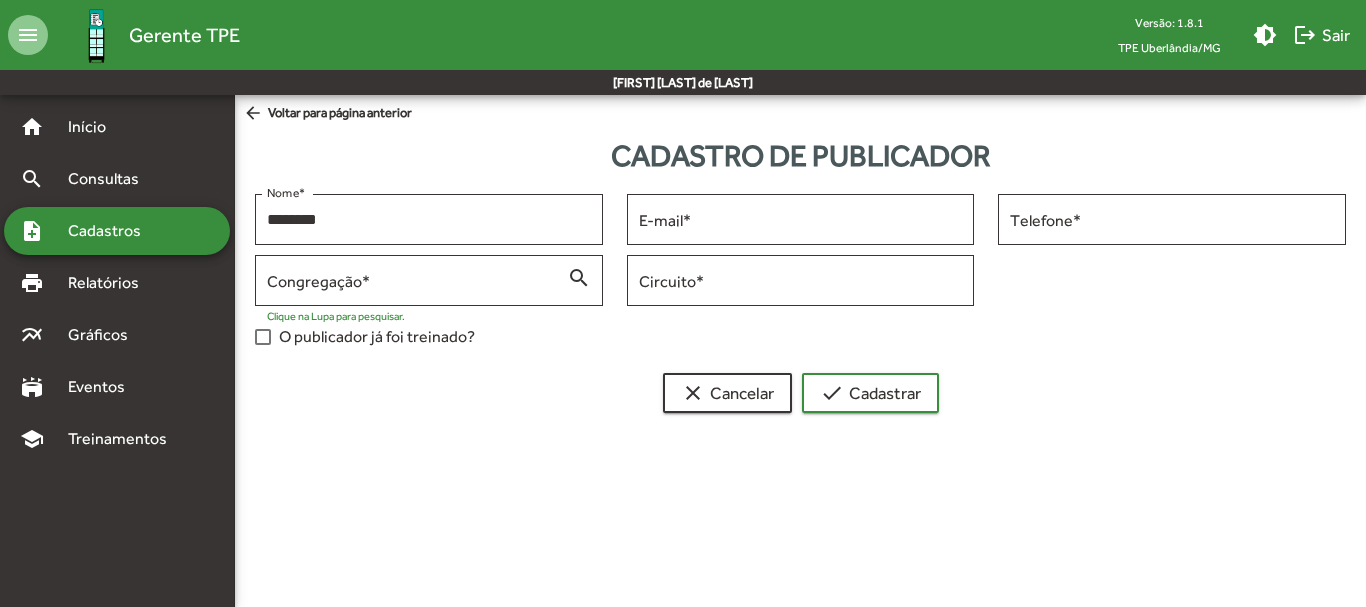 click on "arrow_back  Voltar para página anterior" 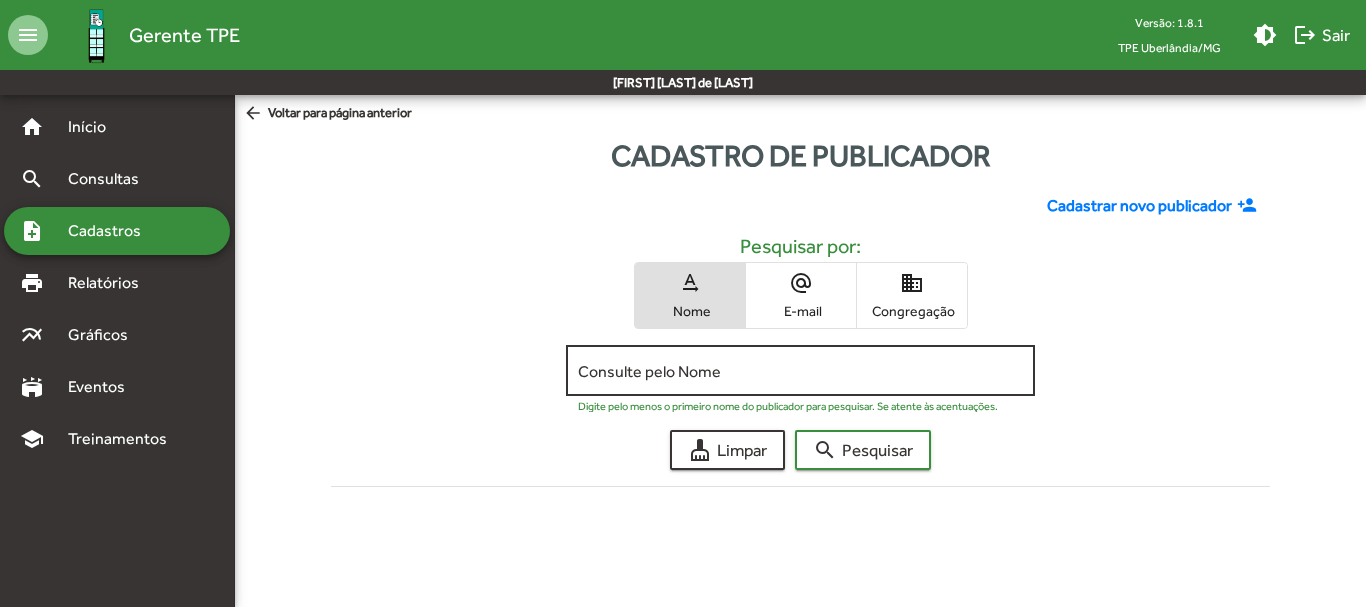 click on "Consulte pelo Nome" at bounding box center (800, 371) 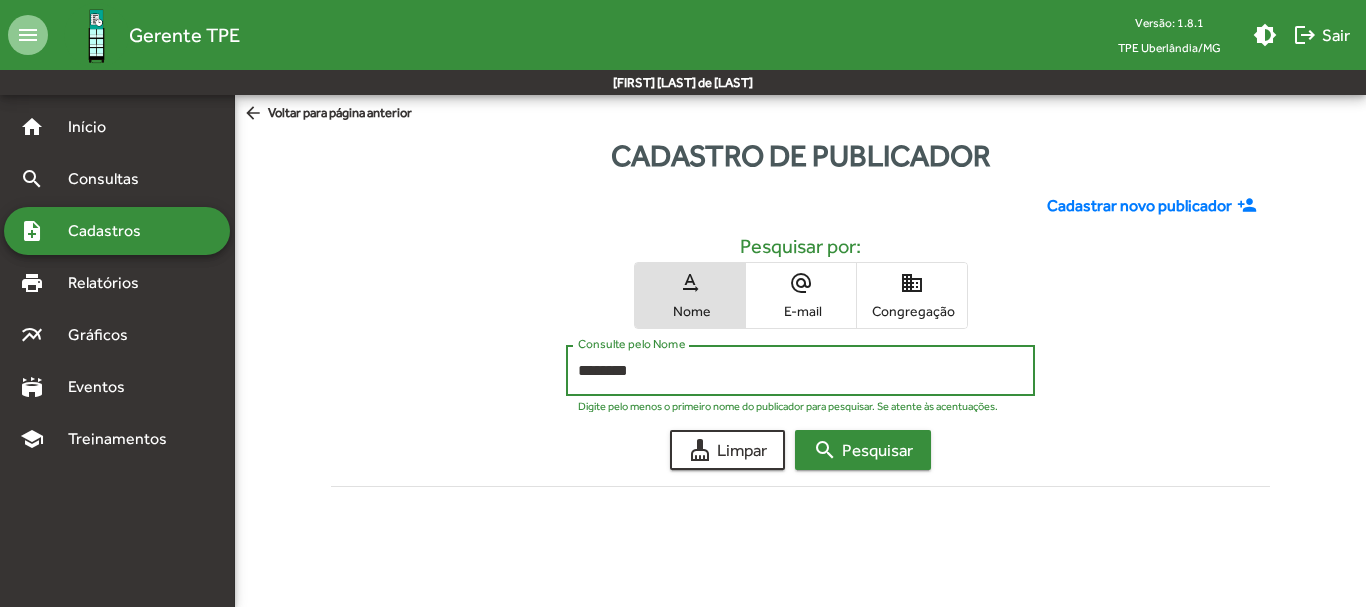 type on "********" 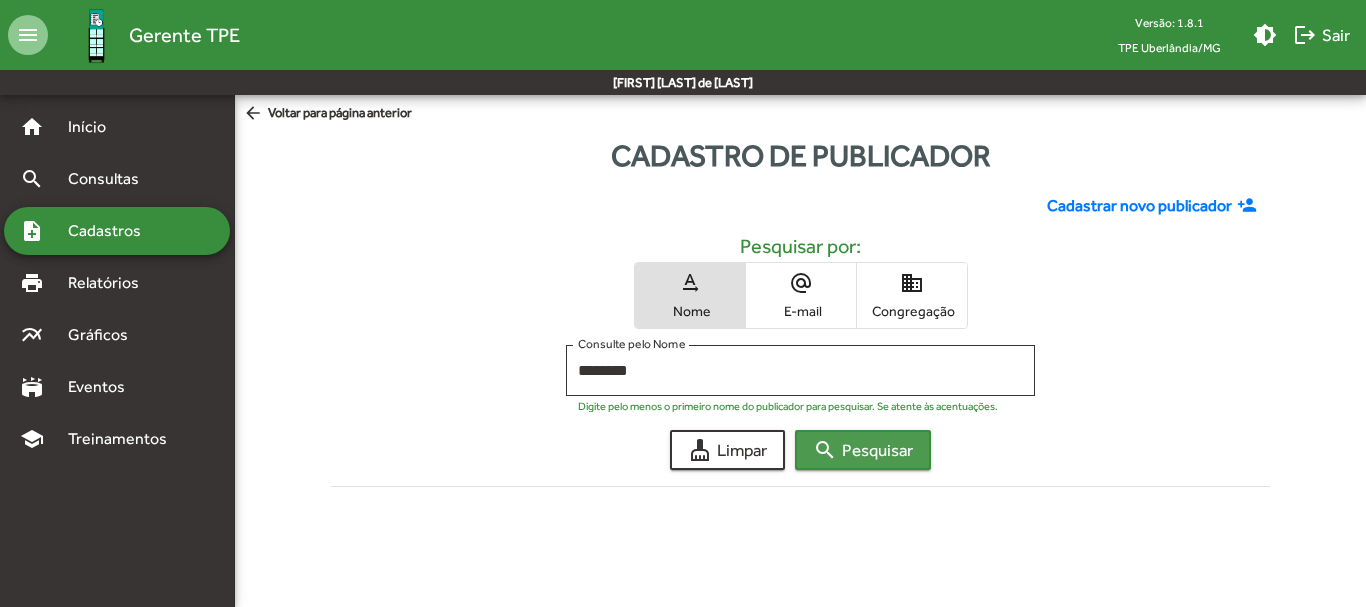 click on "search  Pesquisar" 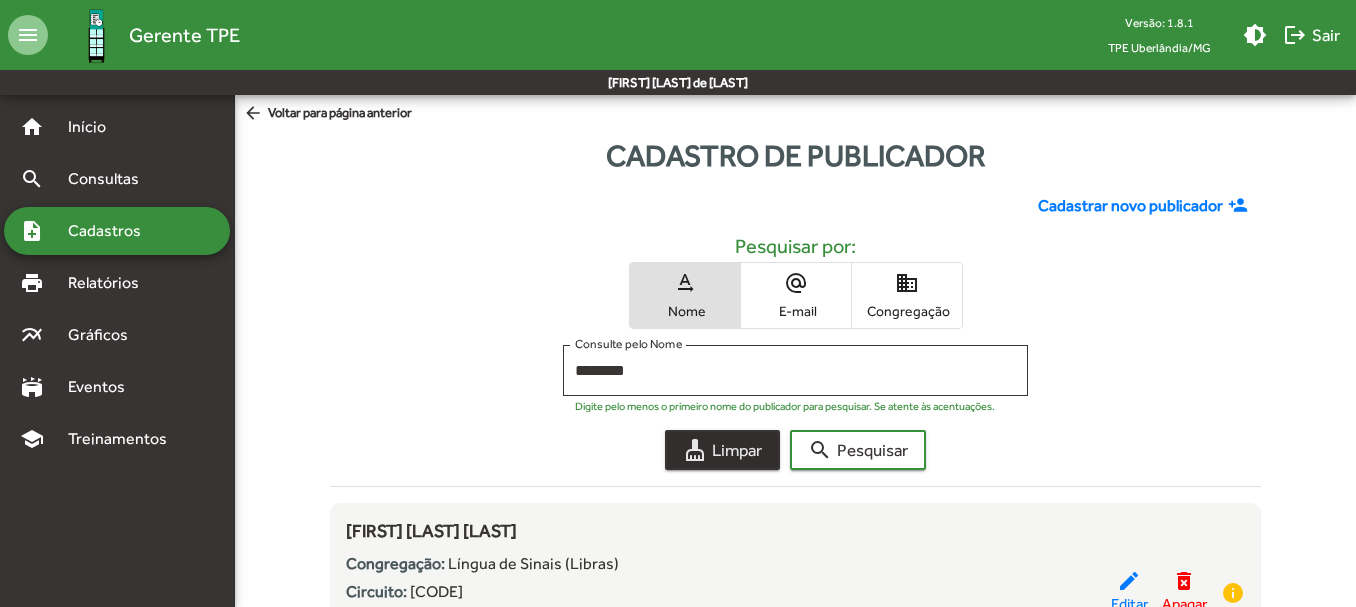 click on "cleaning_services  Limpar" 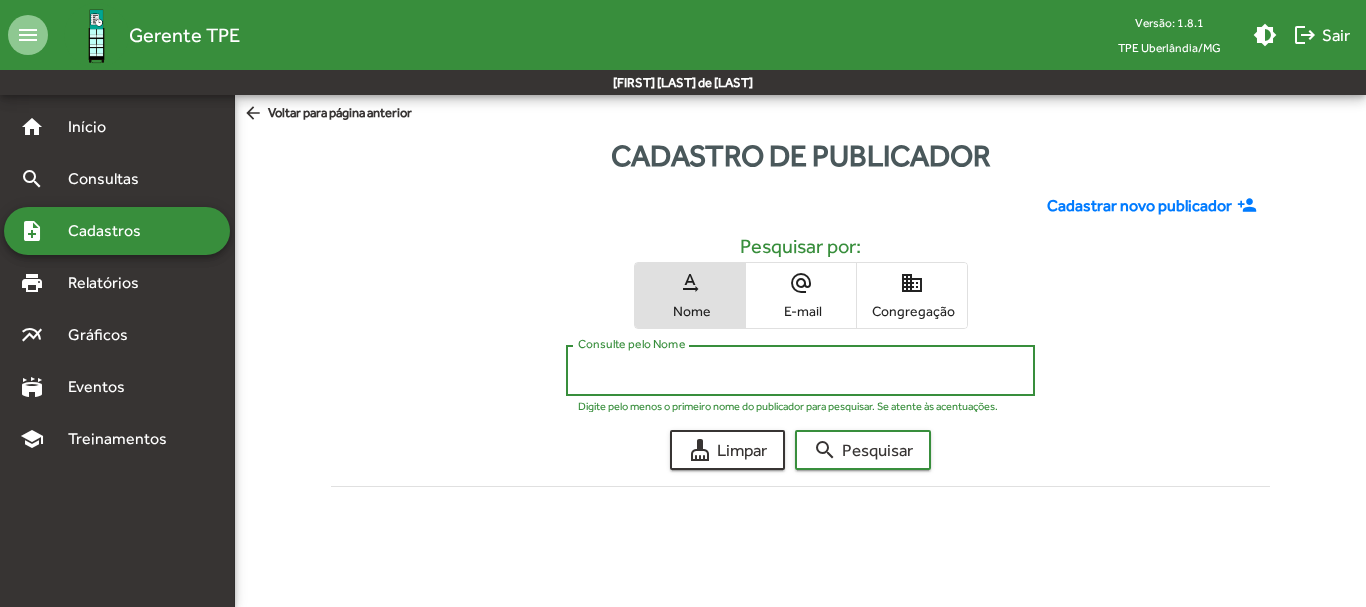 click on "Consulte pelo Nome" at bounding box center (800, 371) 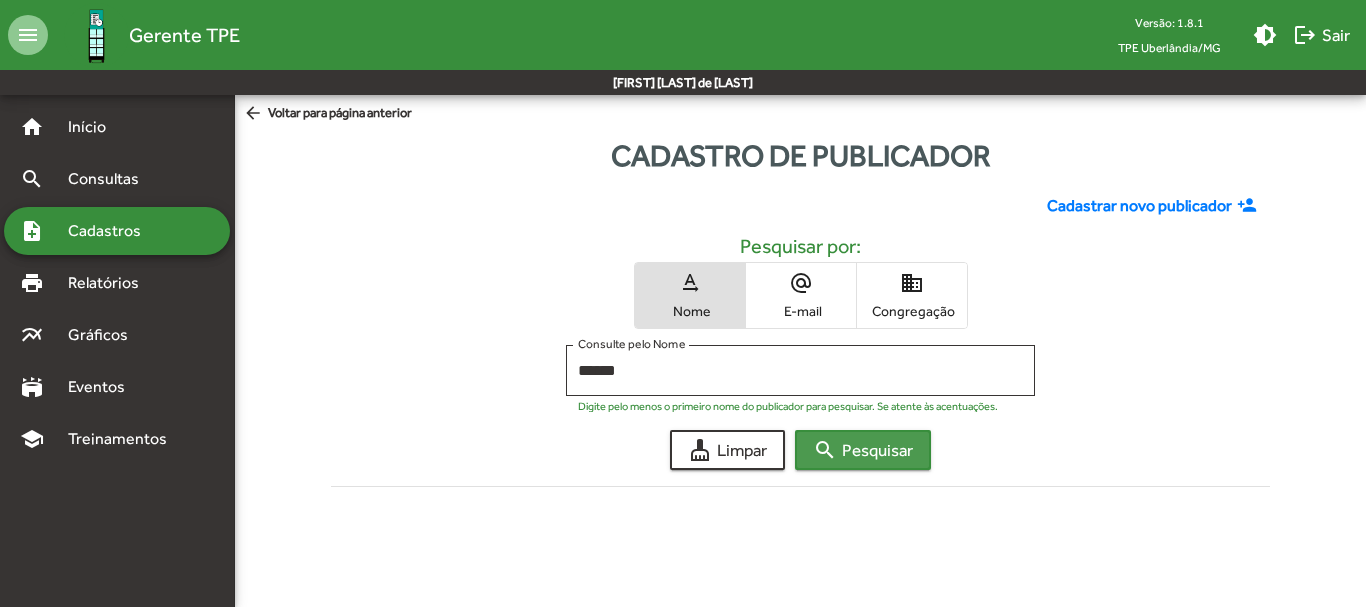 click on "search  Pesquisar" 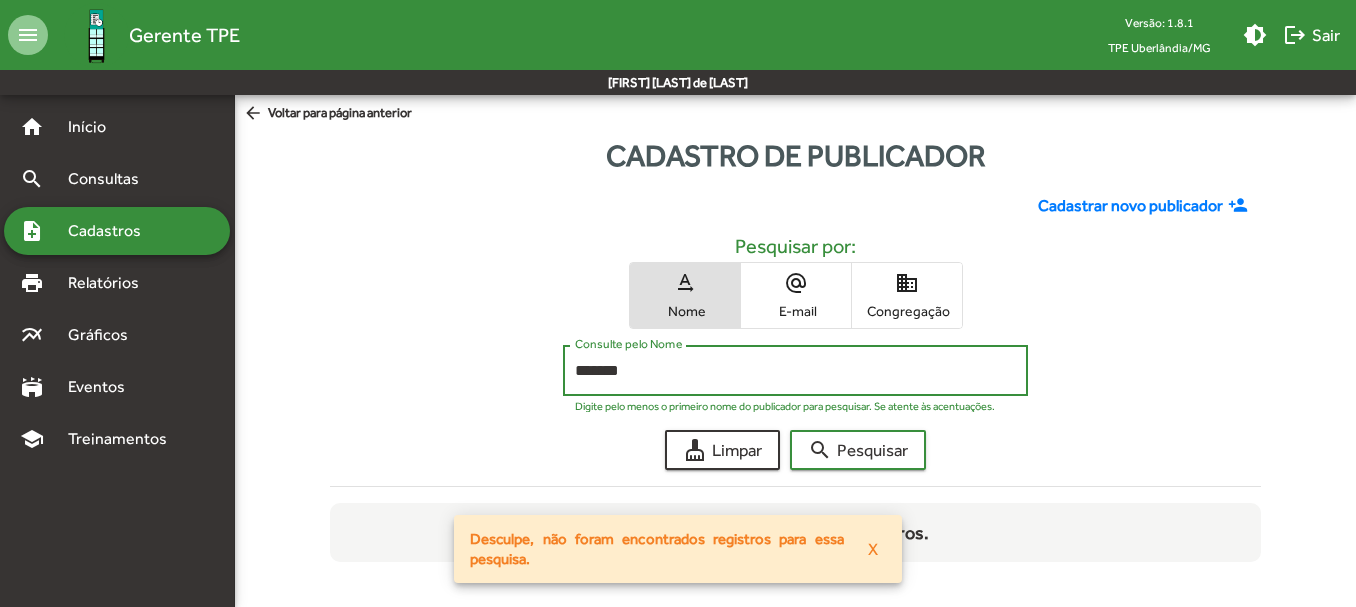 click on "******" at bounding box center (795, 371) 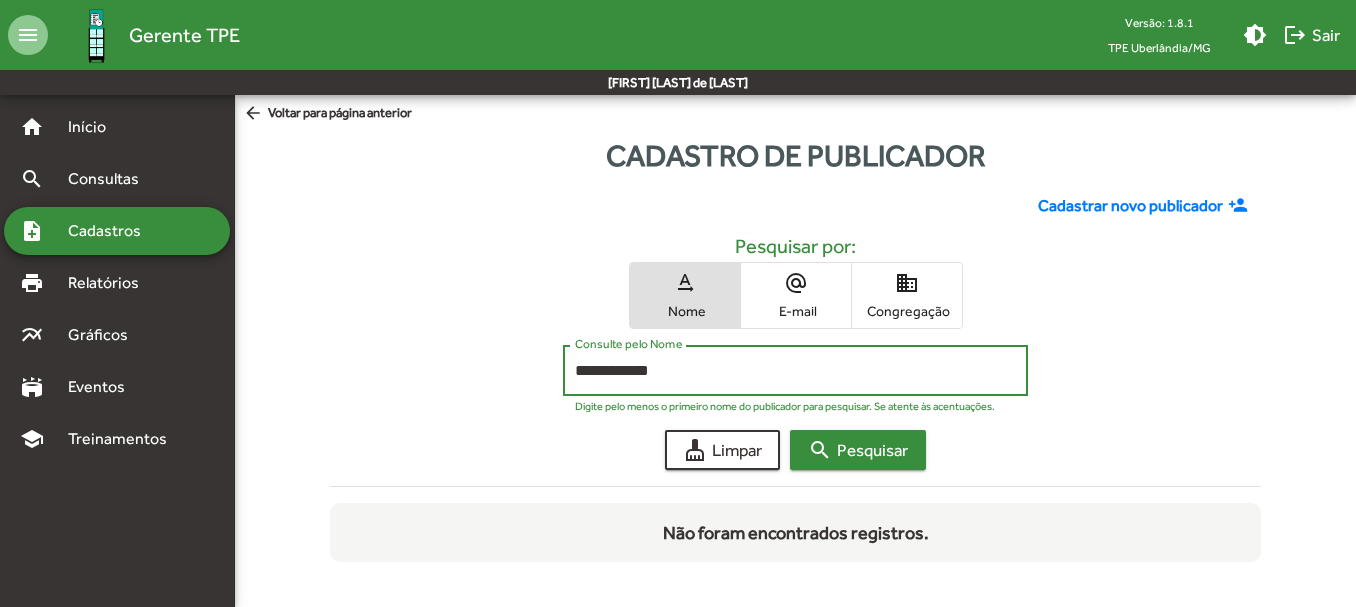 type on "**********" 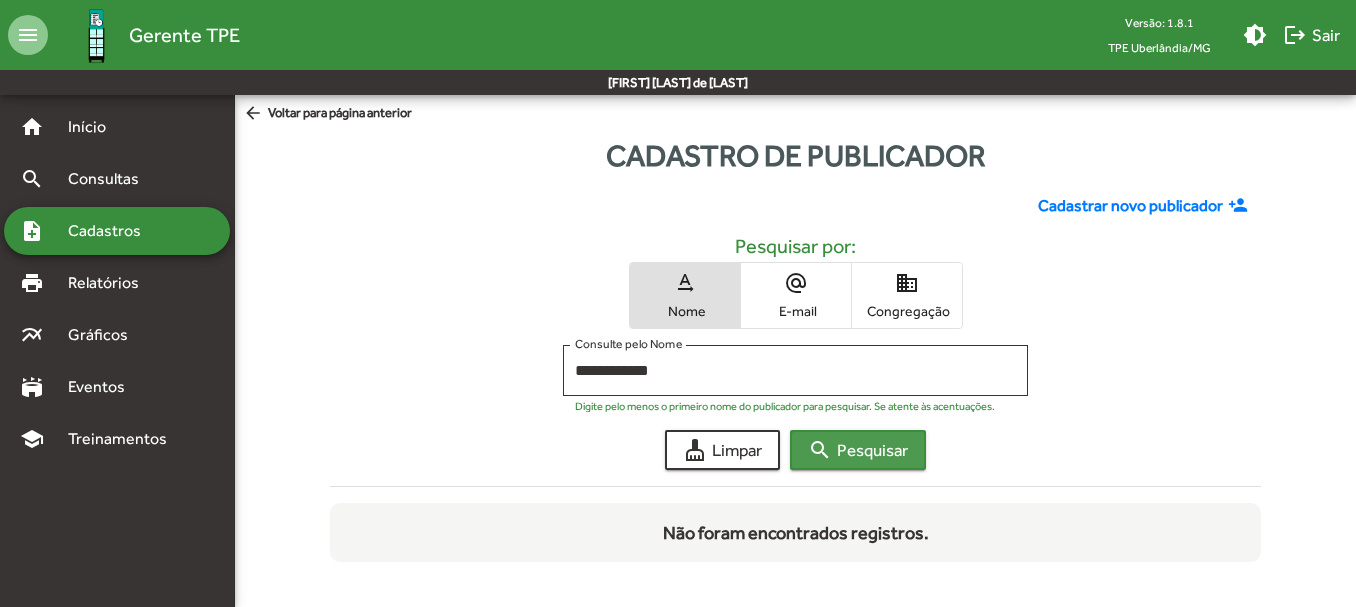 click on "search  Pesquisar" 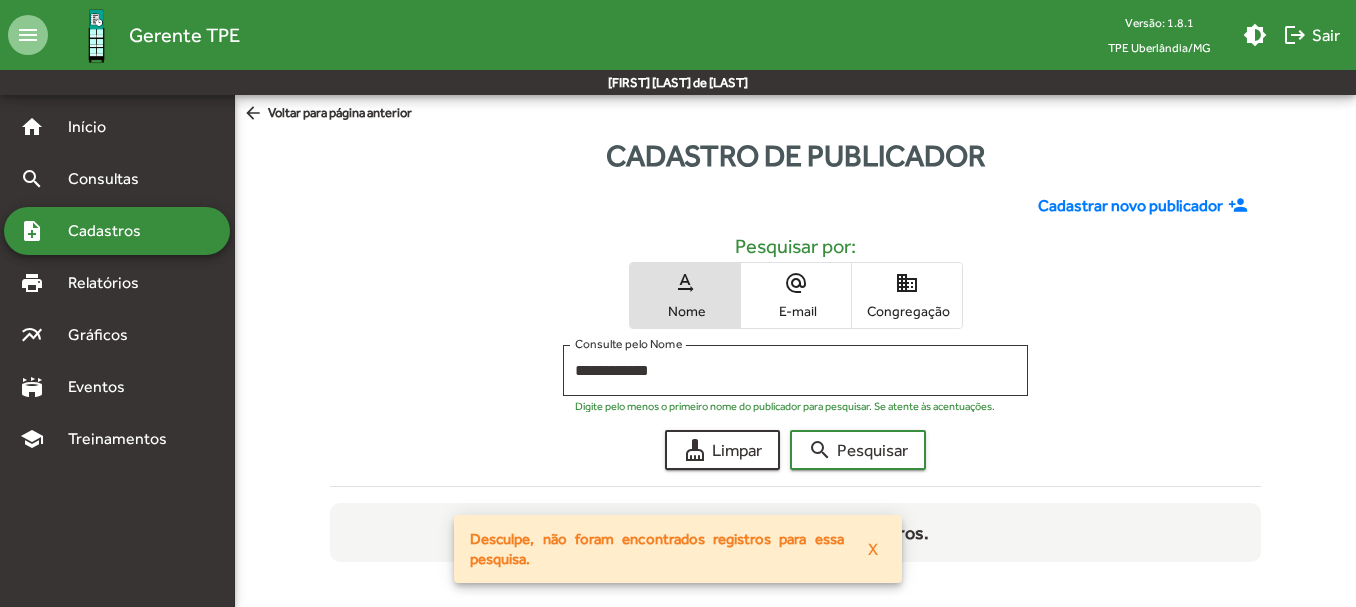 click on "Cadastrar novo publicador" 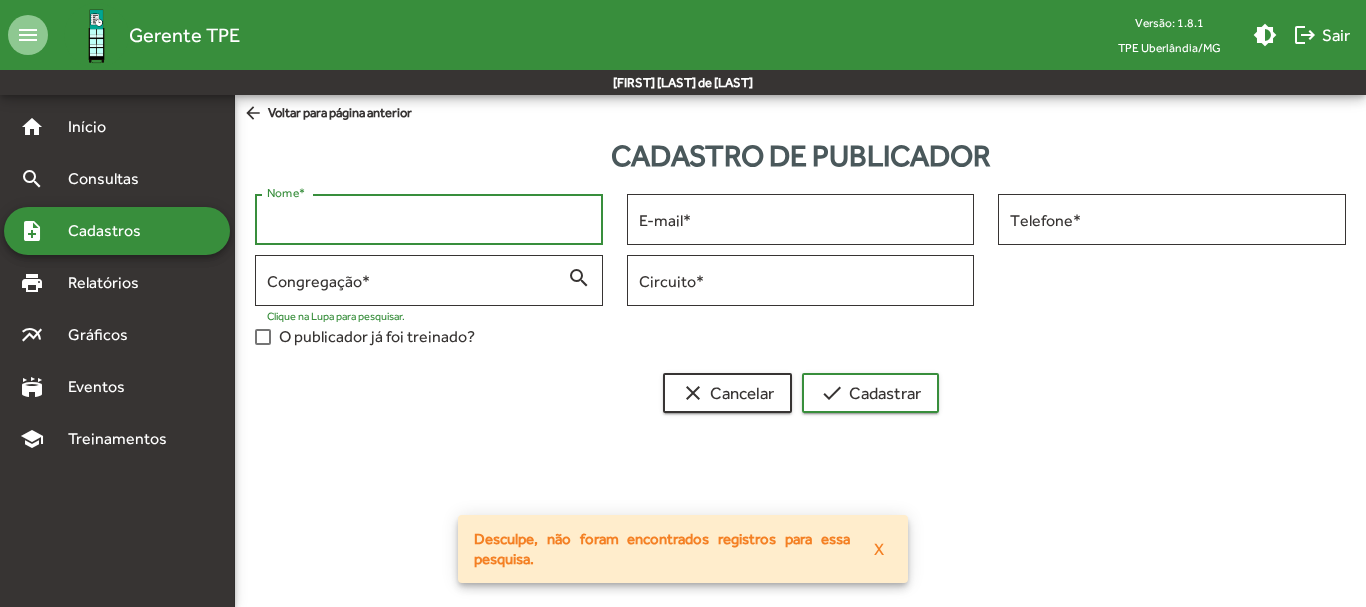 click on "Nome  *" at bounding box center (429, 220) 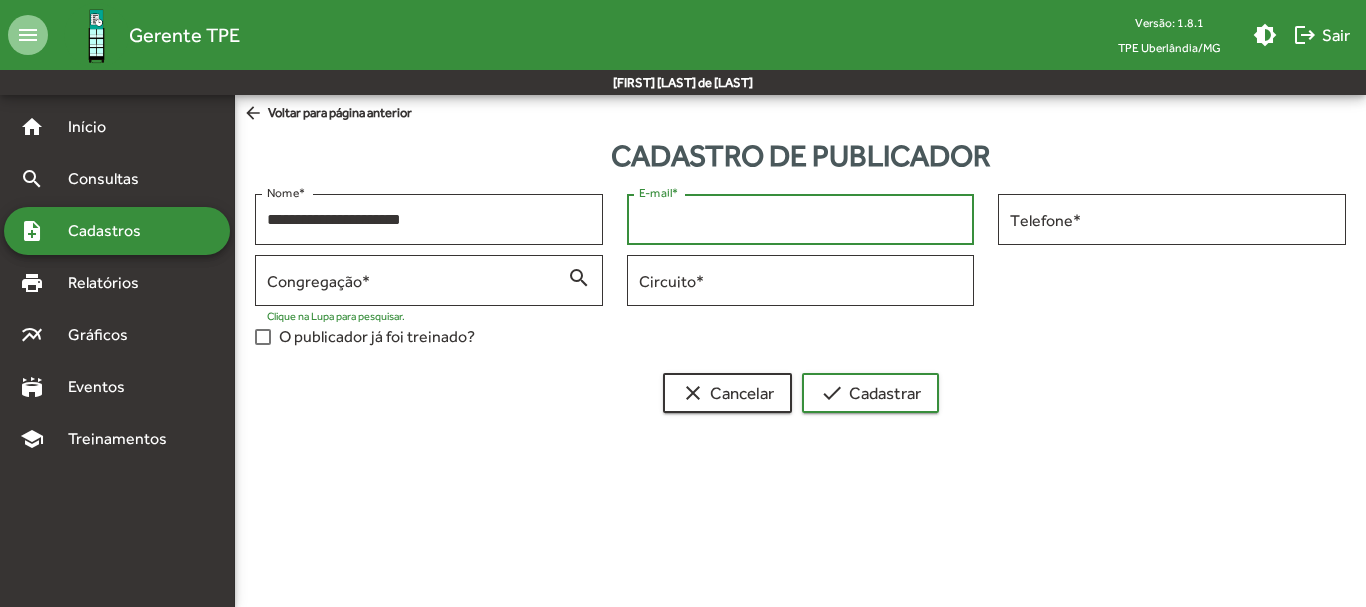 click on "E-mail  *" at bounding box center (801, 220) 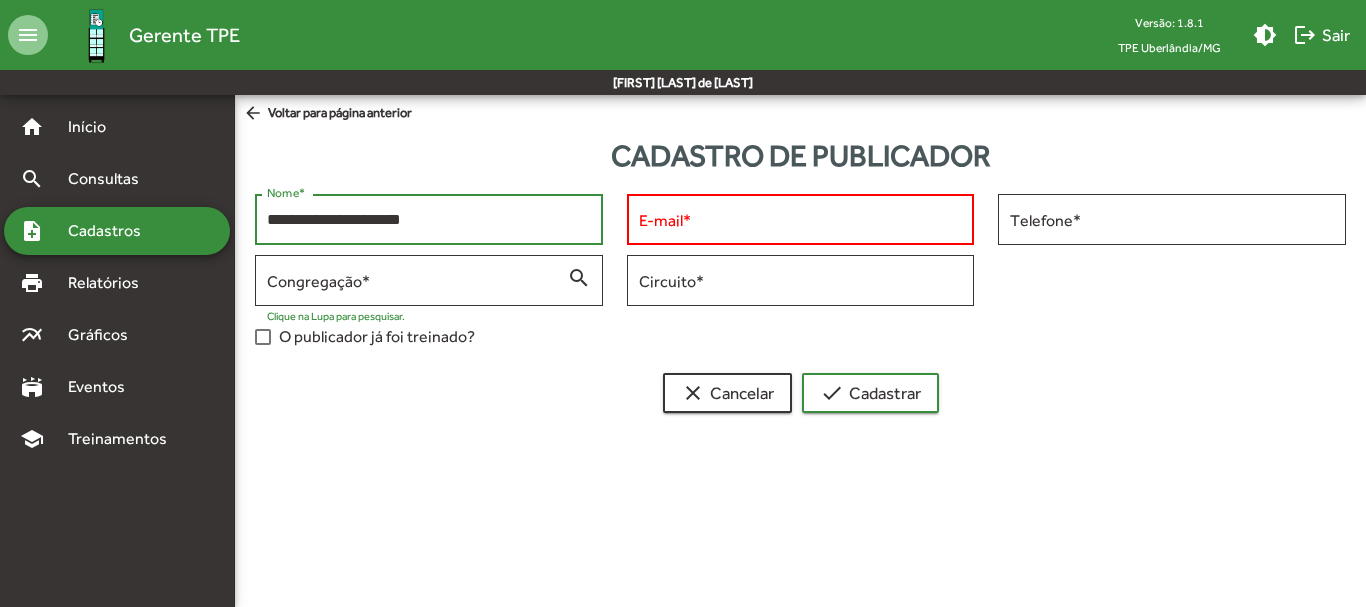 click on "**********" at bounding box center (429, 220) 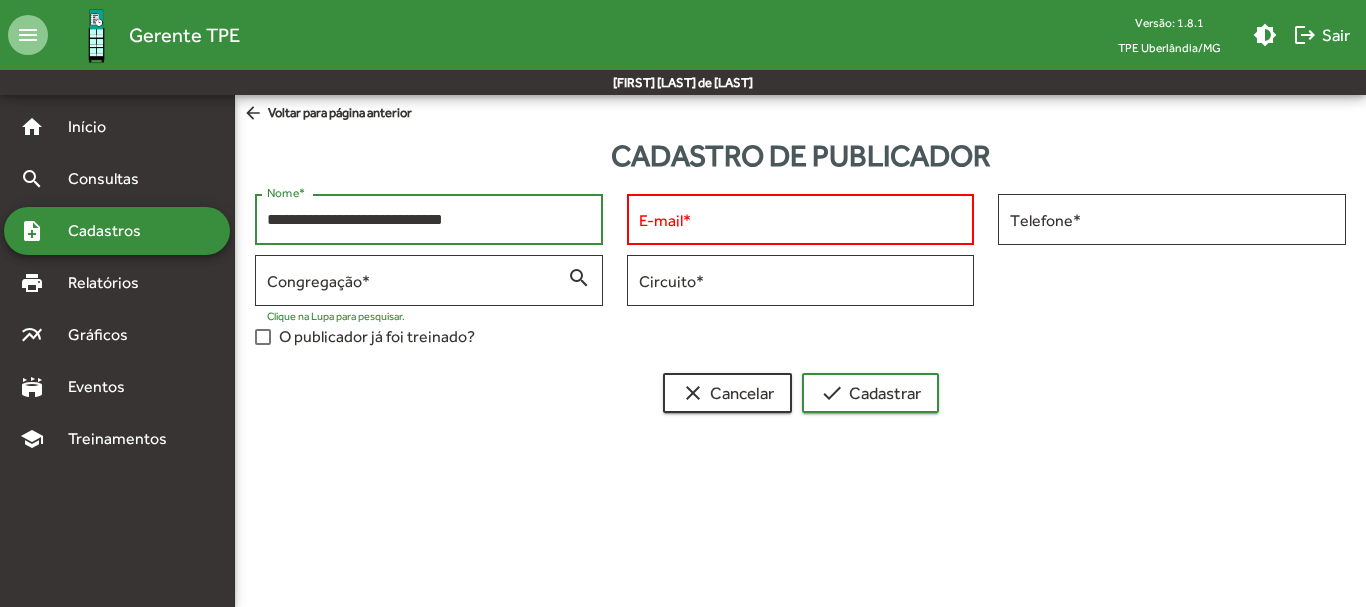 type on "**********" 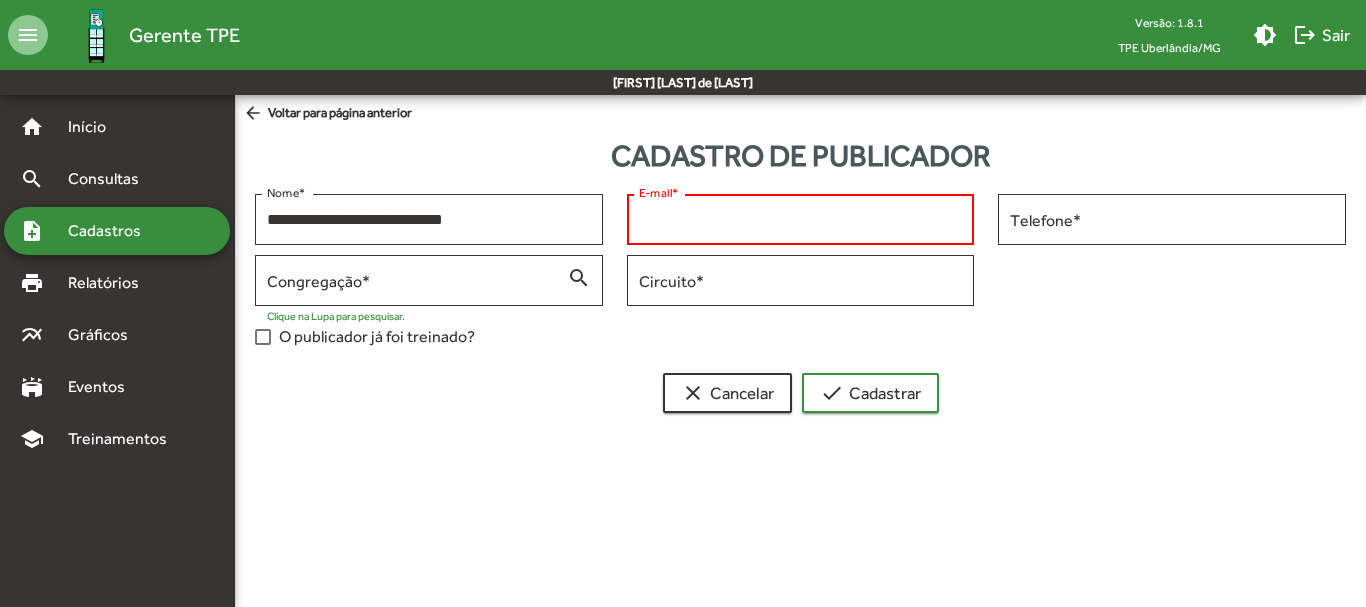 click on "E-mail  *" at bounding box center [801, 220] 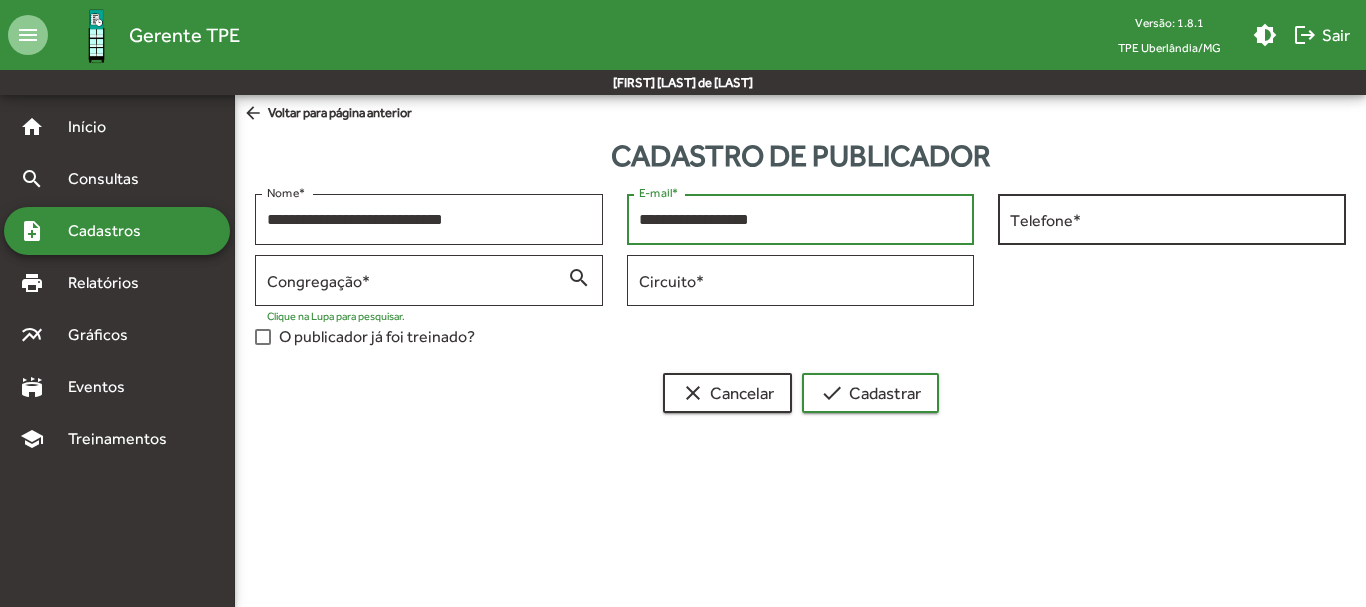 type on "**********" 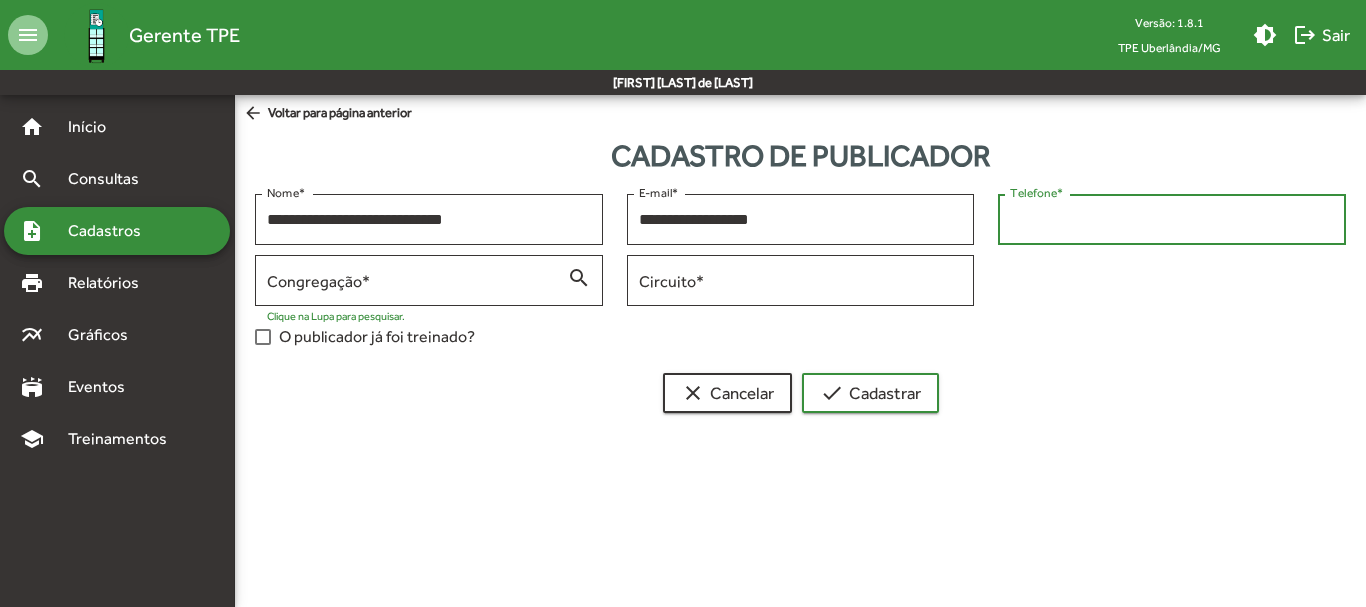 click on "Telefone  *" at bounding box center [1172, 220] 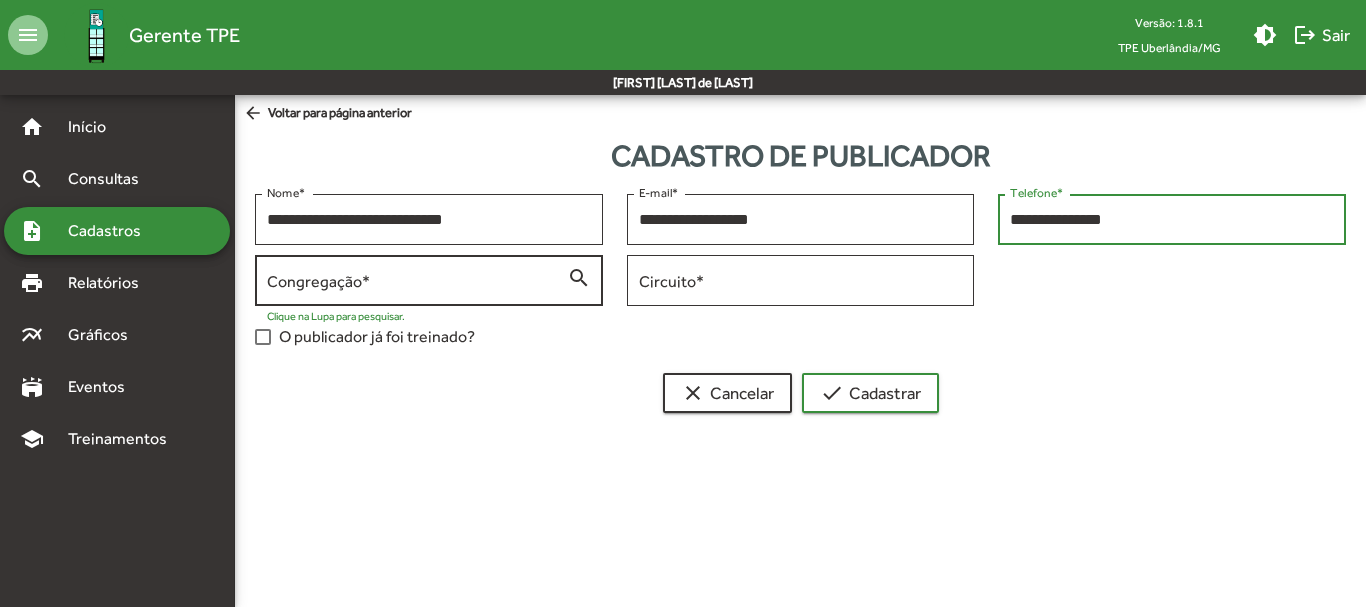 type on "**********" 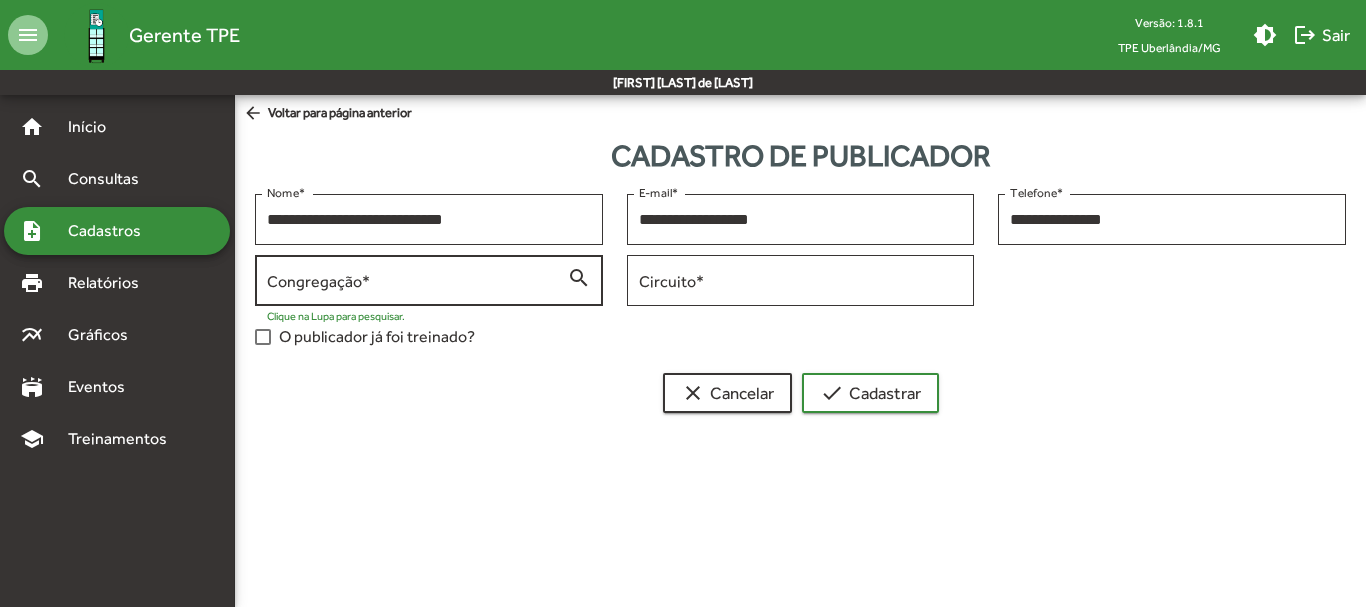 click on "Congregação  *" at bounding box center (417, 278) 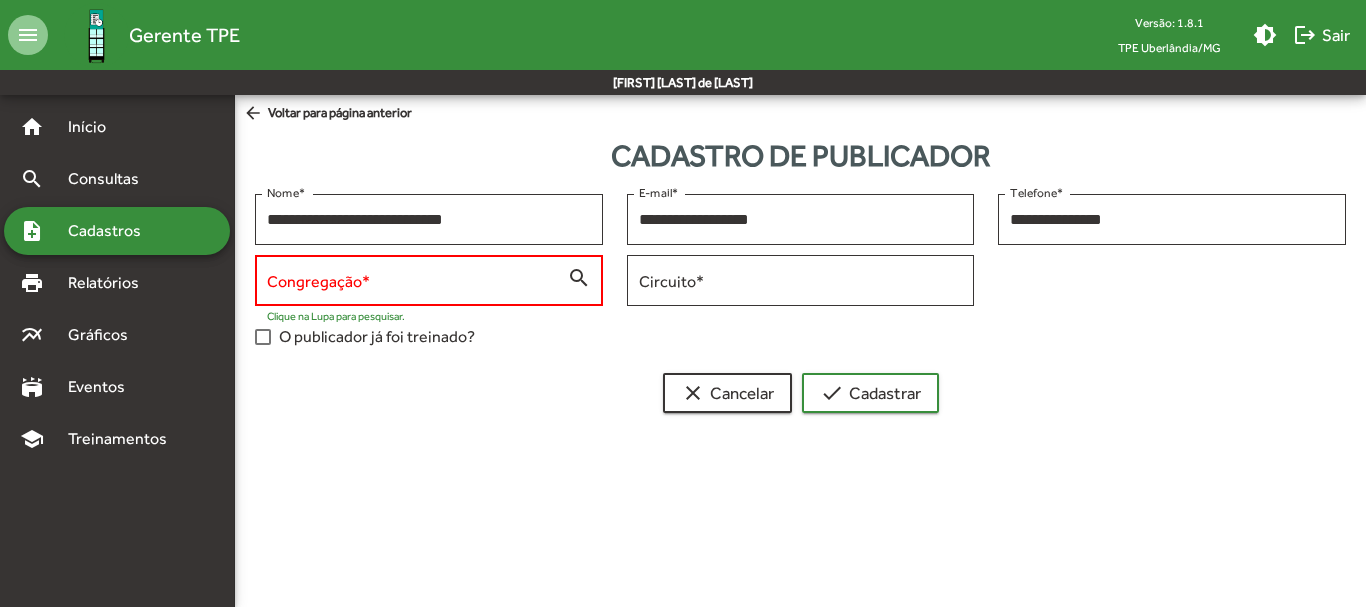 click at bounding box center (498, 312) 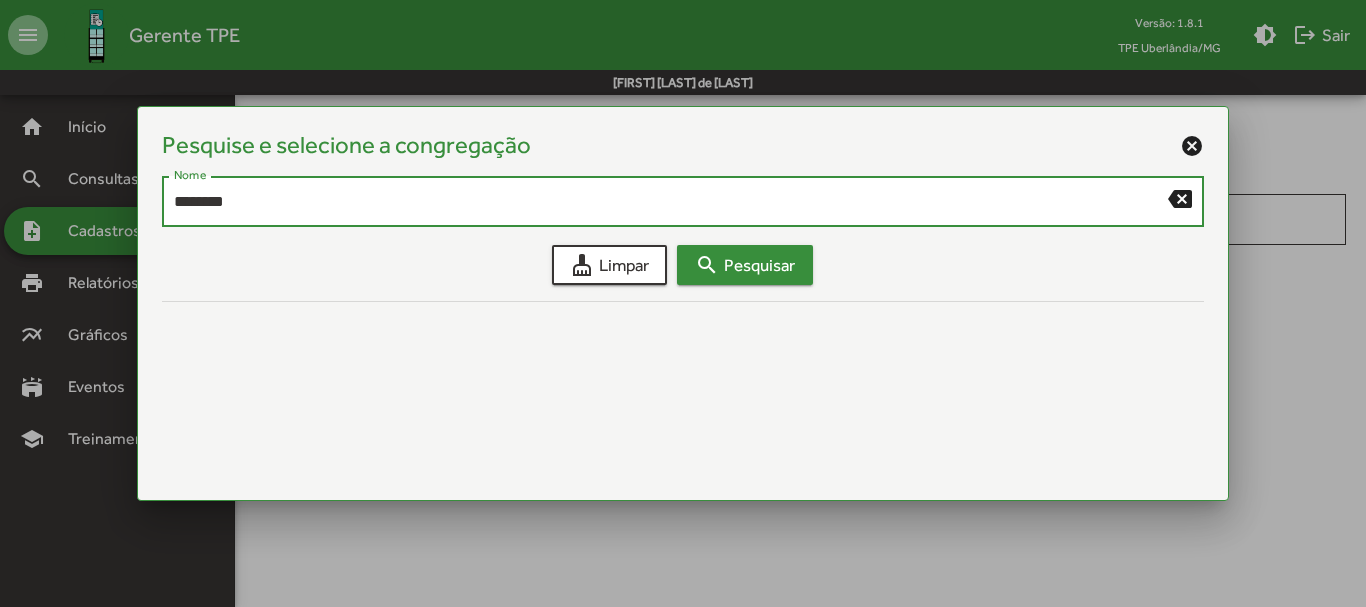 type on "********" 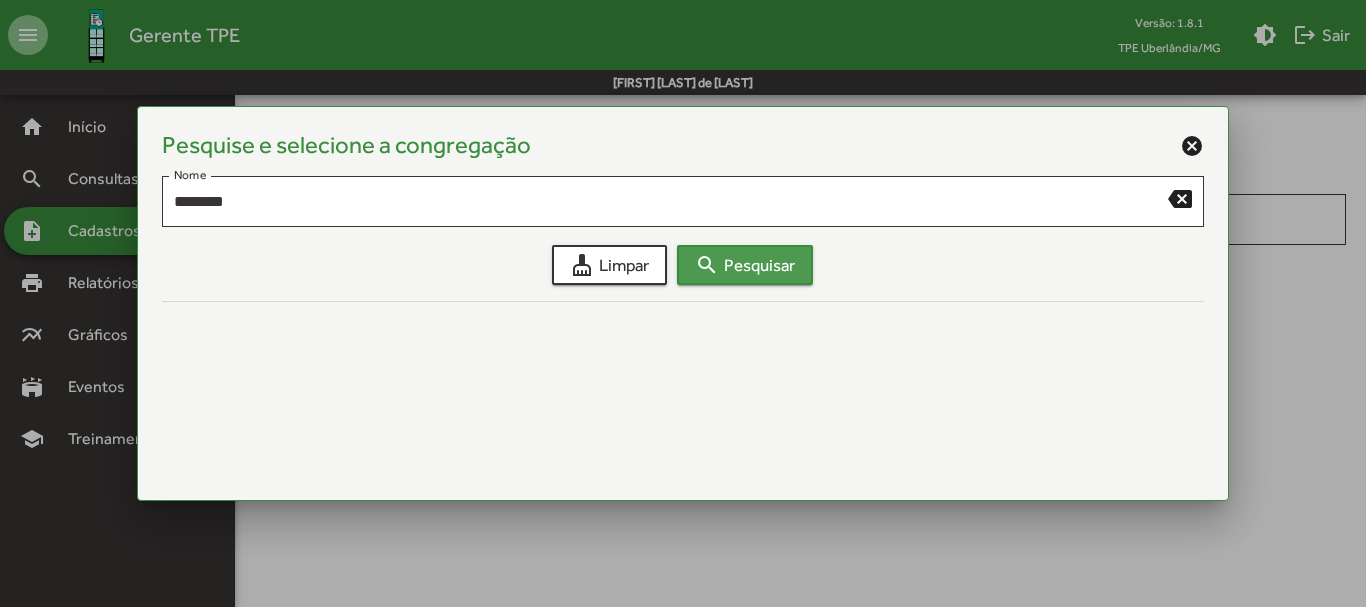 click on "search  Pesquisar" at bounding box center (745, 265) 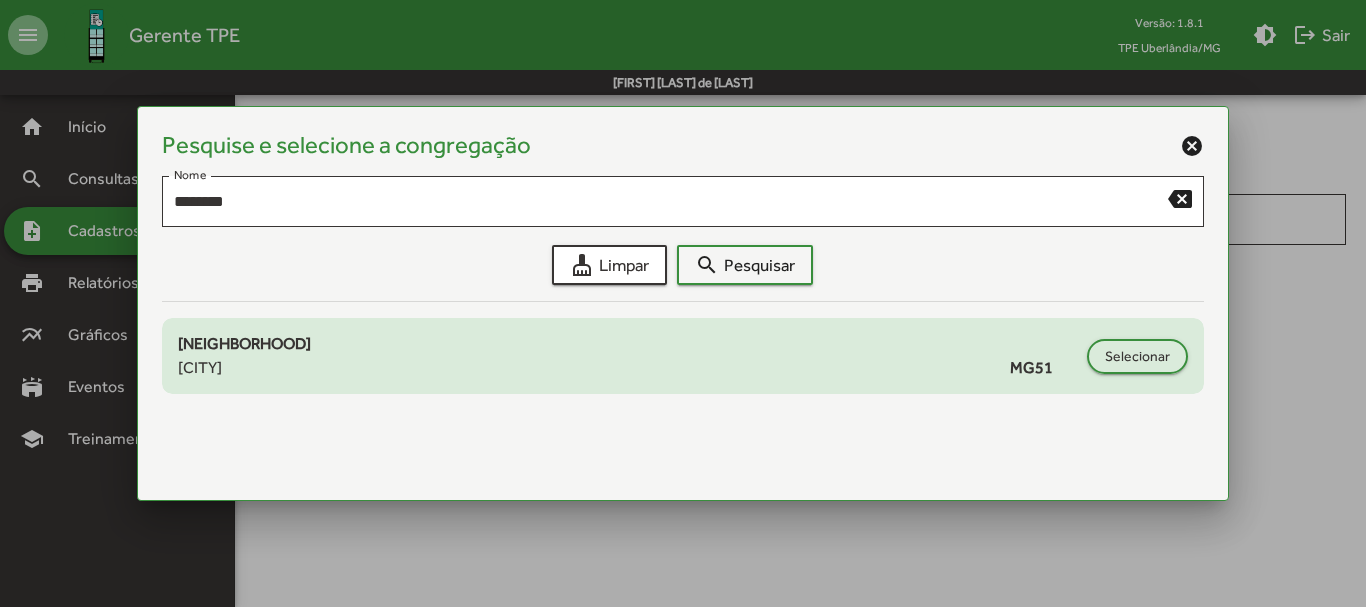 click on "[NEIGHBORHOOD]
[CITY]
[STATE_CODE]
Selecionar" 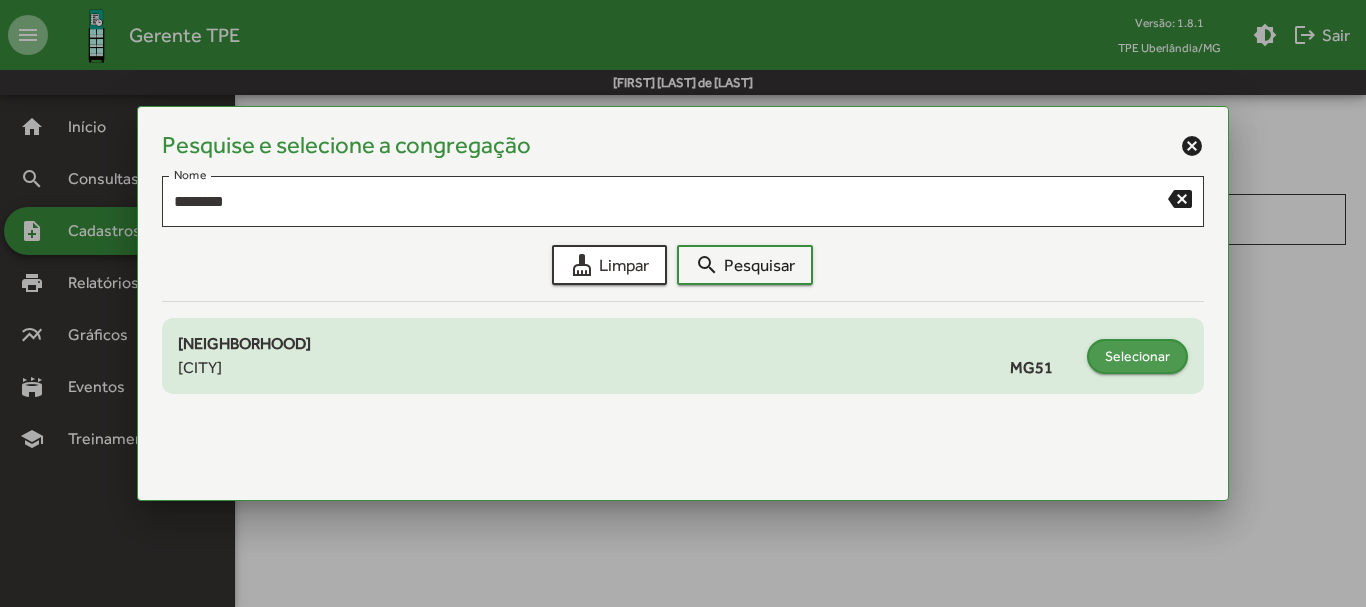 click on "Selecionar" 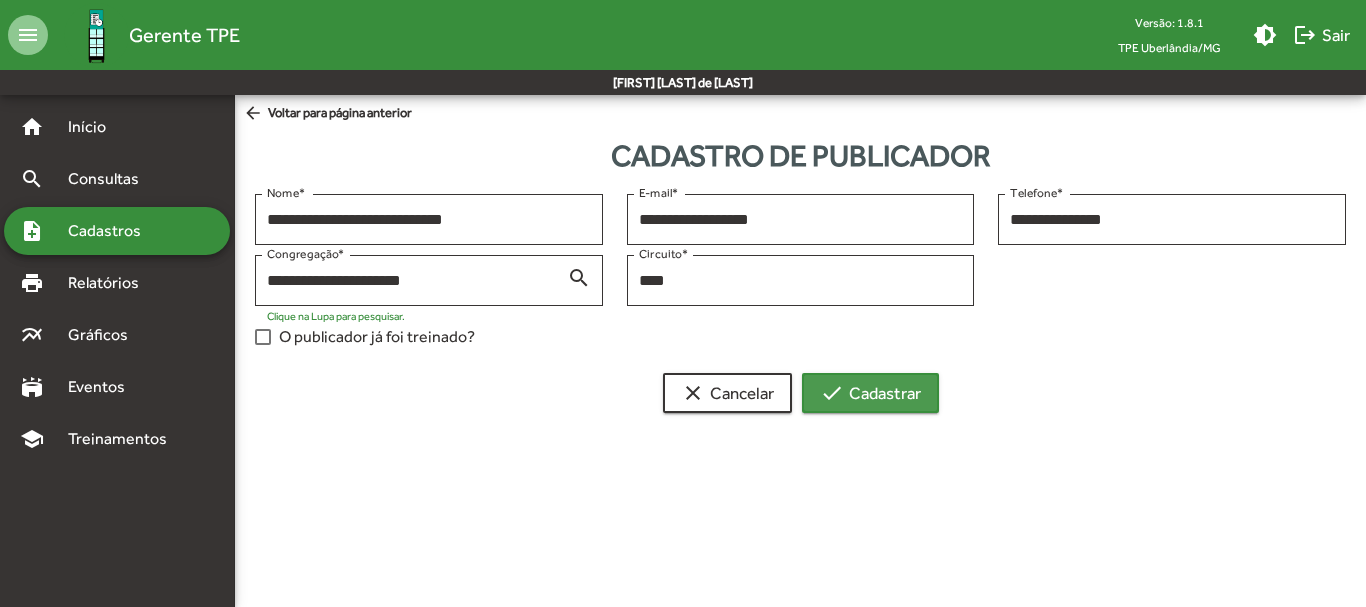 click on "check  Cadastrar" at bounding box center [870, 393] 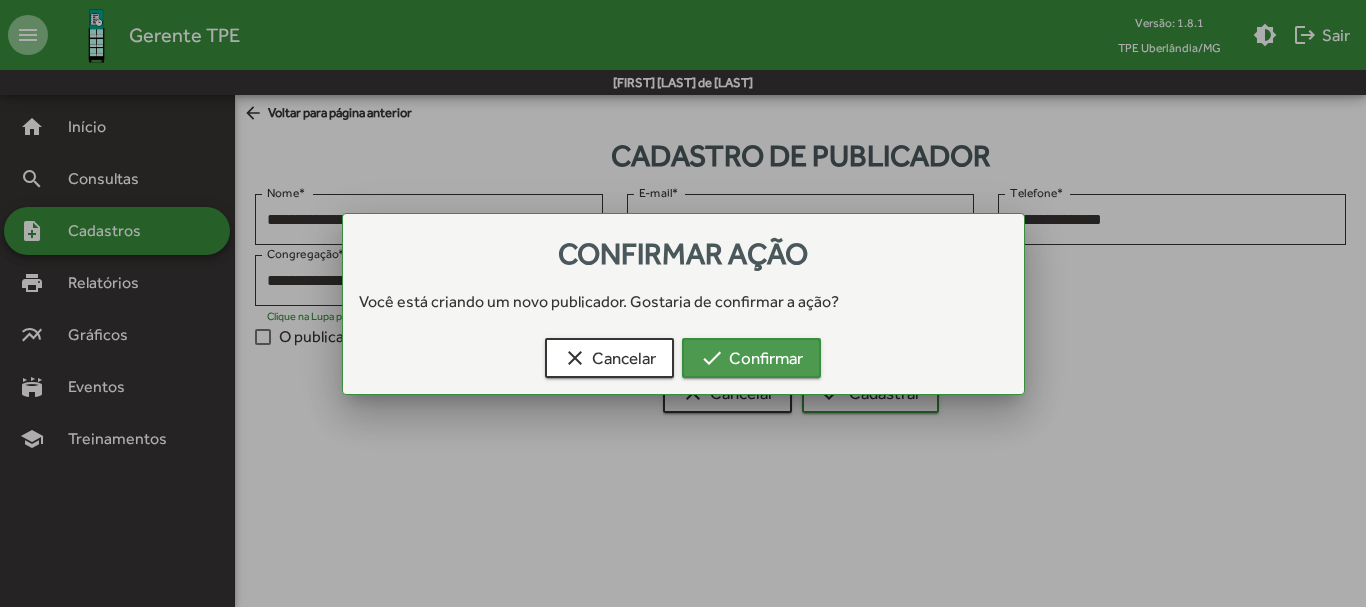 click on "check  Confirmar" at bounding box center [751, 358] 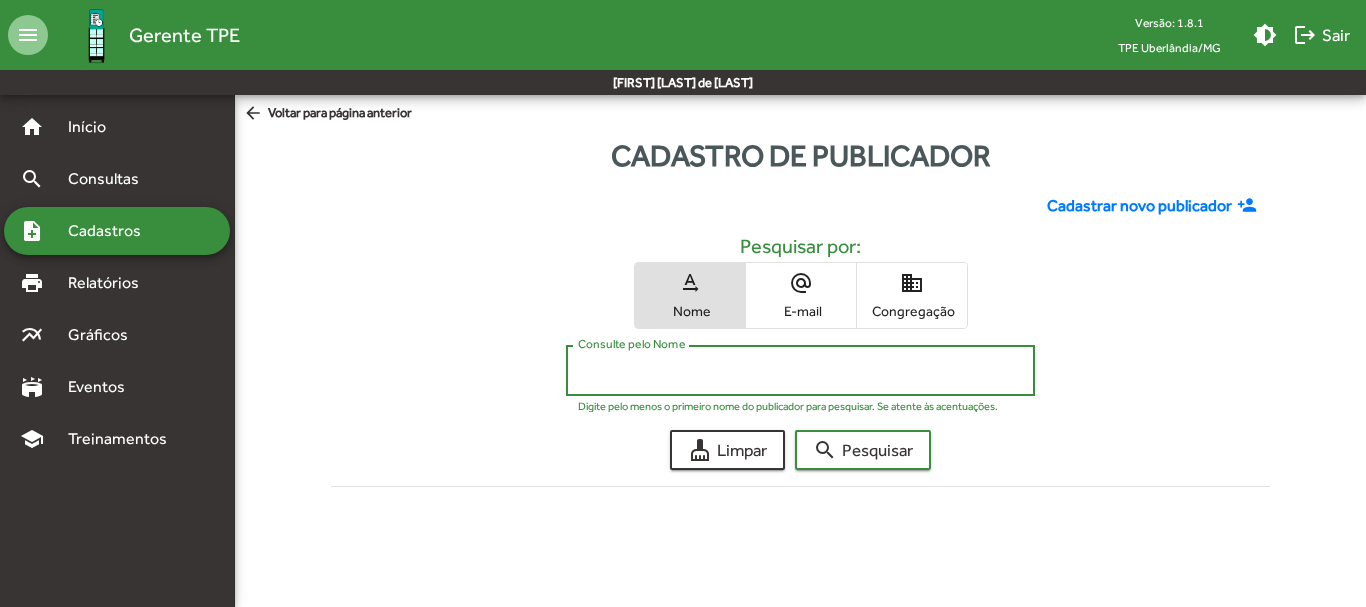 click on "Consulte pelo Nome" at bounding box center [800, 371] 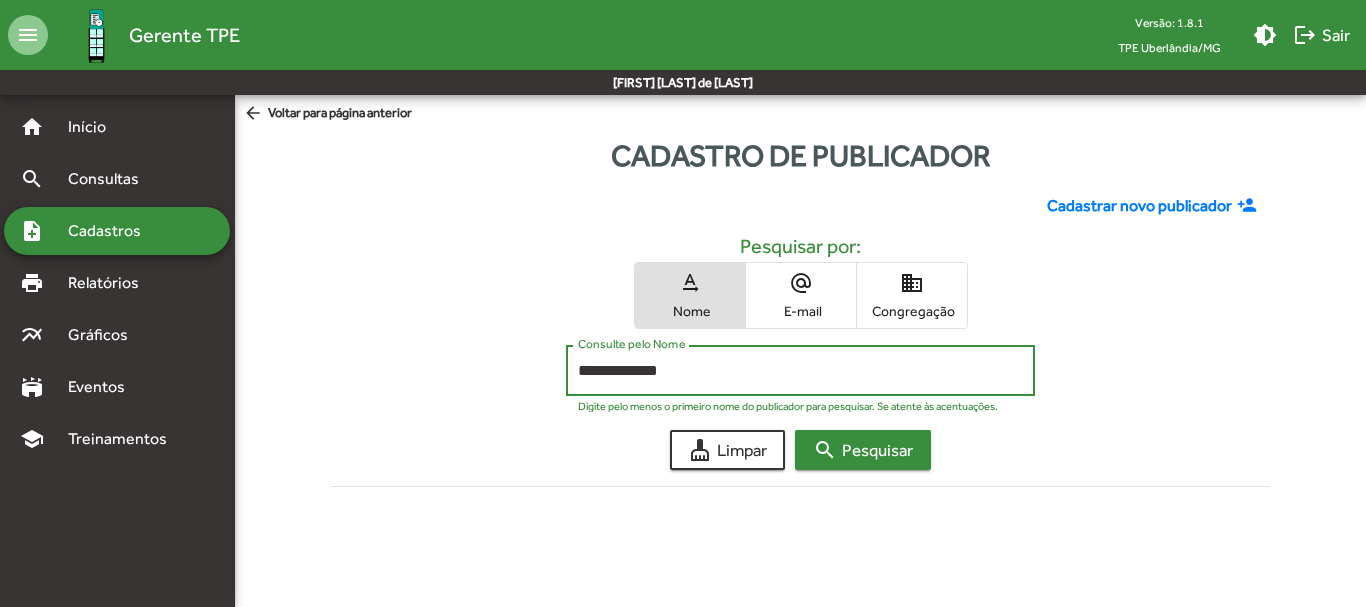 type on "**********" 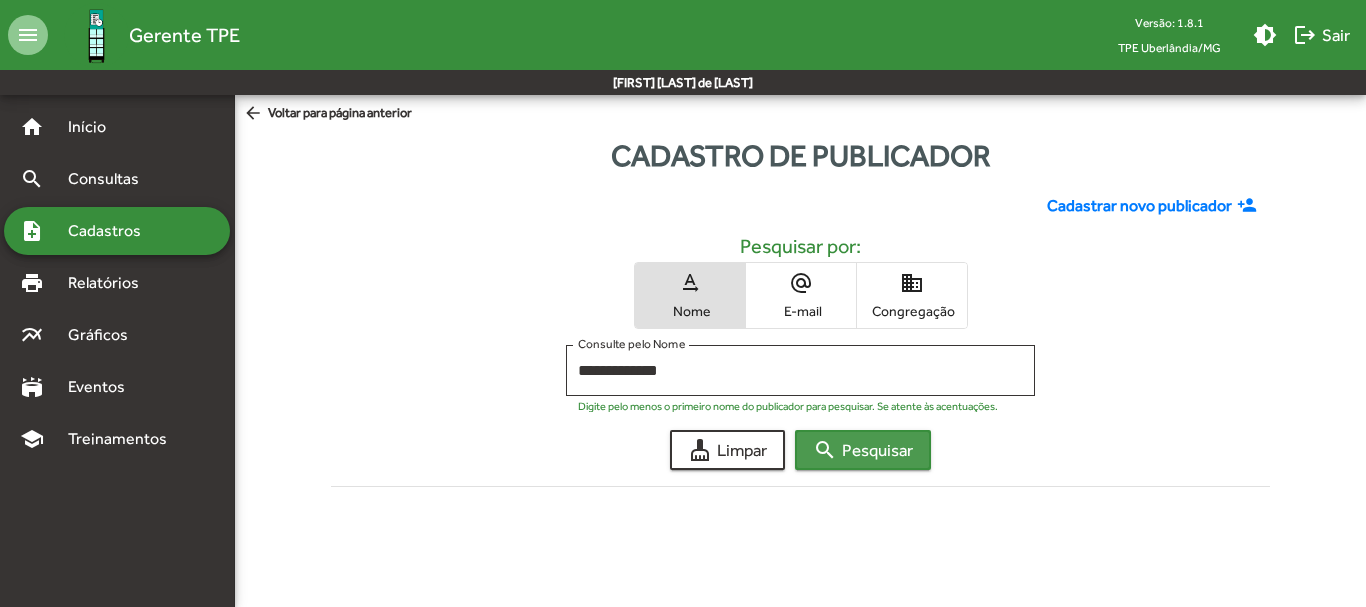 click on "search  Pesquisar" 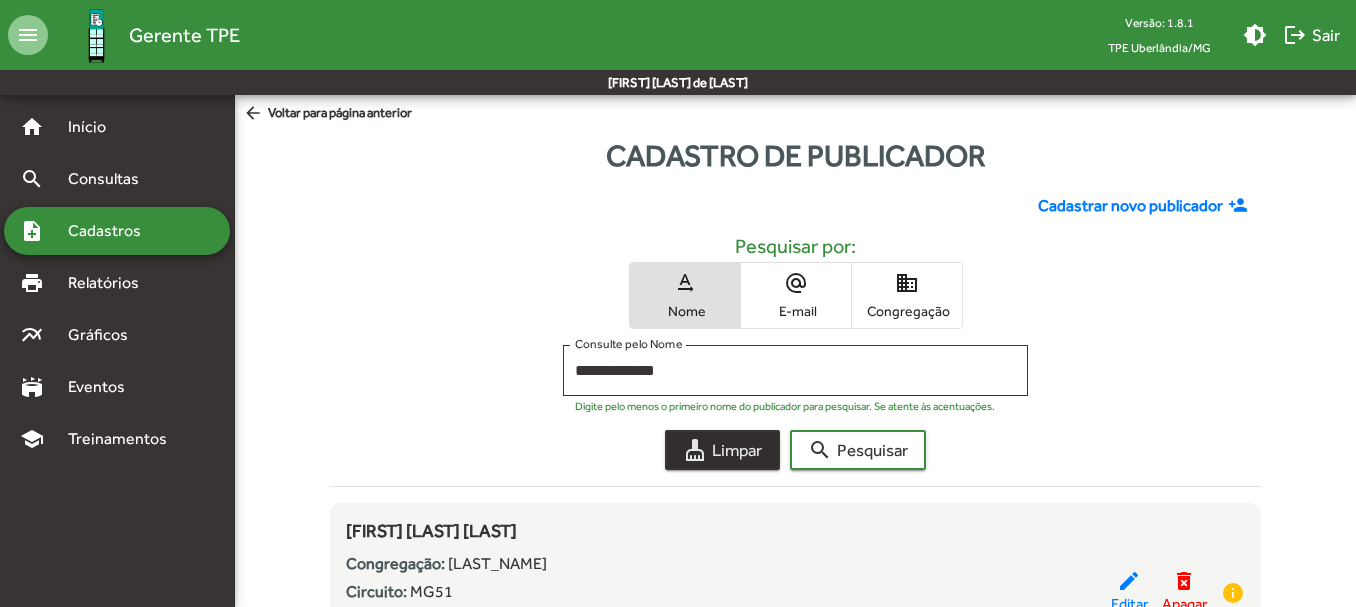 click on "cleaning_services  Limpar" 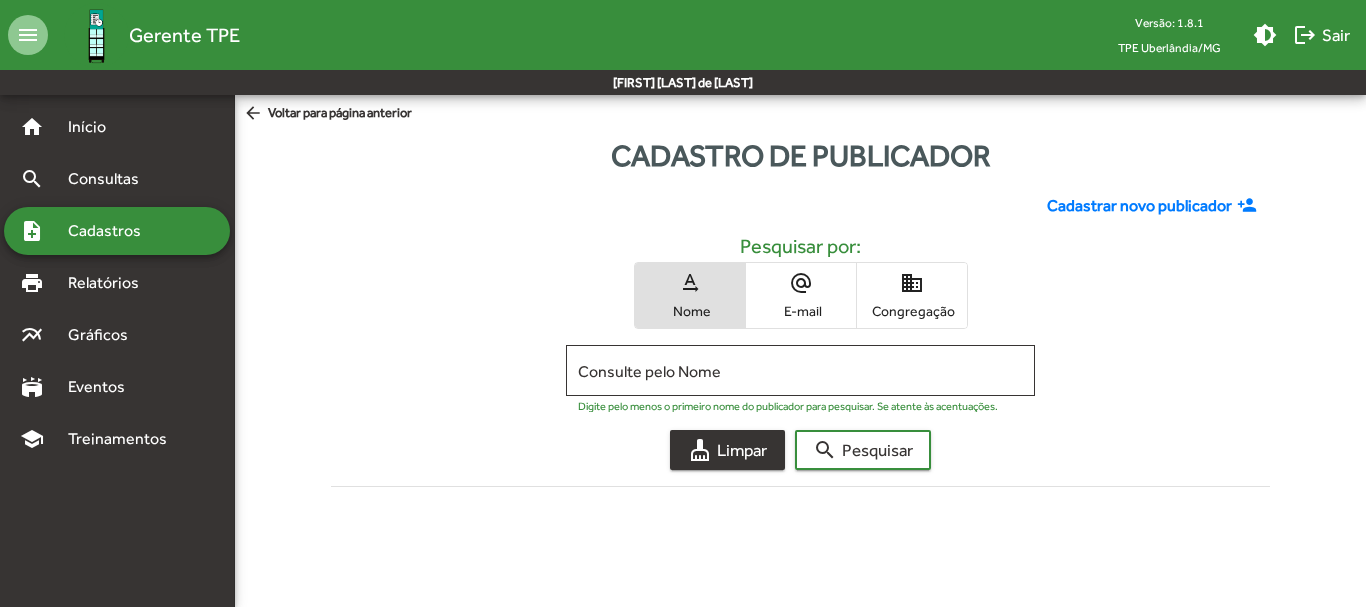 type 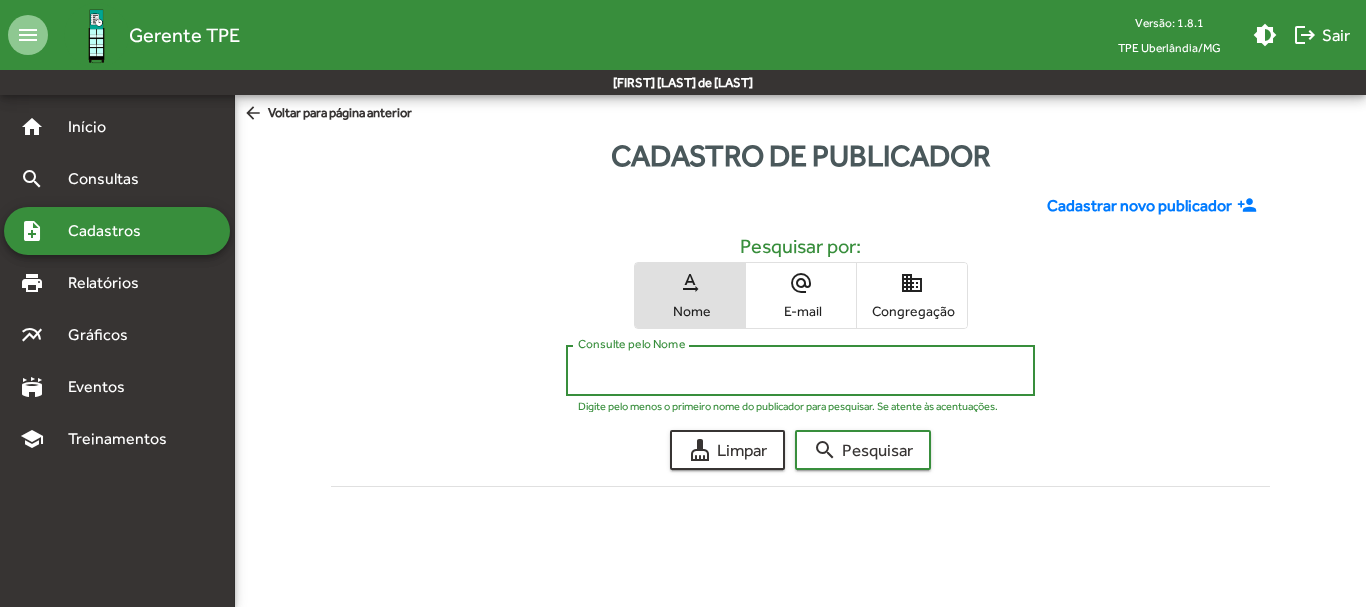 click on "Consulte pelo Nome" at bounding box center (800, 371) 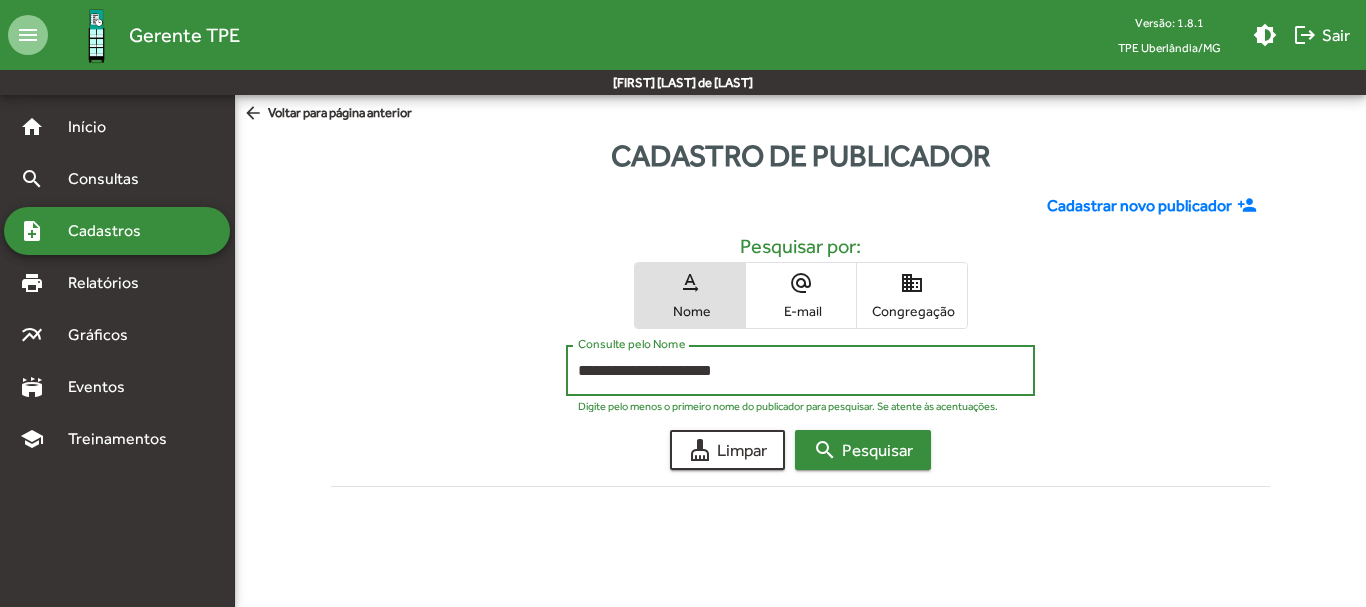 type on "**********" 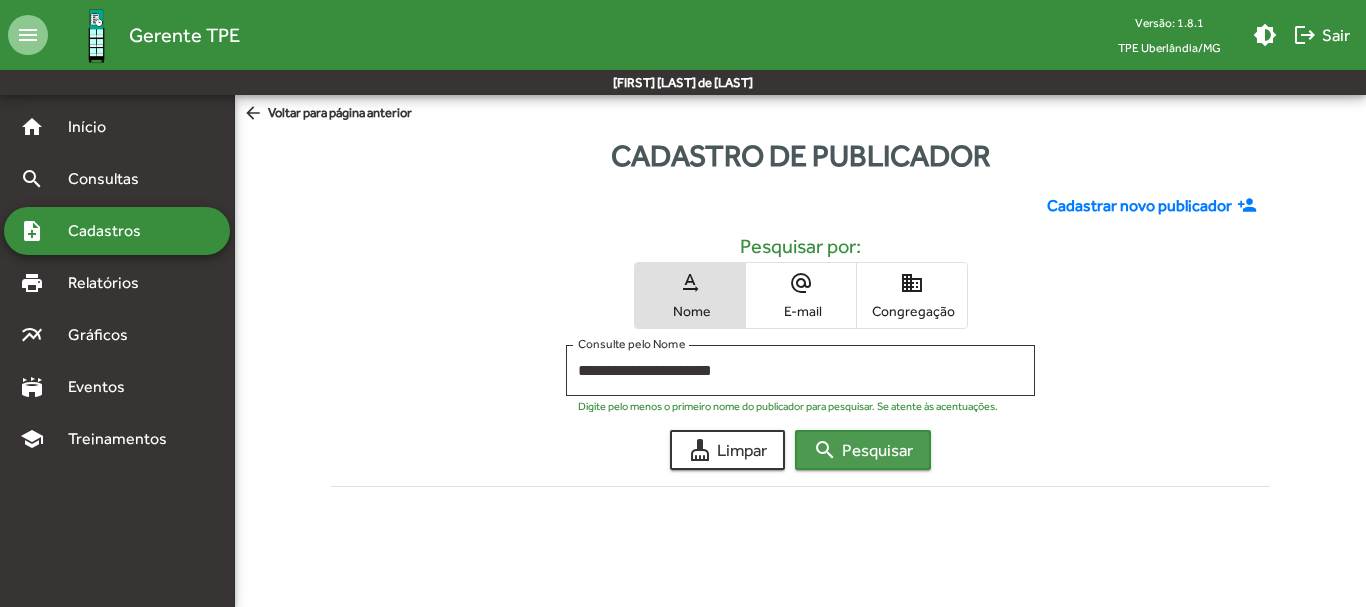 click on "search  Pesquisar" 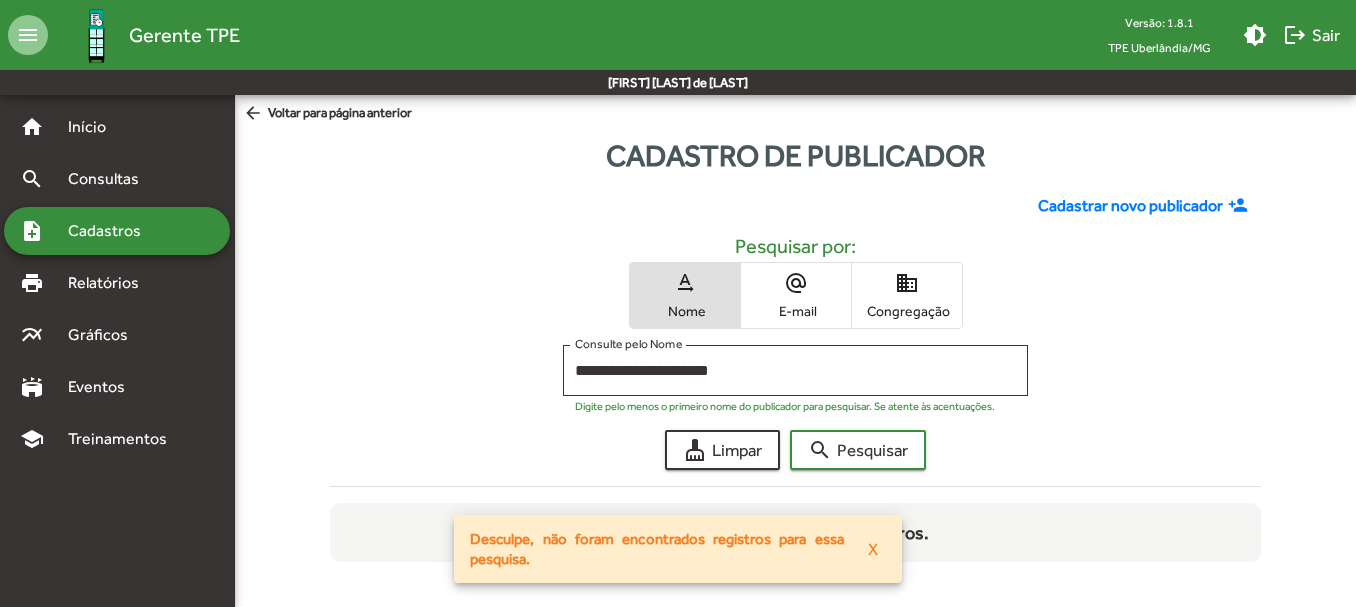 click on "Cadastrar novo publicador" 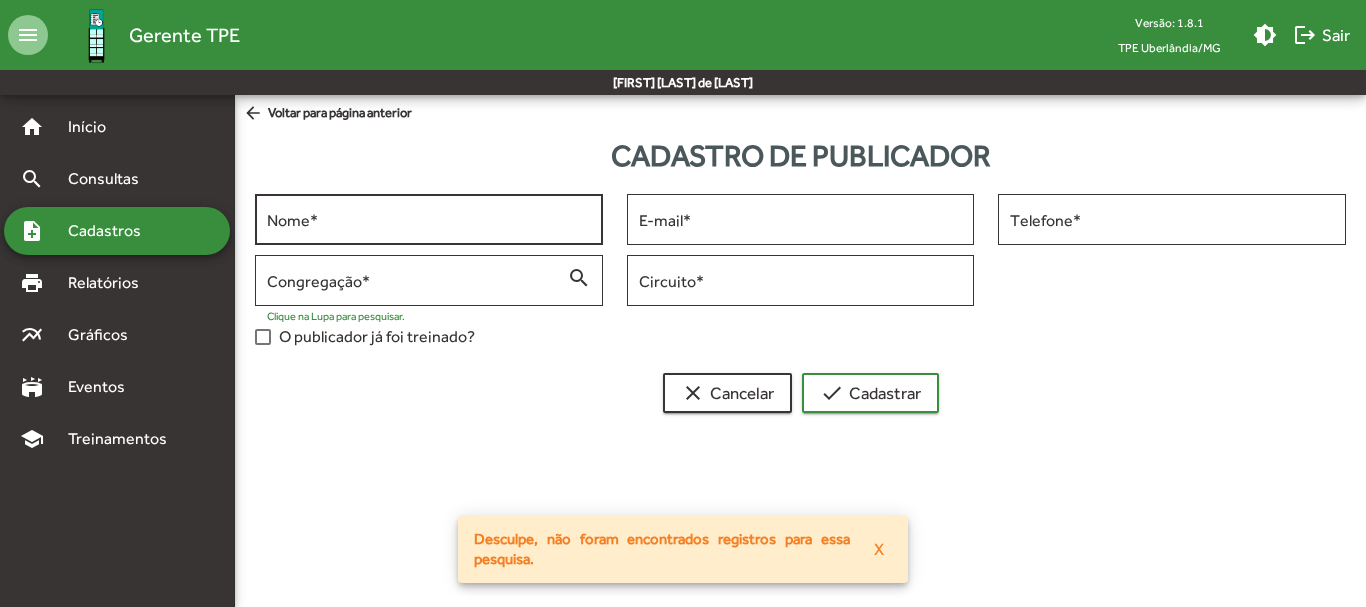 click on "Nome  *" at bounding box center [429, 217] 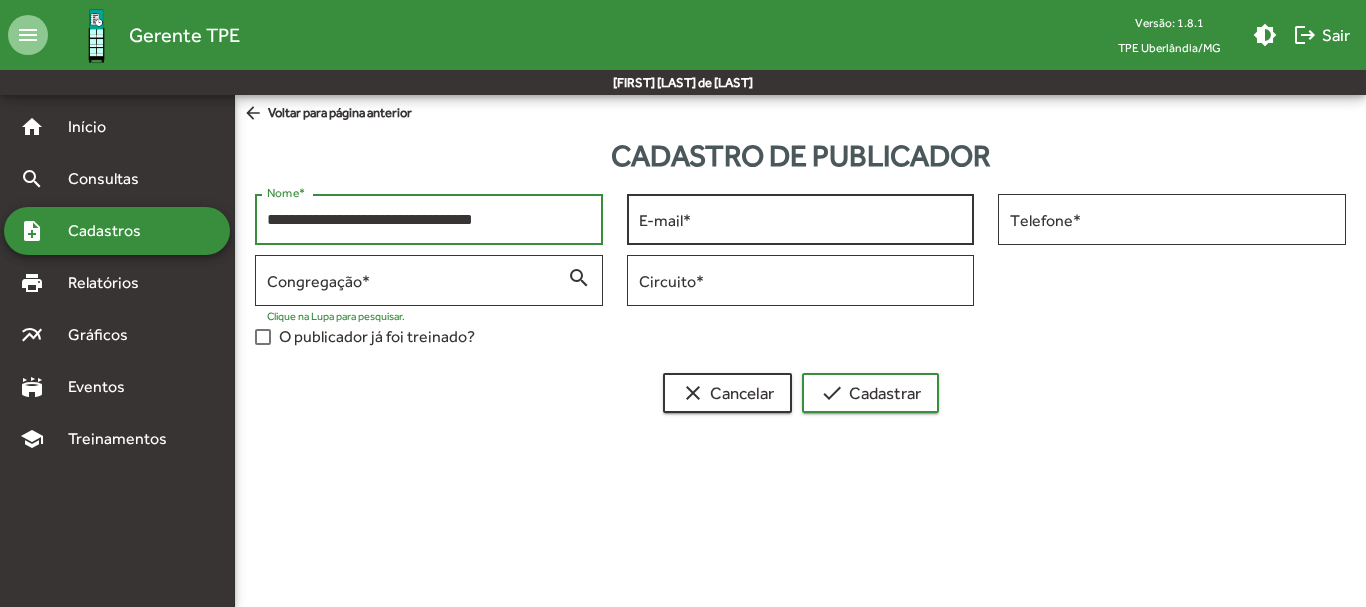 type on "**********" 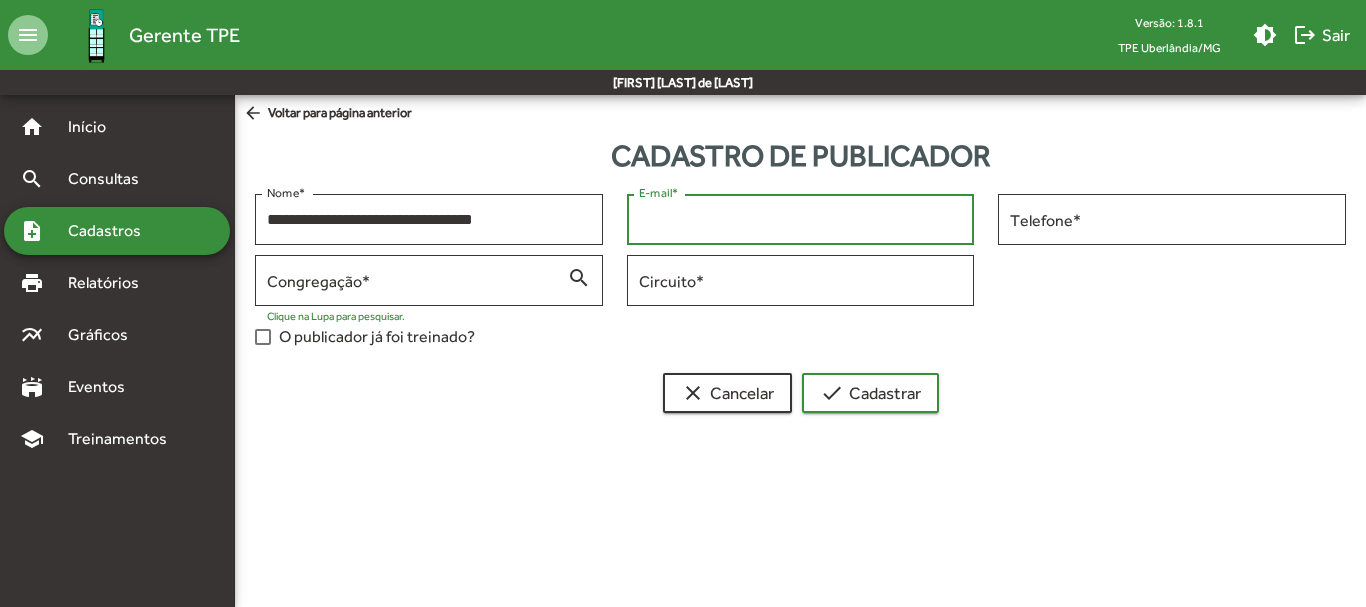 click on "E-mail  *" at bounding box center (801, 220) 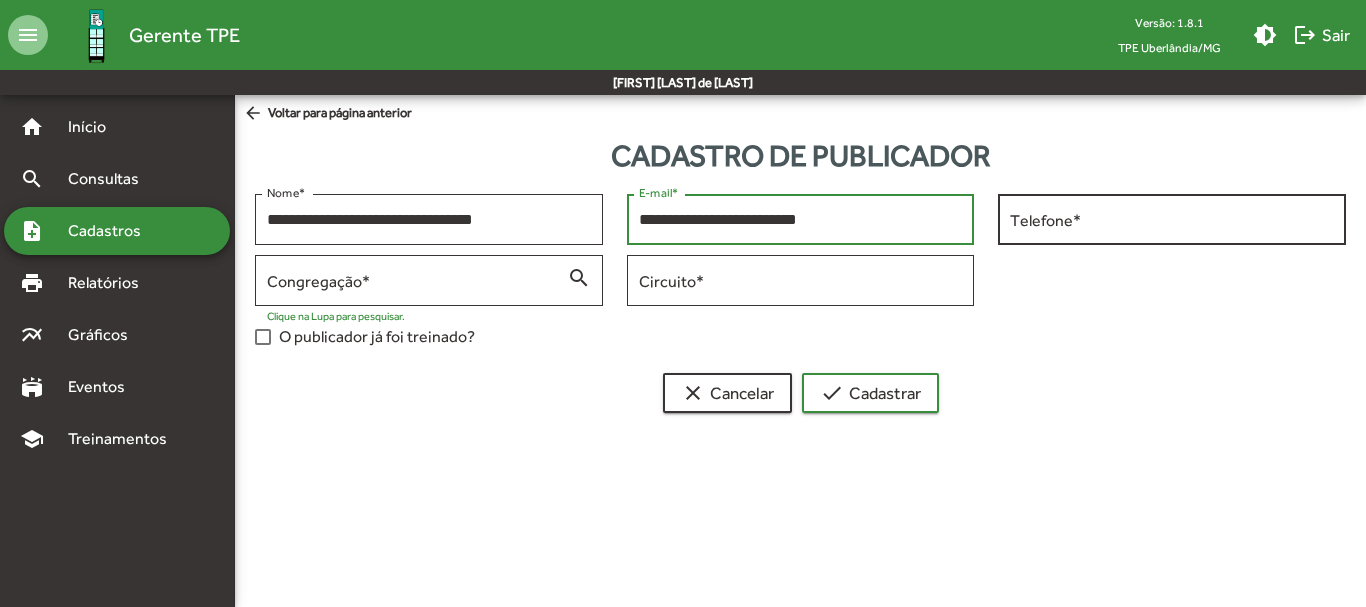 type on "**********" 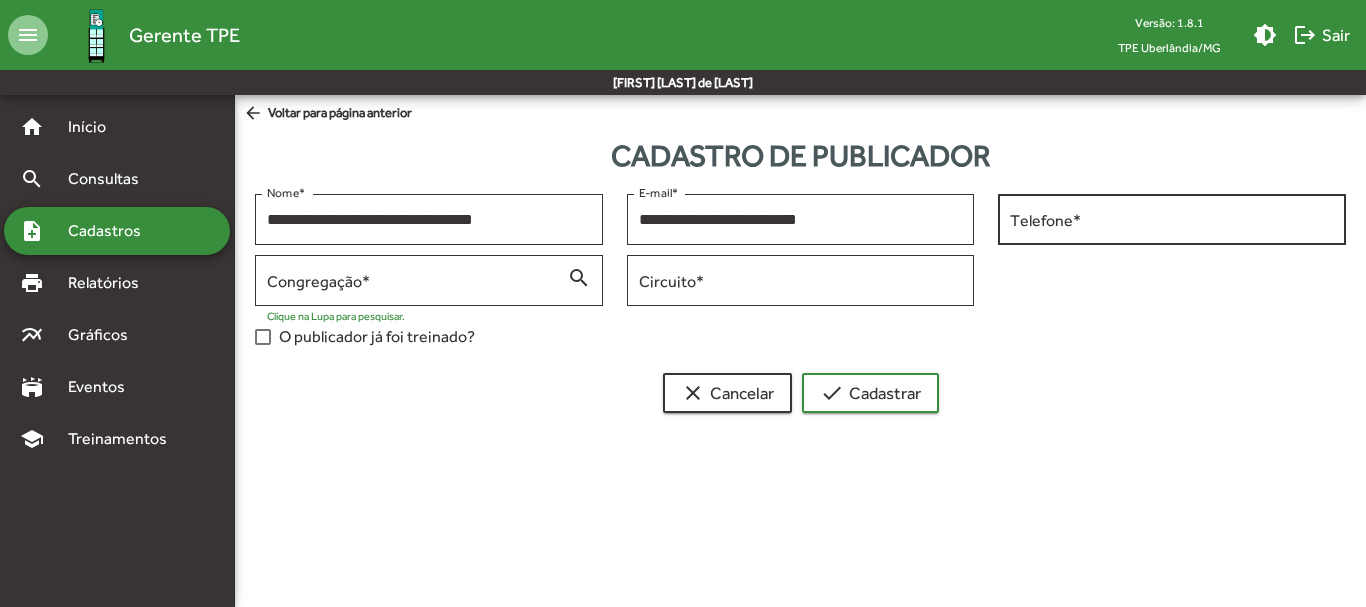click on "Telefone  *" at bounding box center [1172, 217] 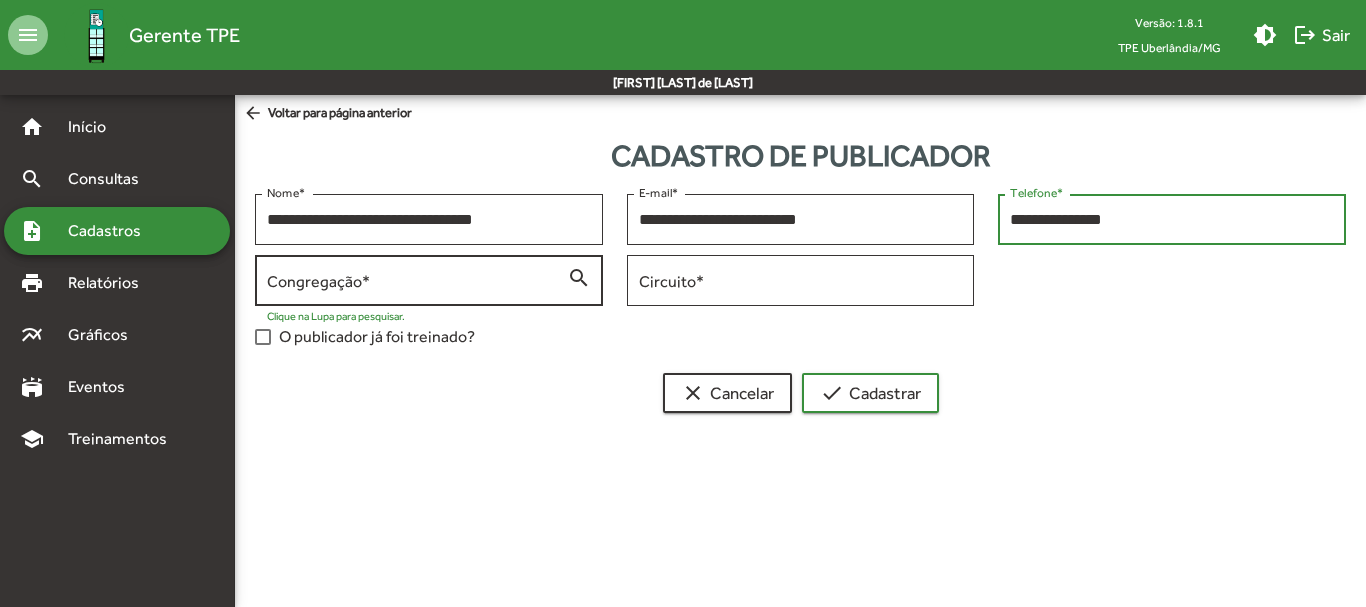 type on "**********" 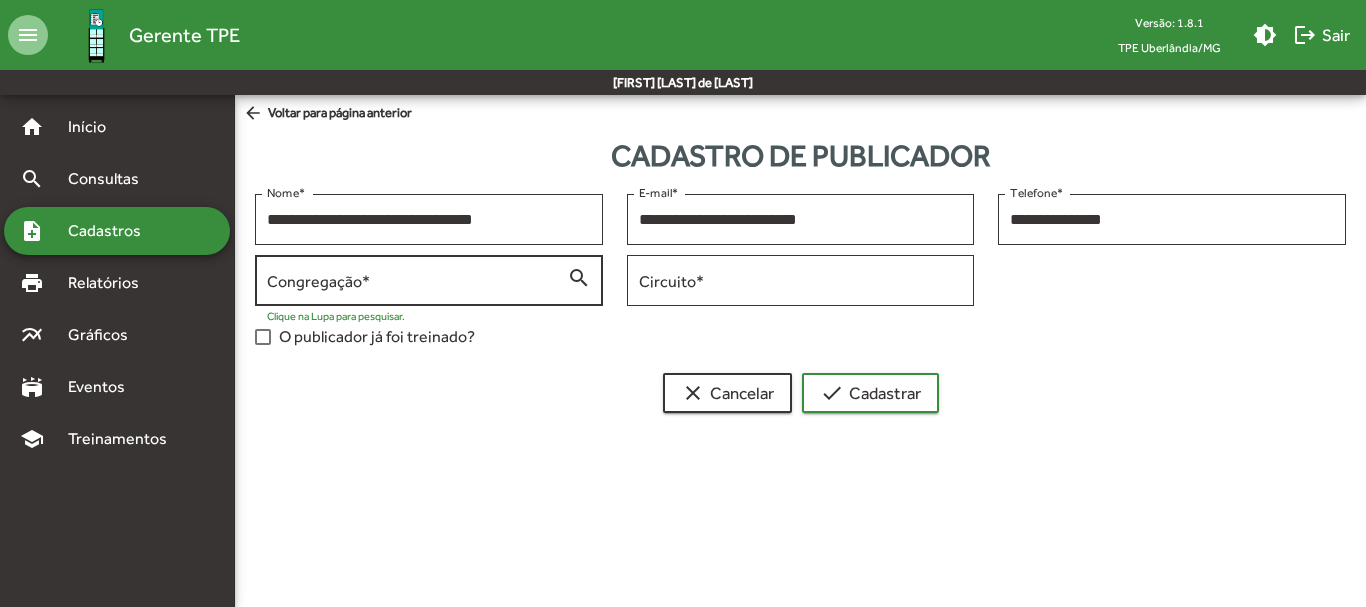 click on "Congregação  *" at bounding box center (417, 278) 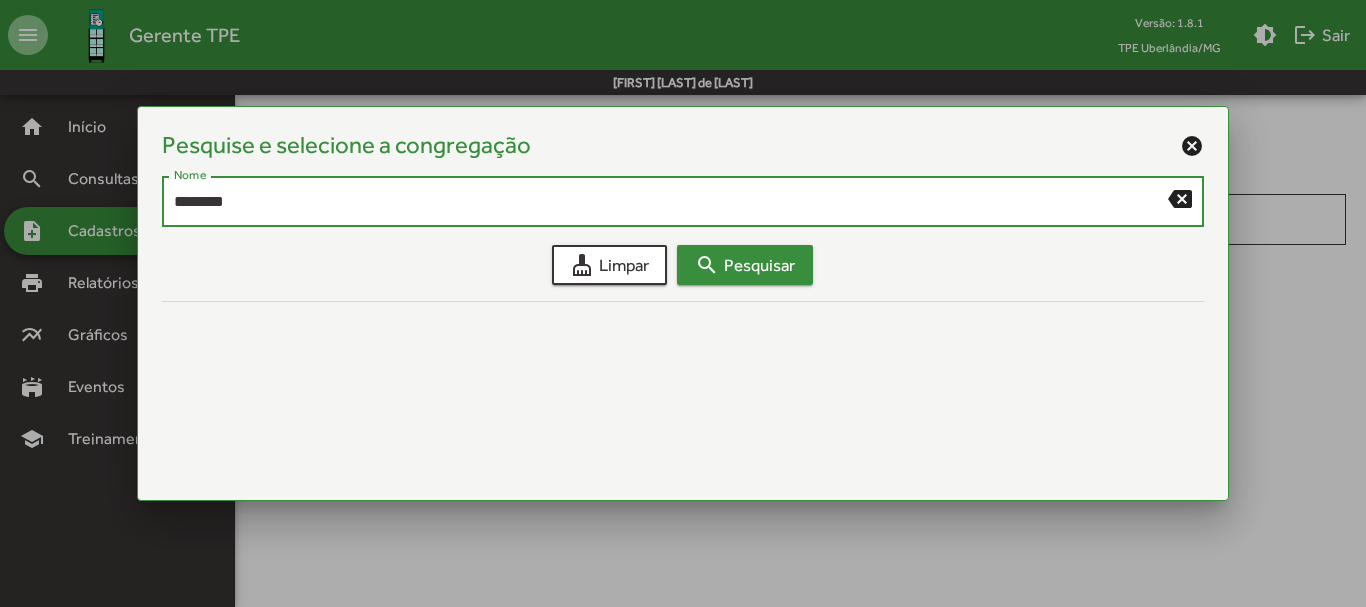 type on "********" 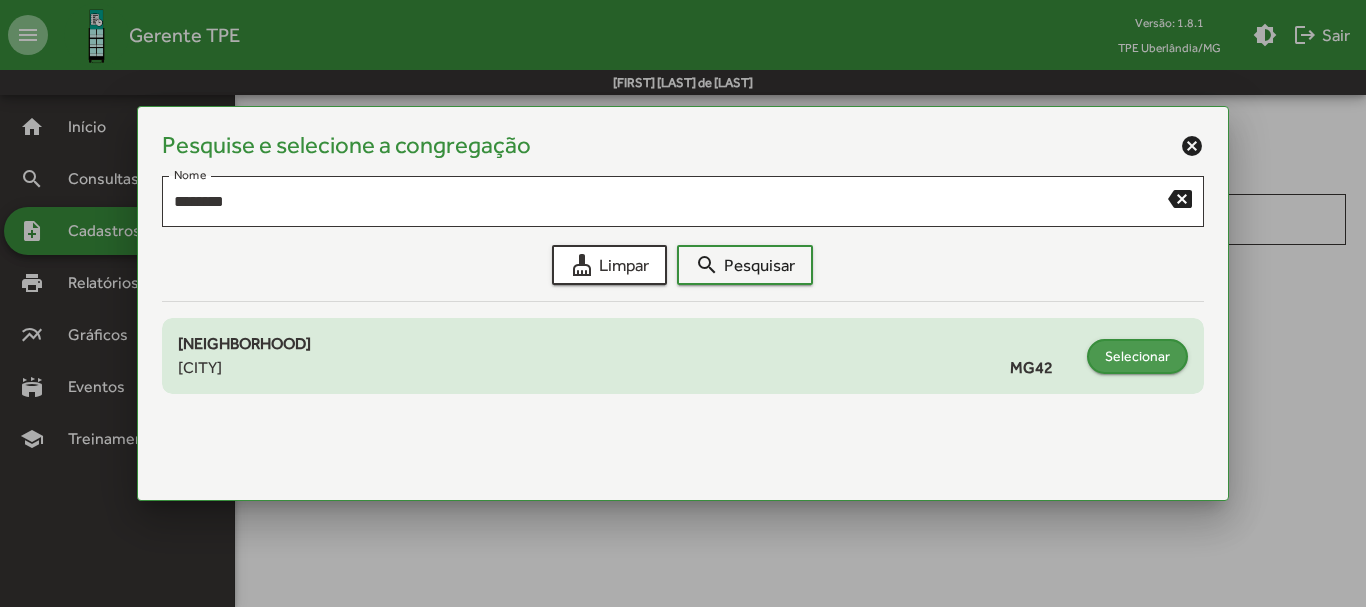 click on "Selecionar" 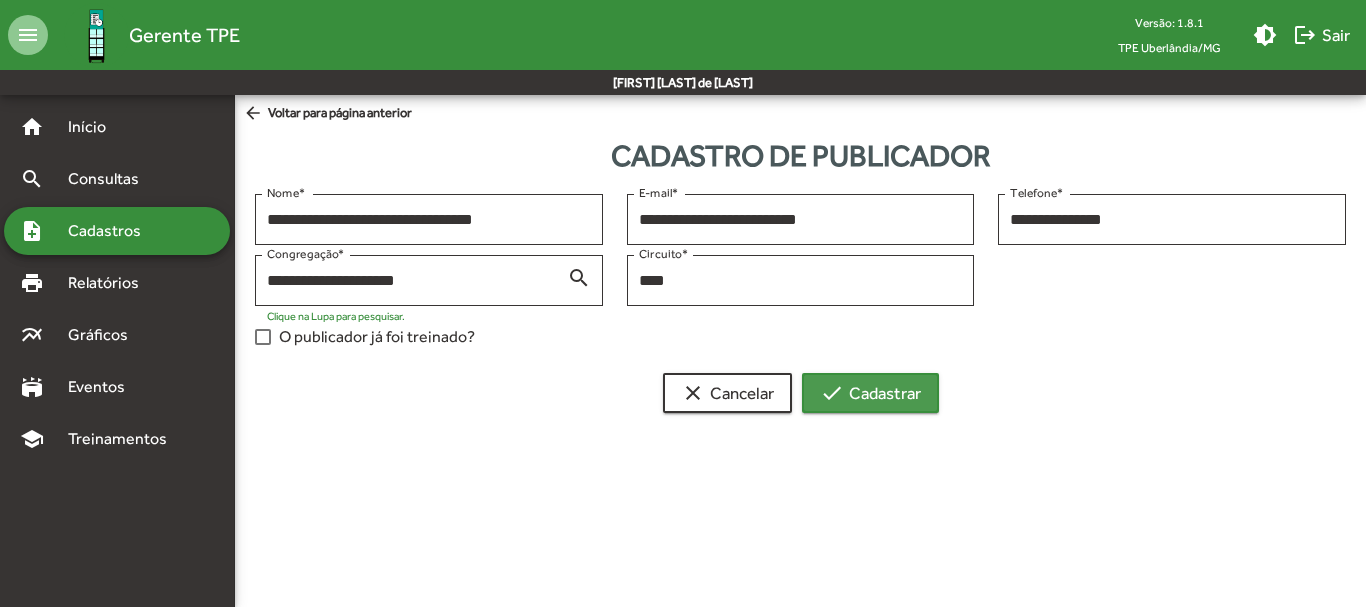 click on "check  Cadastrar" at bounding box center (870, 393) 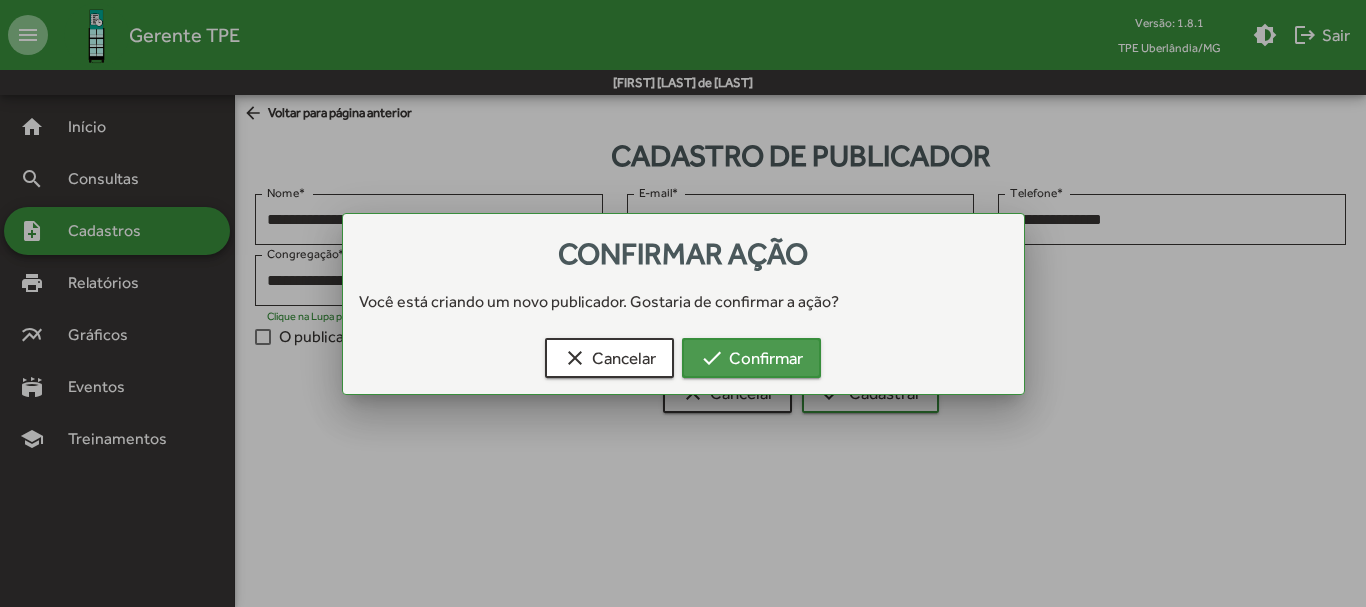 click on "check  Confirmar" at bounding box center [751, 358] 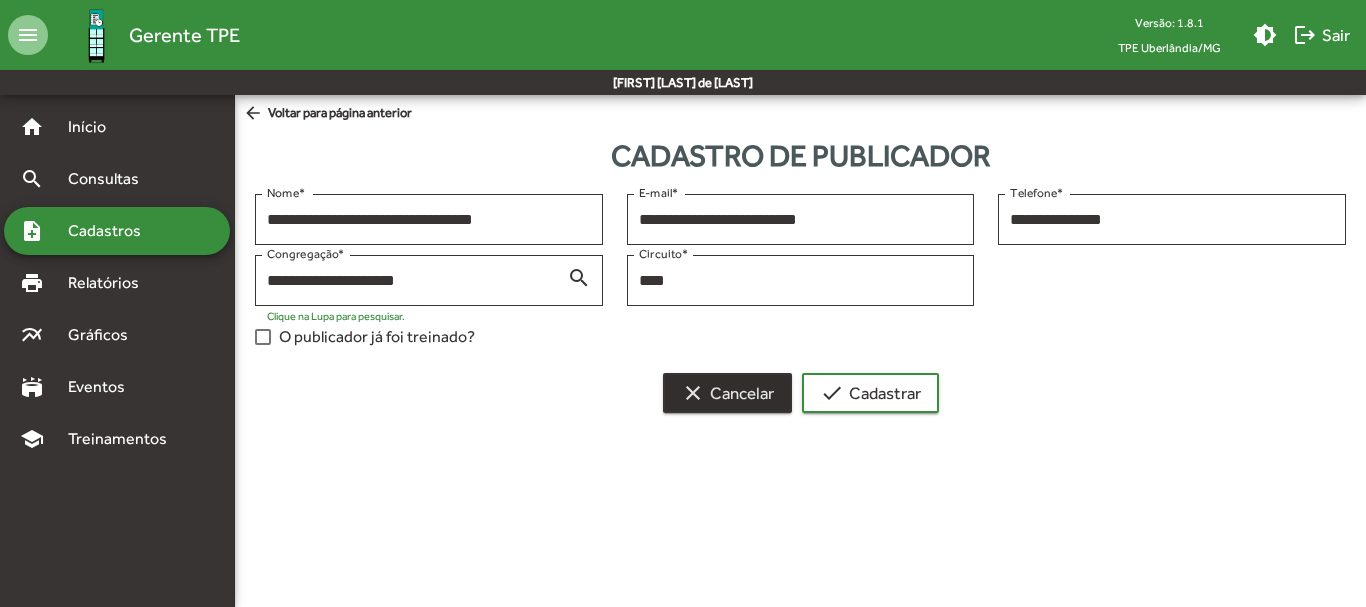 click on "clear  Cancelar" at bounding box center [727, 393] 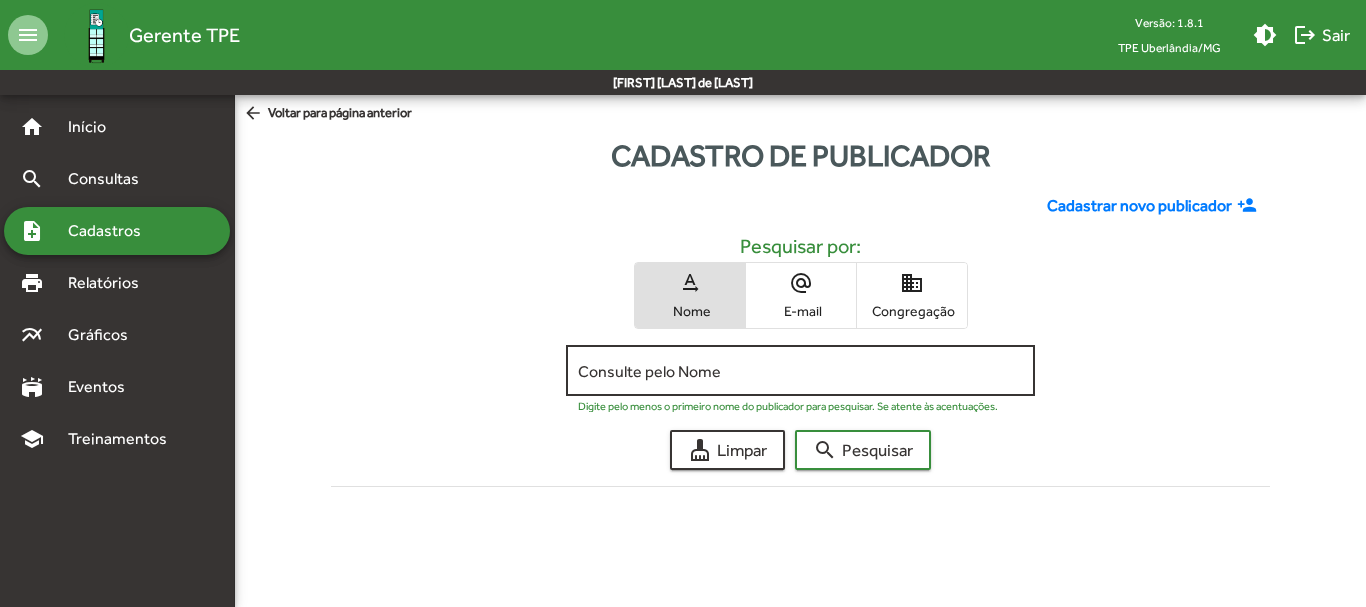 click on "Consulte pelo Nome" 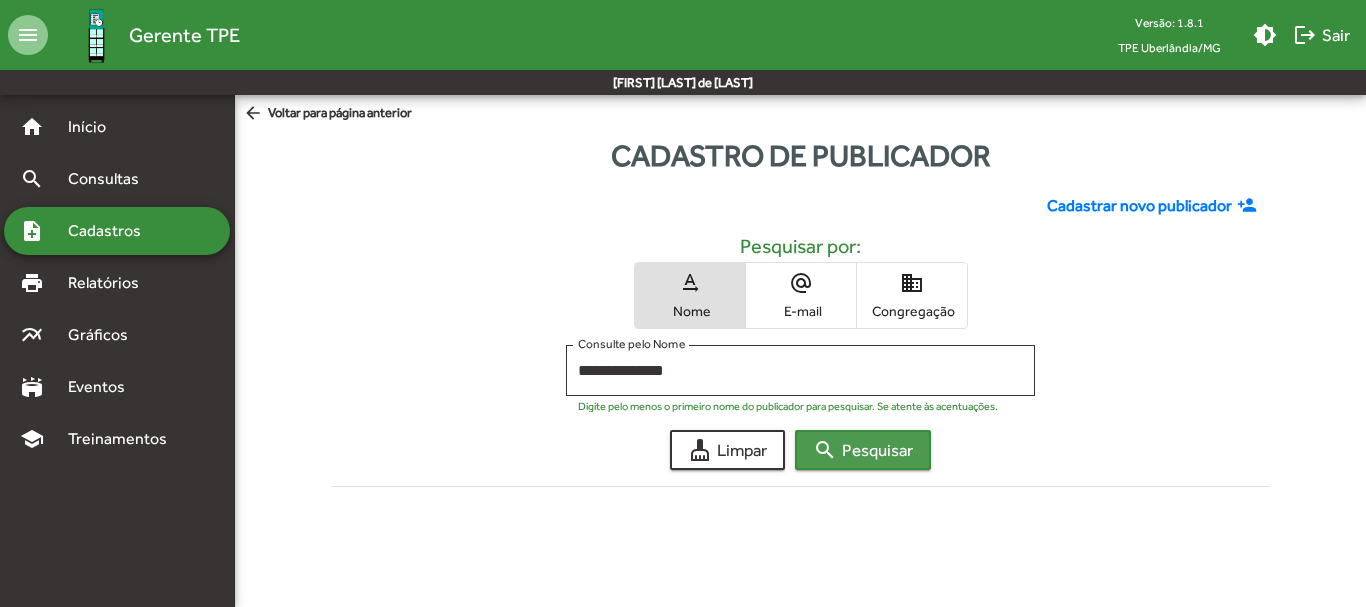 click on "search  Pesquisar" 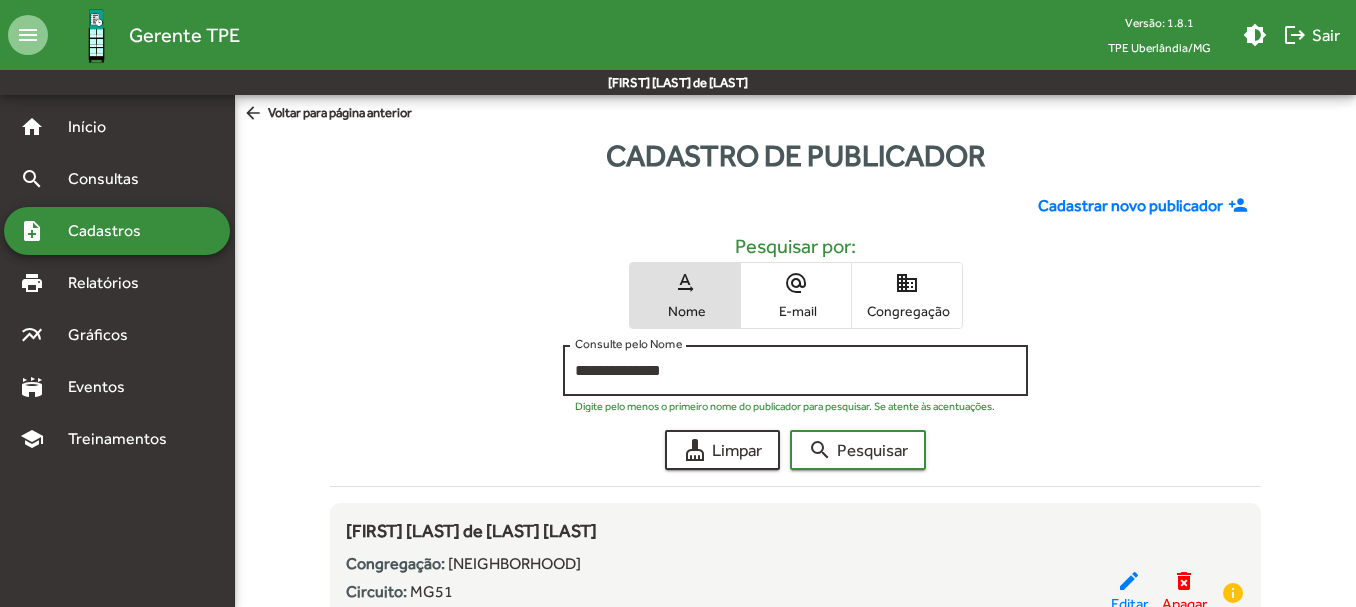 click on "**********" 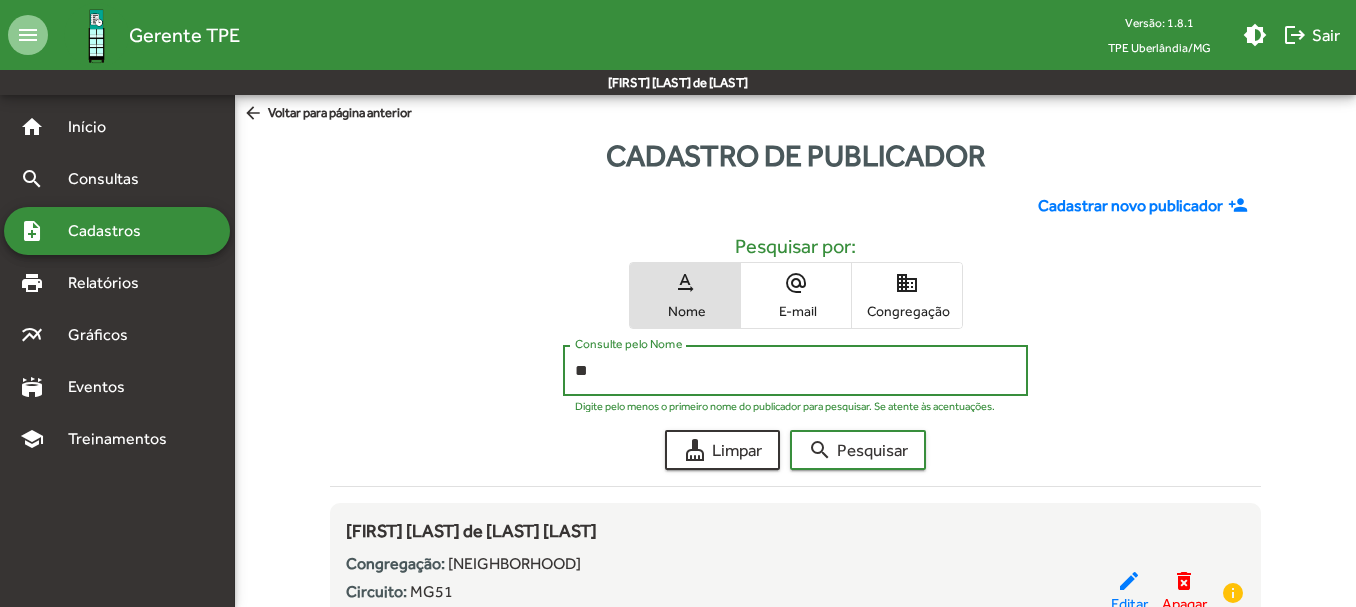 type on "*" 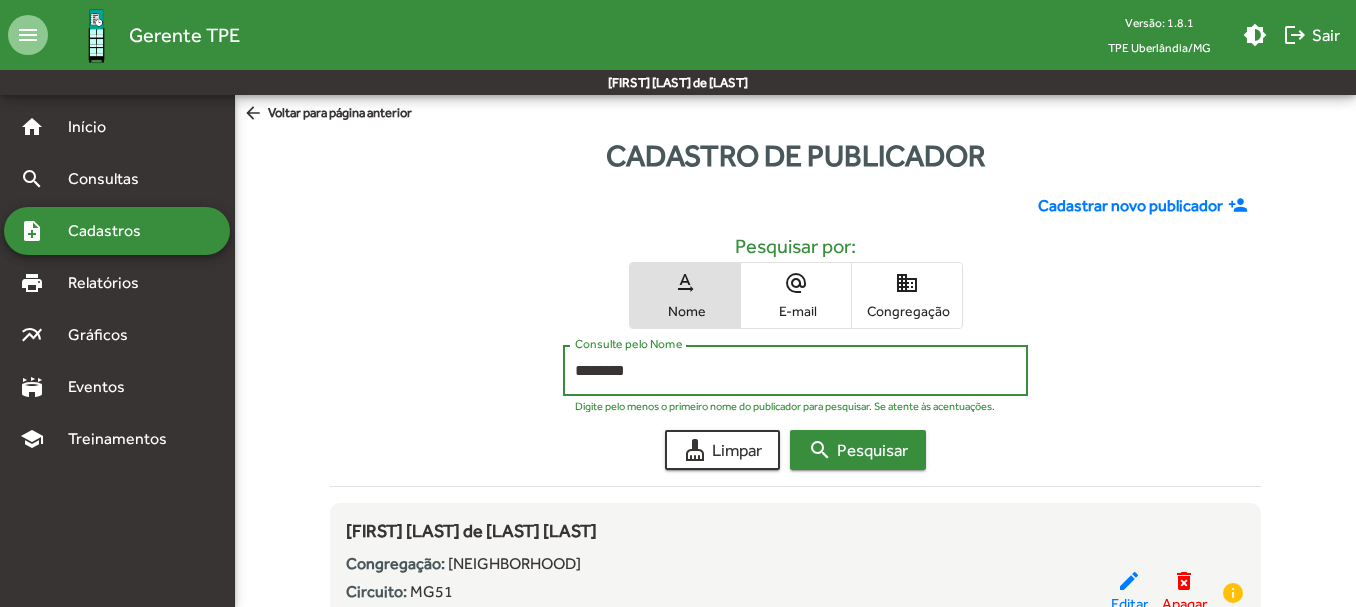click on "search  Pesquisar" 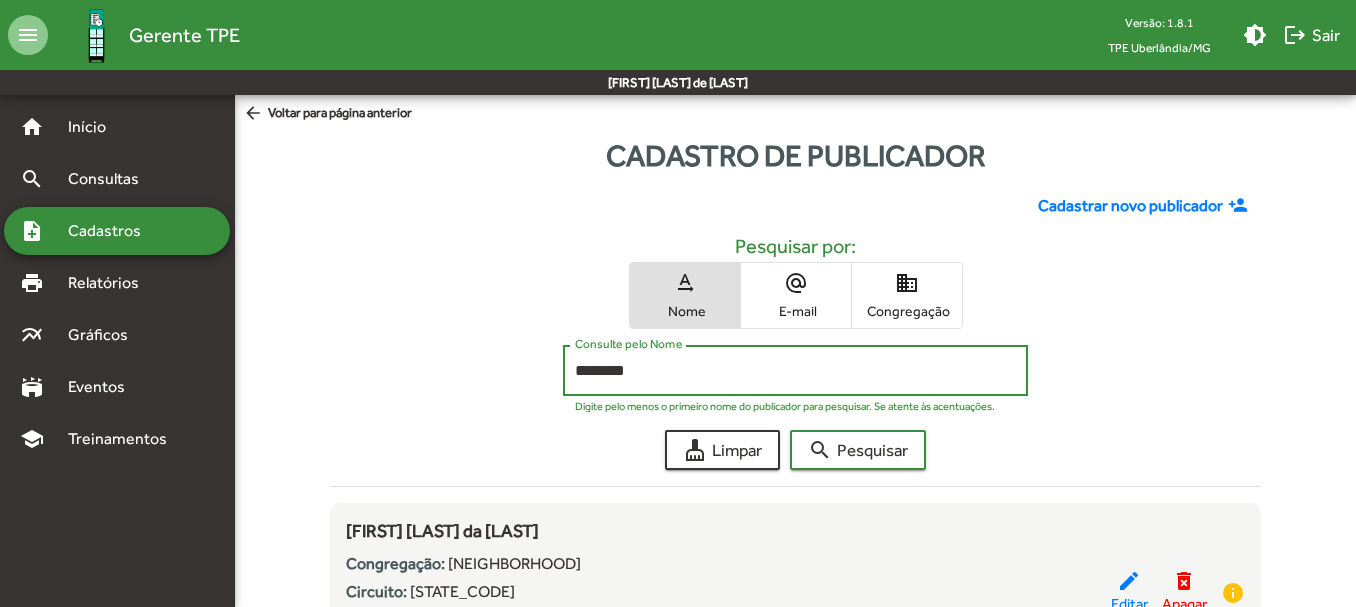 click on "********" at bounding box center [795, 371] 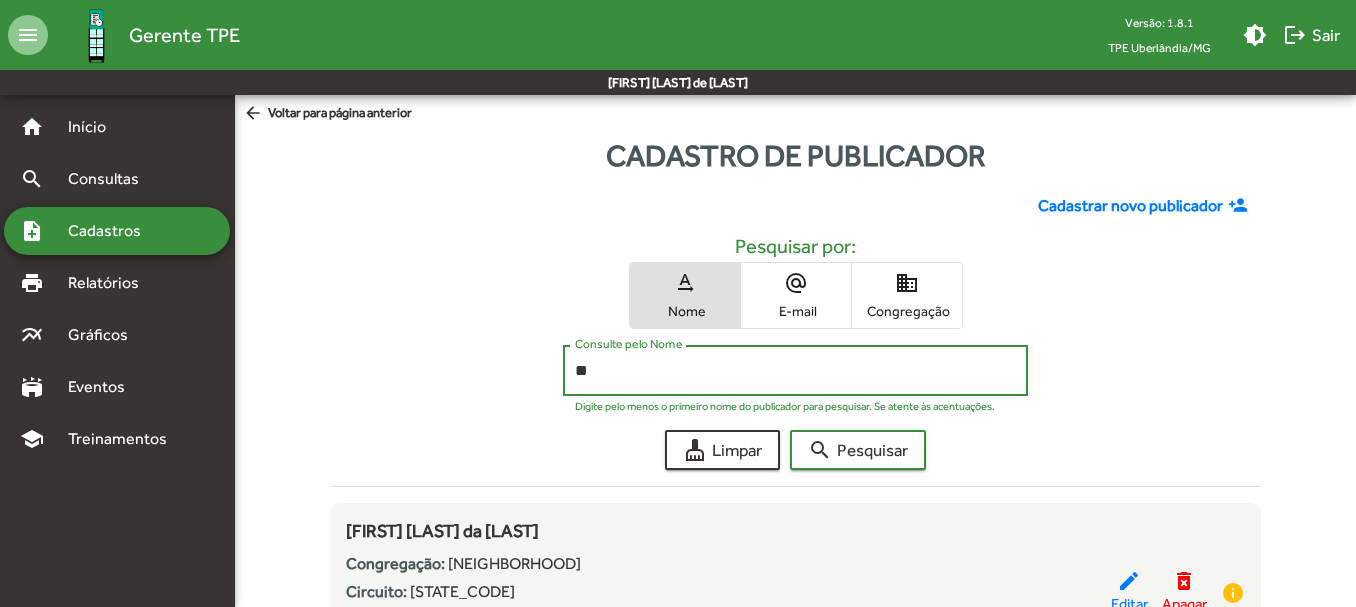 type on "*" 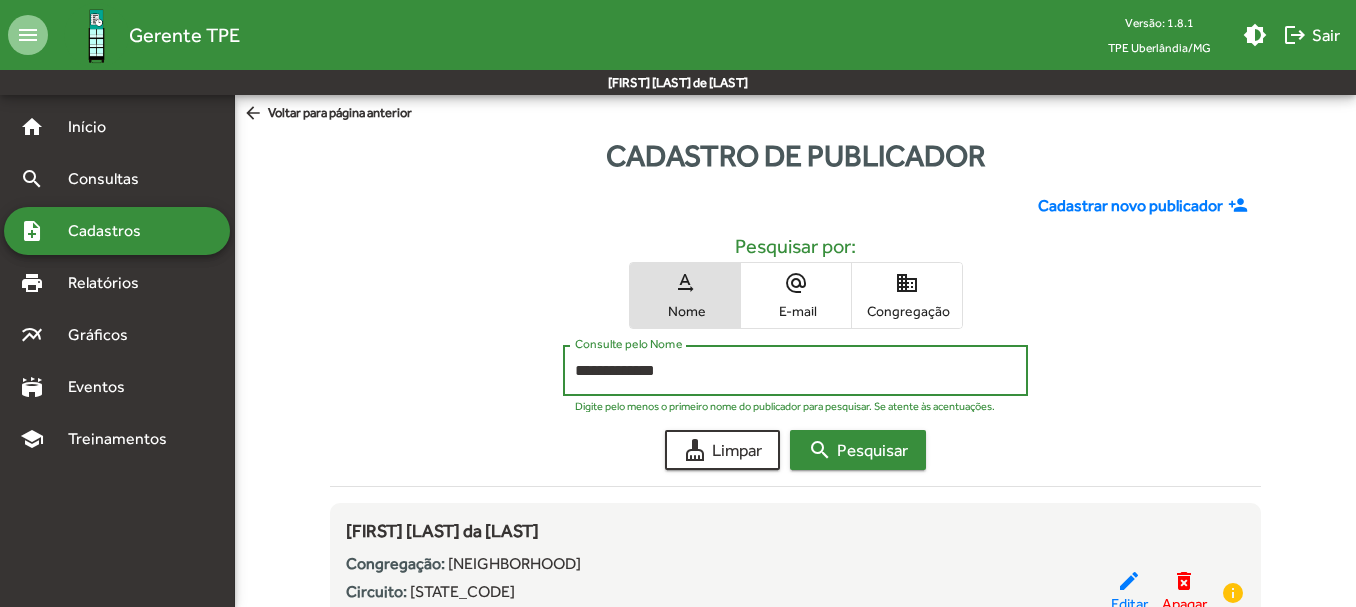 type on "**********" 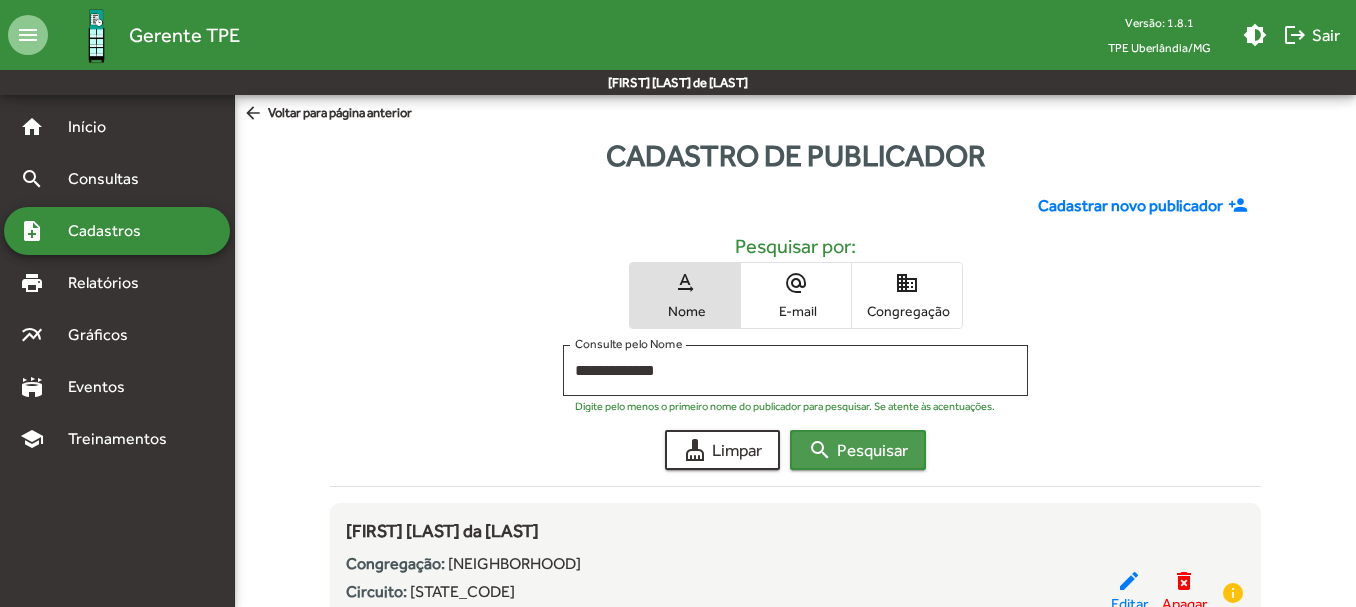 click on "search  Pesquisar" 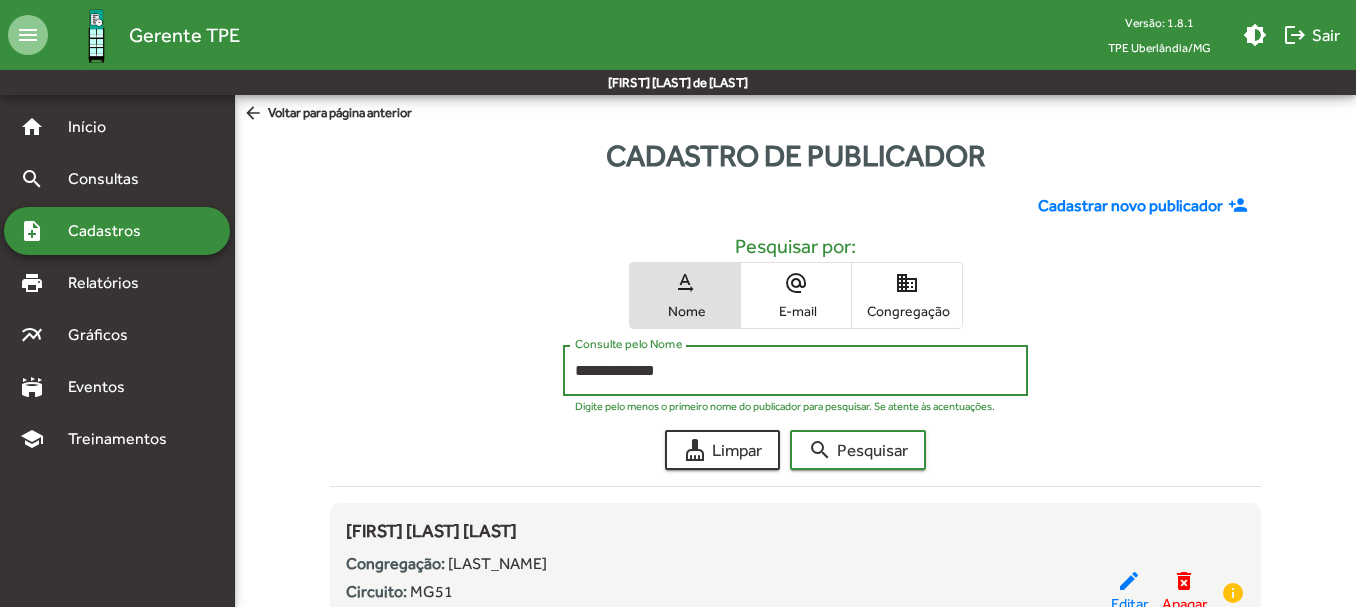 click on "**********" at bounding box center [795, 371] 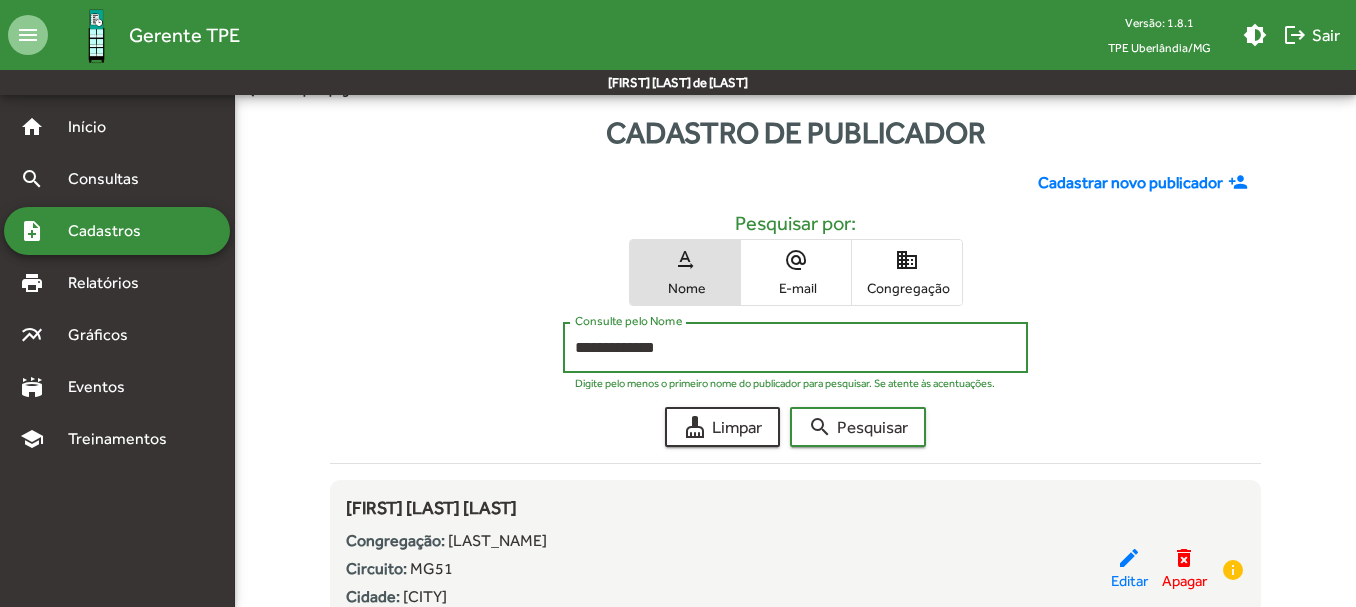 scroll, scrollTop: 0, scrollLeft: 0, axis: both 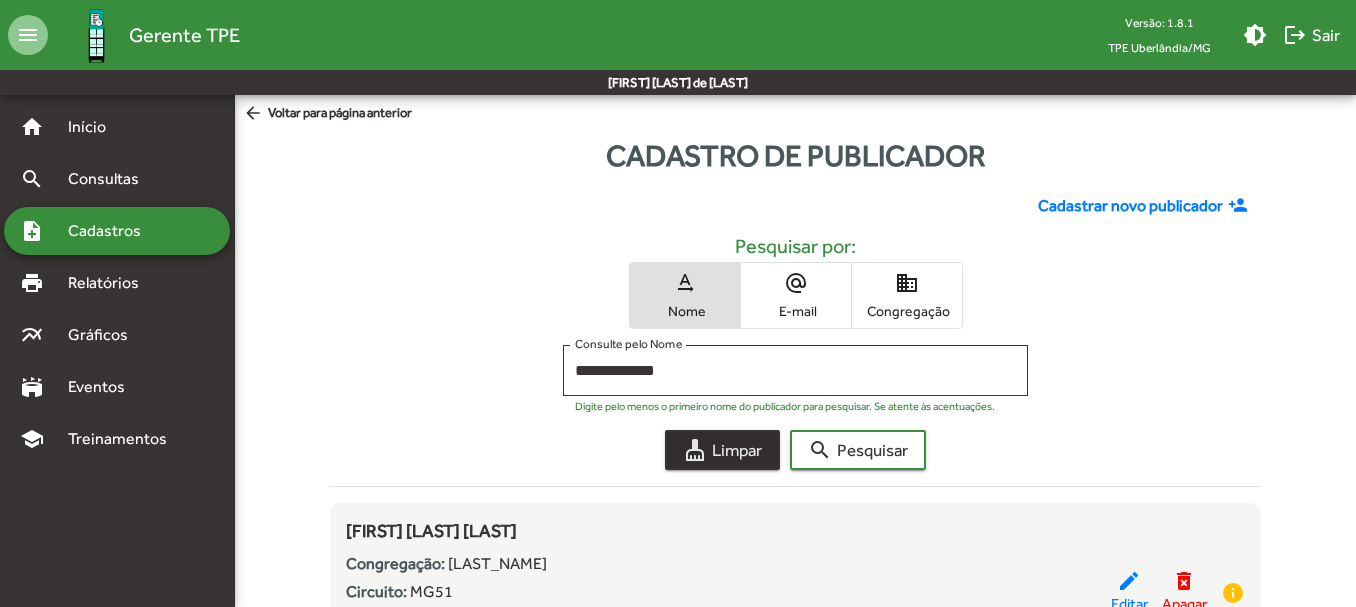 click on "cleaning_services  Limpar" 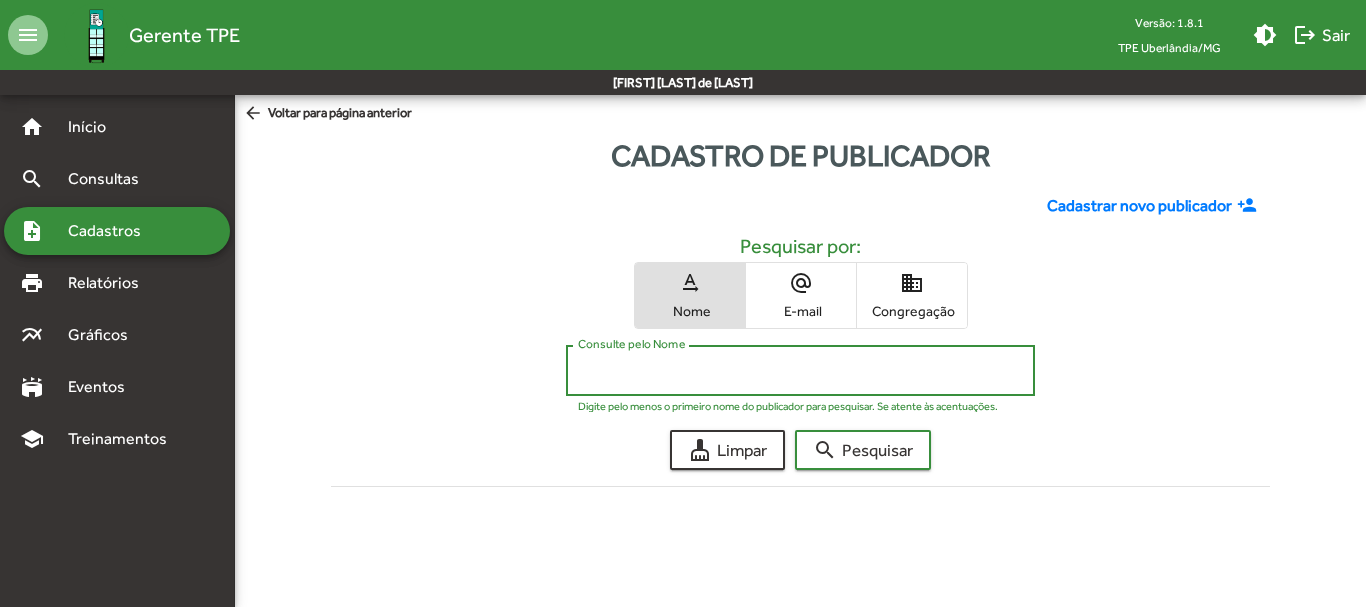 click on "Consulte pelo Nome" at bounding box center (800, 371) 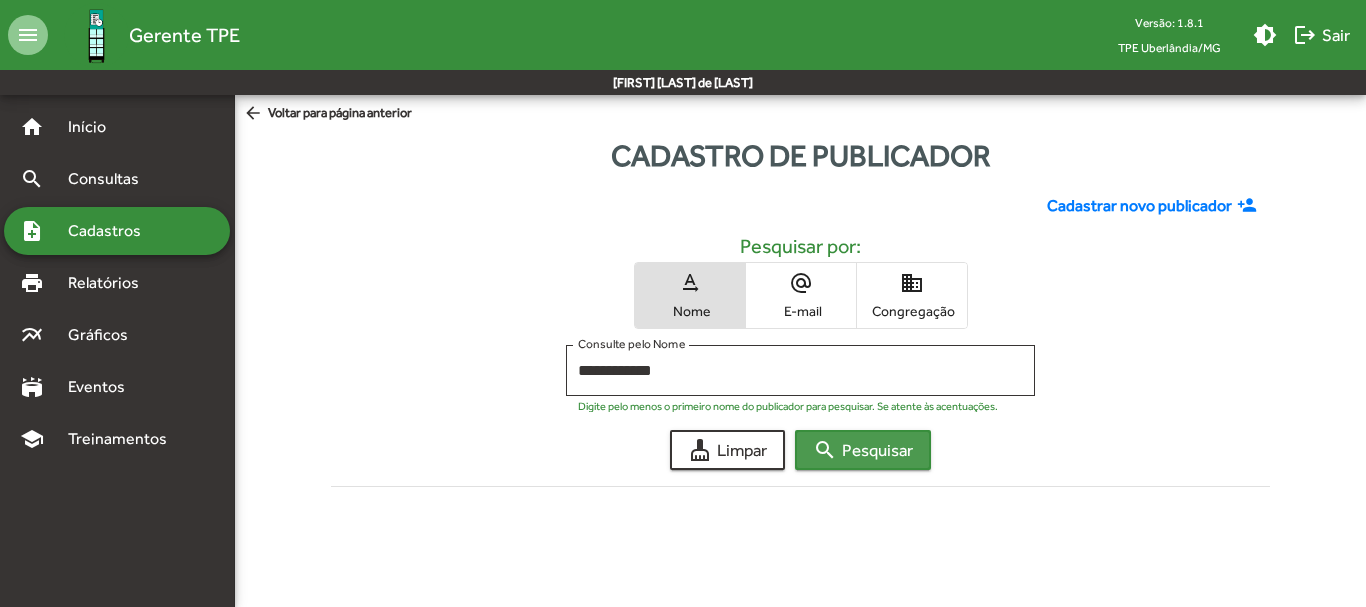 click on "search  Pesquisar" 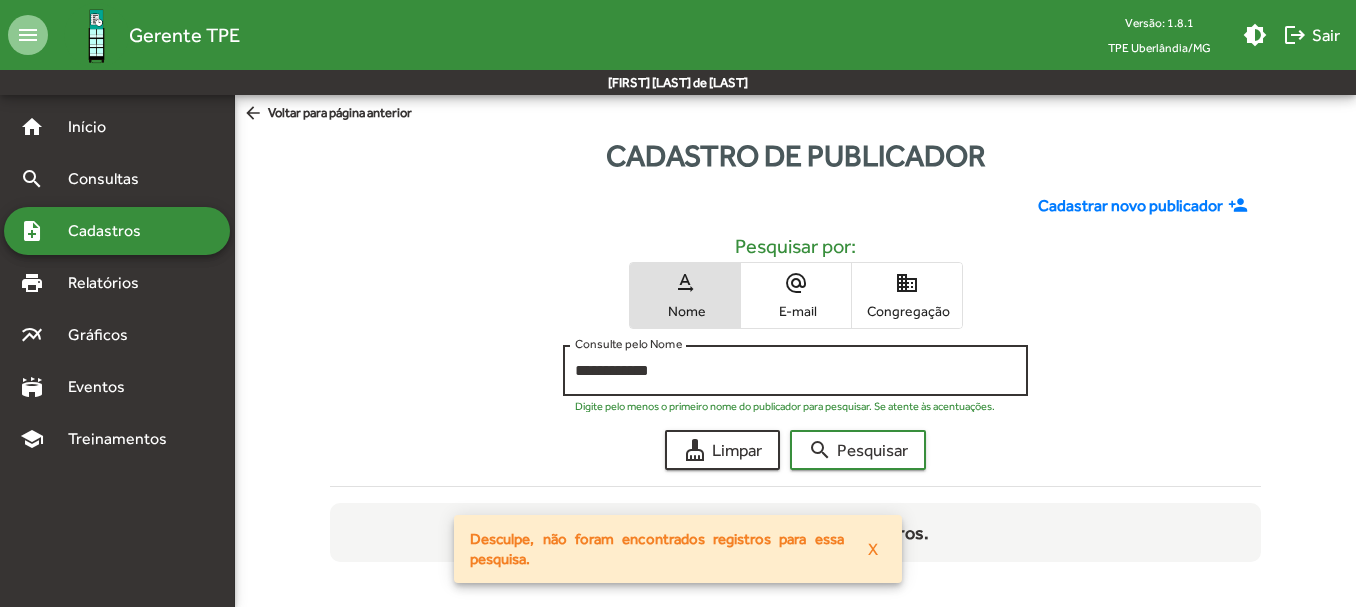 click on "**********" at bounding box center (795, 371) 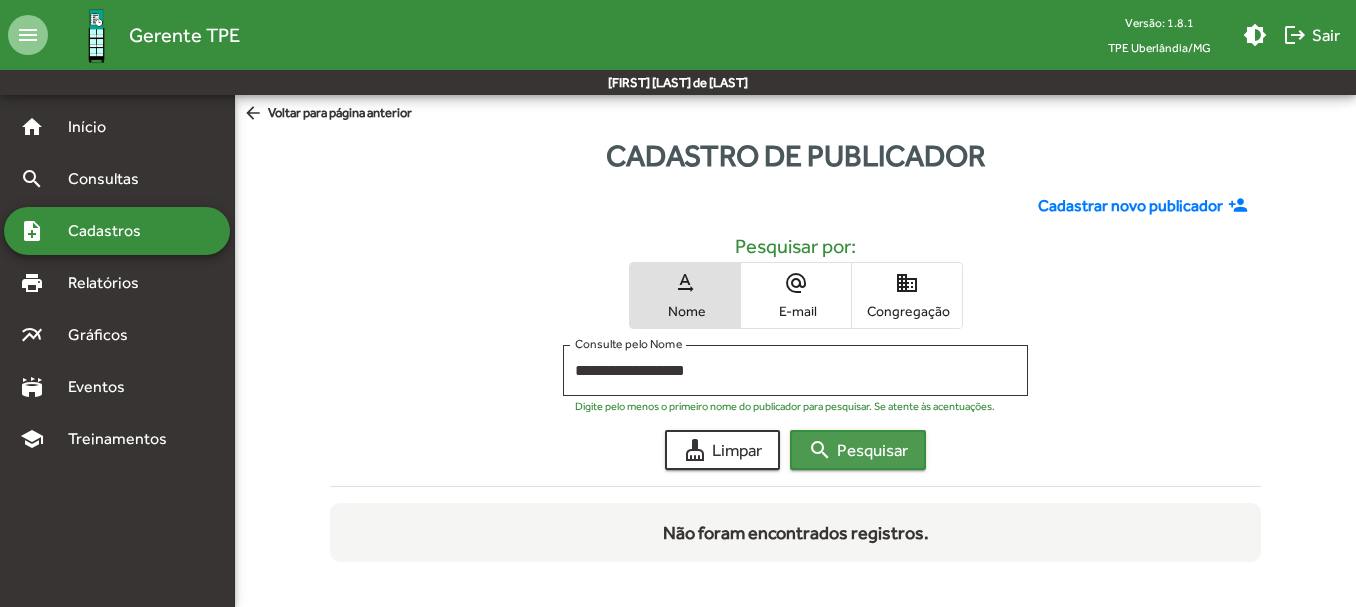 click on "search" 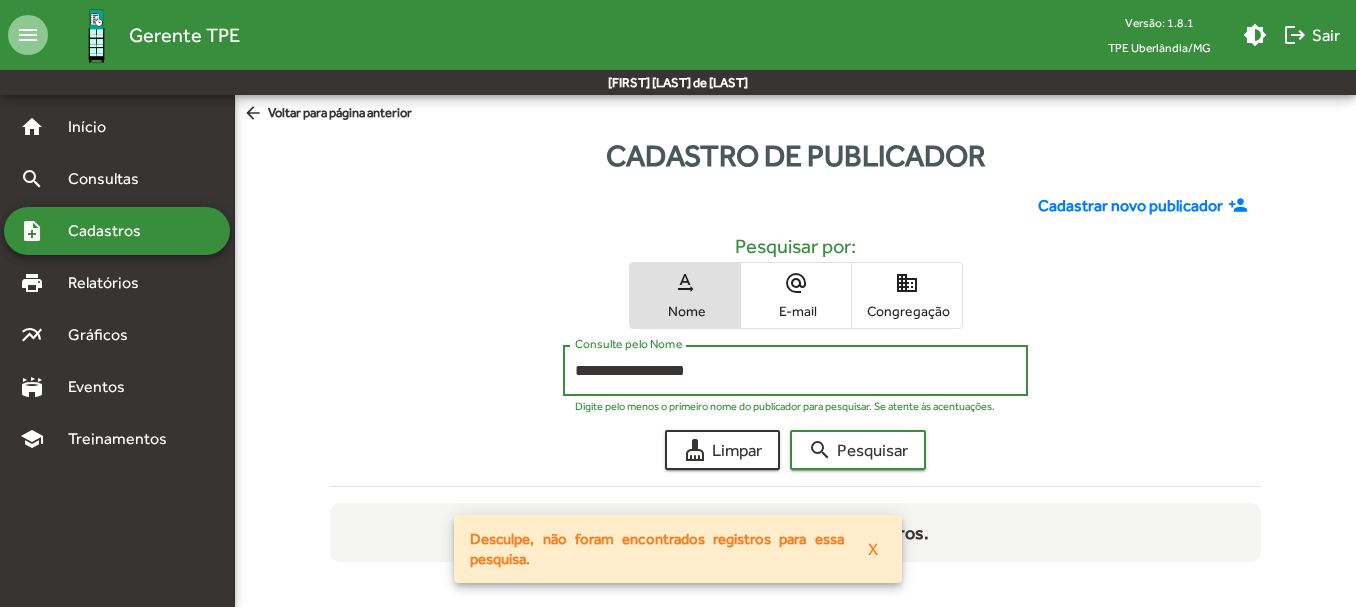 click on "**********" at bounding box center [795, 371] 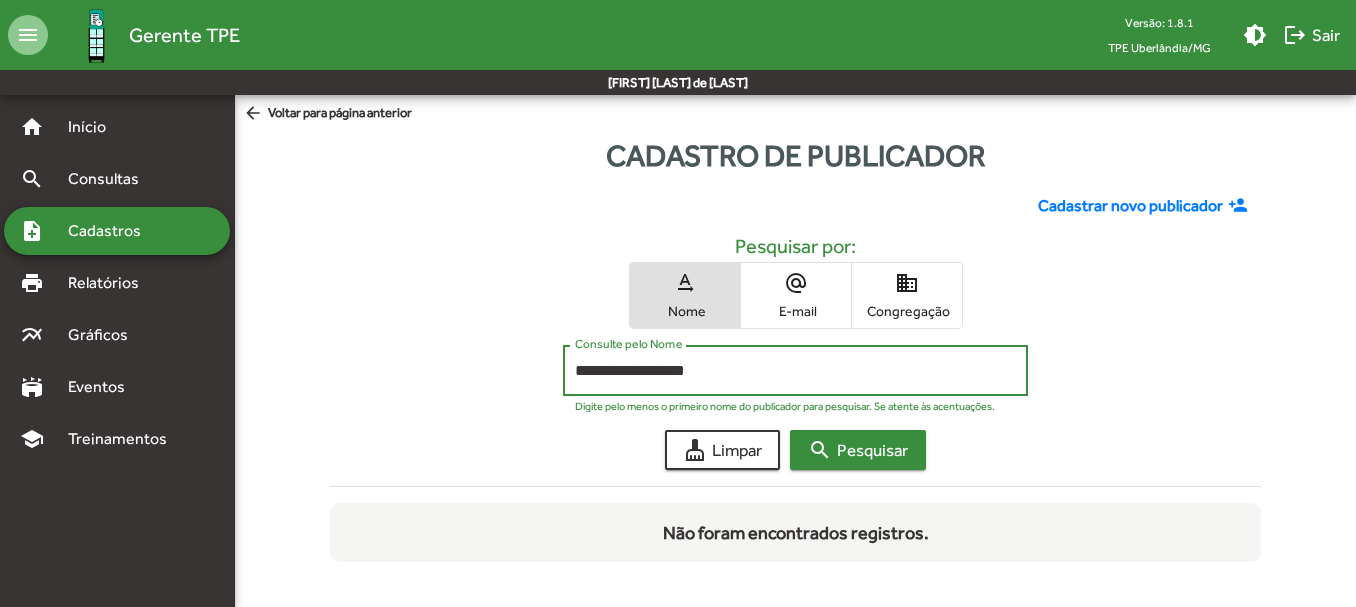 type on "**********" 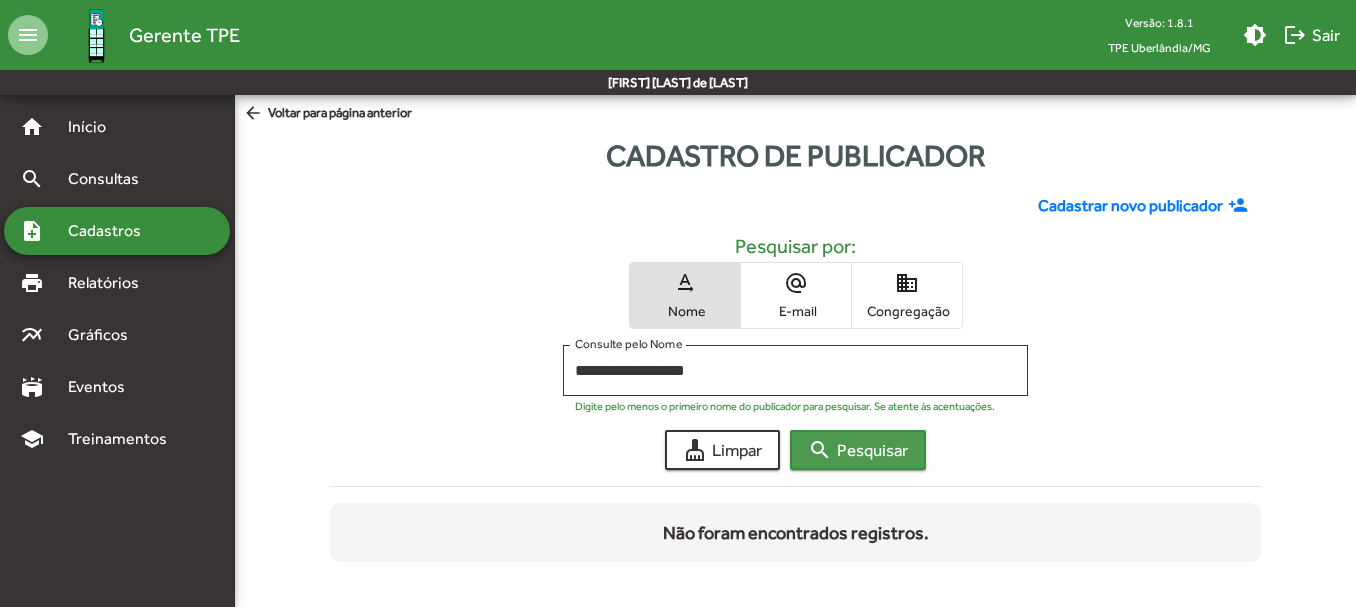 click on "search  Pesquisar" 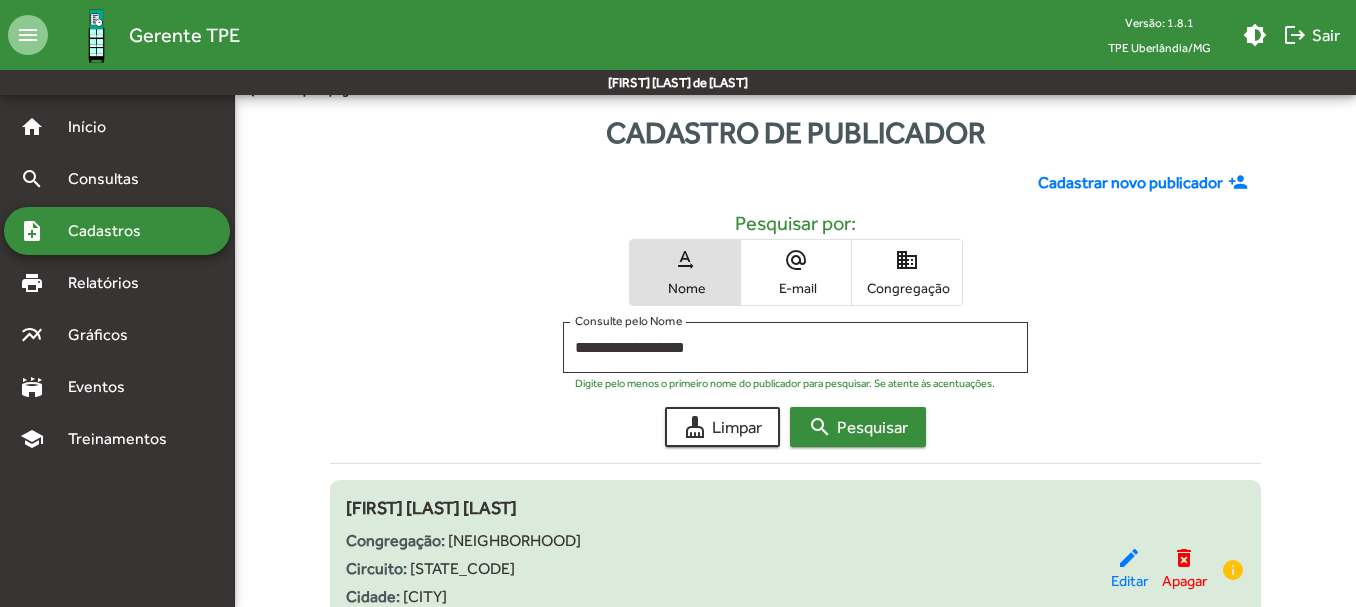 scroll, scrollTop: 24, scrollLeft: 0, axis: vertical 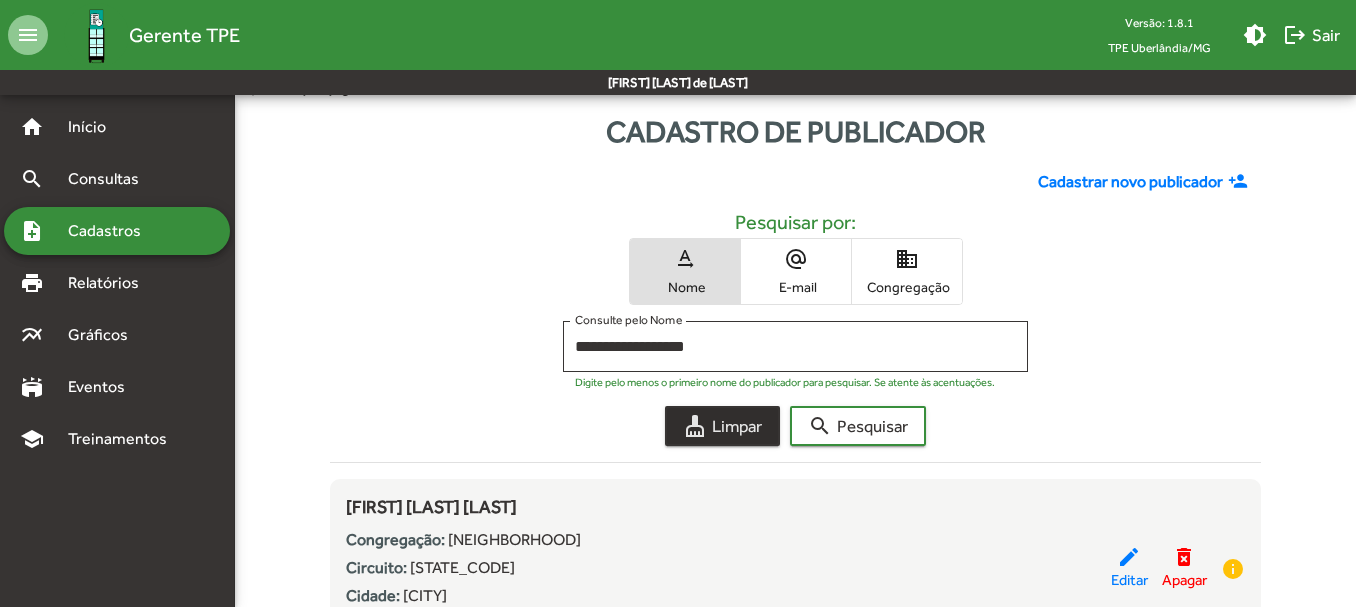 click on "cleaning_services  Limpar" 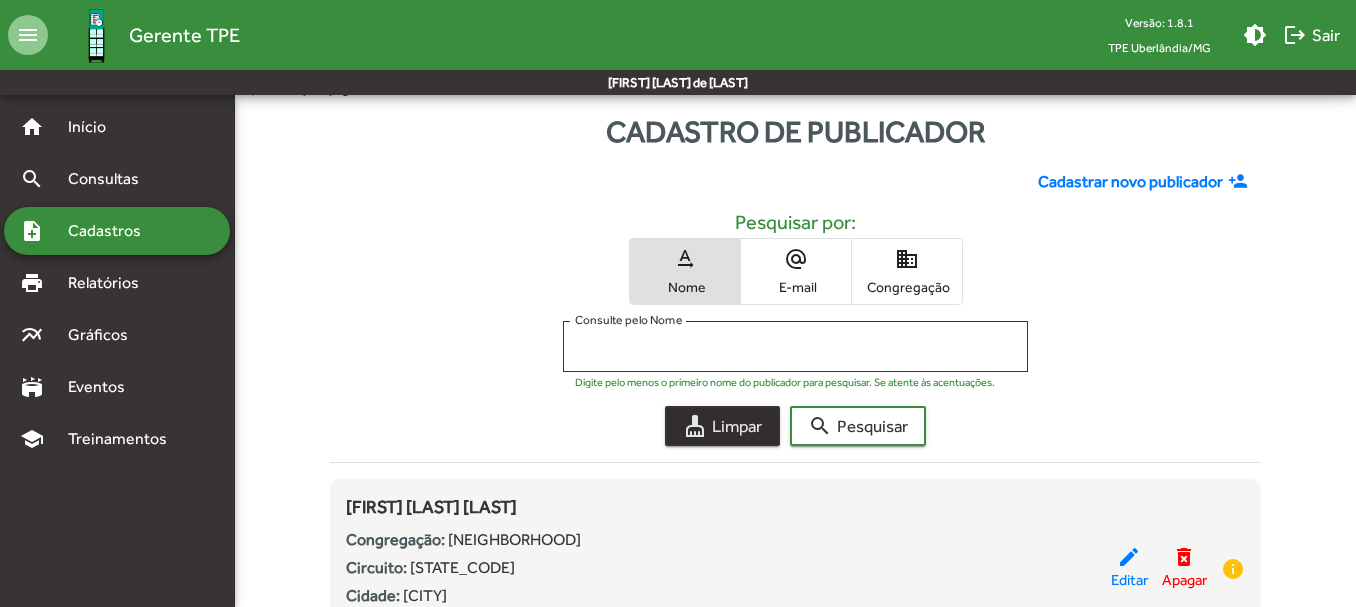 scroll, scrollTop: 0, scrollLeft: 0, axis: both 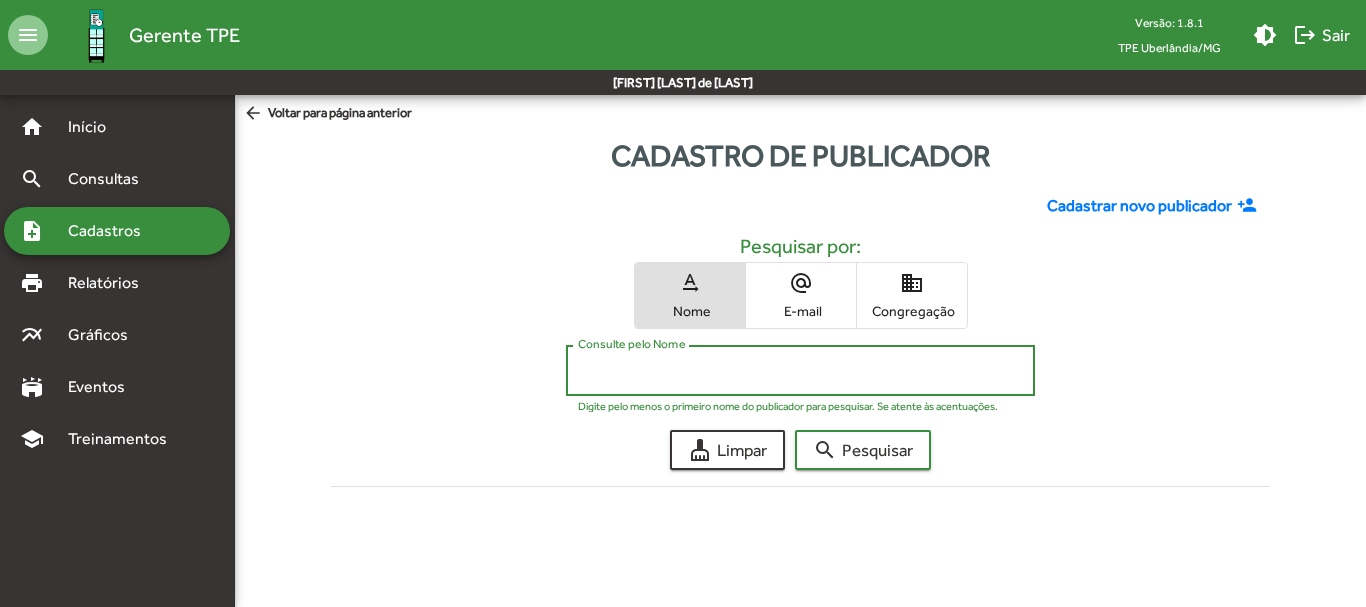 click on "Consulte pelo Nome" at bounding box center [800, 371] 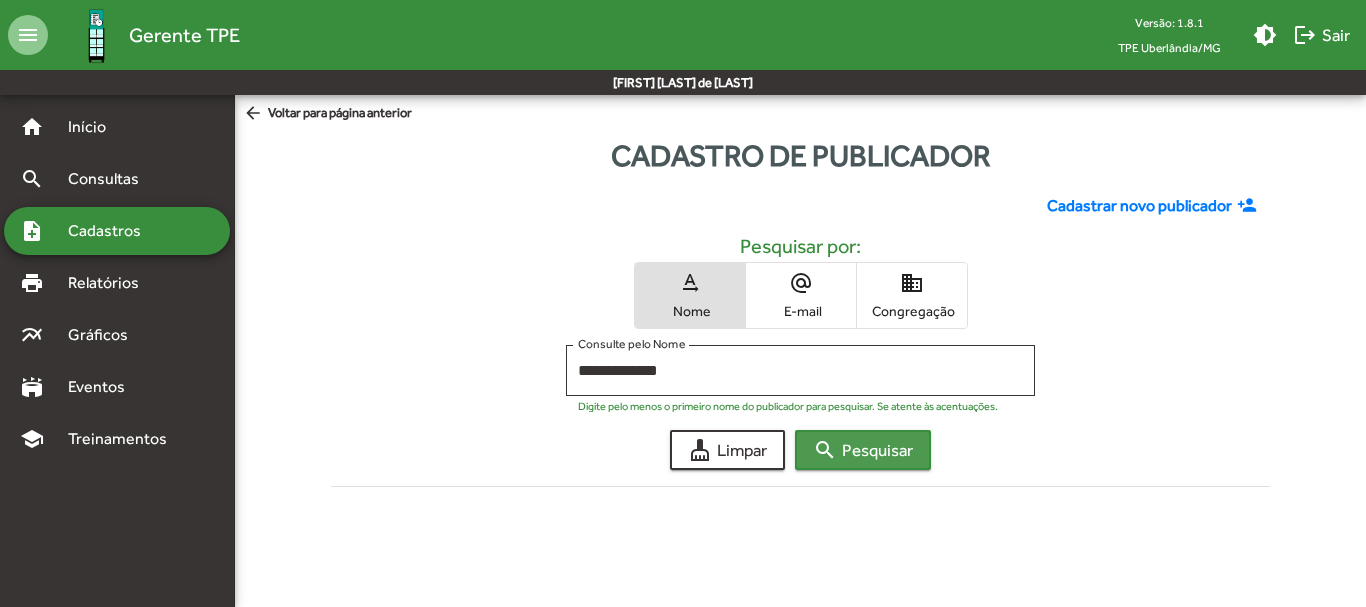 click on "search  Pesquisar" 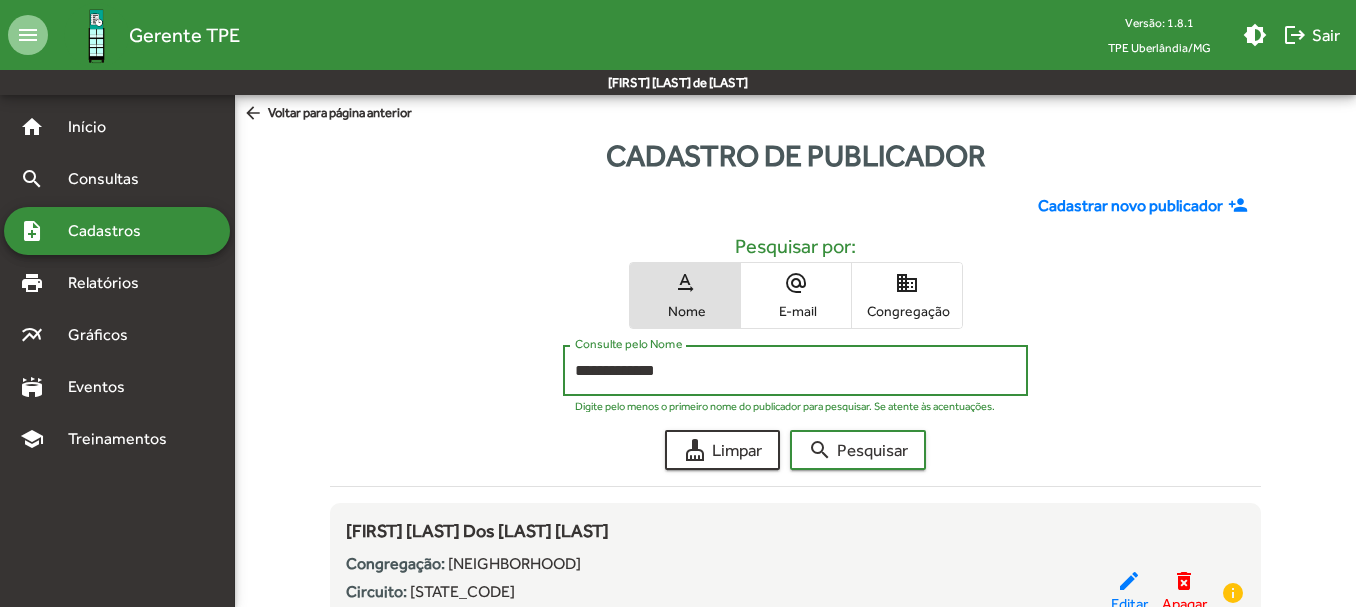 click on "**********" at bounding box center [795, 371] 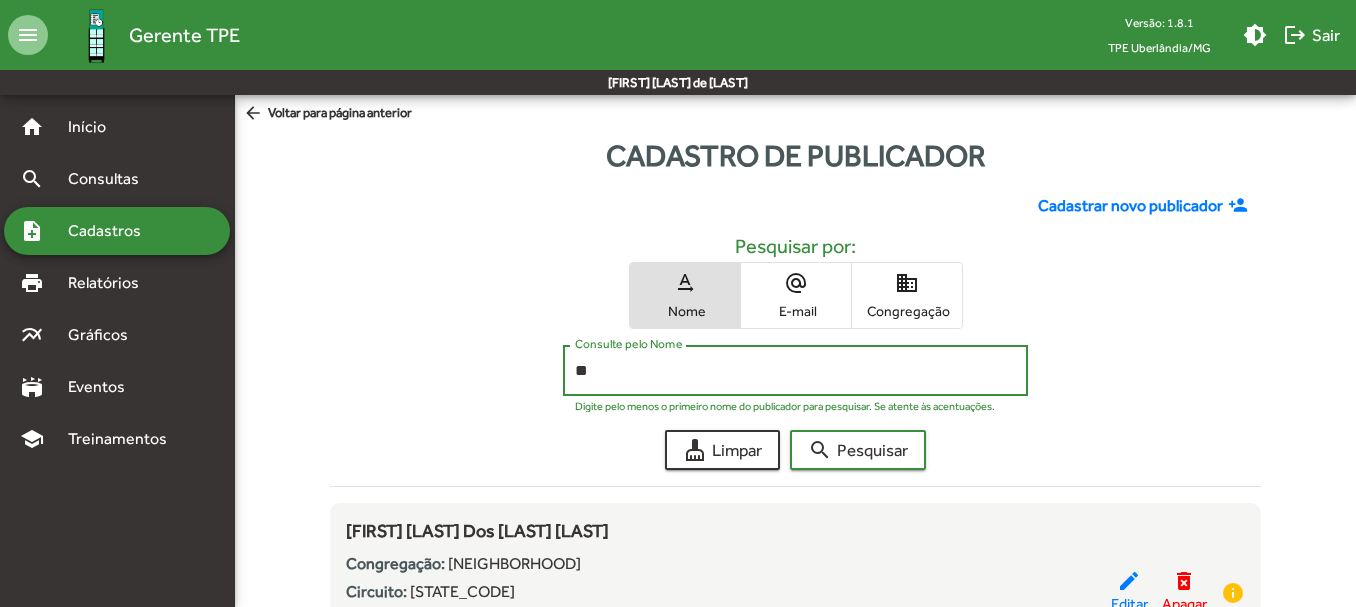 type on "*" 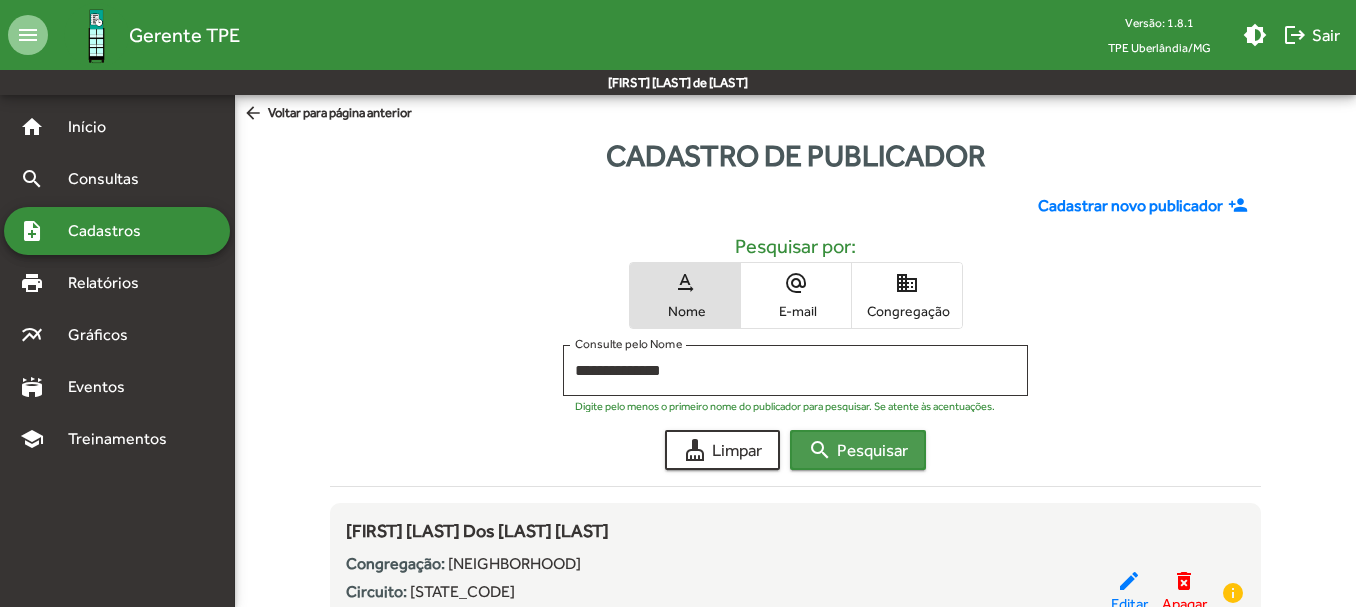 click on "search  Pesquisar" 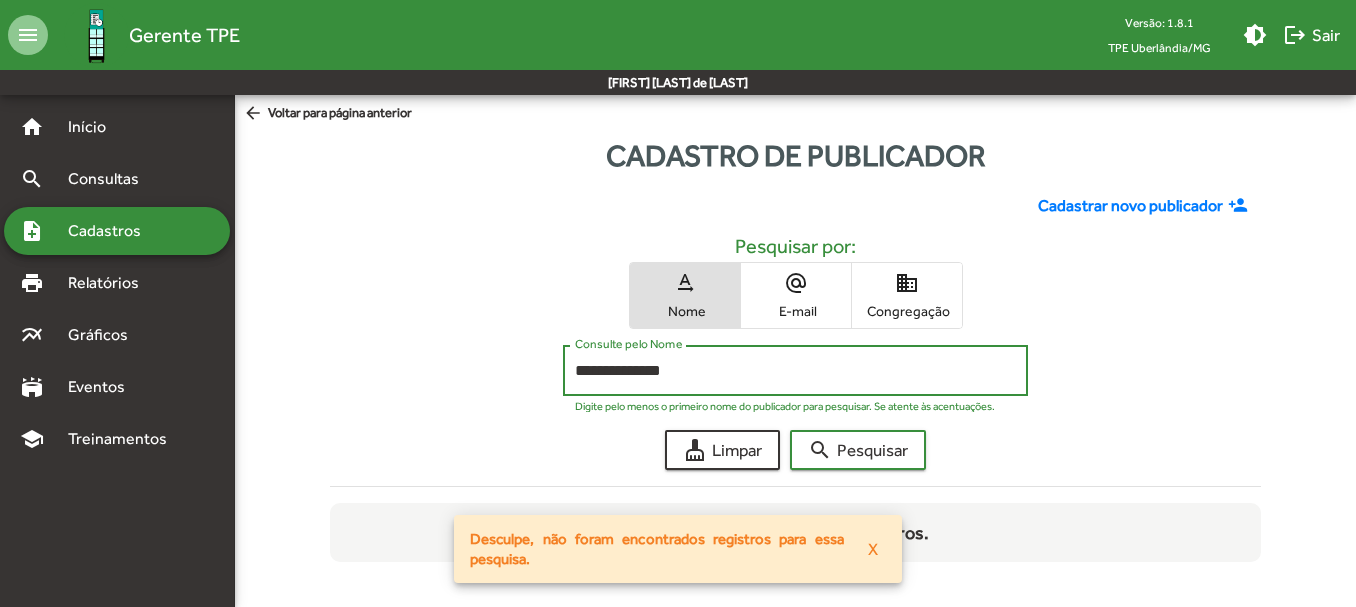 click on "**********" at bounding box center [795, 371] 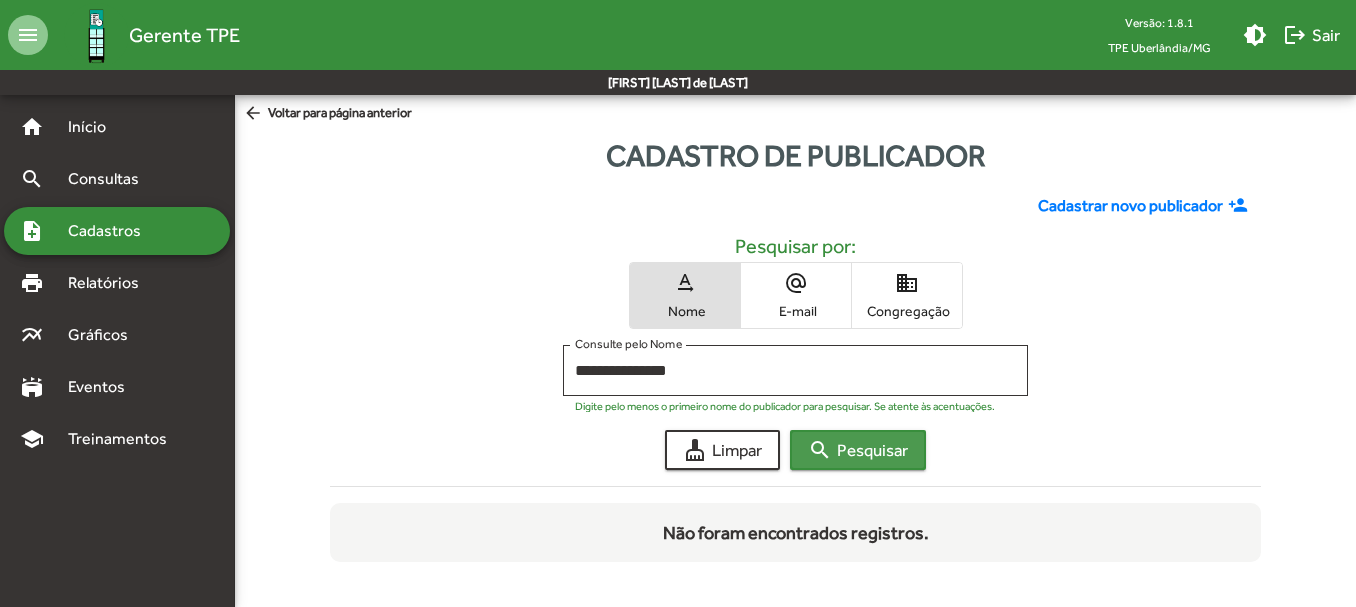 click on "search  Pesquisar" 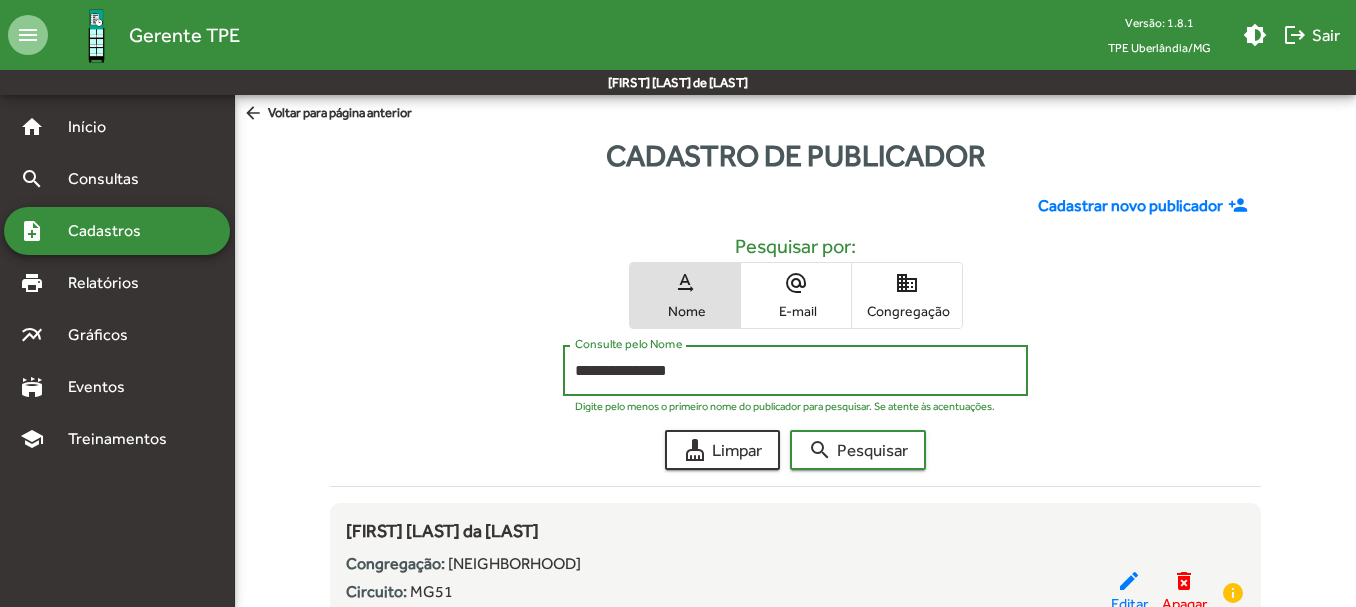 click on "**********" at bounding box center (795, 371) 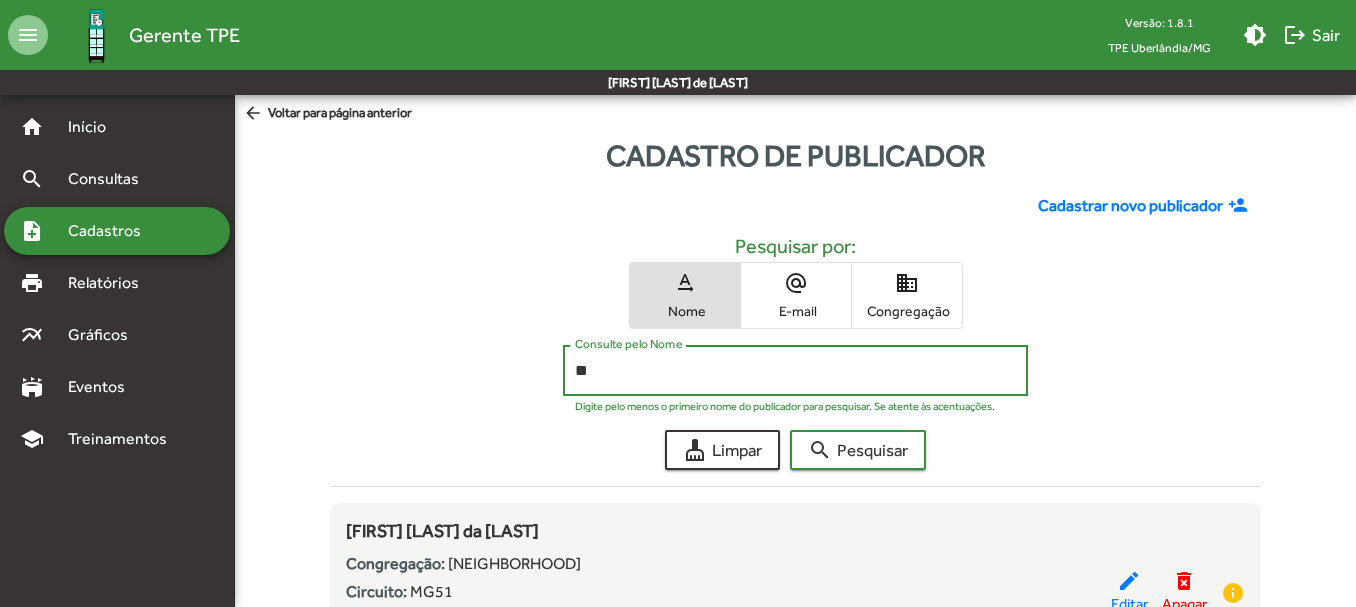 type on "*" 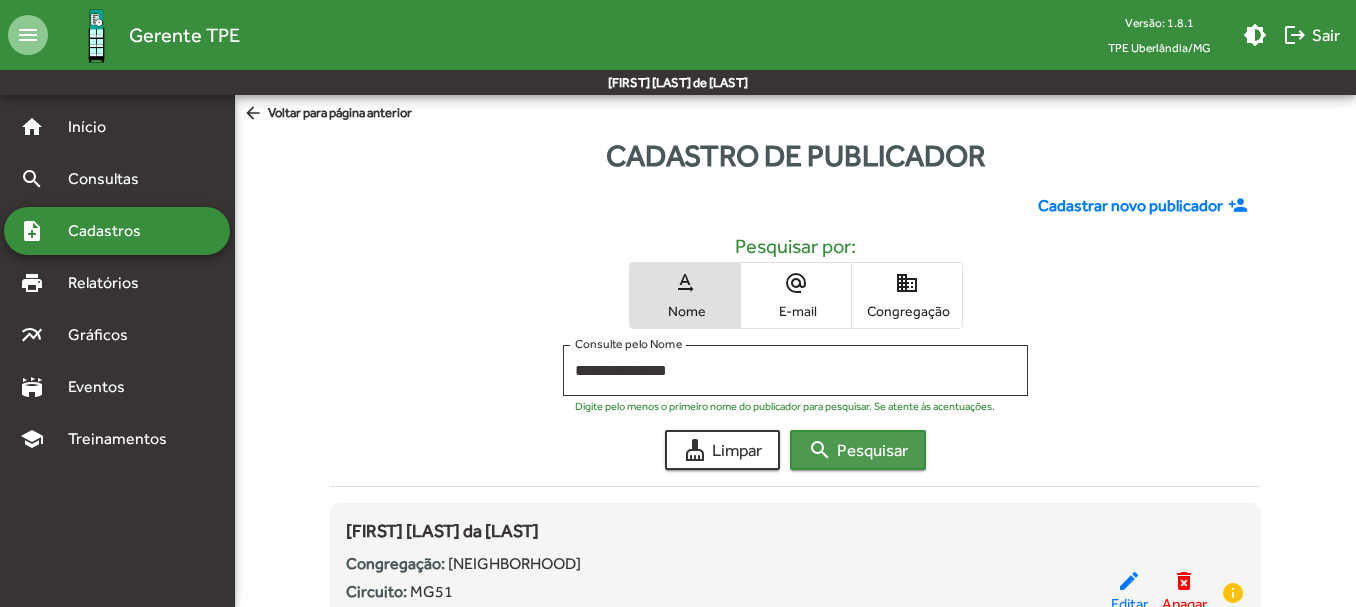 click on "search  Pesquisar" 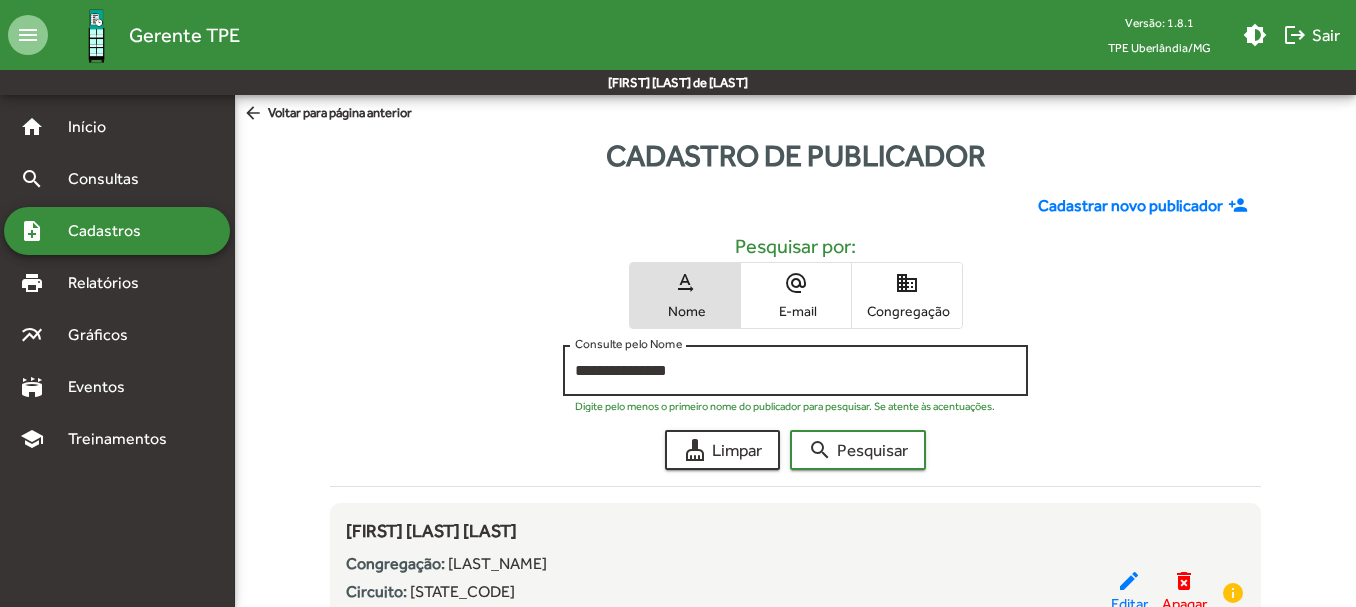 click on "**********" 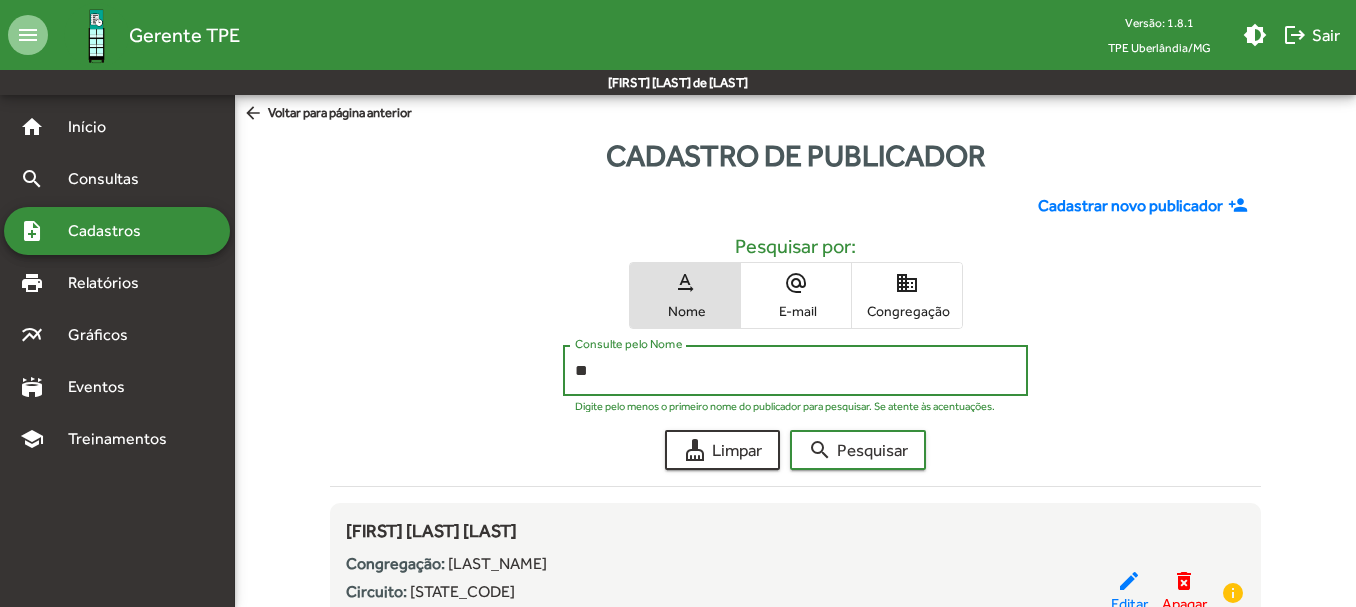 type on "*" 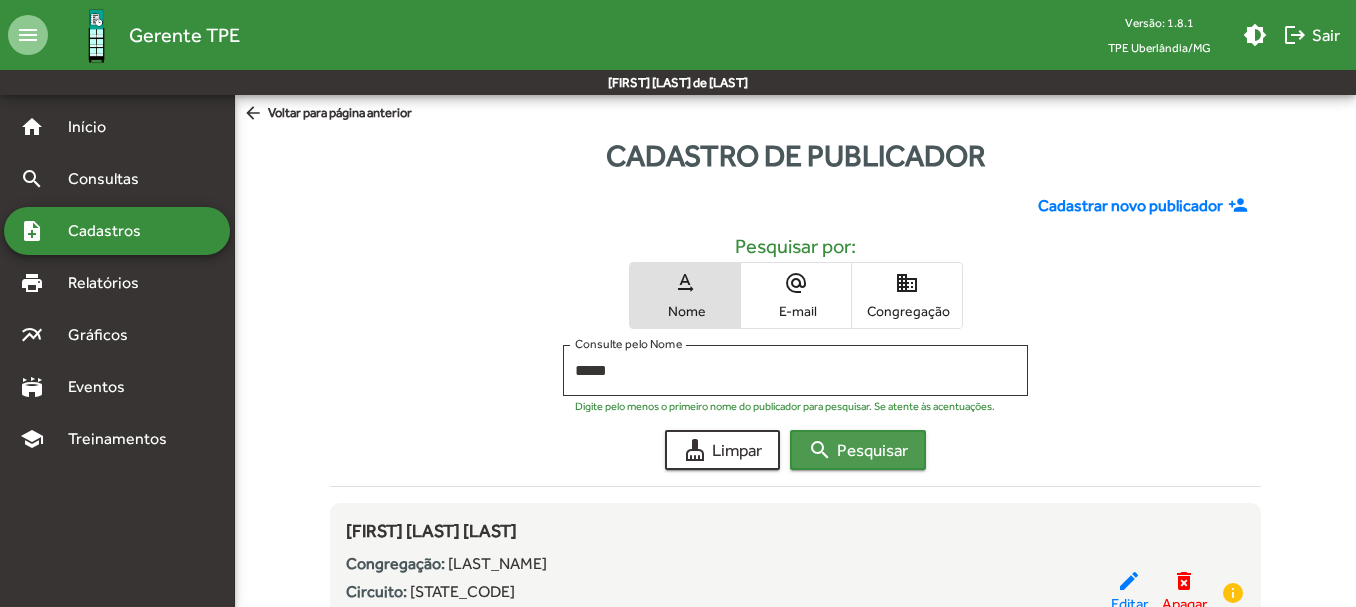 click on "search  Pesquisar" 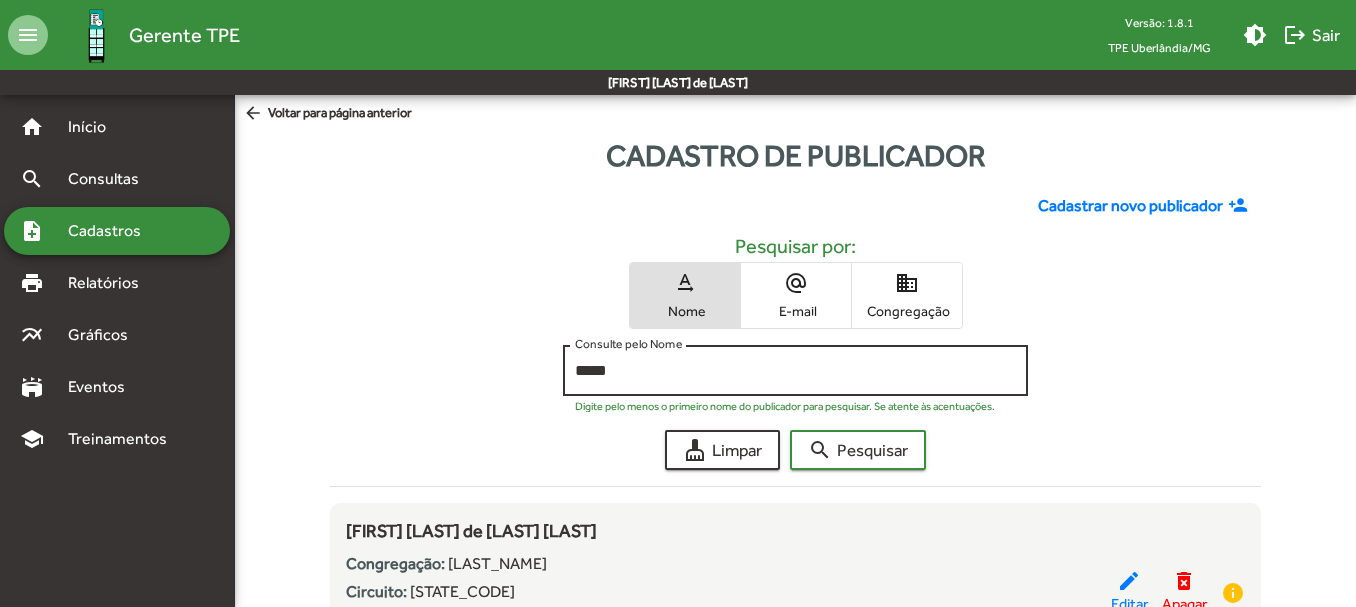 click on "*****" at bounding box center [795, 371] 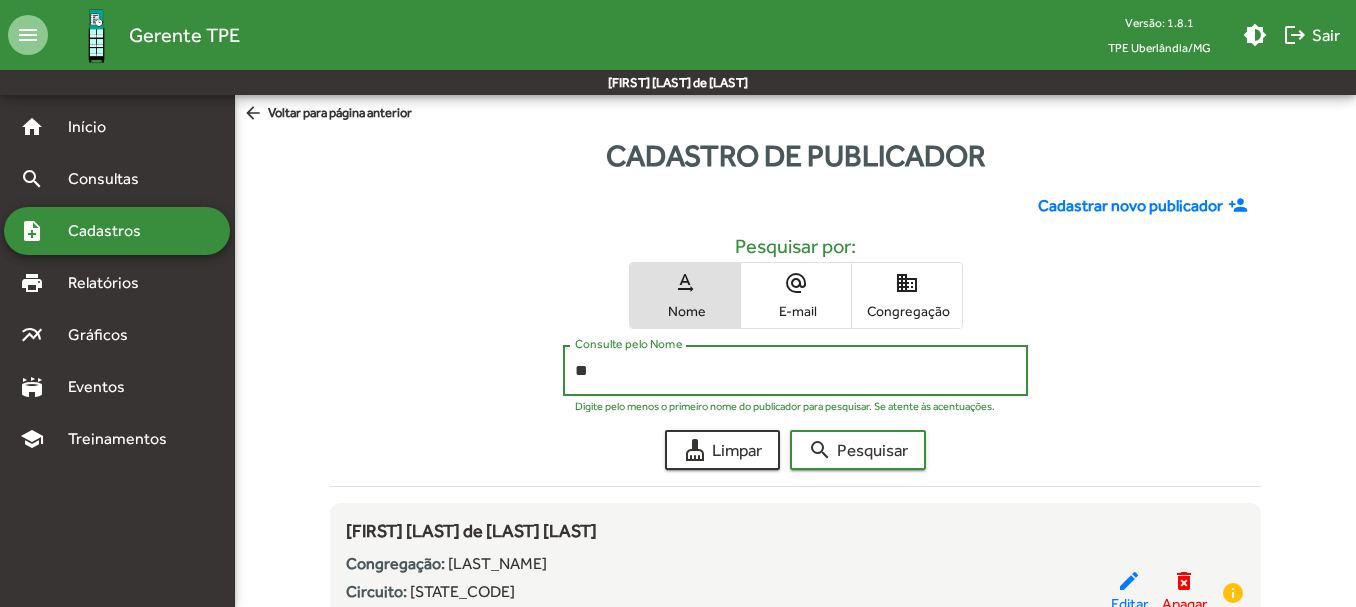 type on "*" 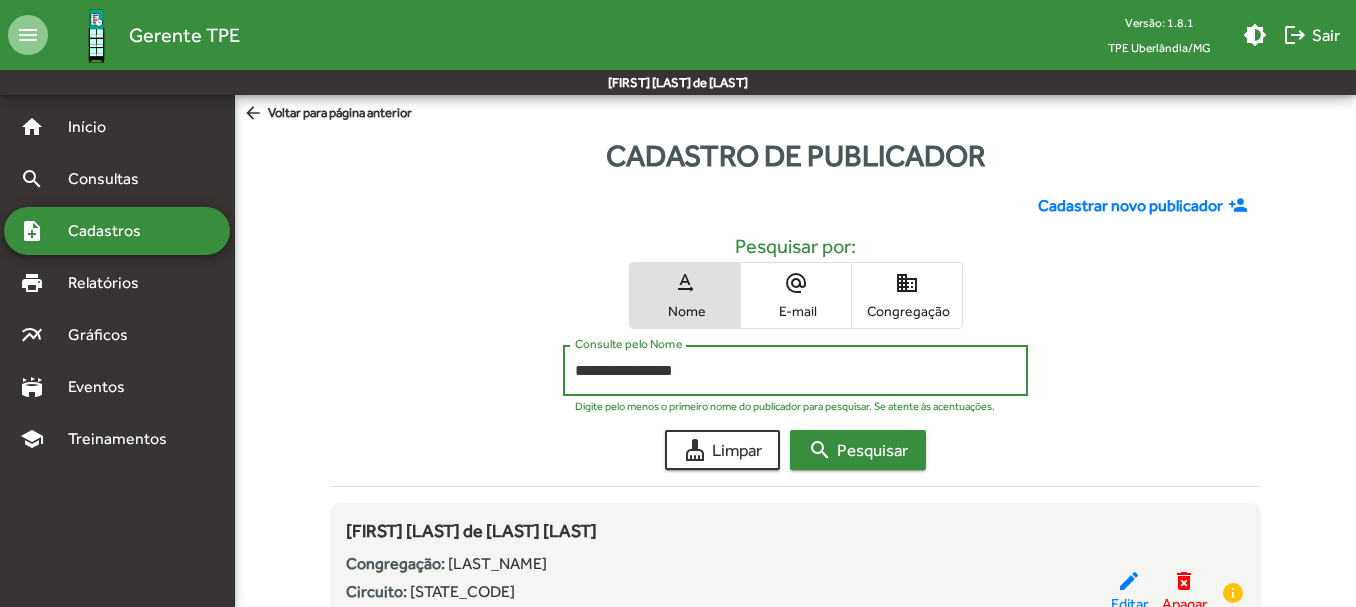 type on "**********" 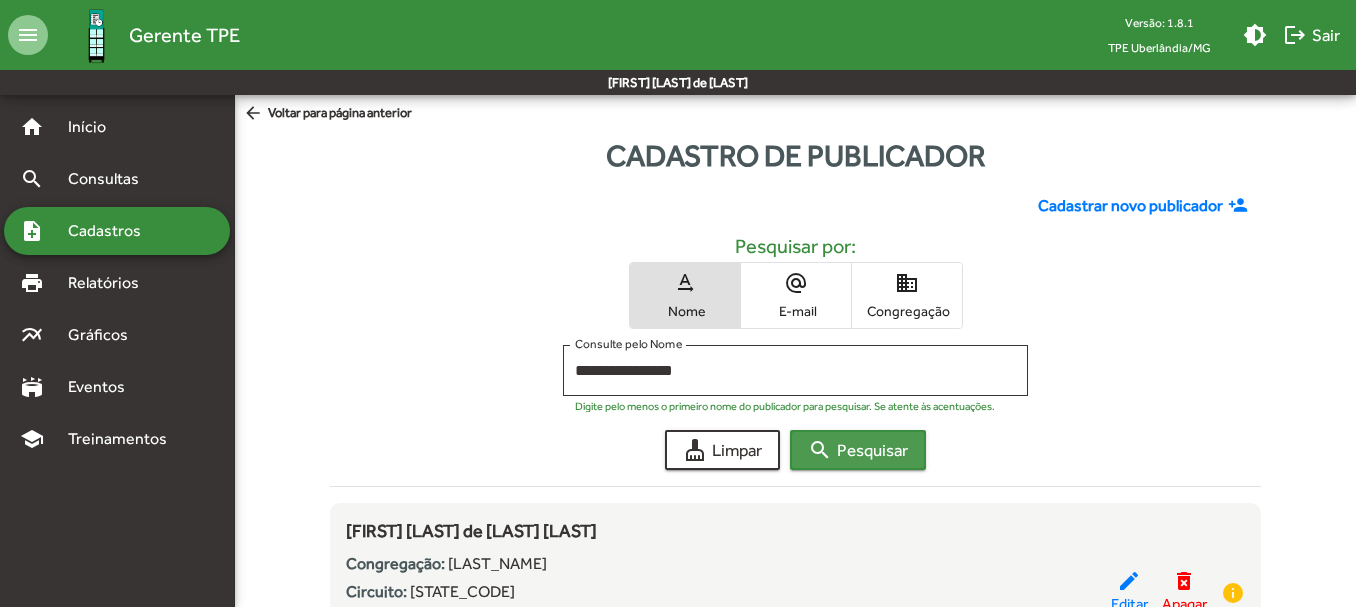 click on "search  Pesquisar" 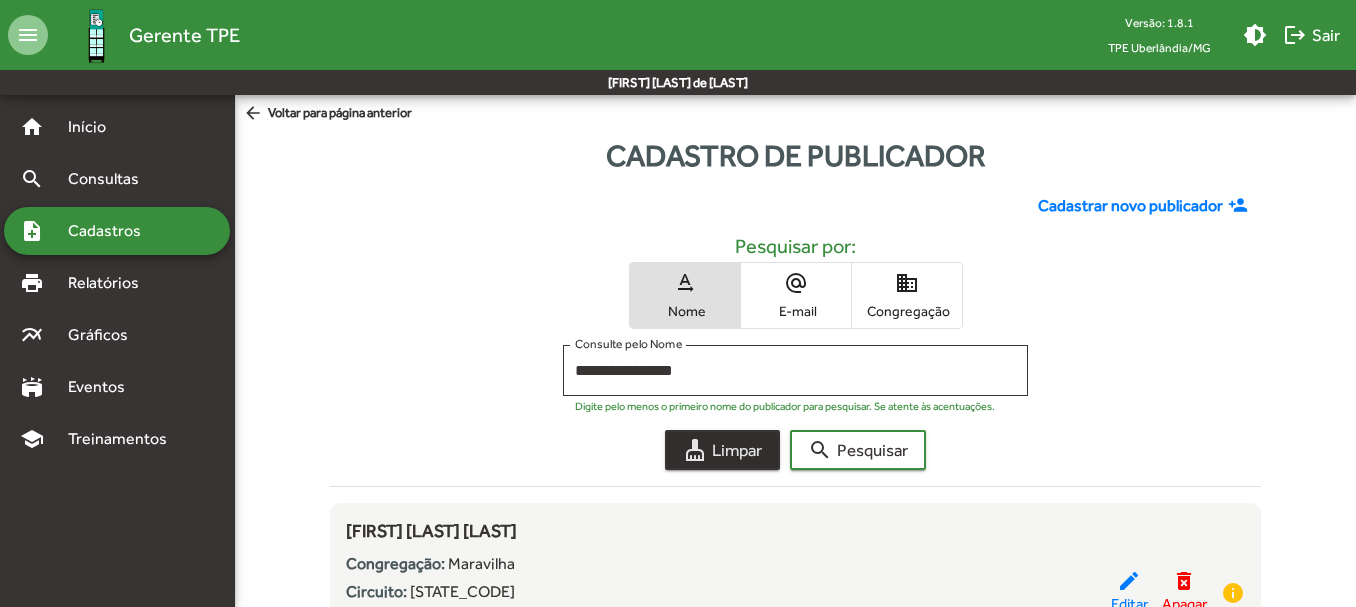 click on "cleaning_services  Limpar" 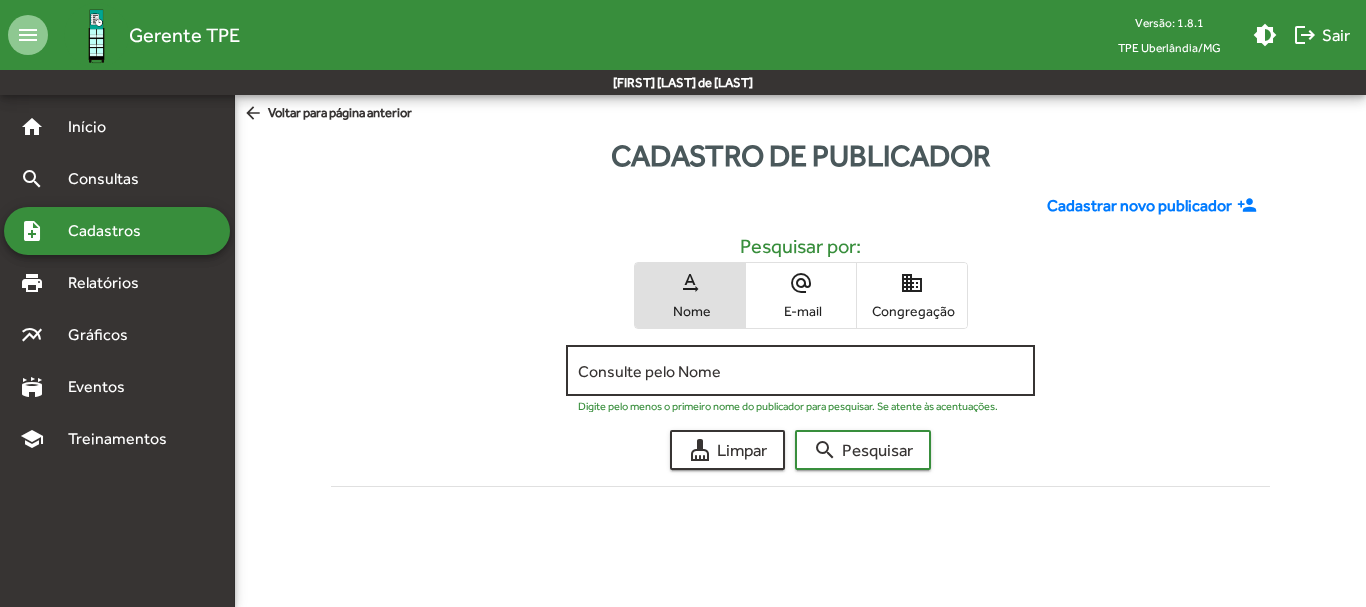 click on "Consulte pelo Nome" 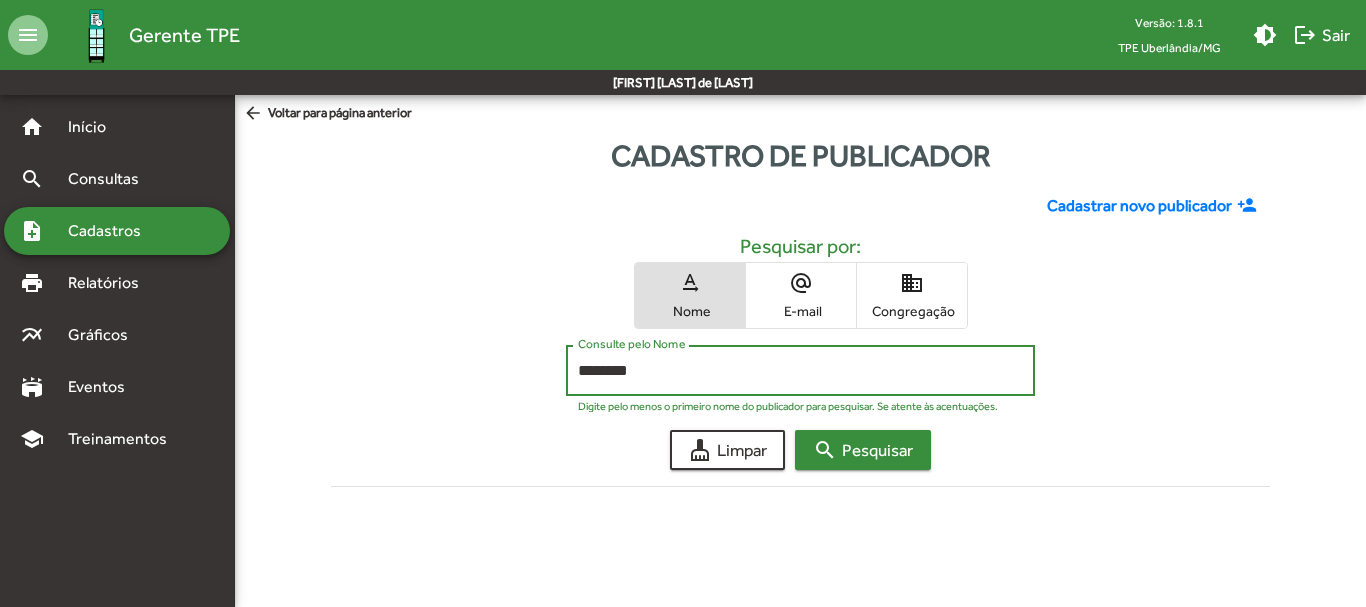 type on "********" 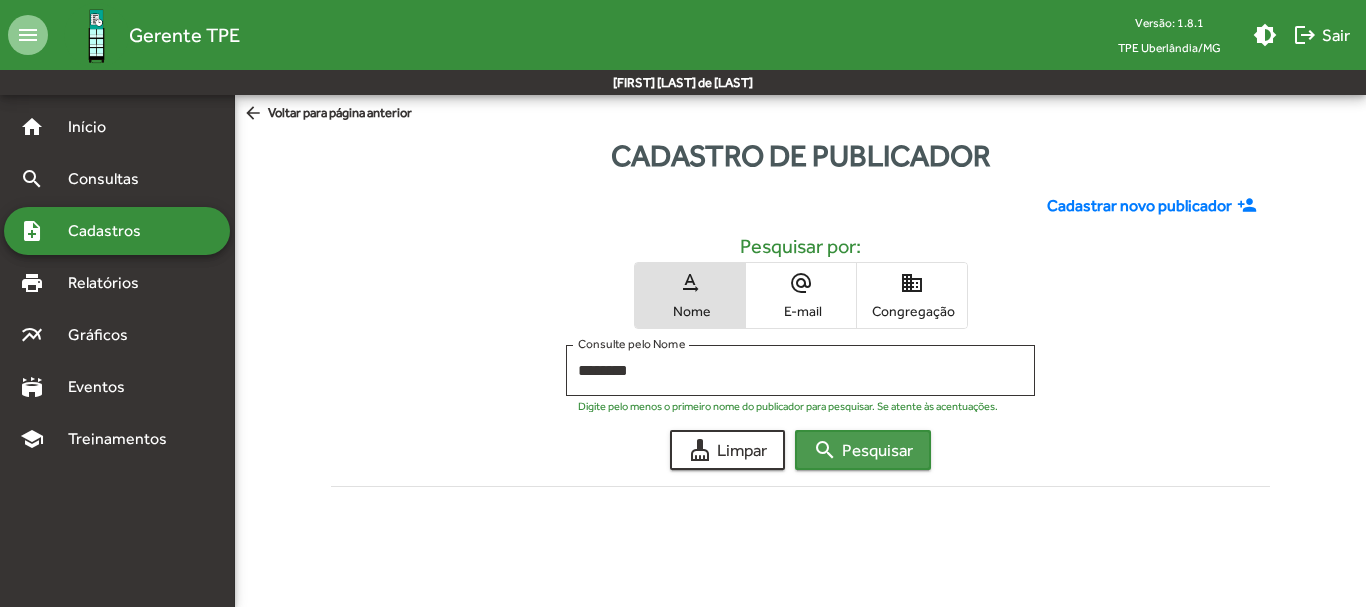 click on "search  Pesquisar" 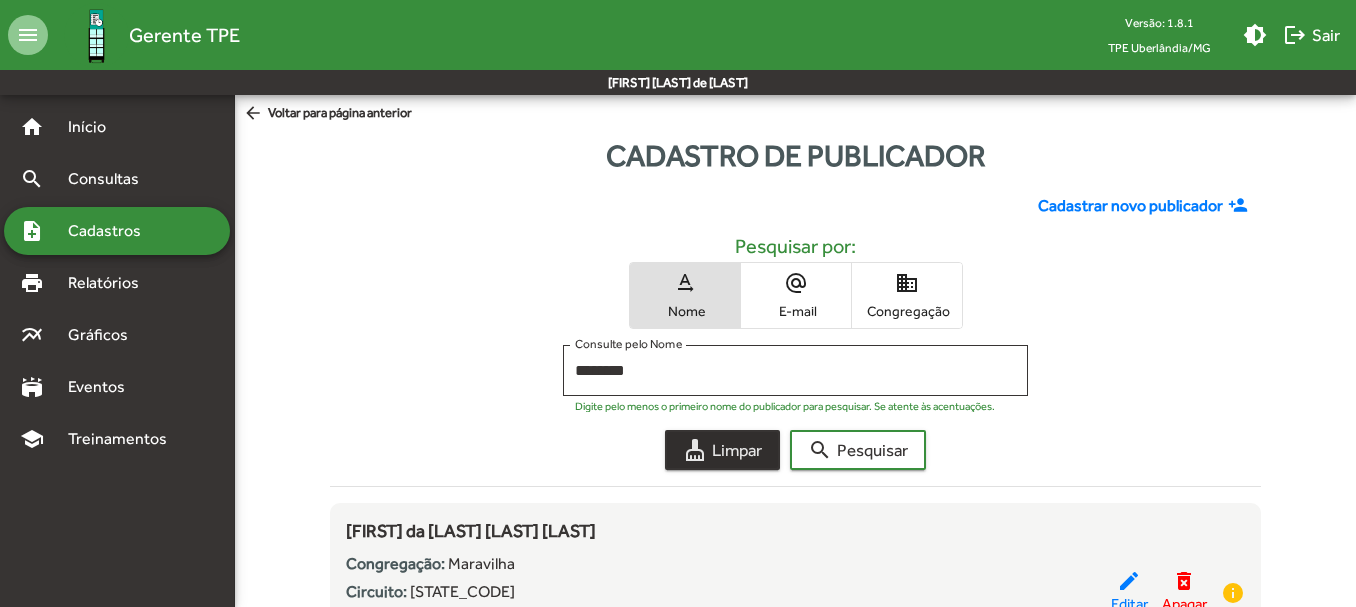 click on "cleaning_services  Limpar" 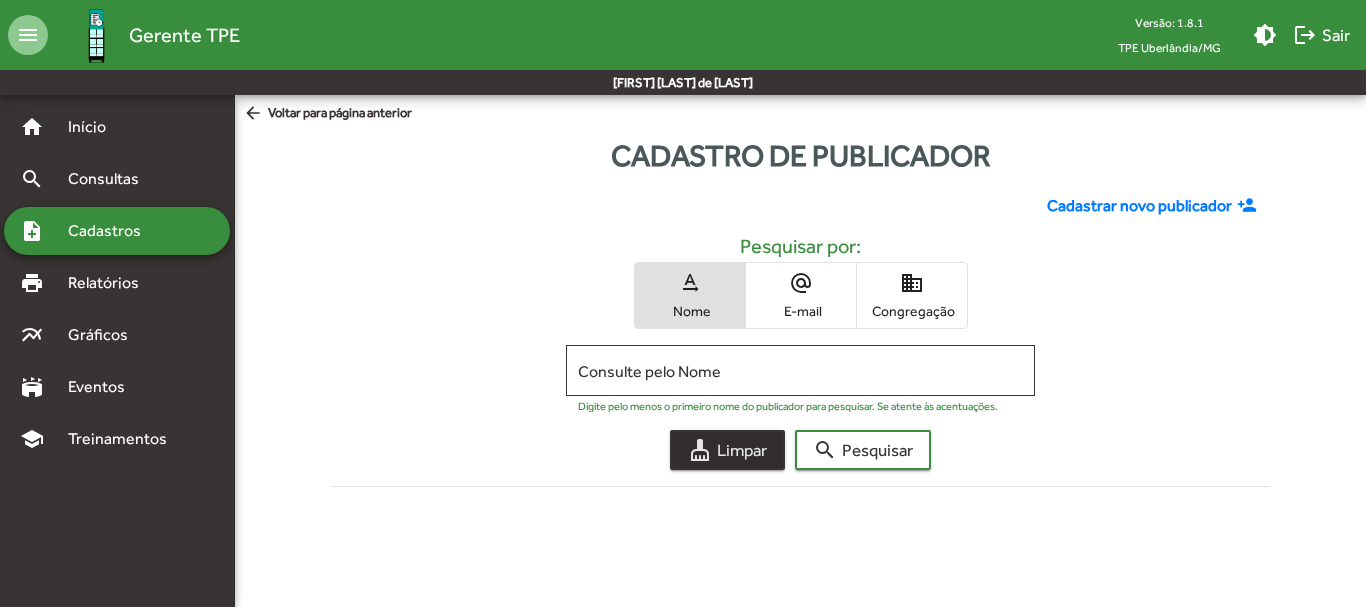 click on "cleaning_services  Limpar" 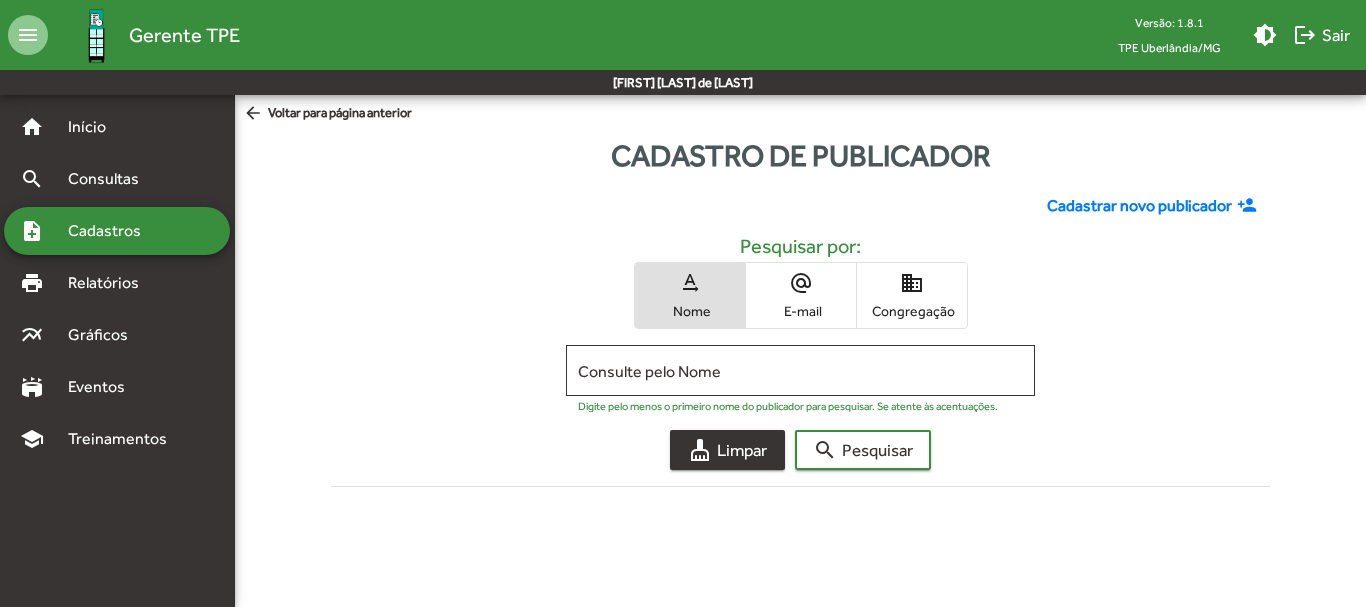 type 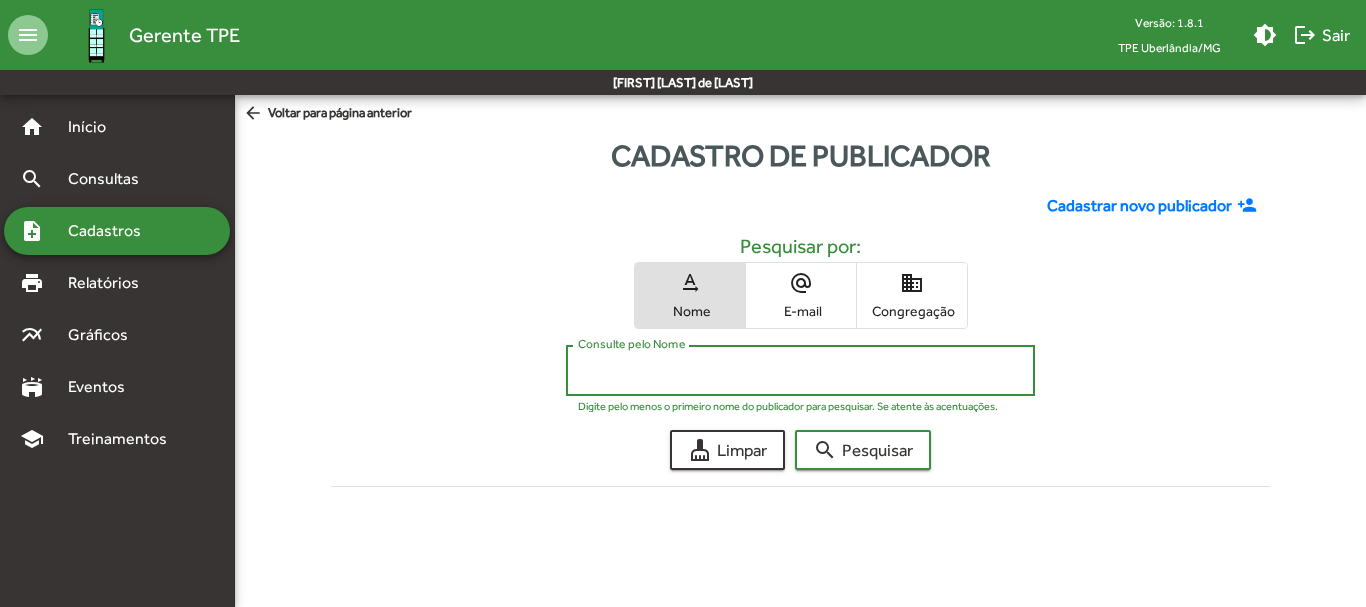 click on "Consulte pelo Nome" at bounding box center [800, 371] 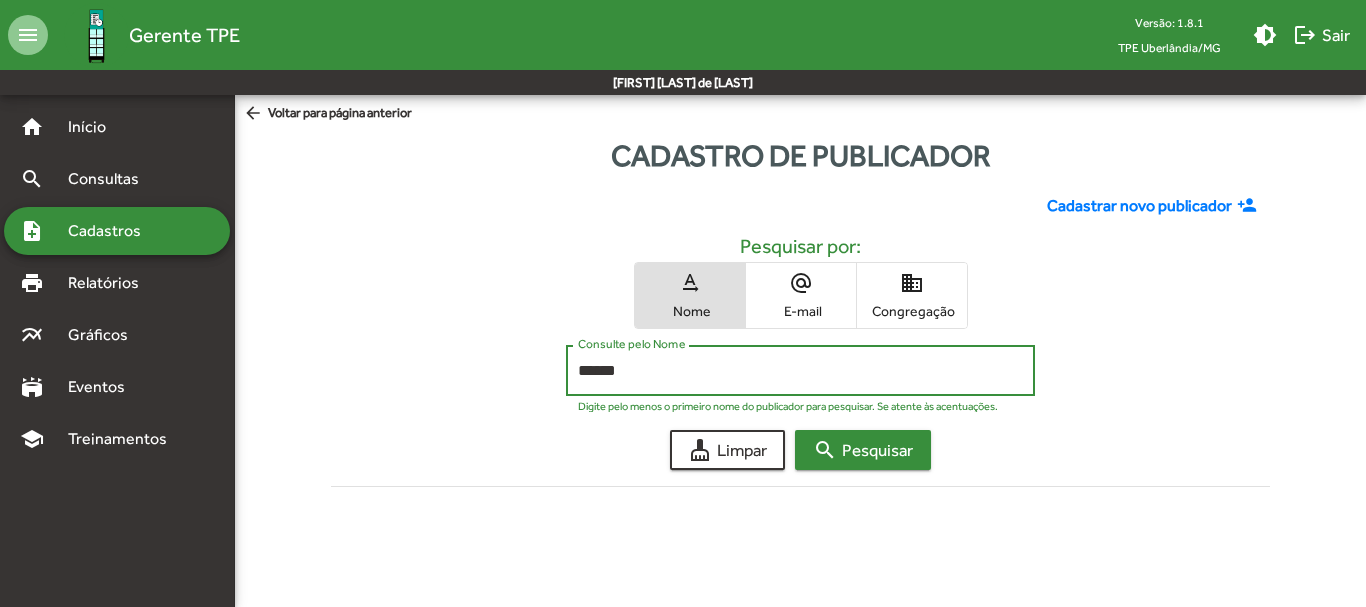 type on "******" 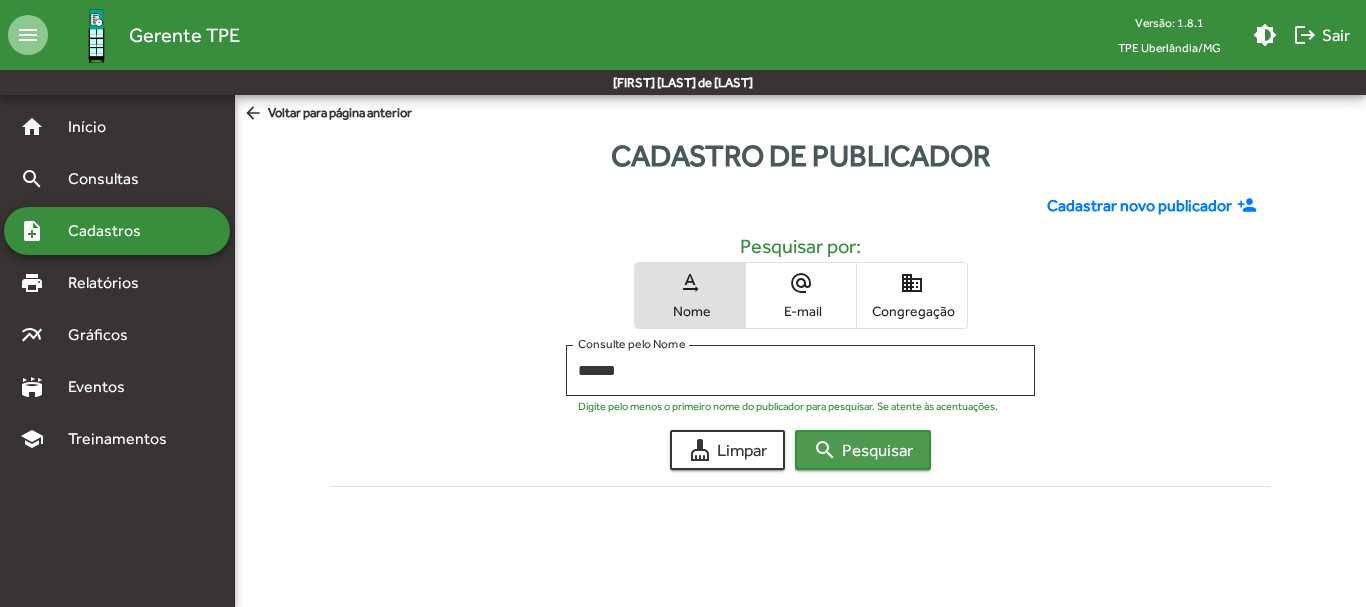 click on "search  Pesquisar" 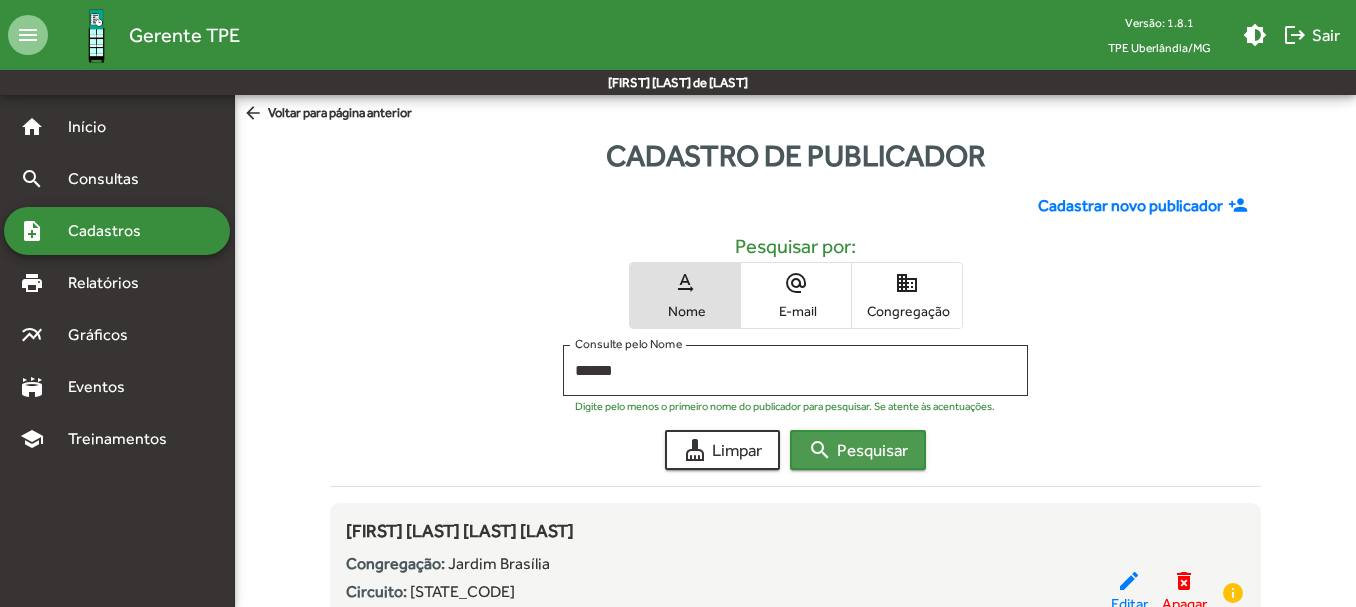 click on "search  Pesquisar" 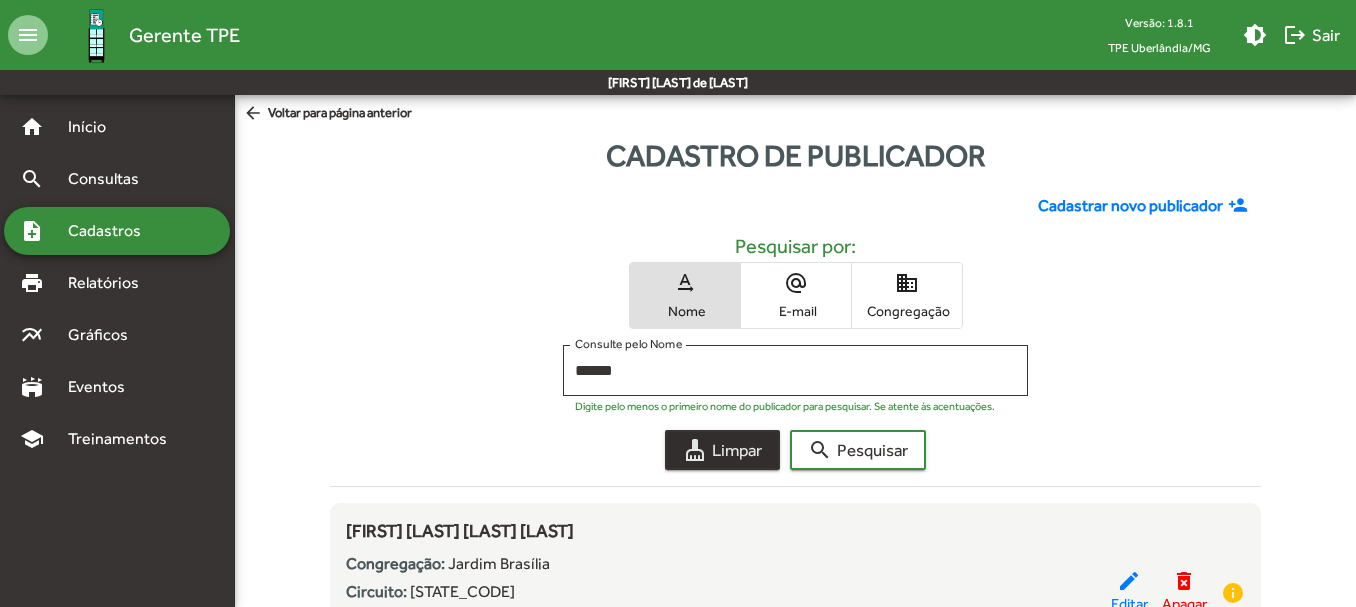 click on "cleaning_services  Limpar" 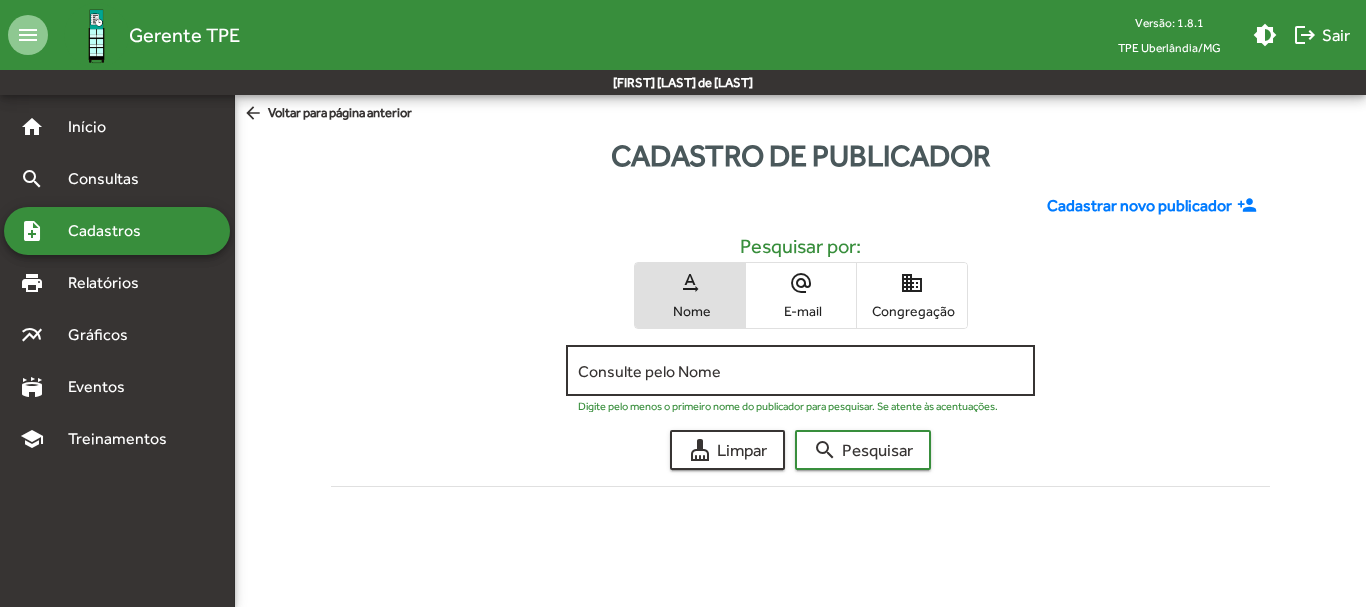 click on "Consulte pelo Nome" 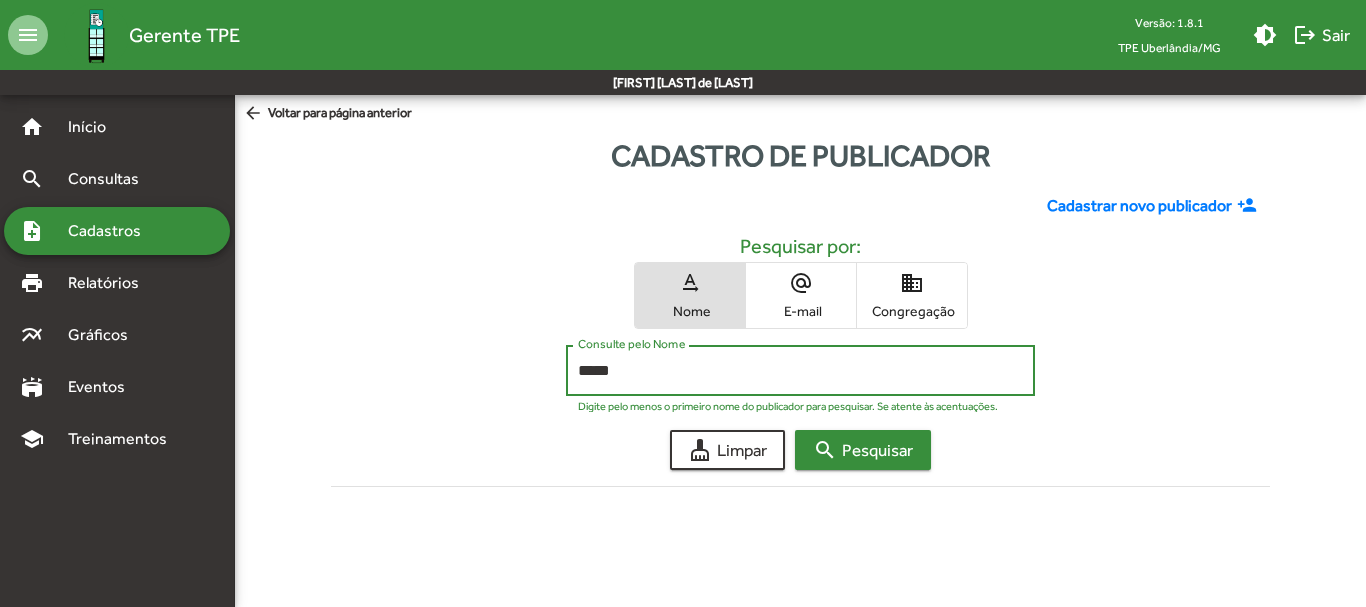 type on "*****" 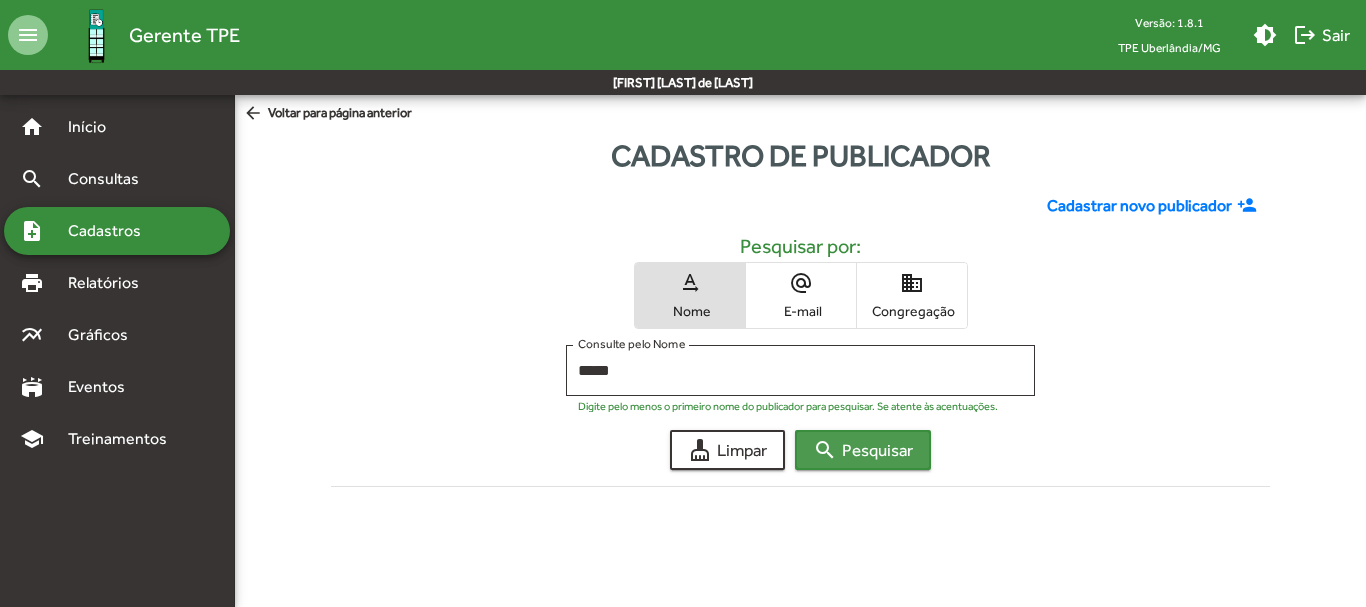 click on "search  Pesquisar" 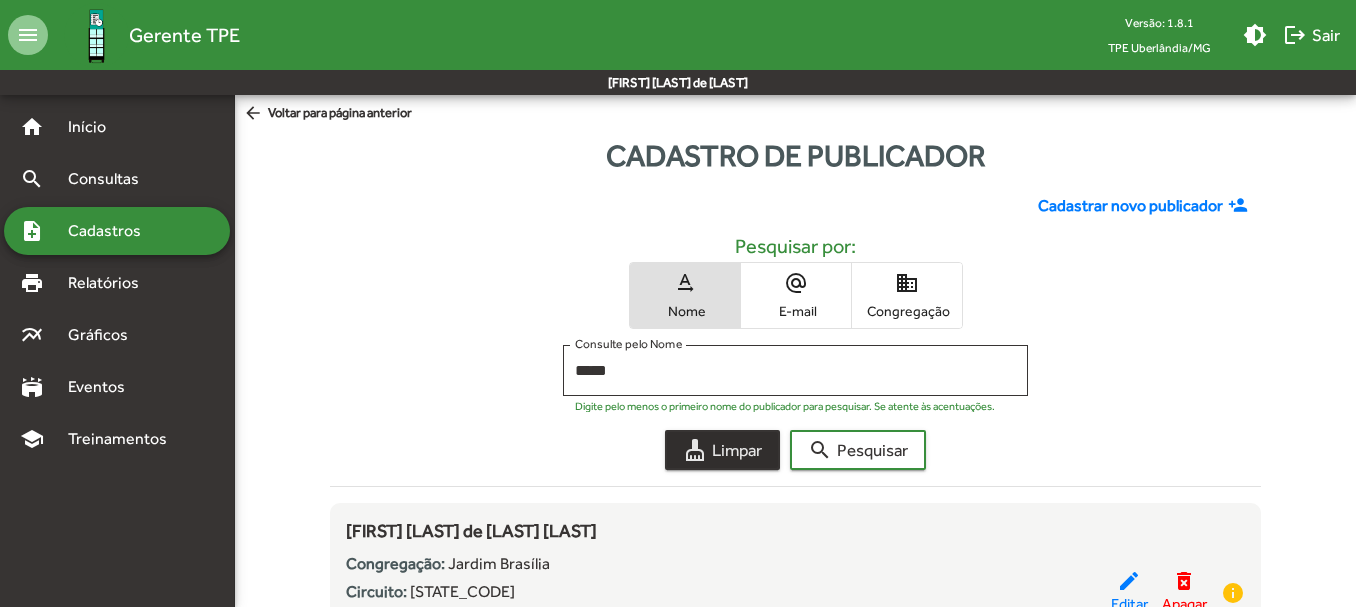 click on "cleaning_services  Limpar" 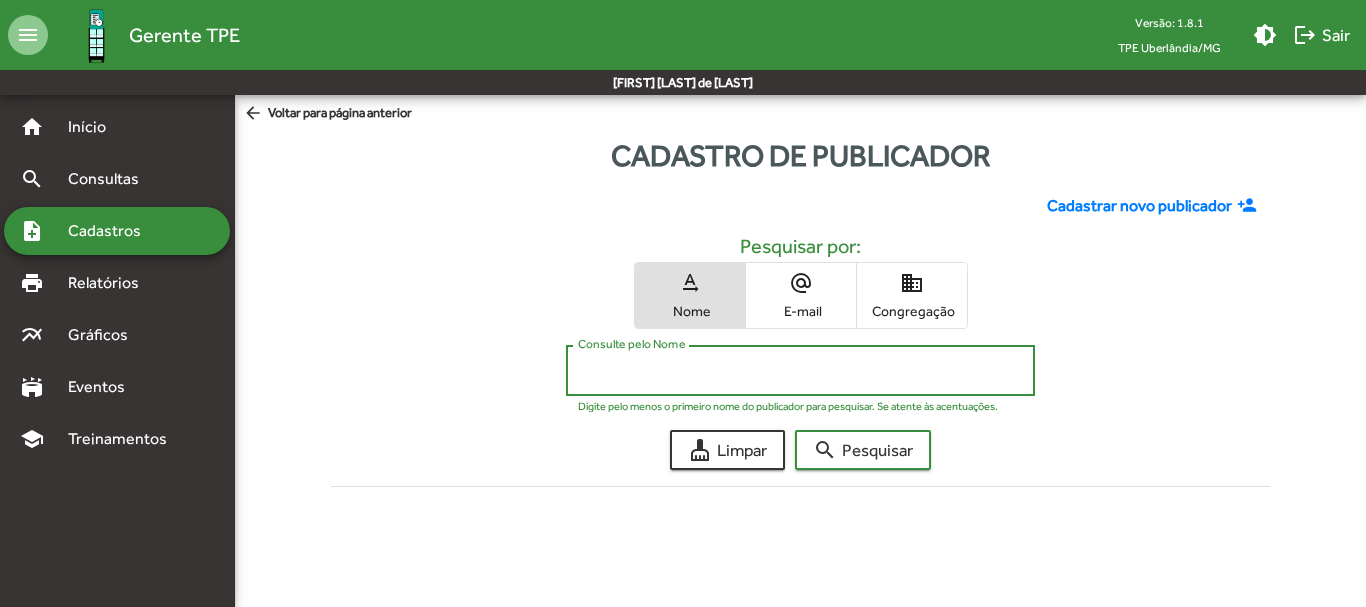 click on "Consulte pelo Nome" at bounding box center (800, 371) 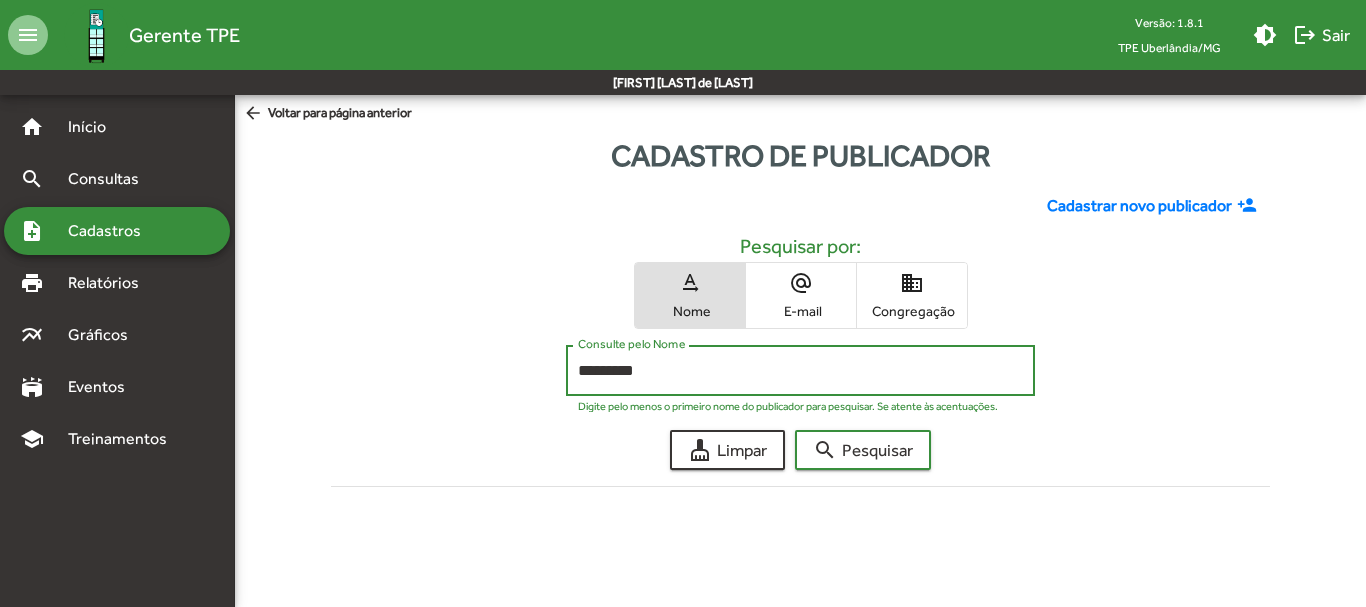 click on "search  Pesquisar" 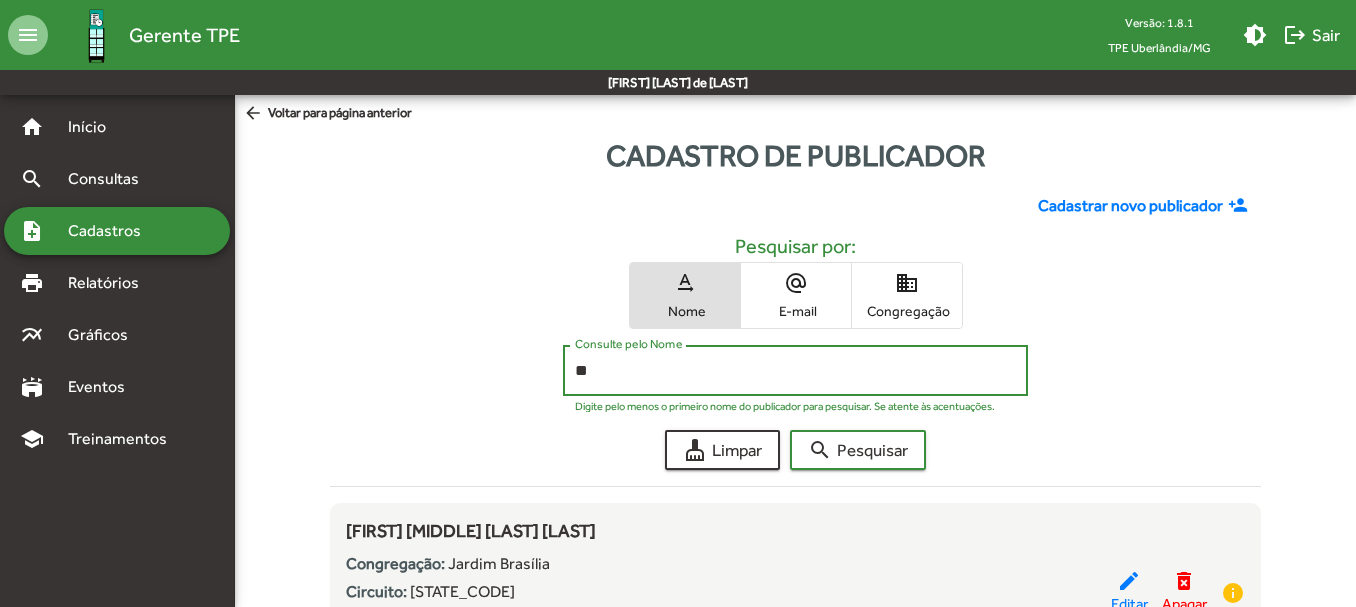 type on "*" 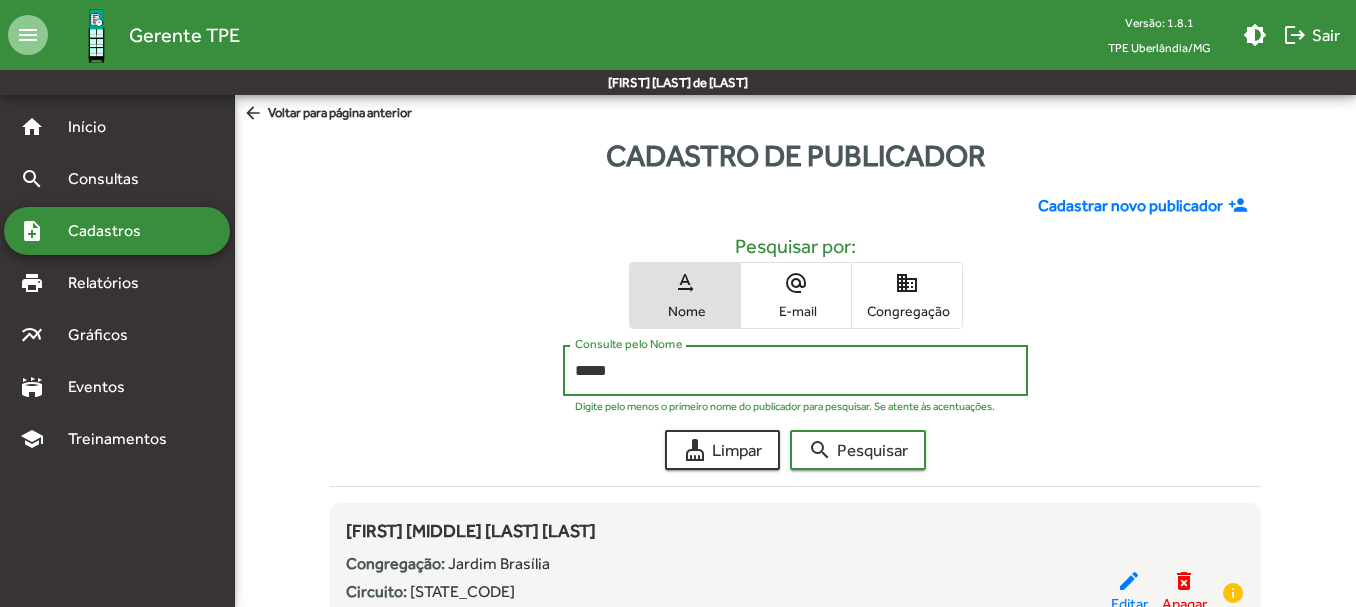 type on "*****" 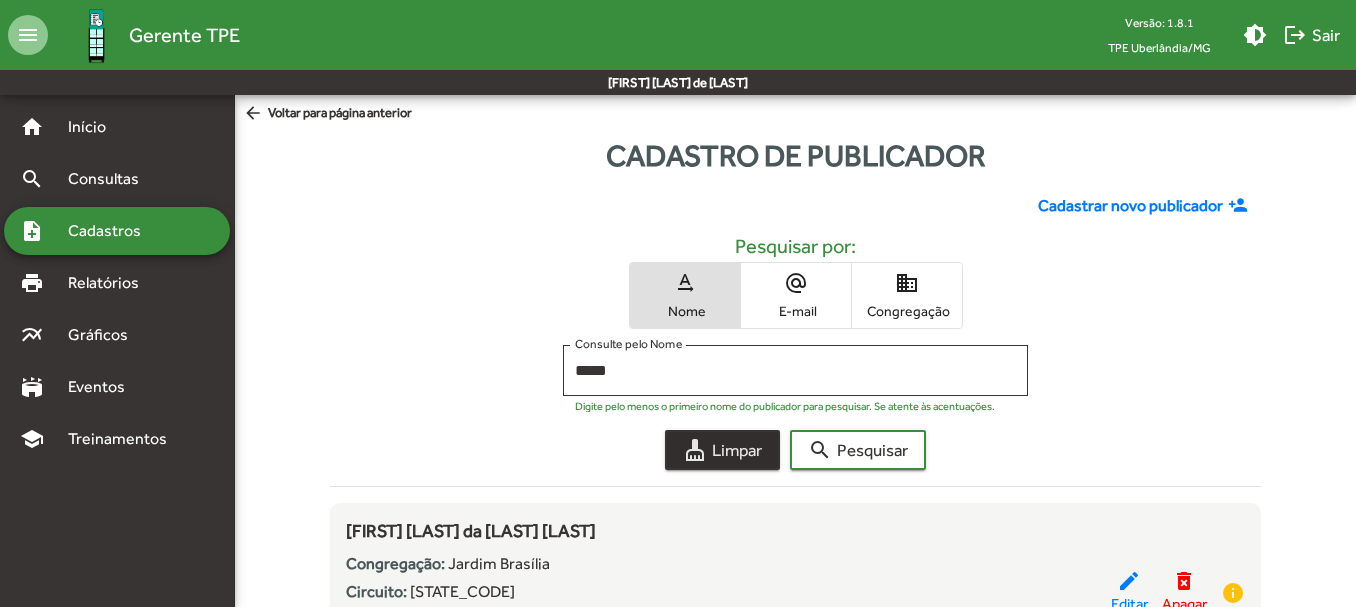 click on "cleaning_services  Limpar" 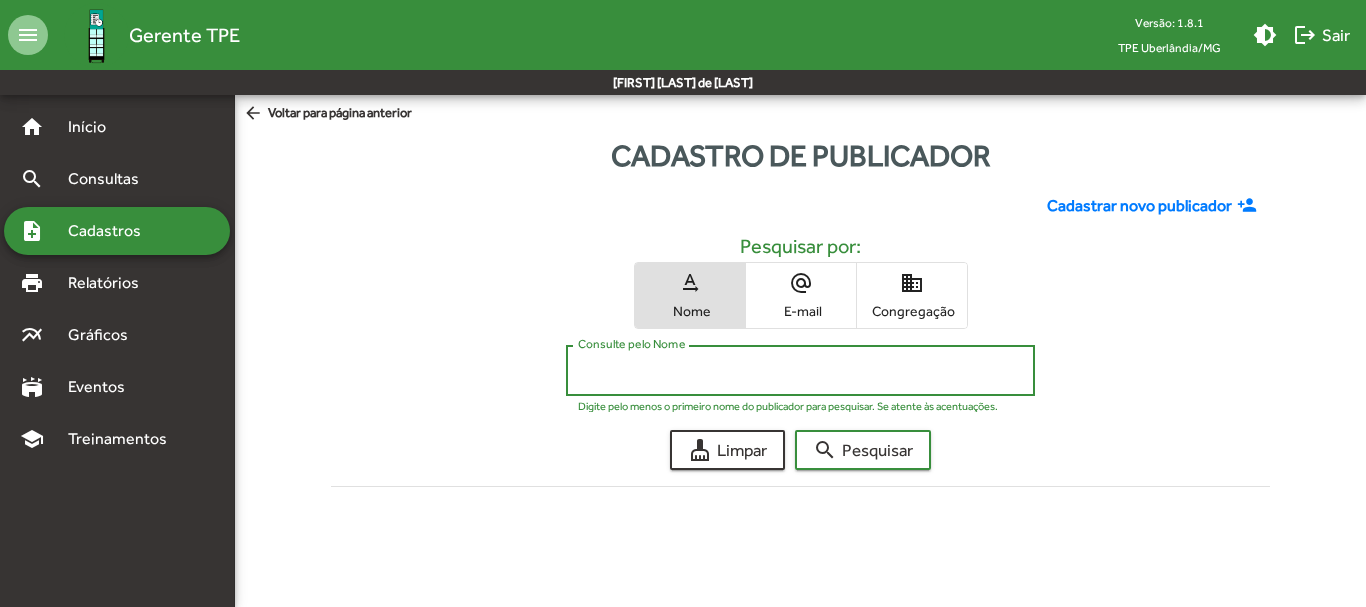 click on "Consulte pelo Nome" at bounding box center [800, 371] 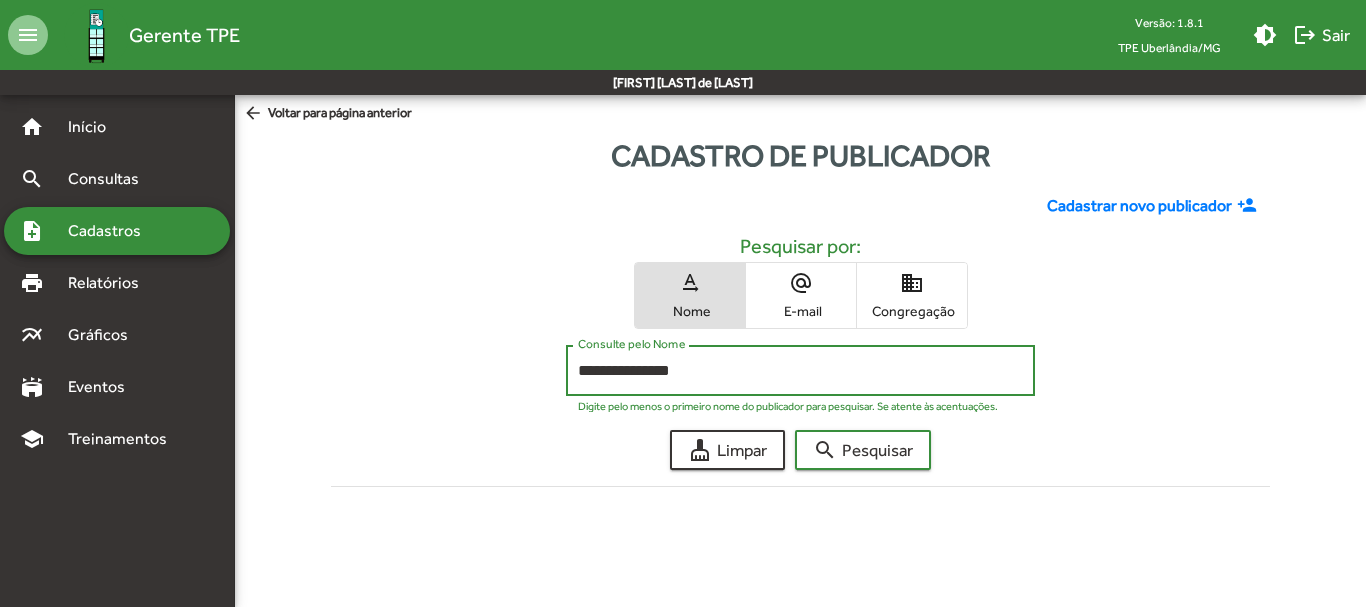 click on "search  Pesquisar" 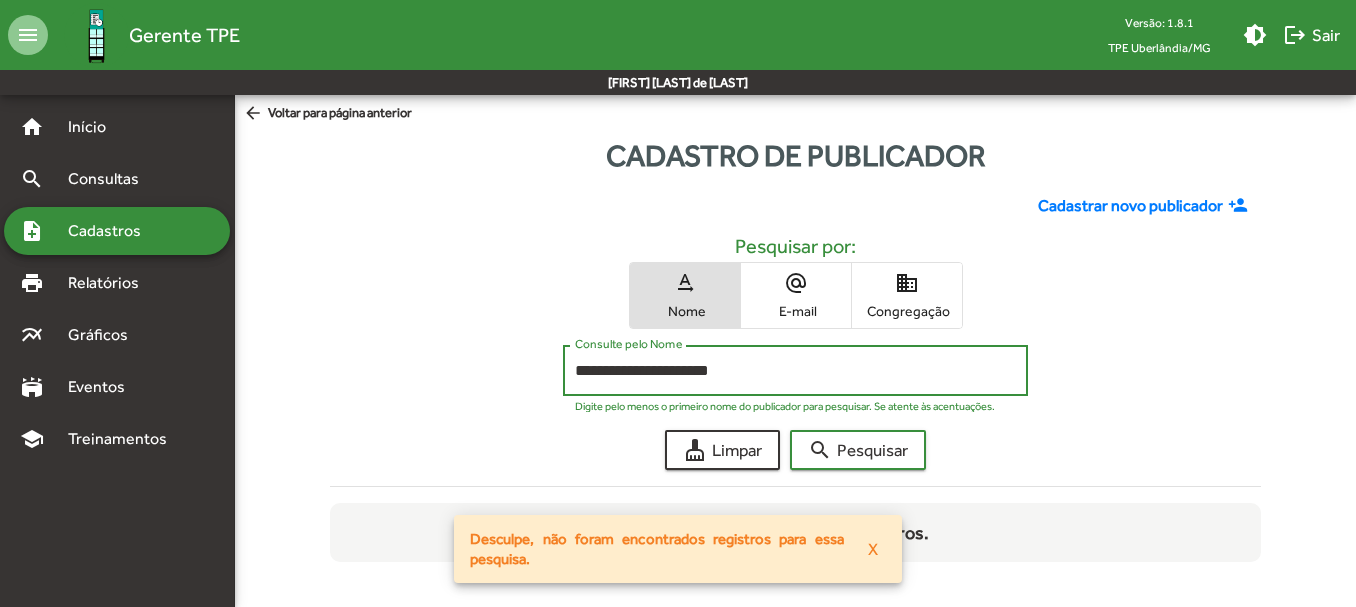 type on "**********" 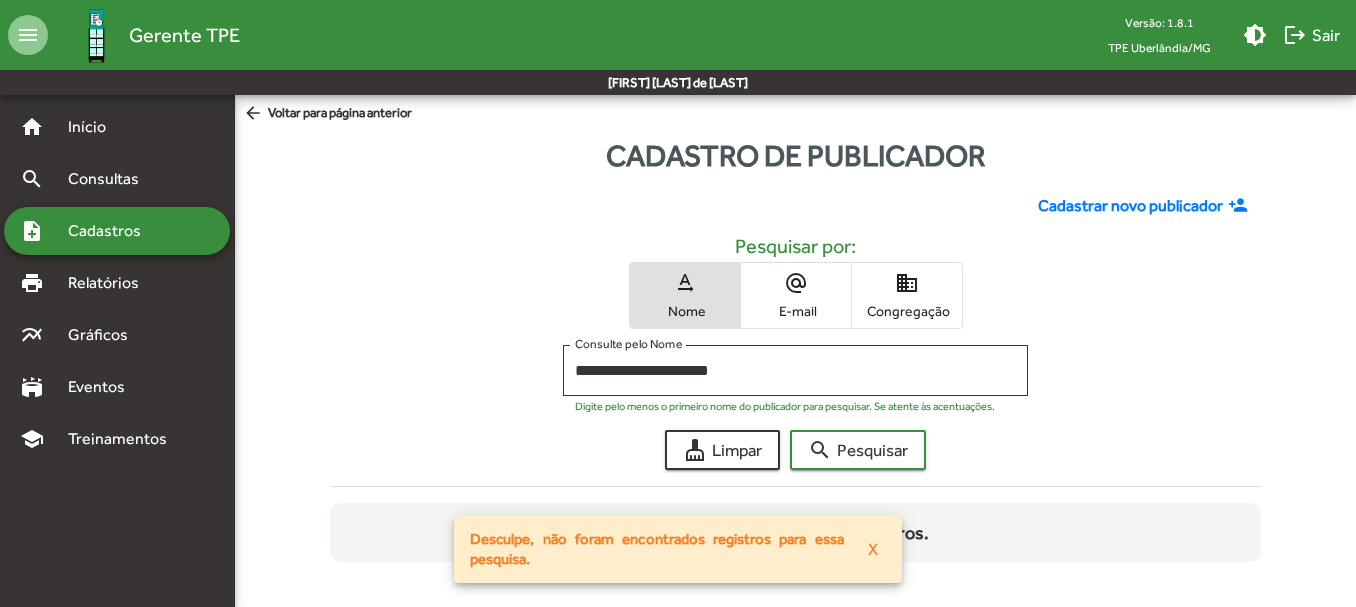 click on "Cadastrar novo publicador" 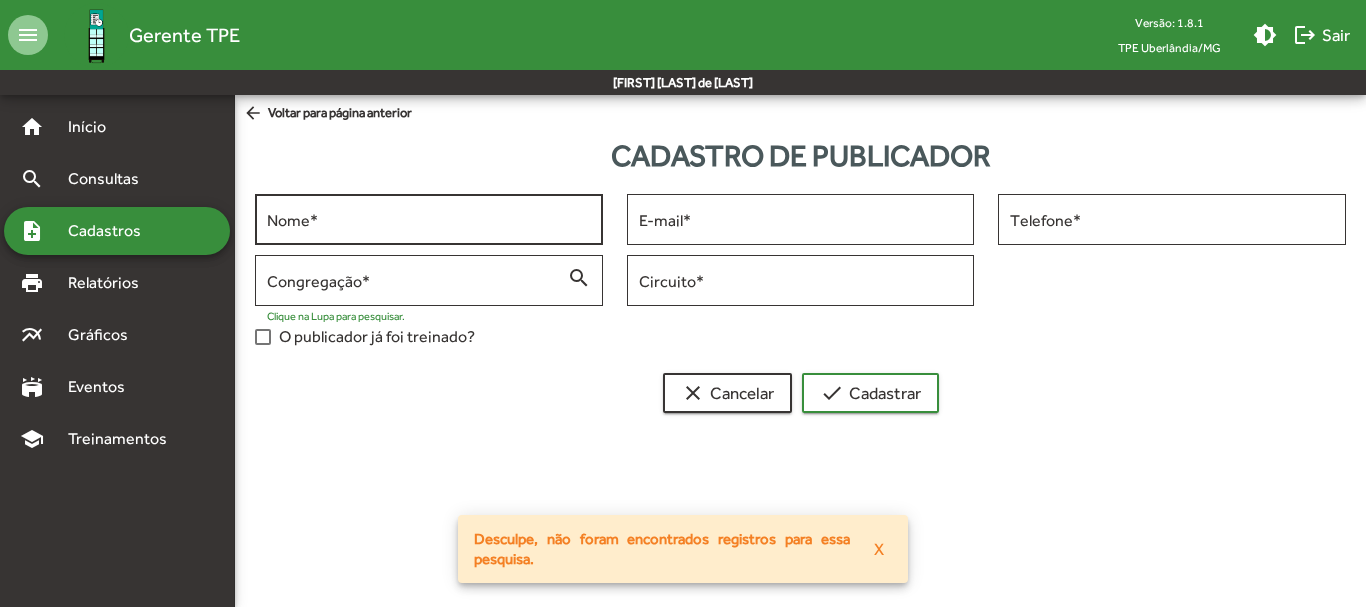 click on "Nome  *" at bounding box center [429, 220] 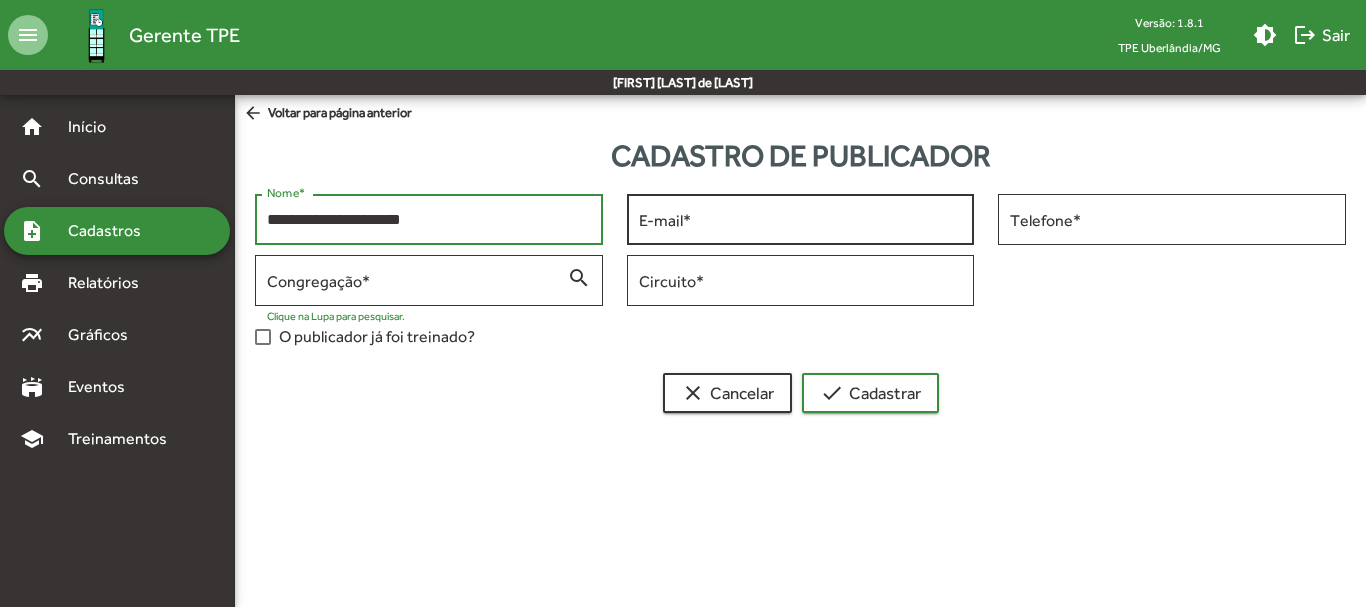 type on "**********" 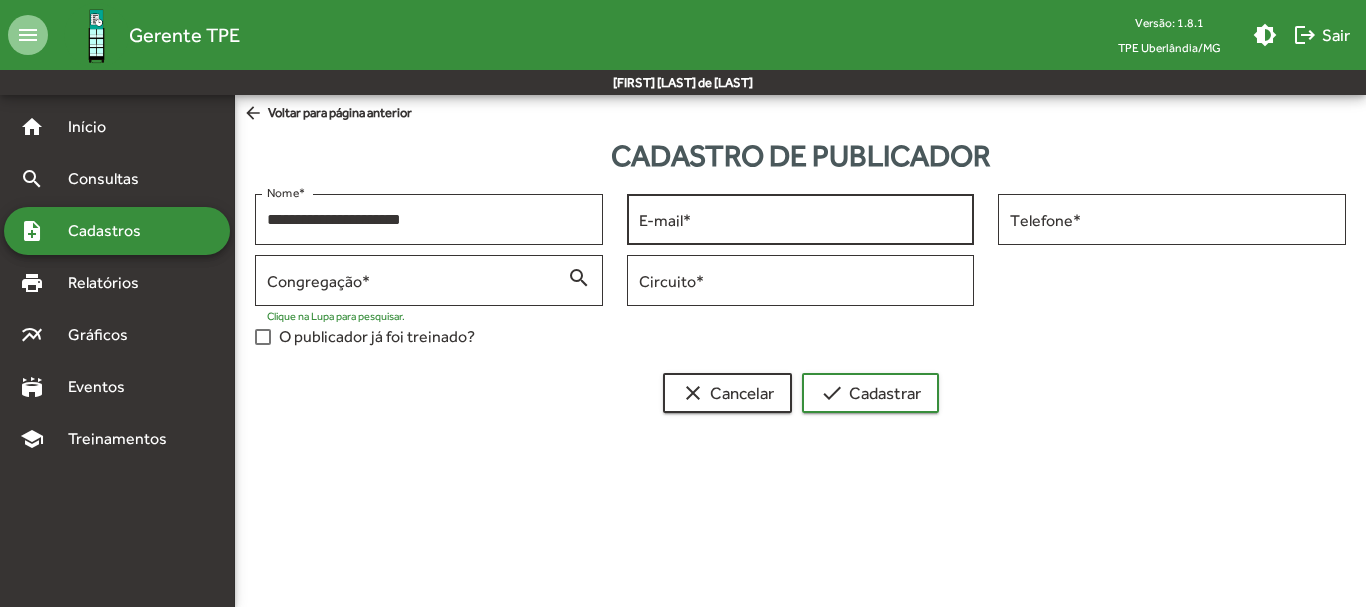 click on "E-mail  *" at bounding box center (801, 217) 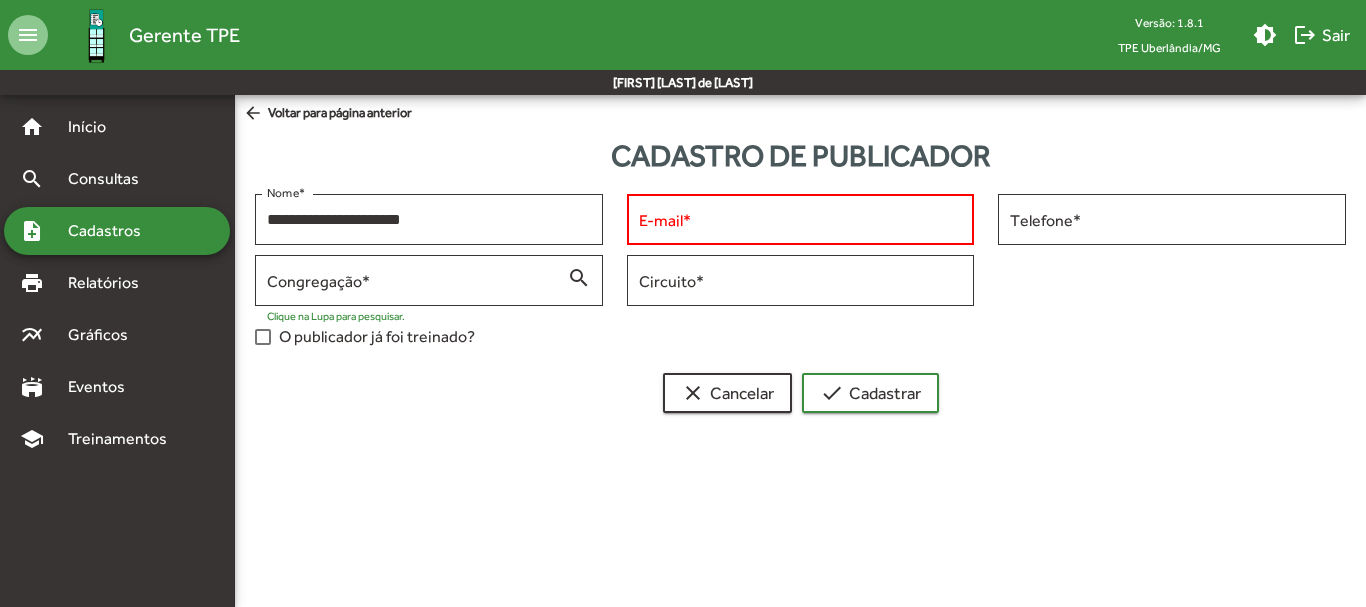 click on "arrow_back  Voltar para página anterior" 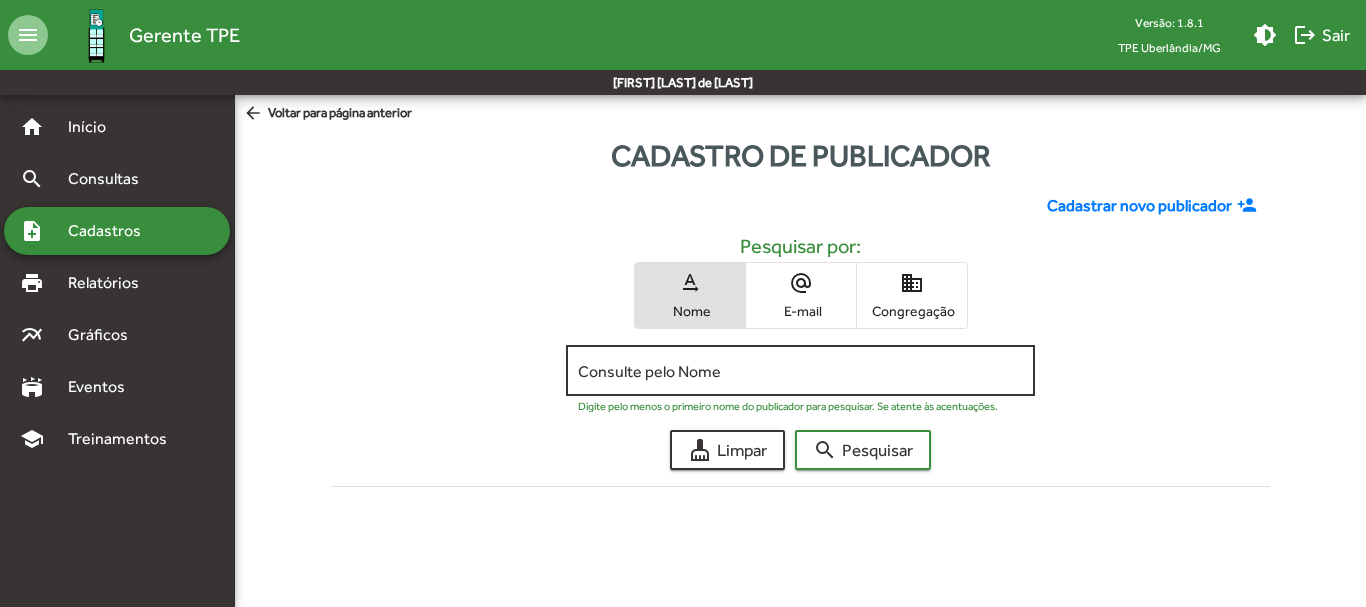 click on "Consulte pelo Nome" at bounding box center (800, 371) 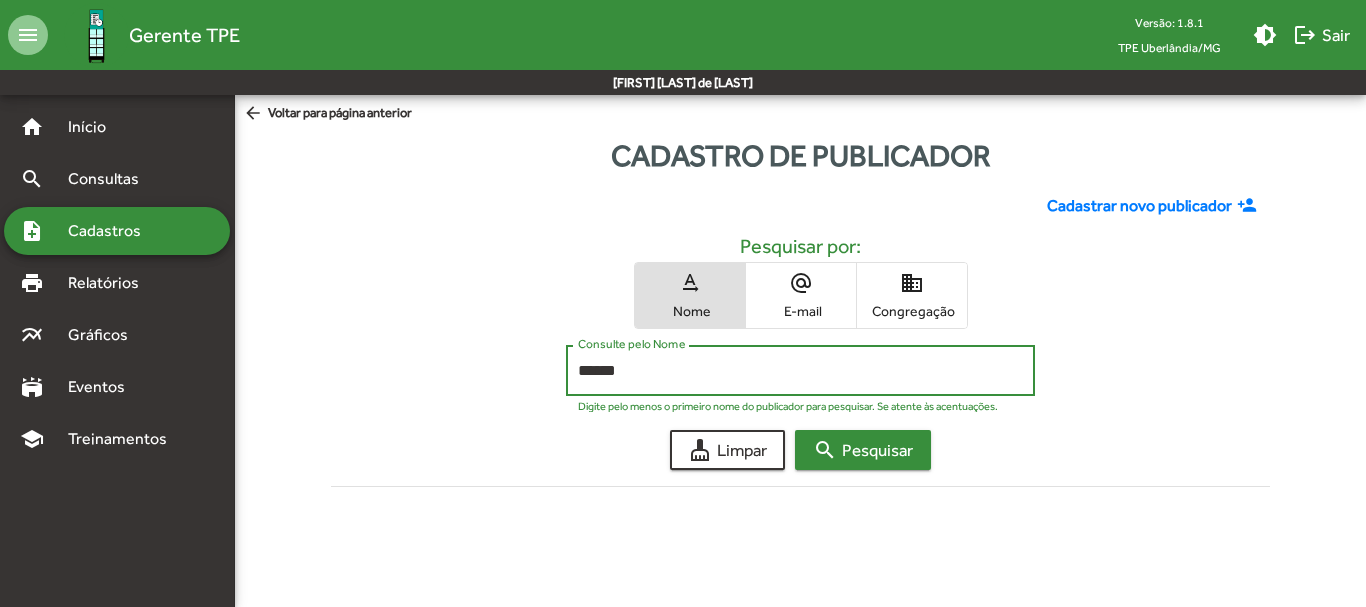 click on "search" 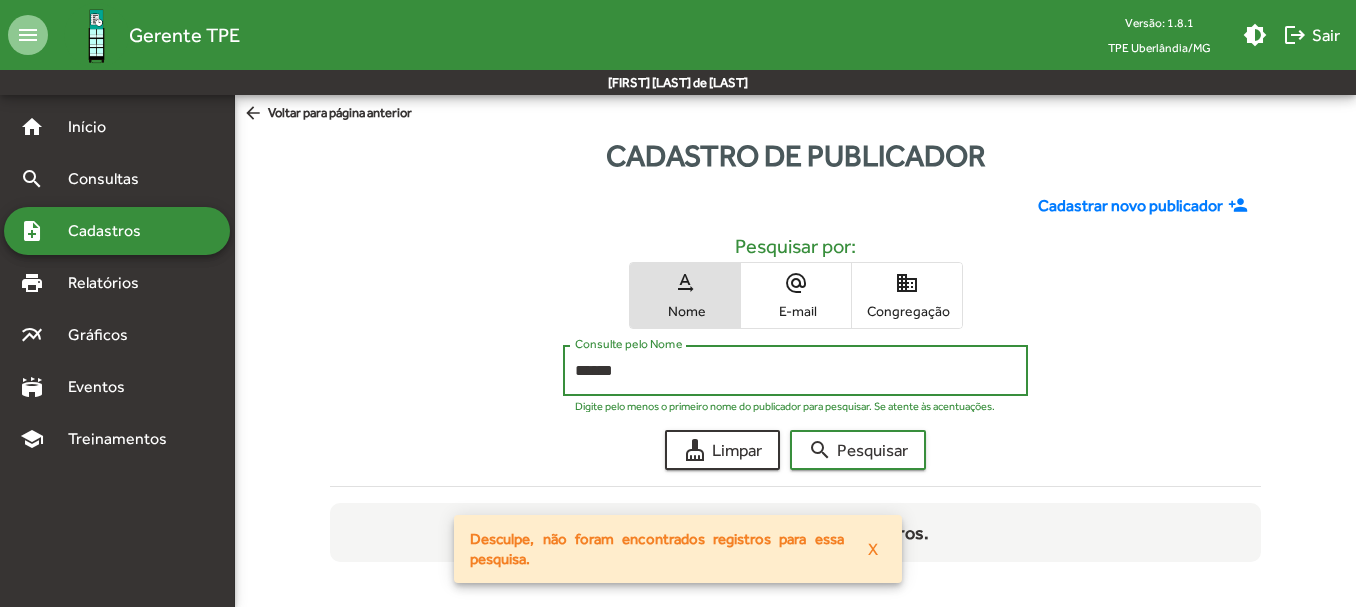 click on "******" at bounding box center [795, 371] 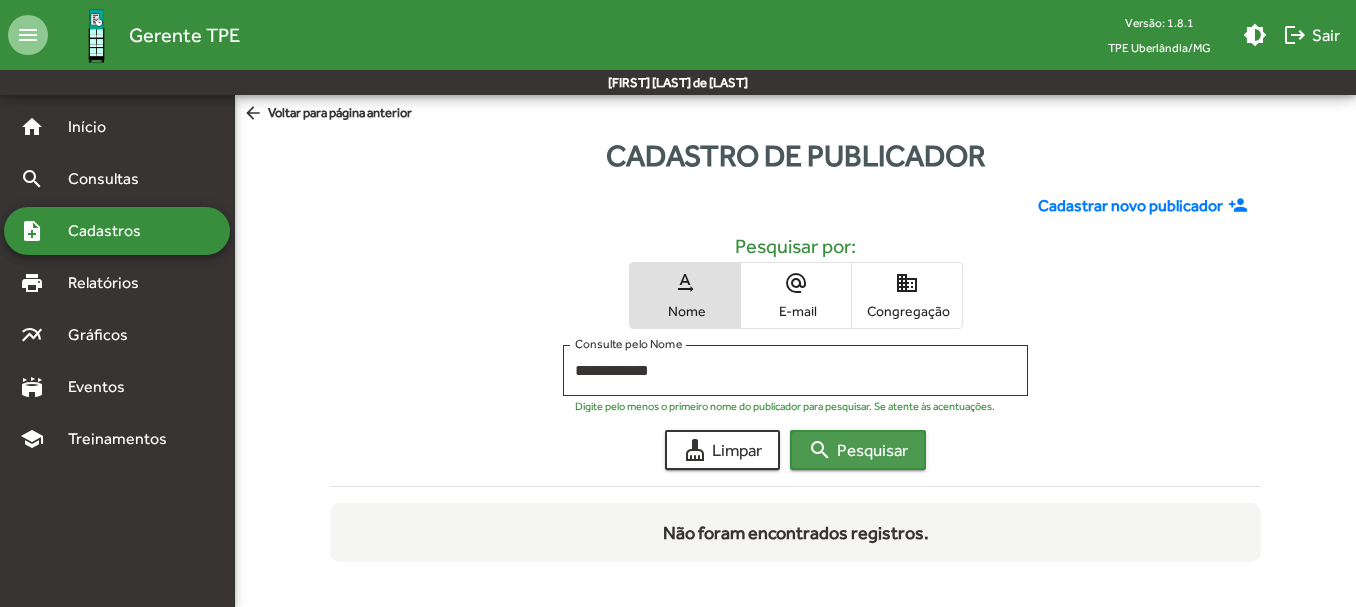 click on "search  Pesquisar" 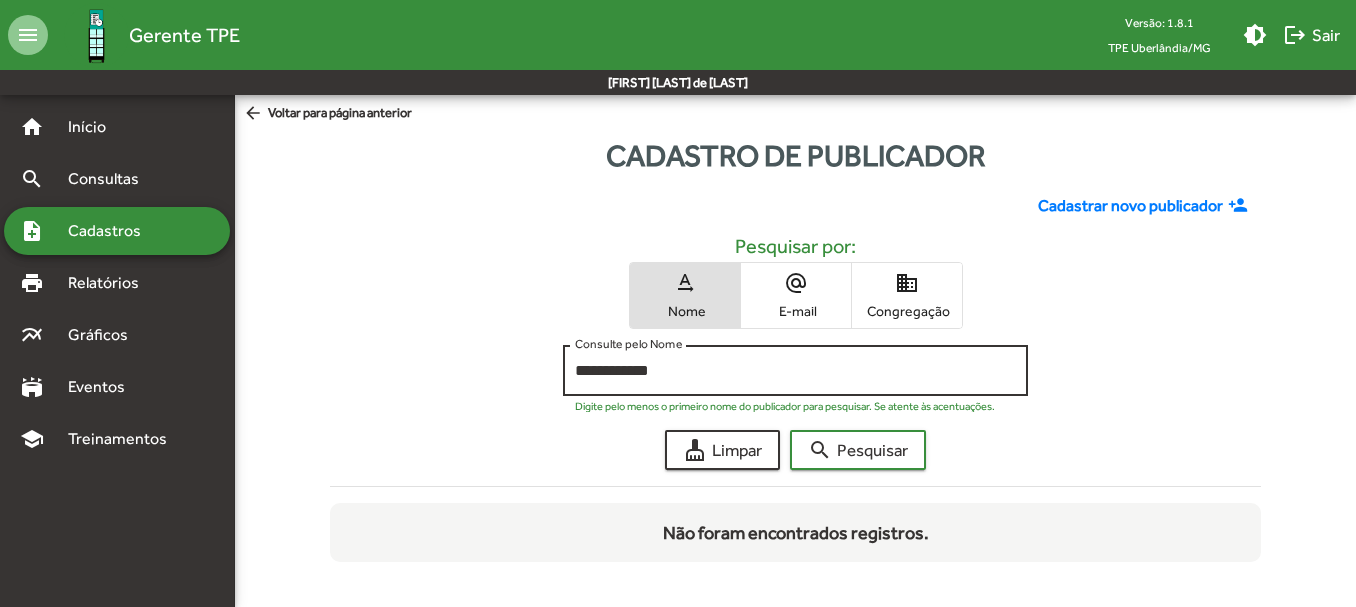 click on "**********" 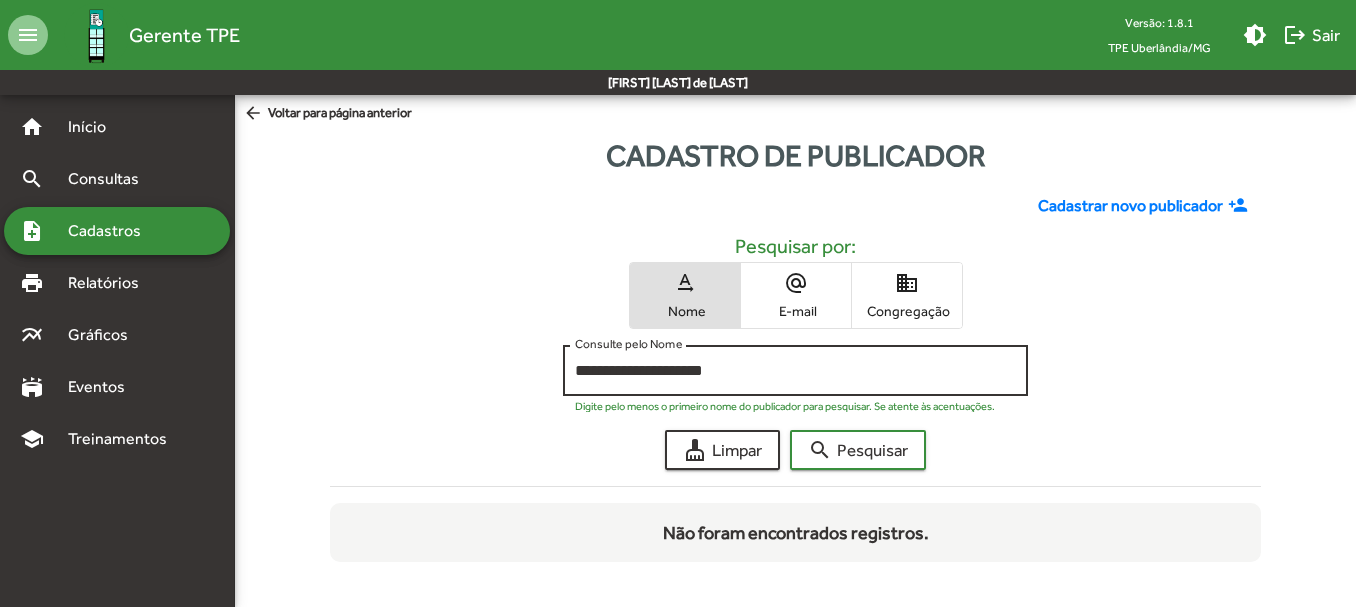 click on "**********" 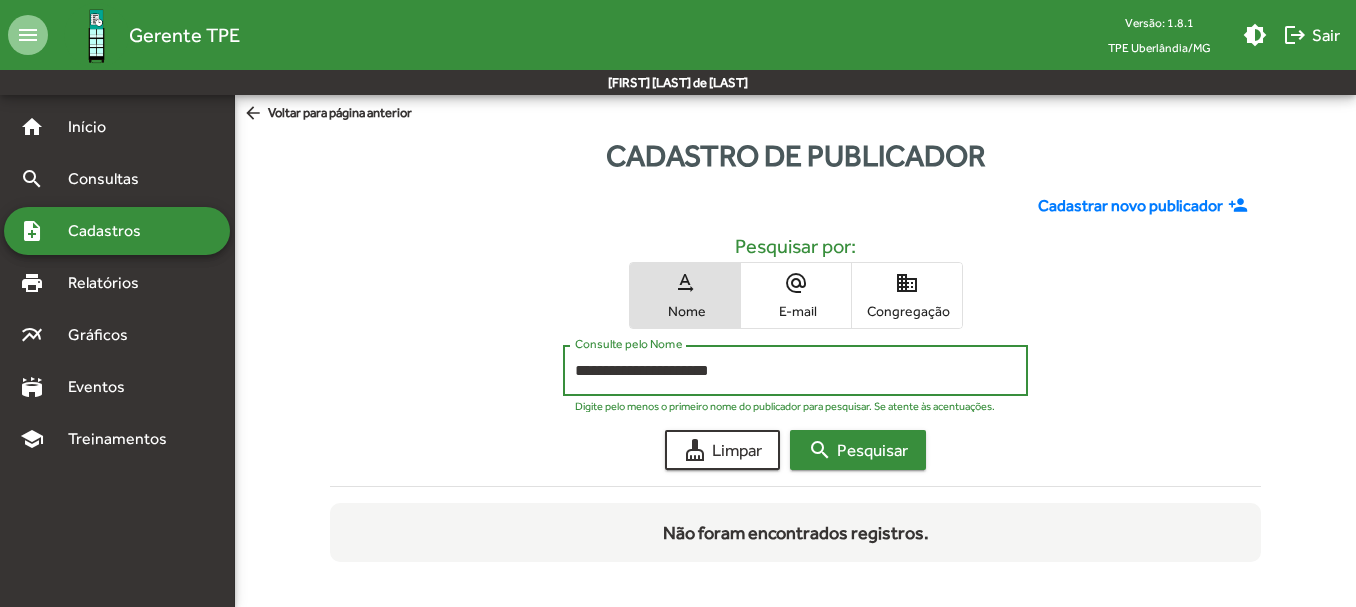 click on "search  Pesquisar" 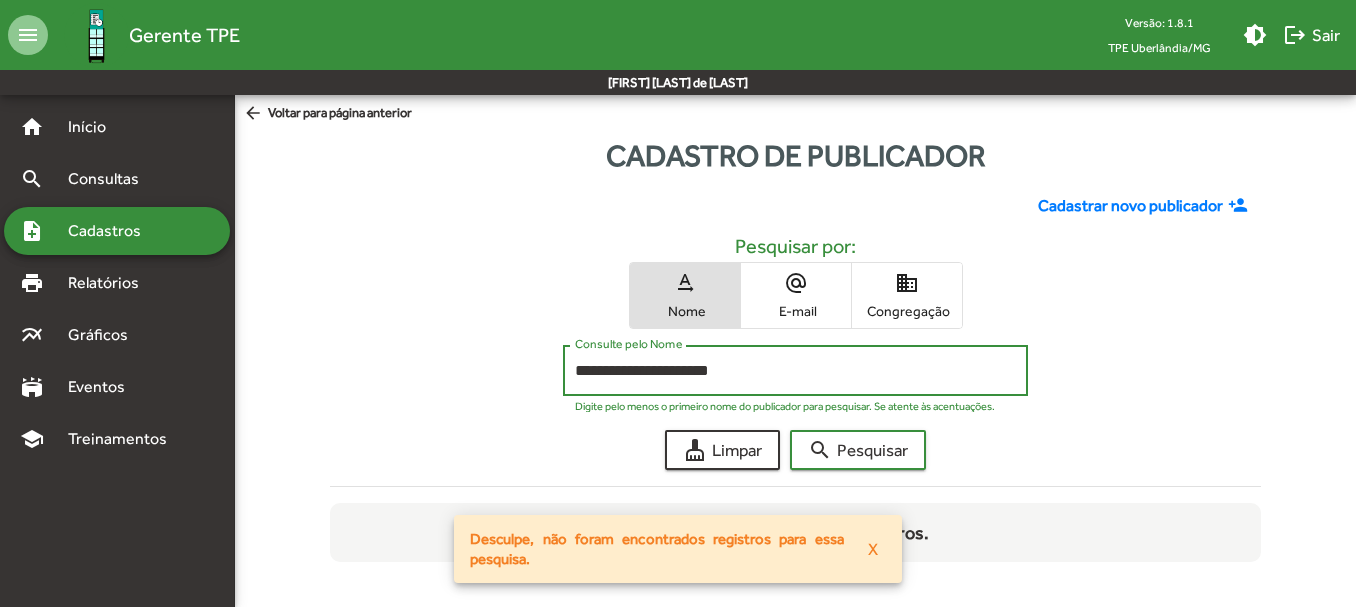 click on "**********" at bounding box center [795, 371] 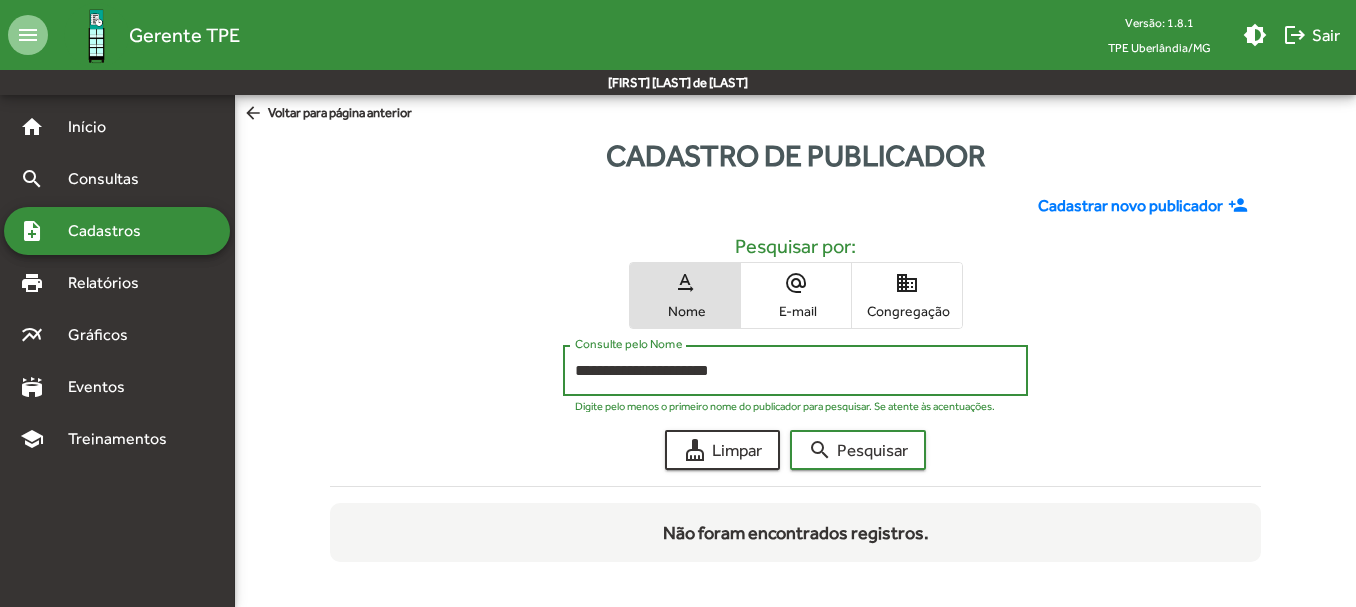 click on "**********" at bounding box center (795, 371) 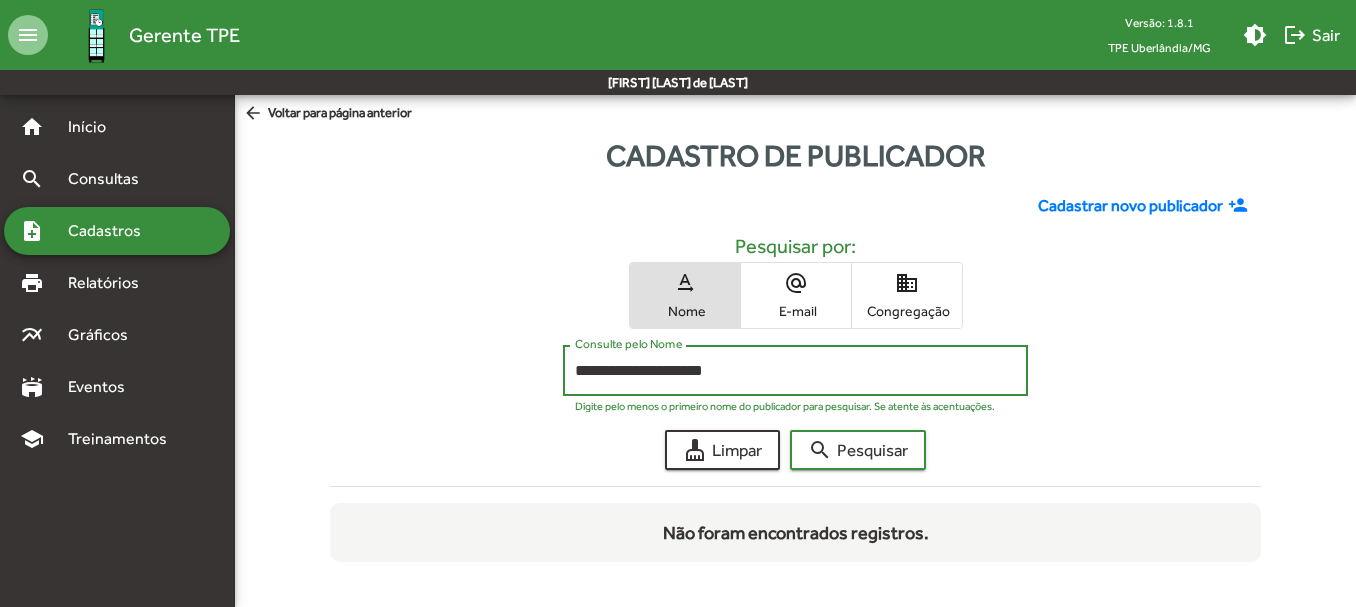click on "**********" at bounding box center (795, 371) 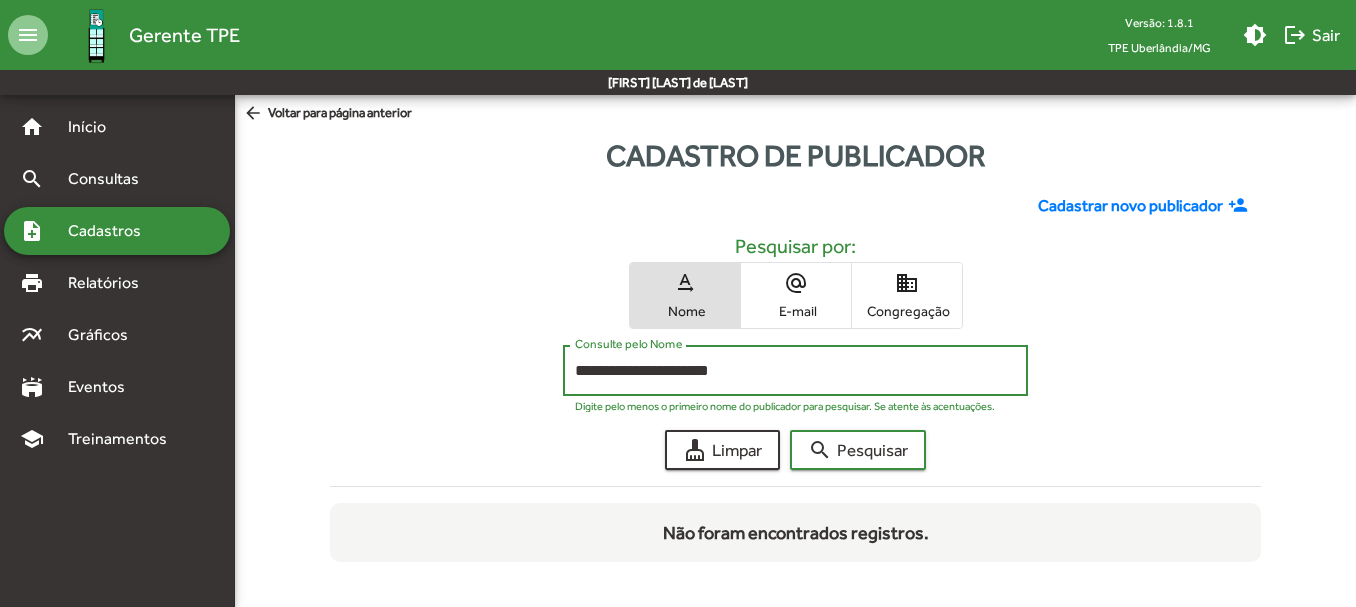 click on "**********" at bounding box center (795, 371) 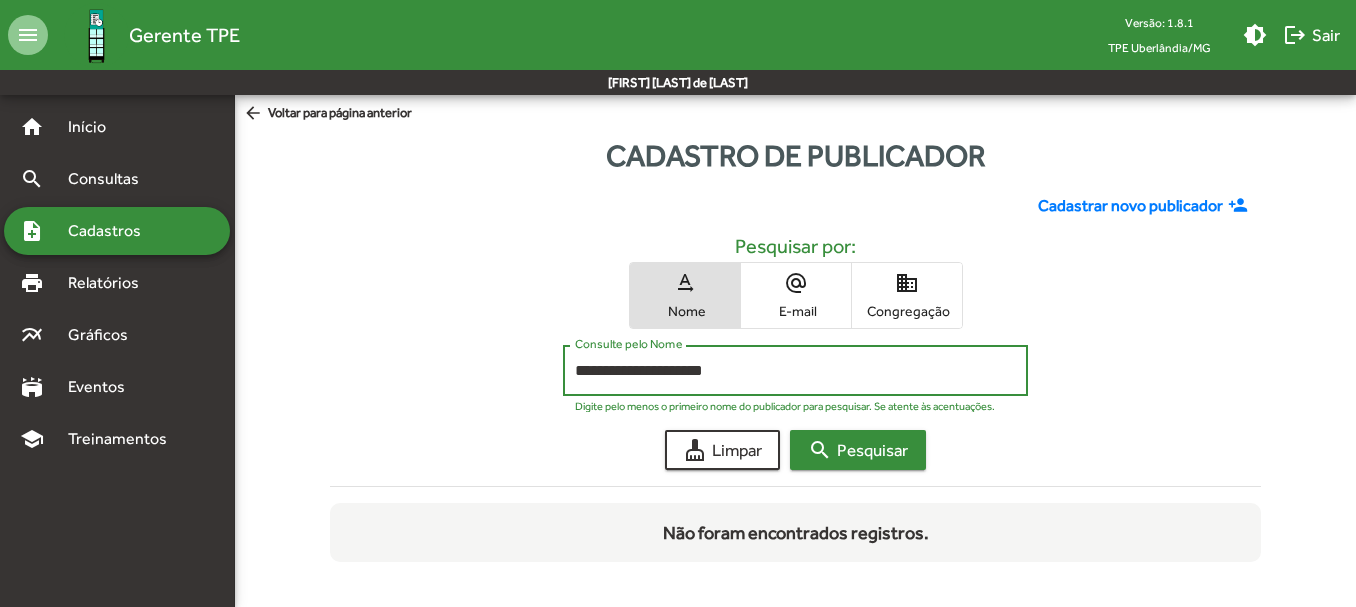 type on "**********" 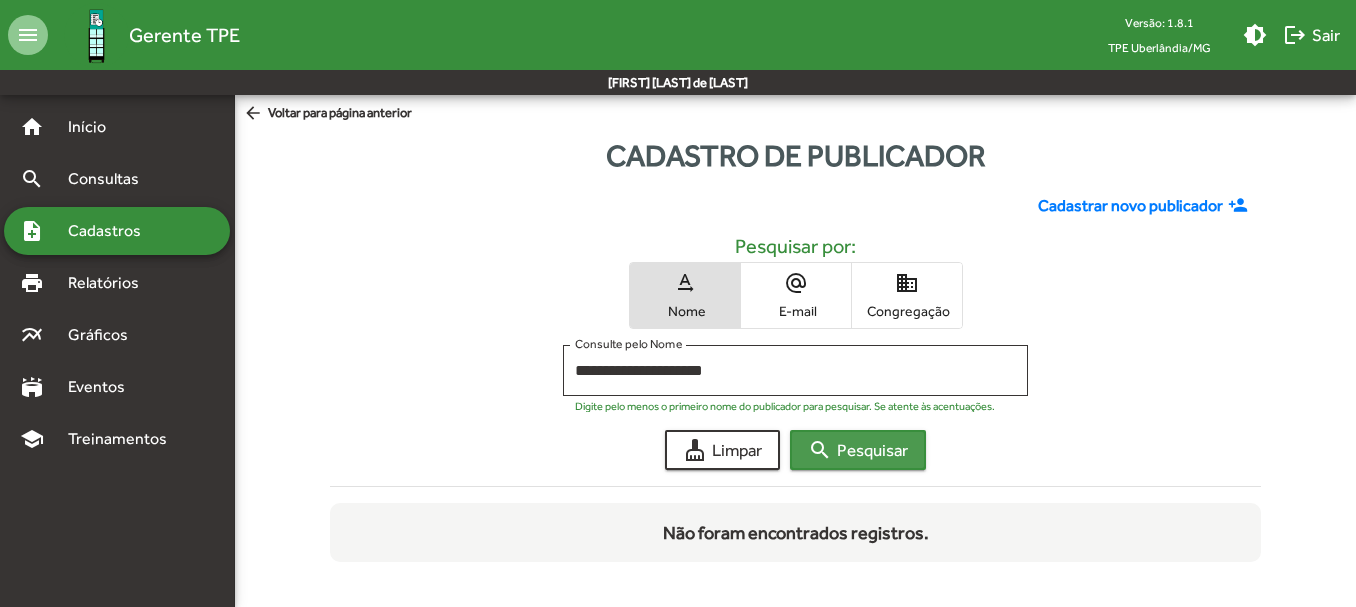 click on "search  Pesquisar" 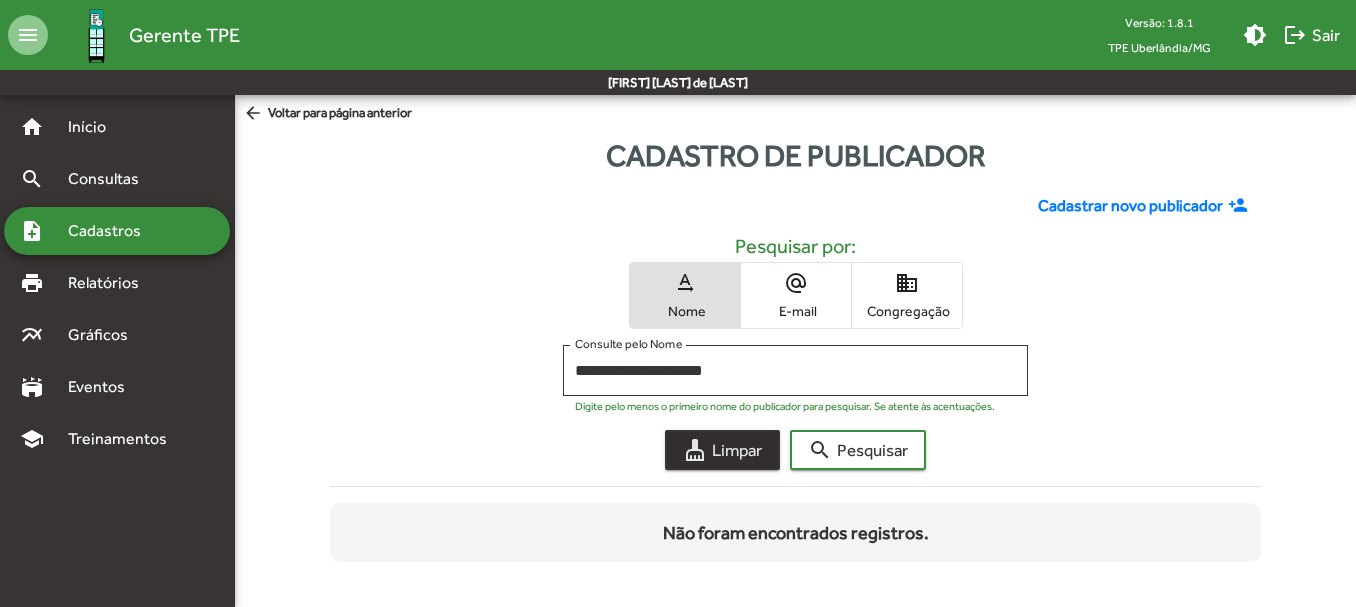 click on "cleaning_services" 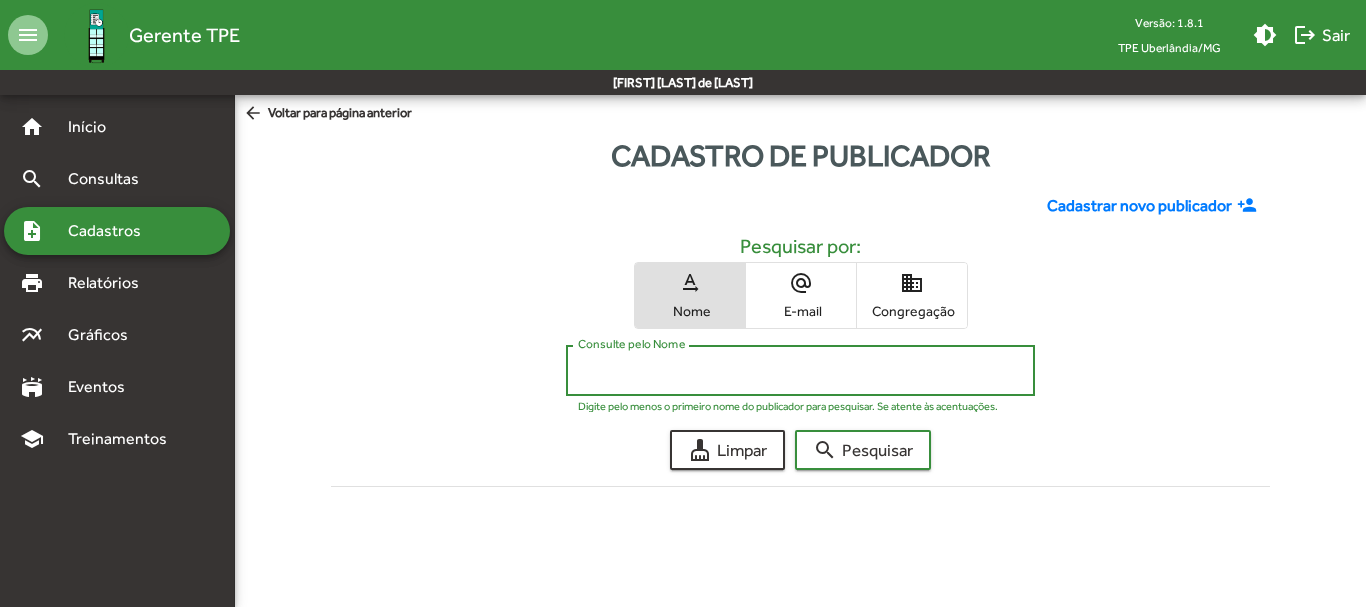 click on "Consulte pelo Nome" at bounding box center [800, 371] 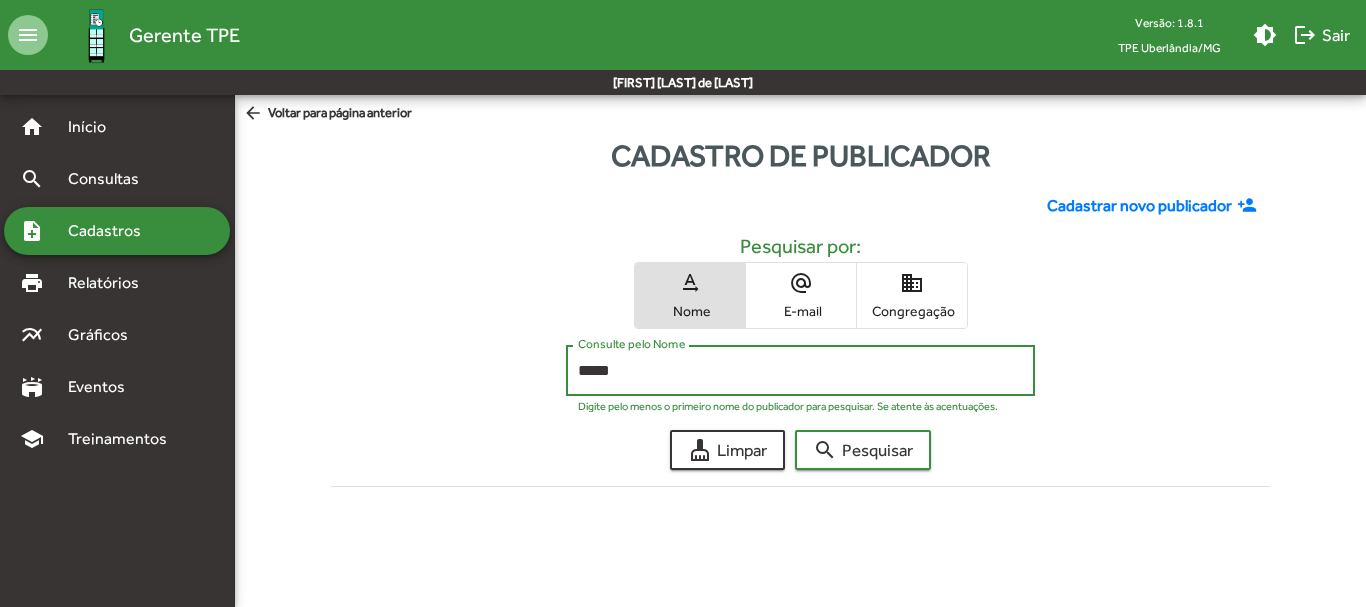 click on "search  Pesquisar" 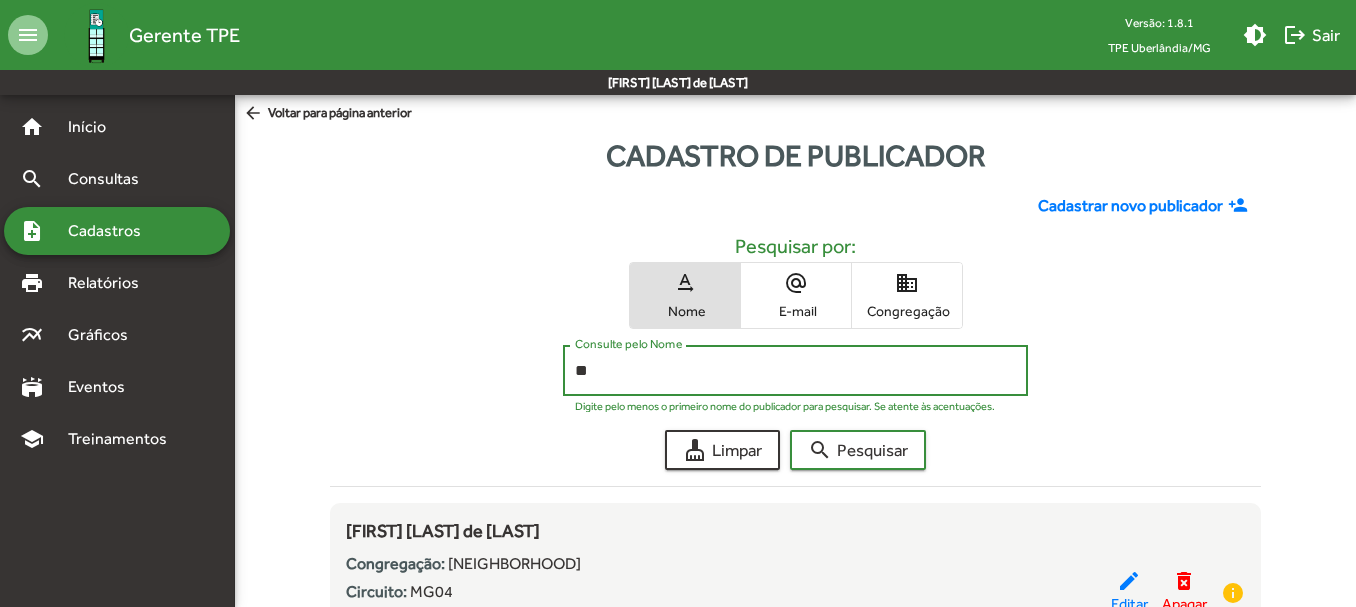 type on "*" 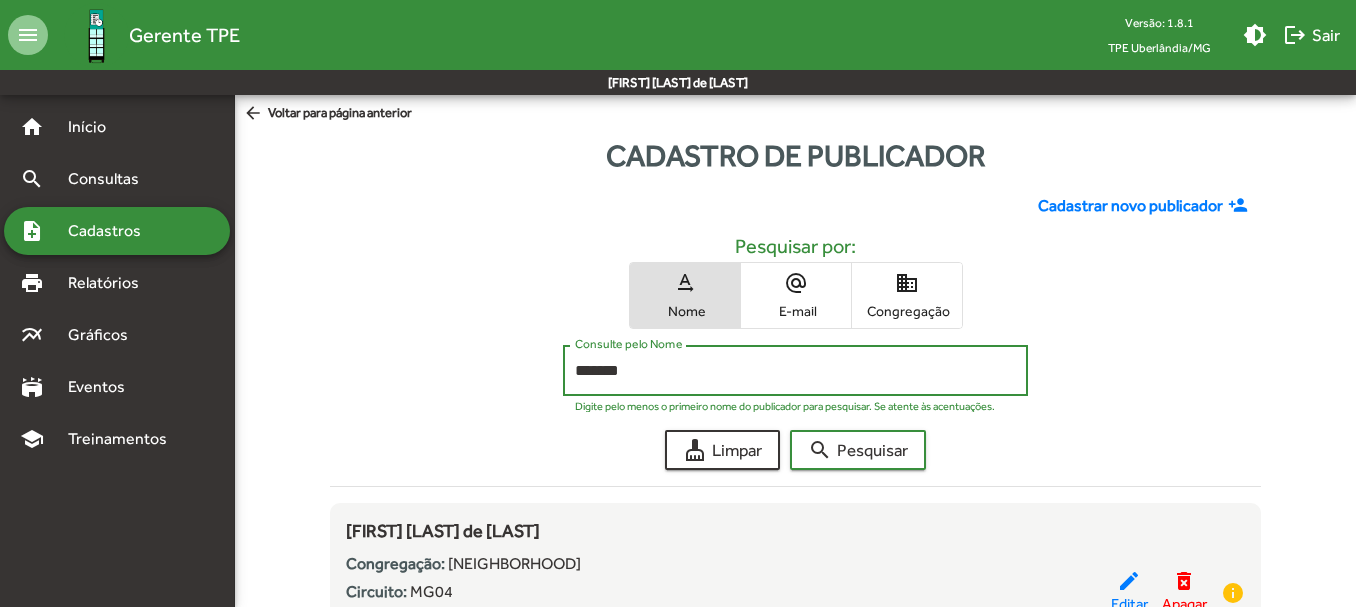 click on "search  Pesquisar" 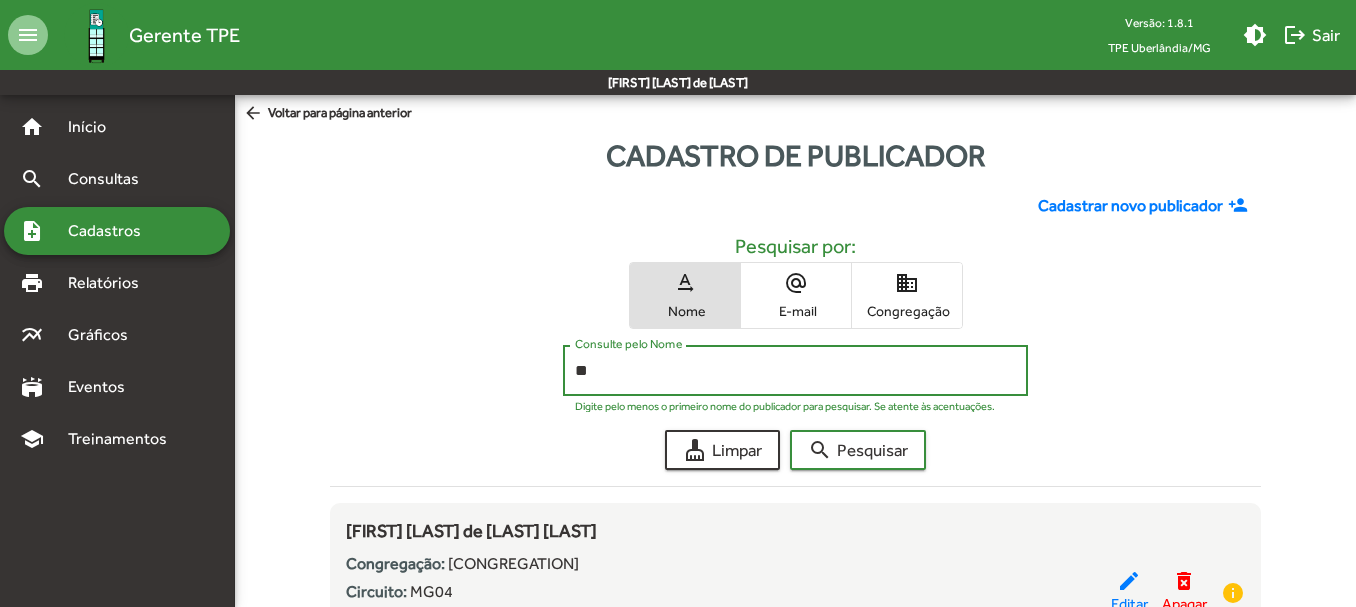 type on "*" 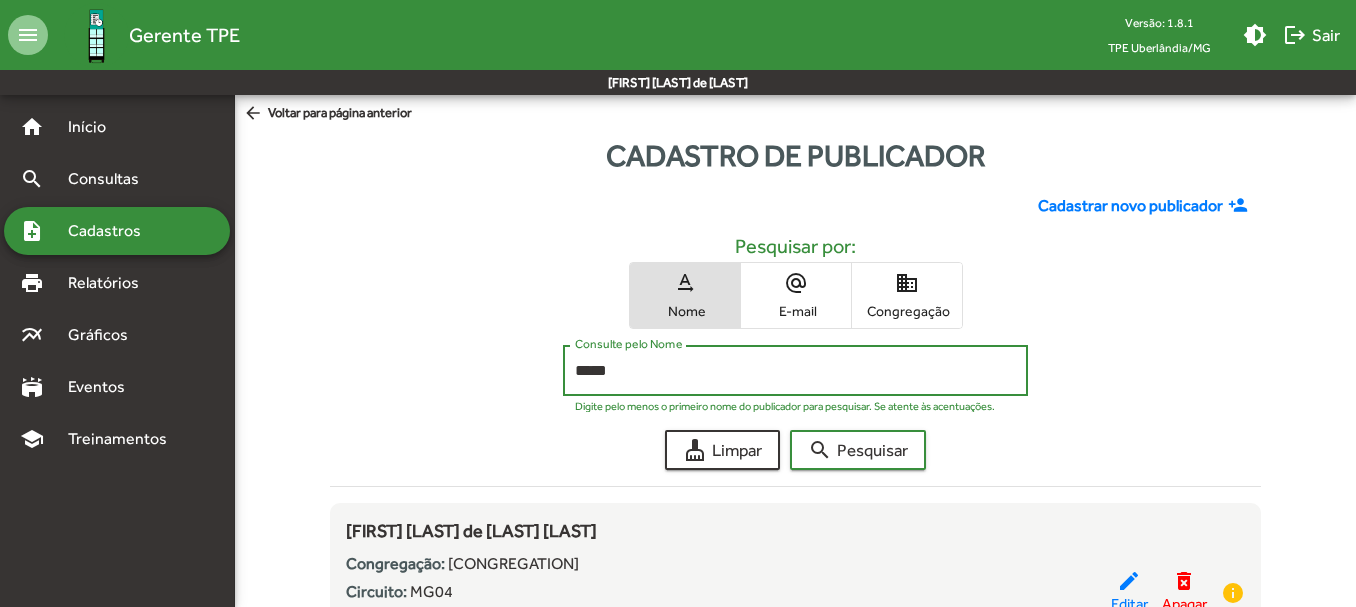 click on "search  Pesquisar" 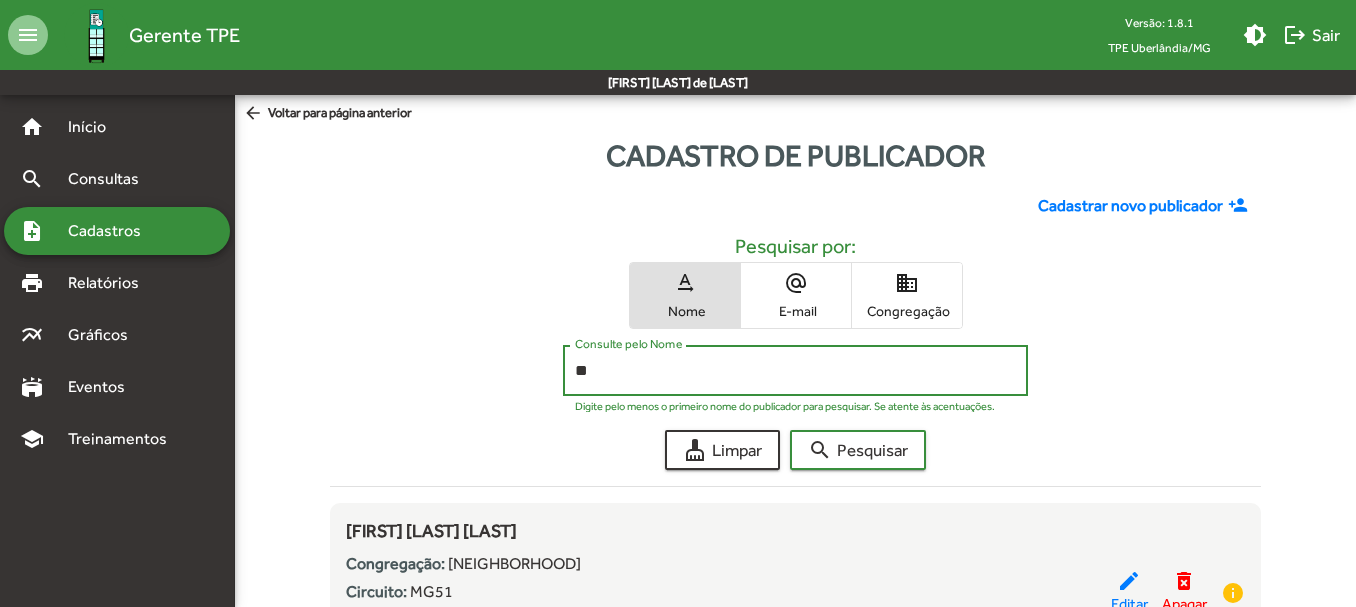type on "*" 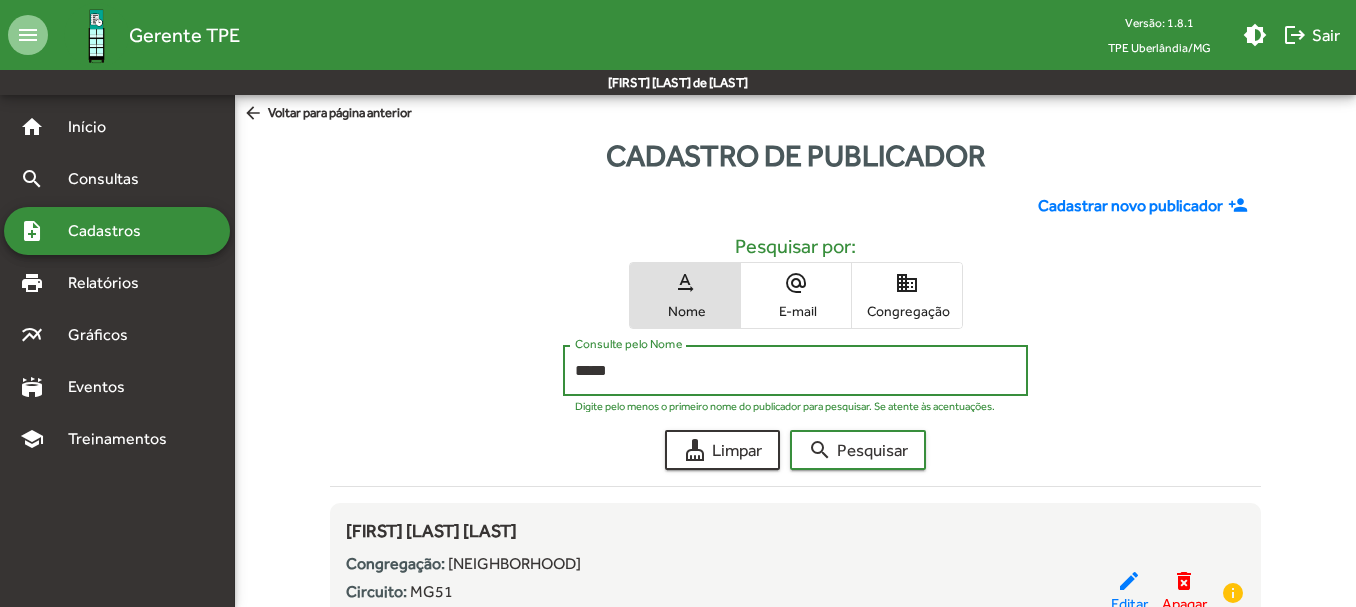 click on "search  Pesquisar" 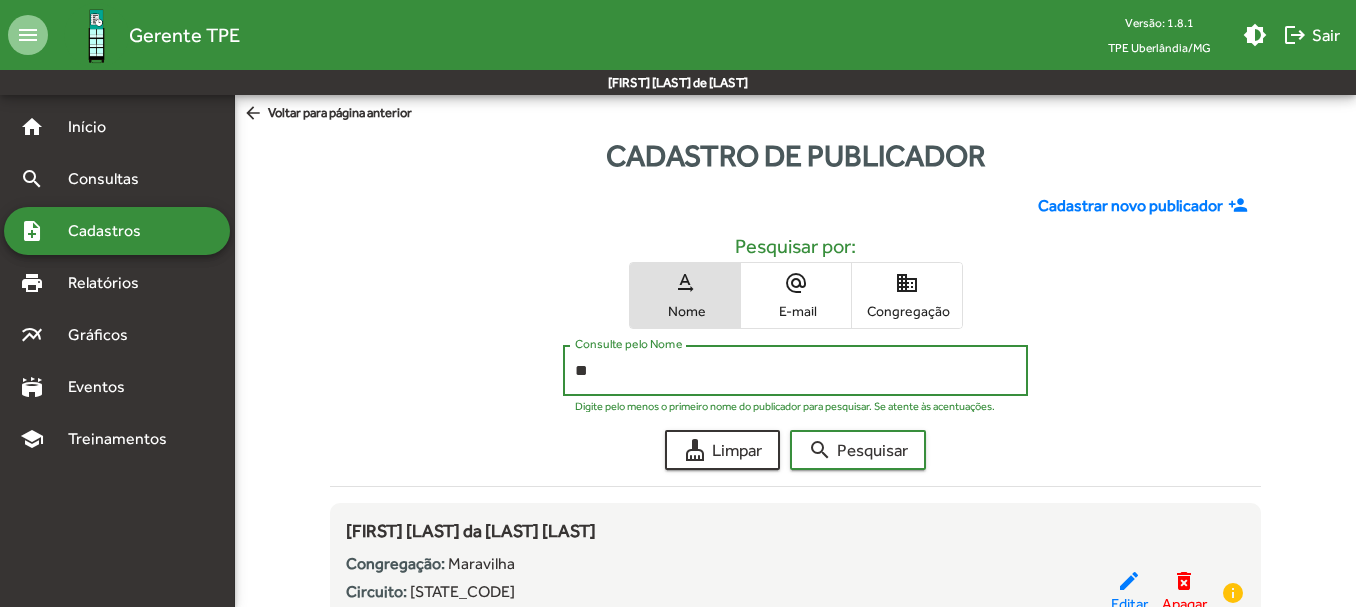 type on "*" 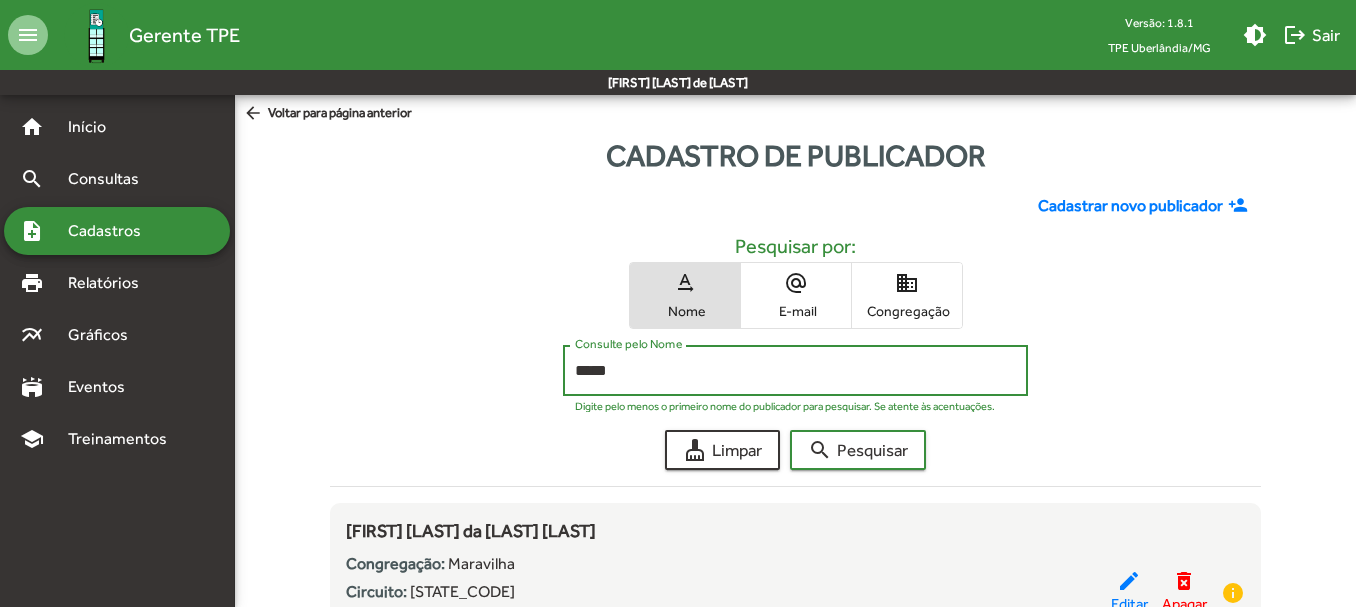 click on "search  Pesquisar" 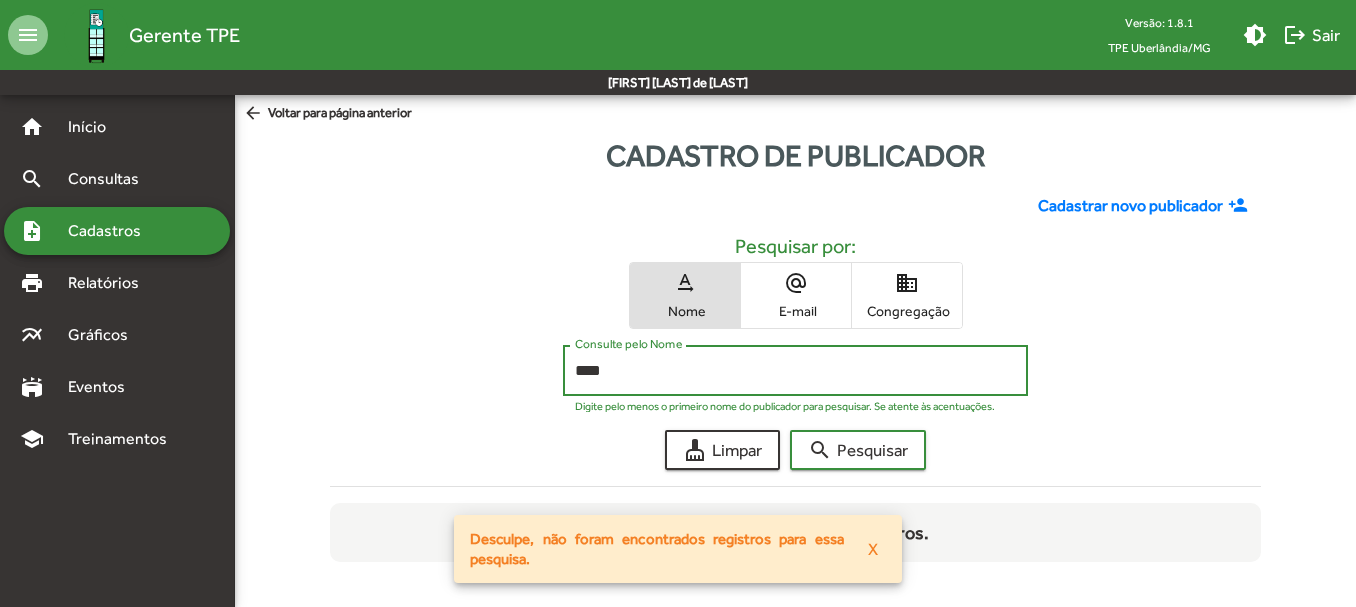 click on "search  Pesquisar" 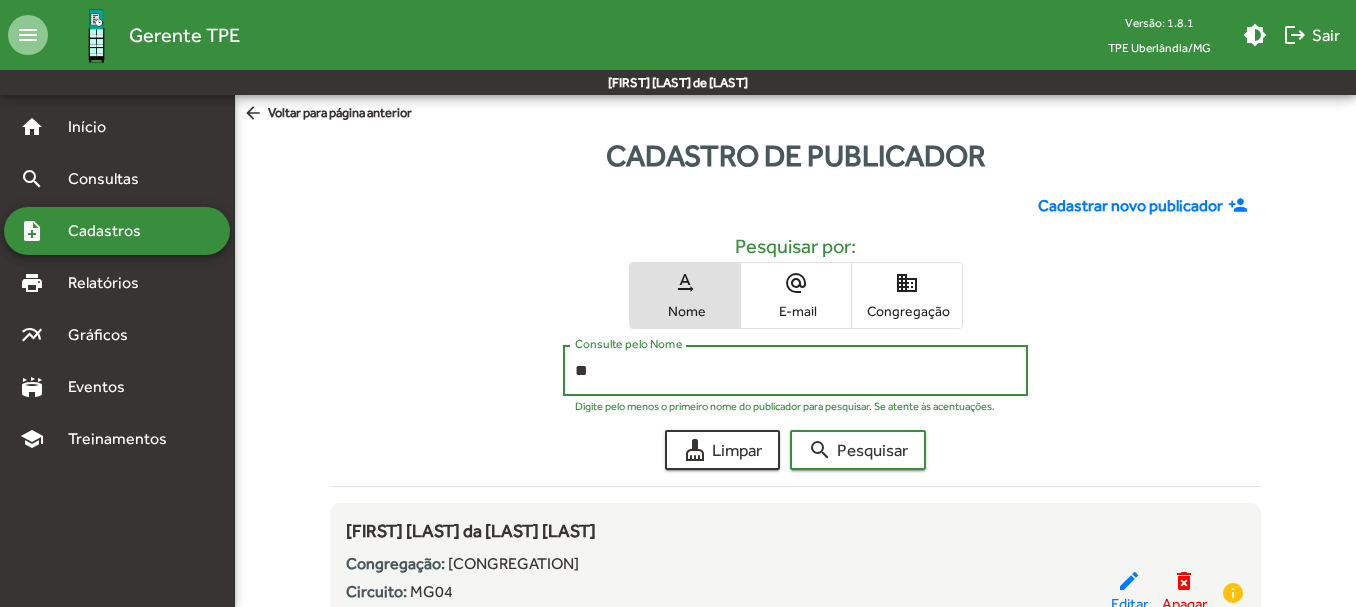 type on "*" 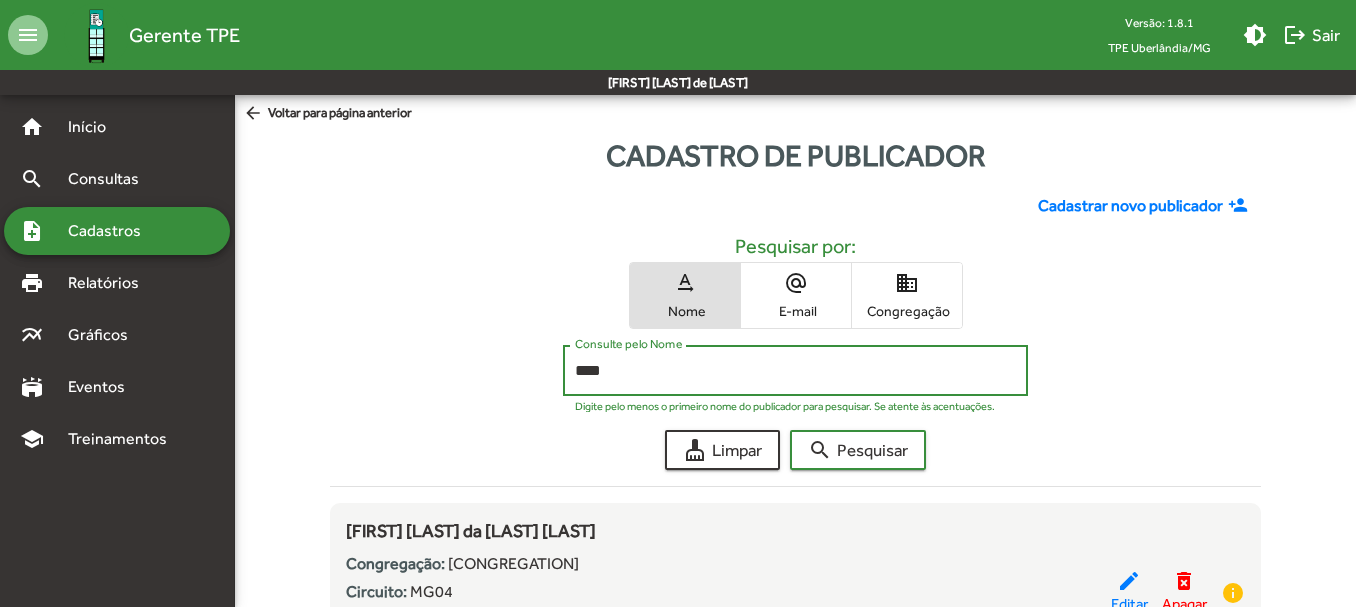 click on "search  Pesquisar" 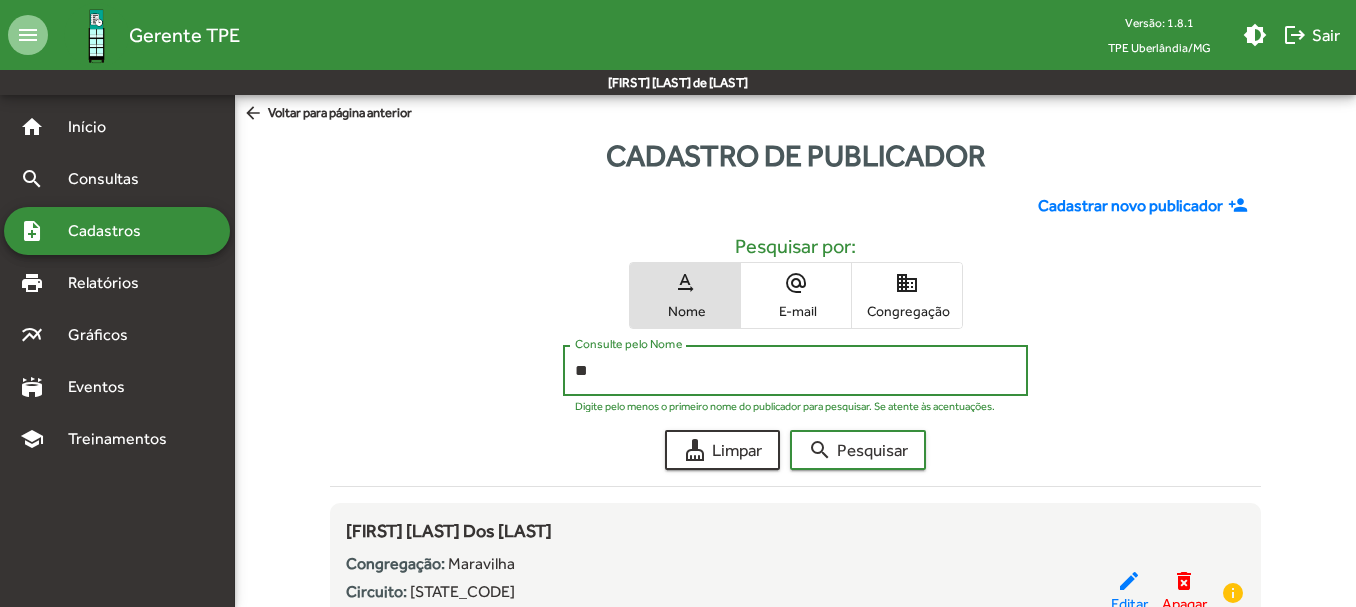 type on "*" 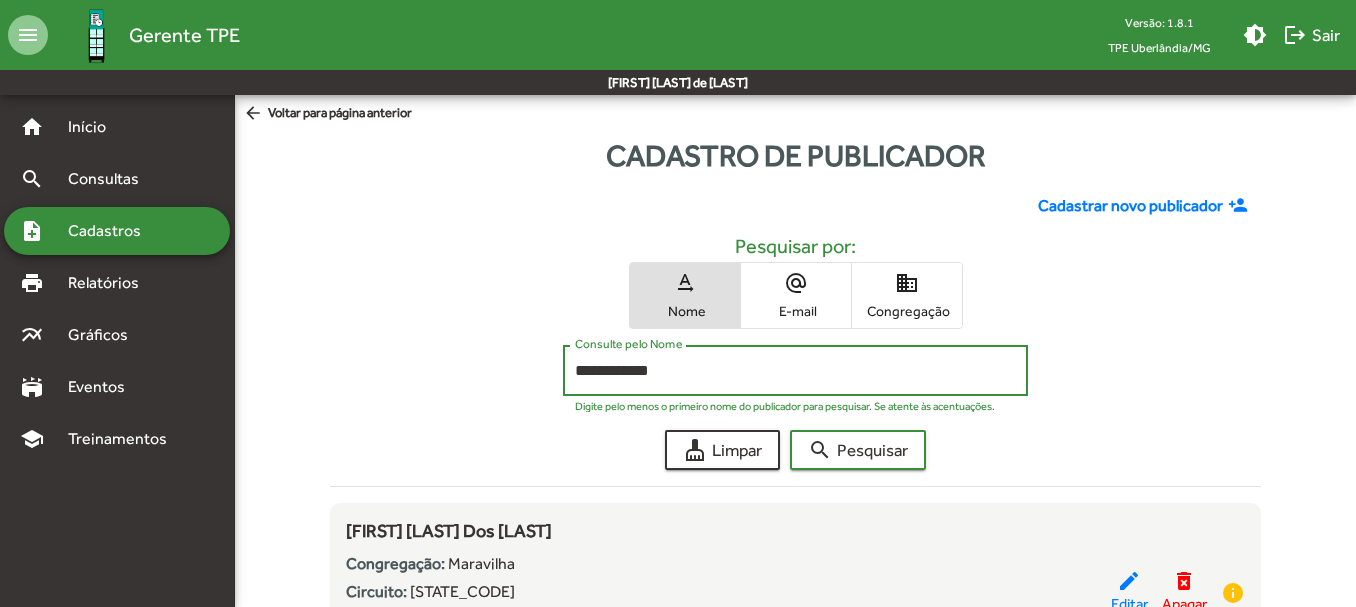click on "search  Pesquisar" 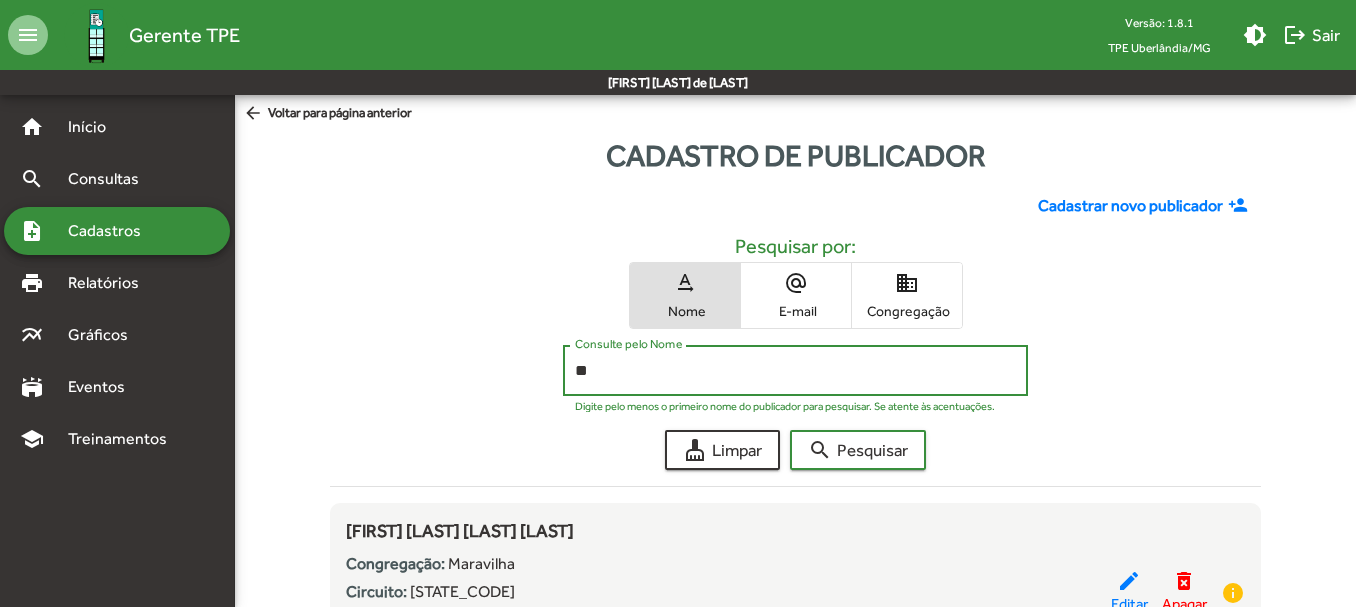 type on "*" 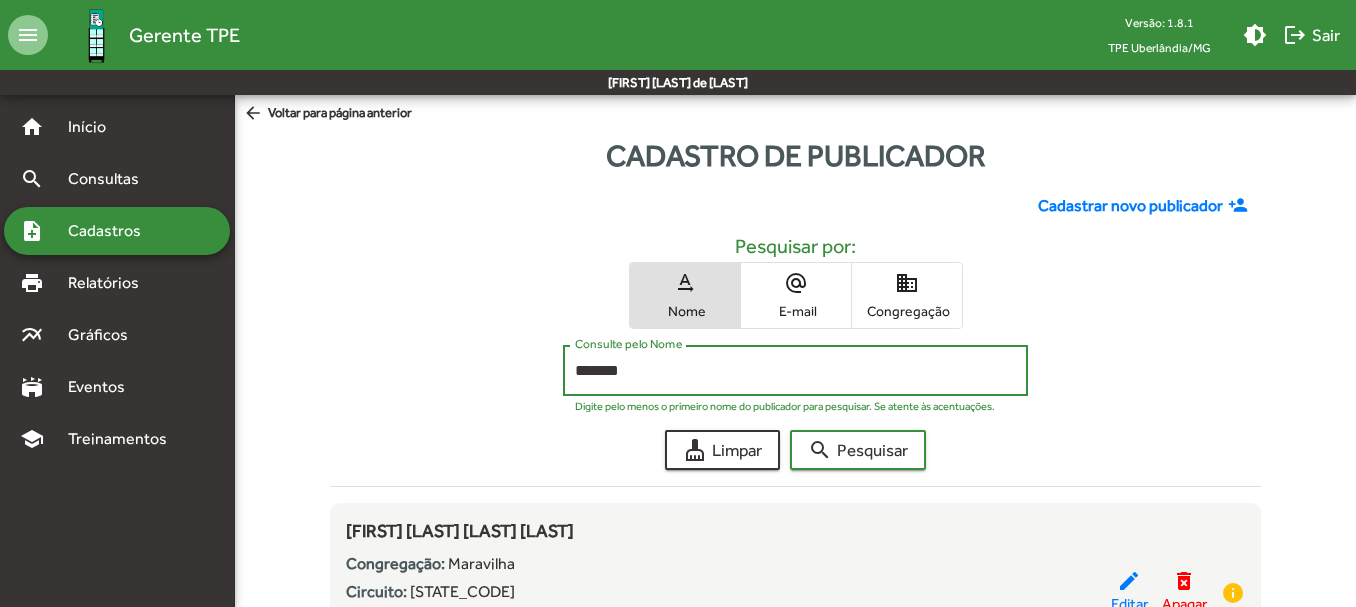 click on "search  Pesquisar" 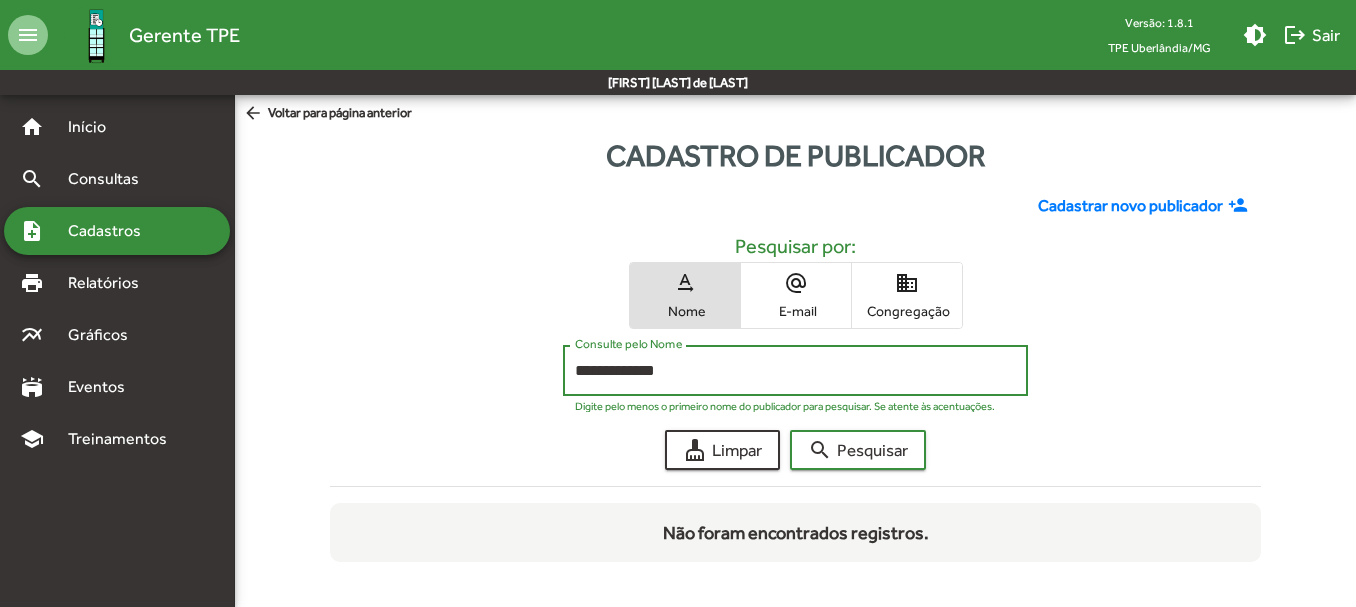 type on "**********" 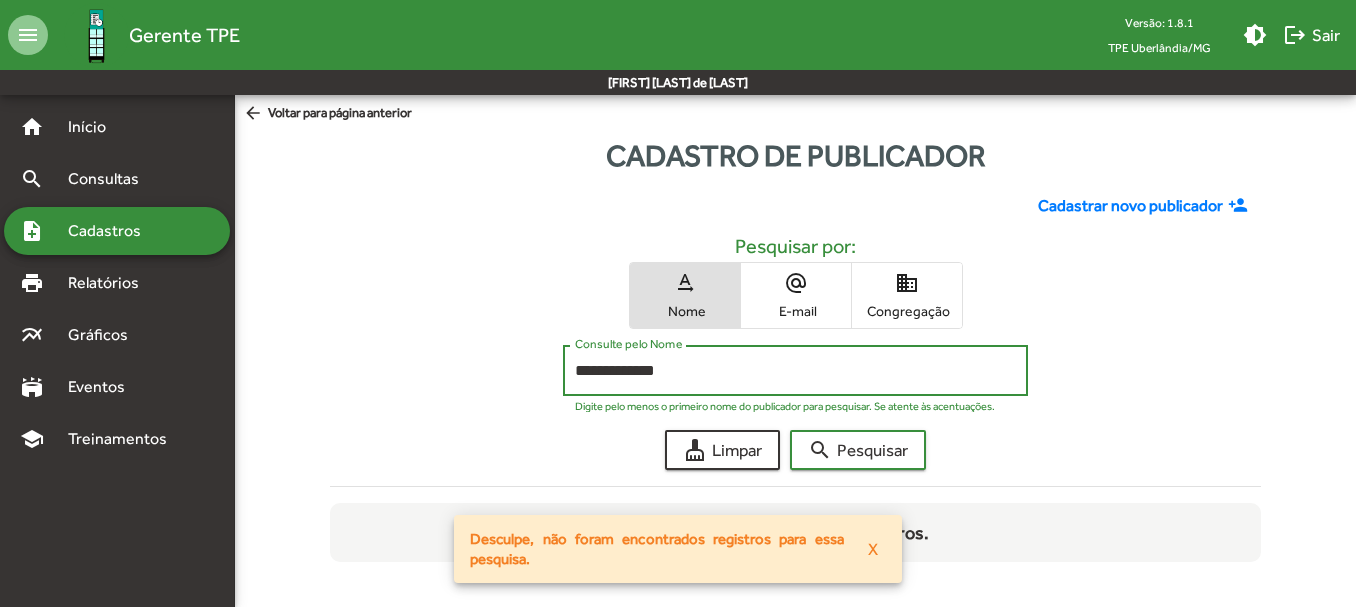 click on "Cadastrar novo publicador" 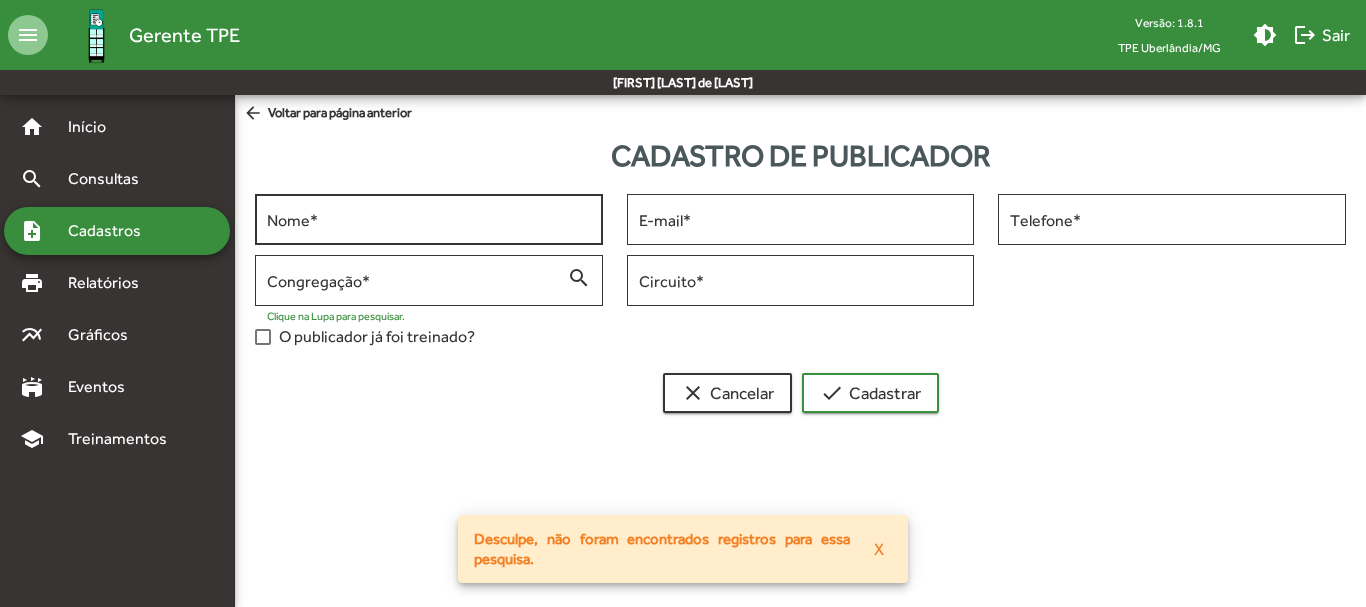 click on "Nome  *" at bounding box center (429, 220) 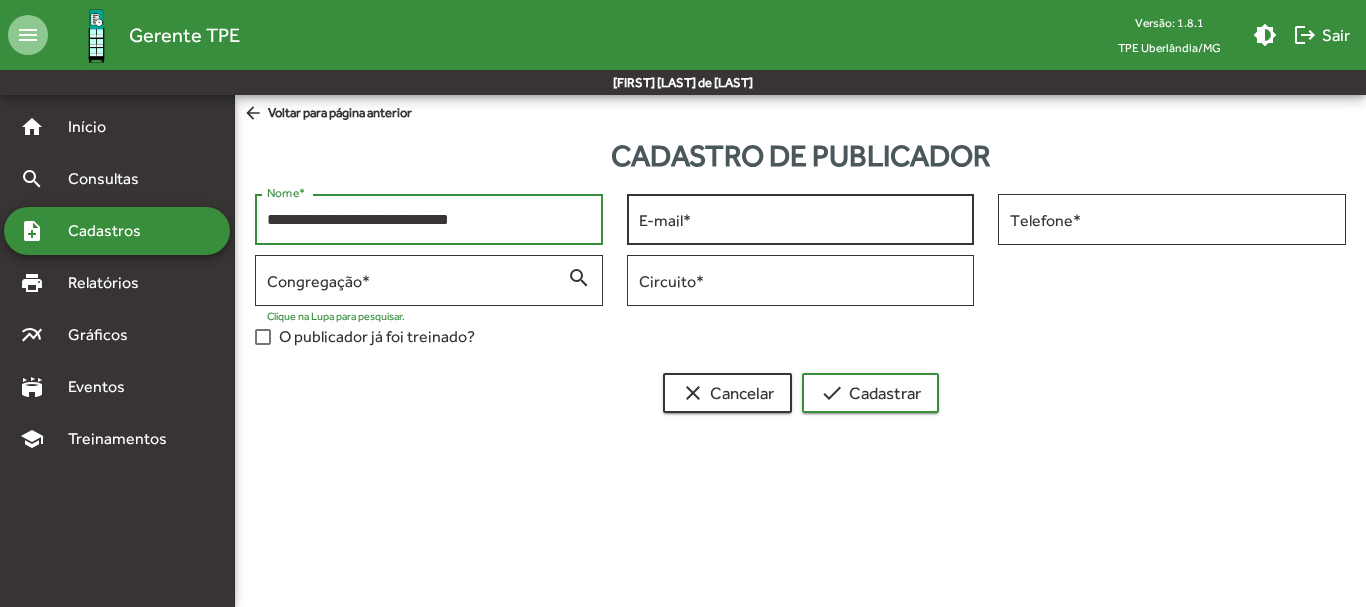 type on "**********" 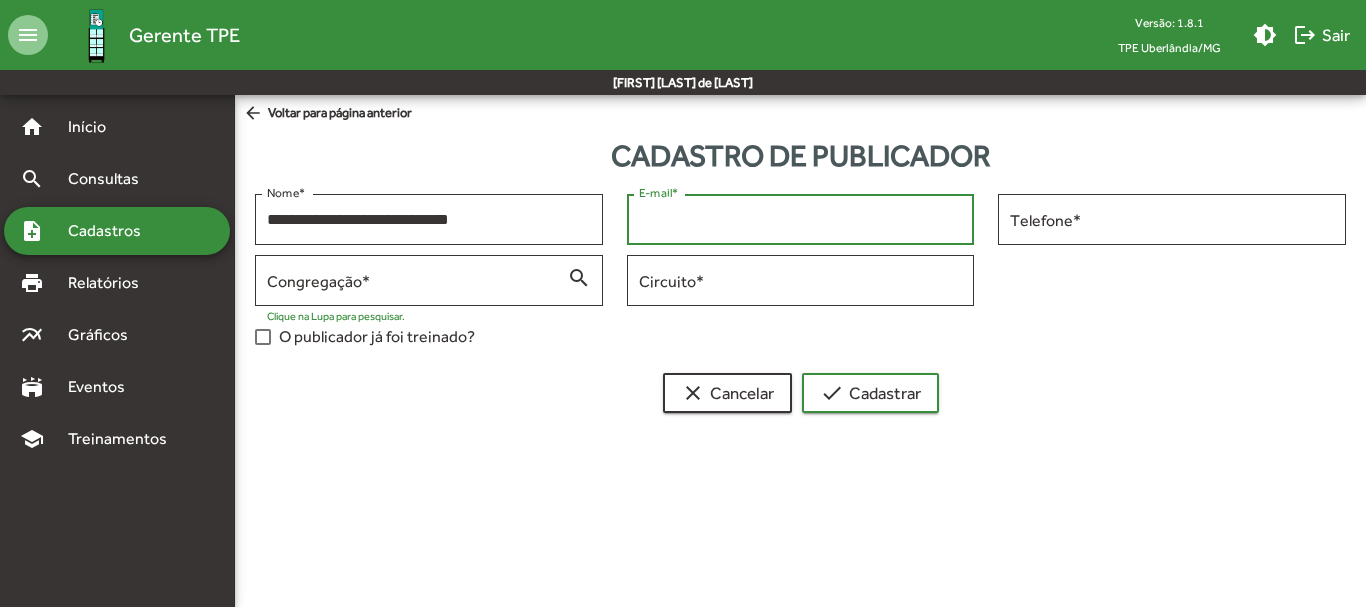 click on "E-mail  *" at bounding box center [801, 220] 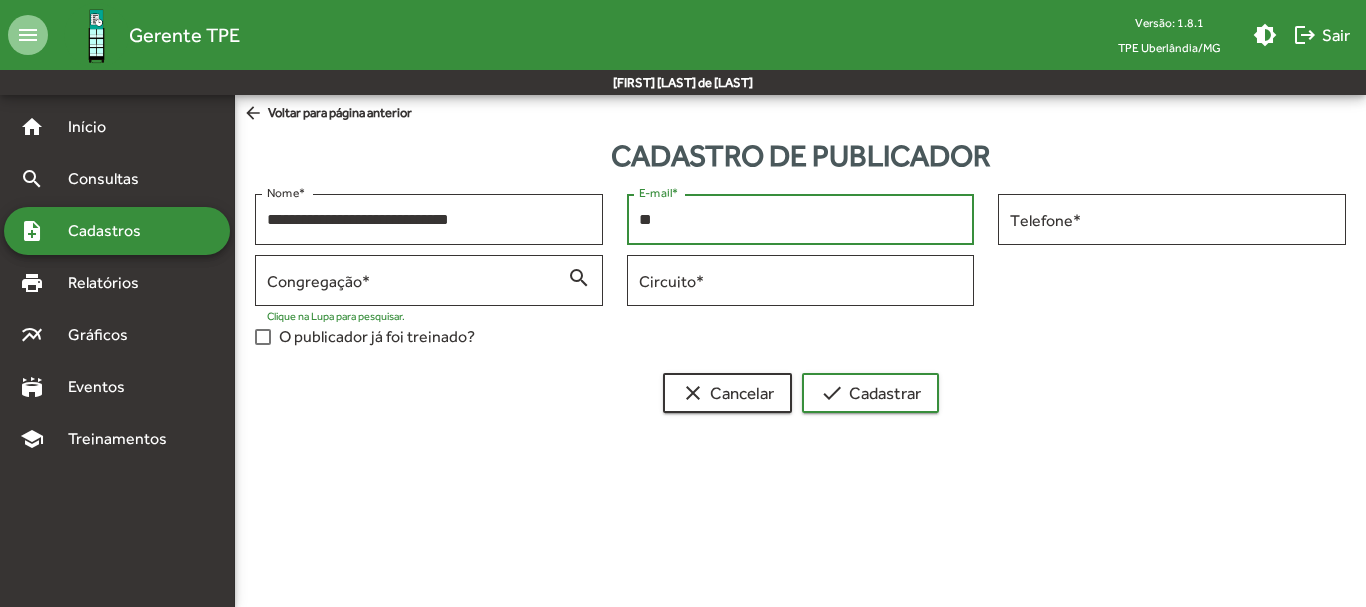 type on "*" 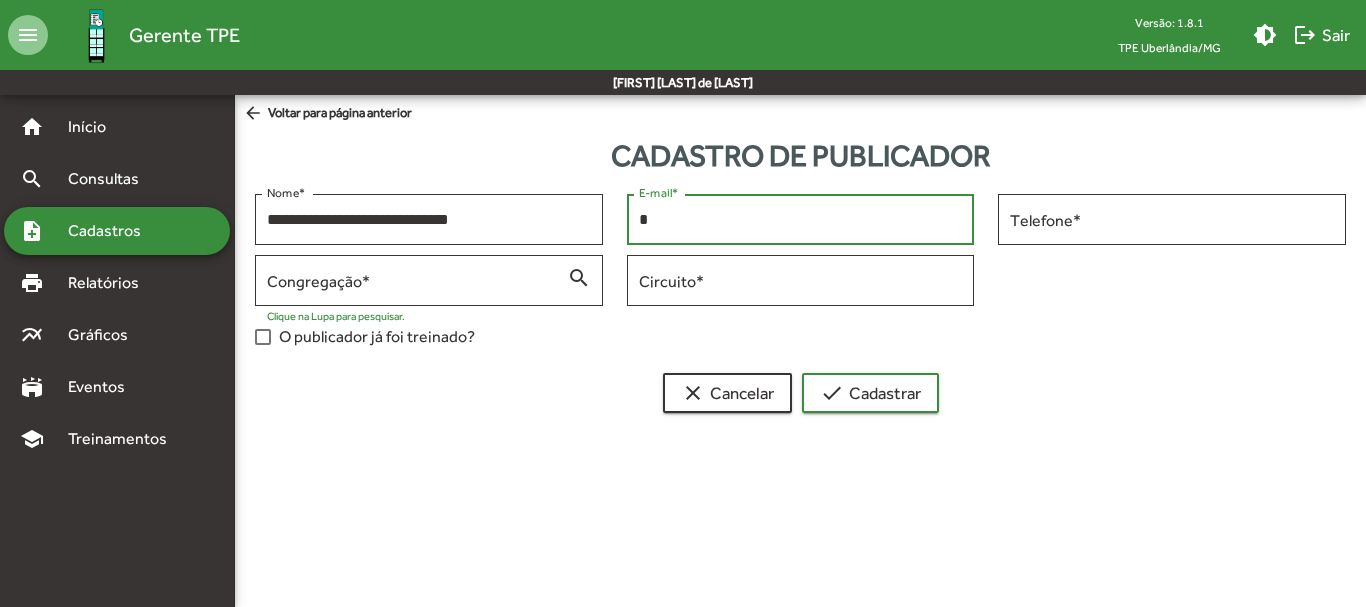 type 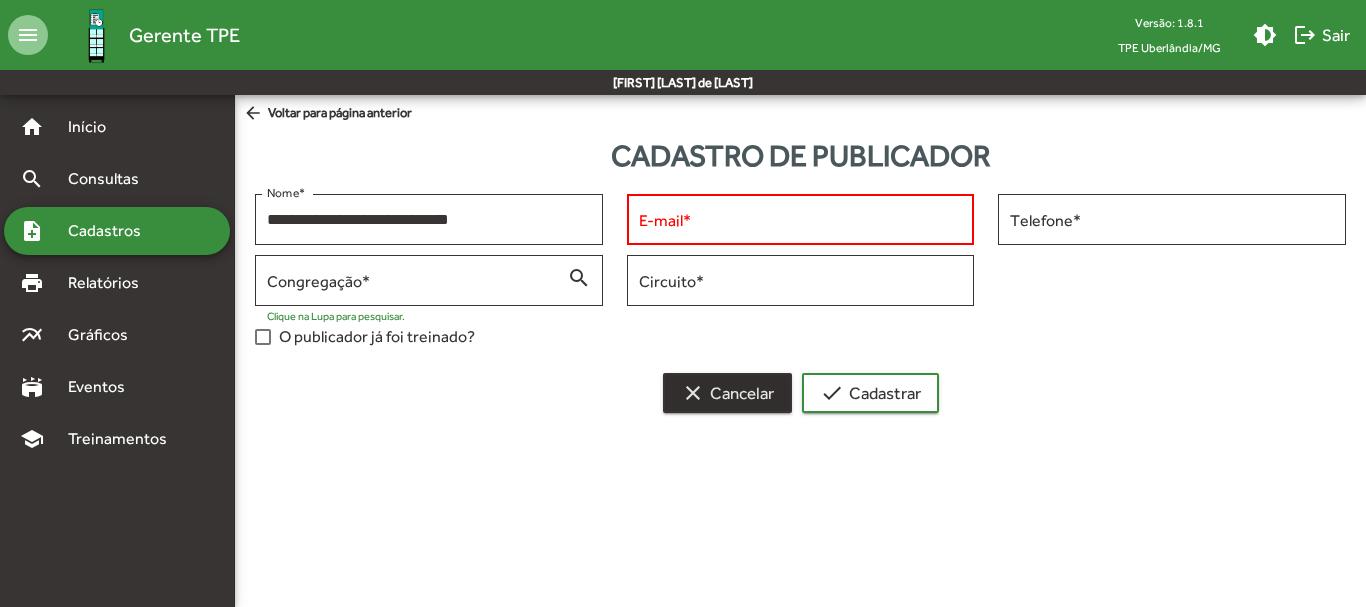 click on "clear  Cancelar" at bounding box center (727, 393) 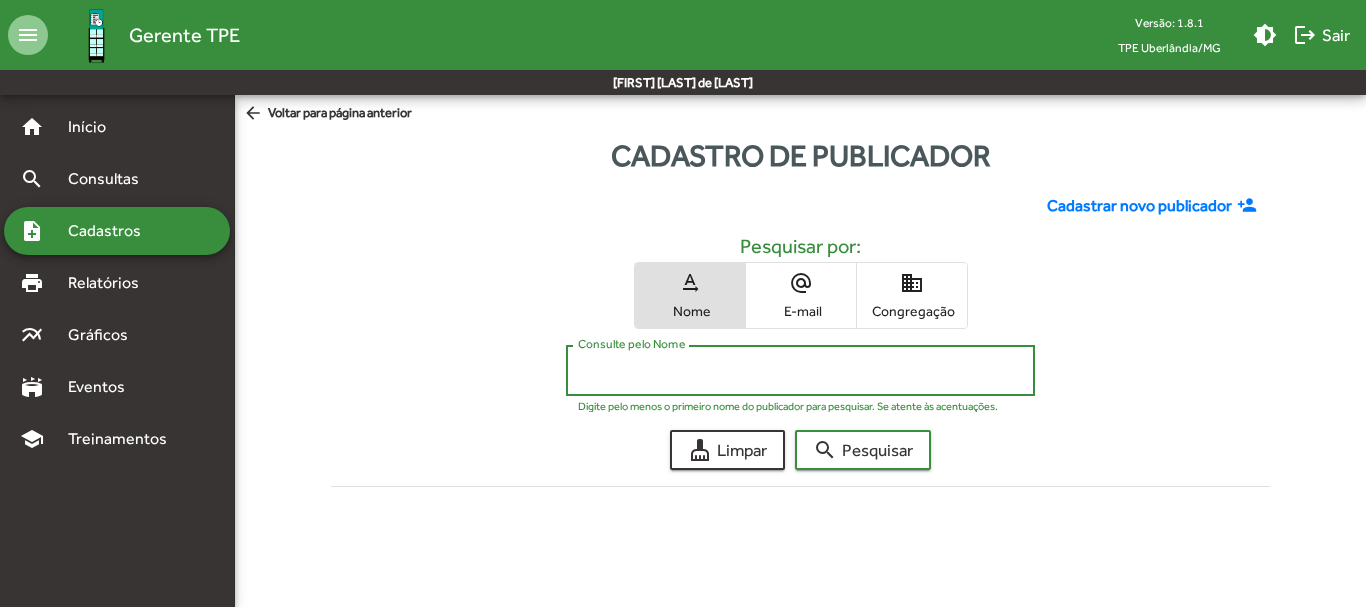 click on "Consulte pelo Nome" at bounding box center [800, 371] 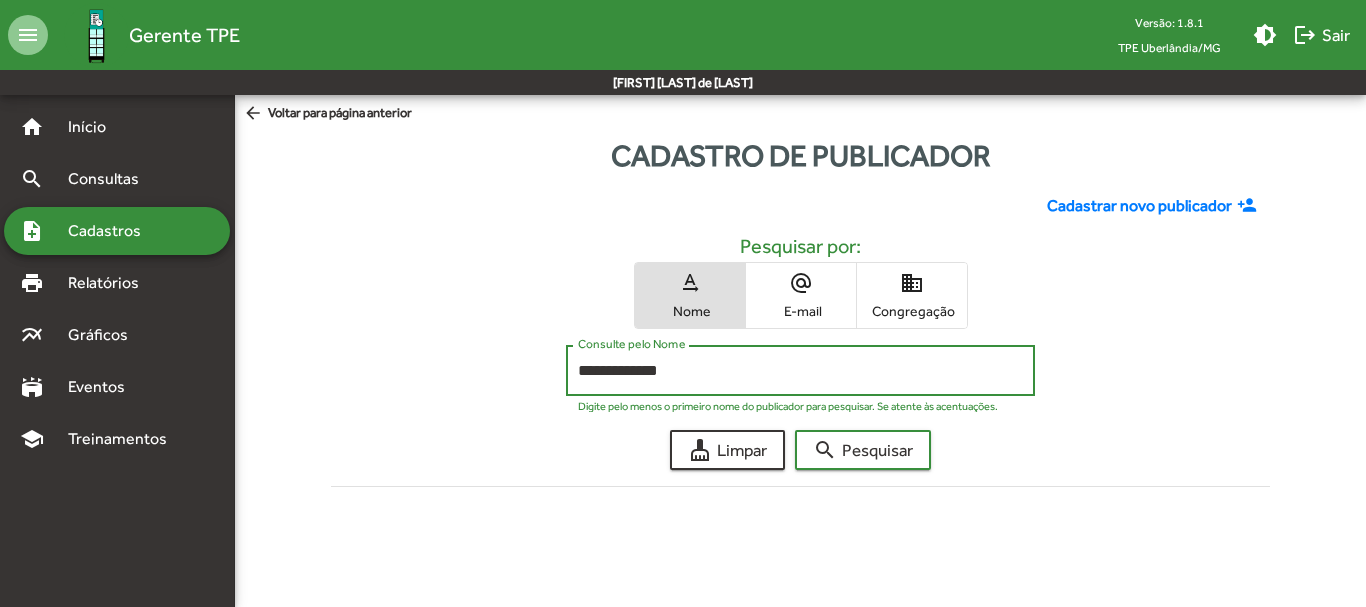 click on "search  Pesquisar" 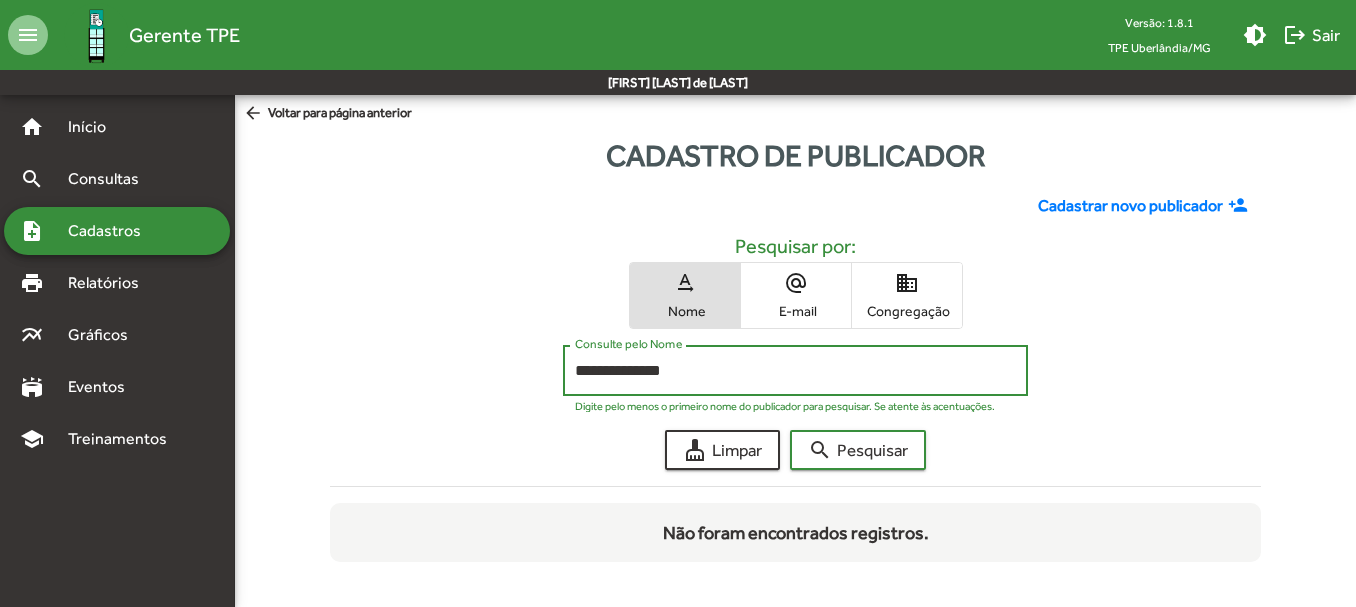 type on "**********" 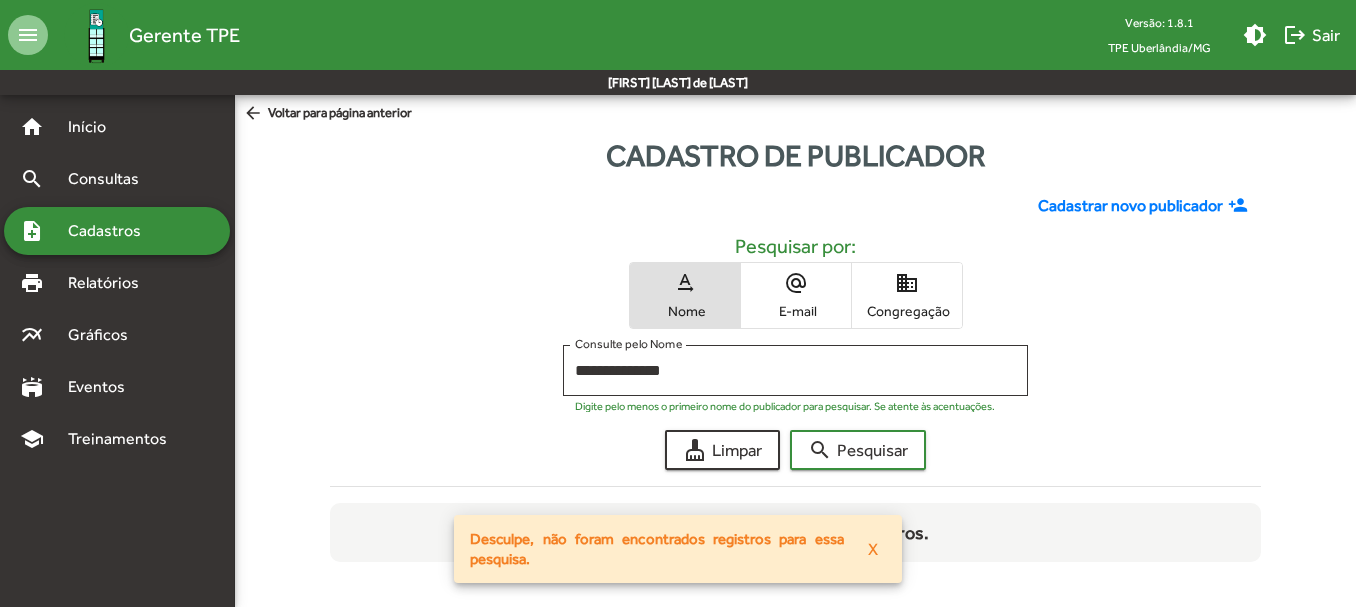 click on "Cadastrar novo publicador" 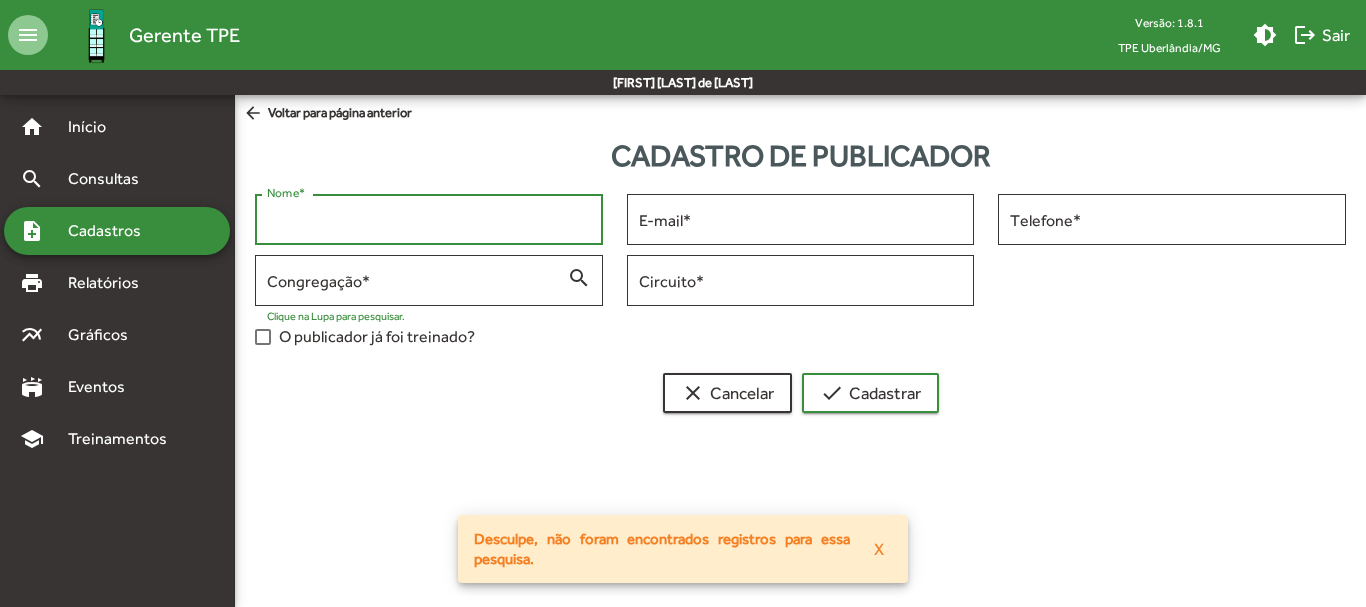 click on "Nome  *" at bounding box center (429, 220) 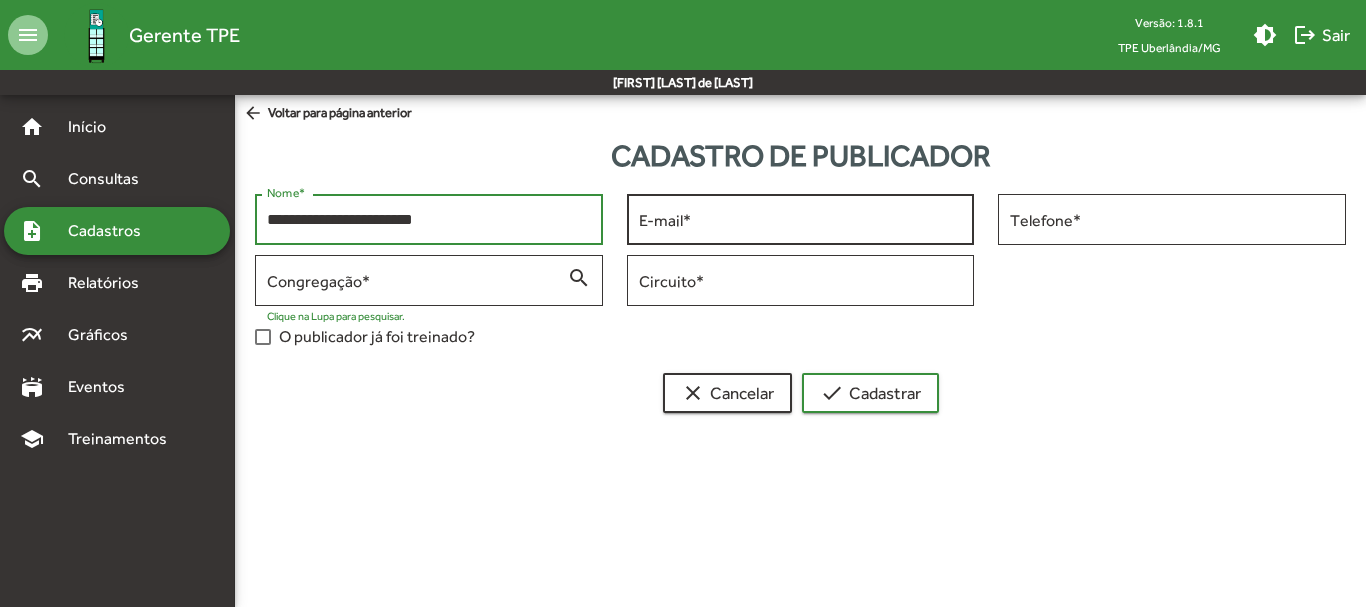 type on "**********" 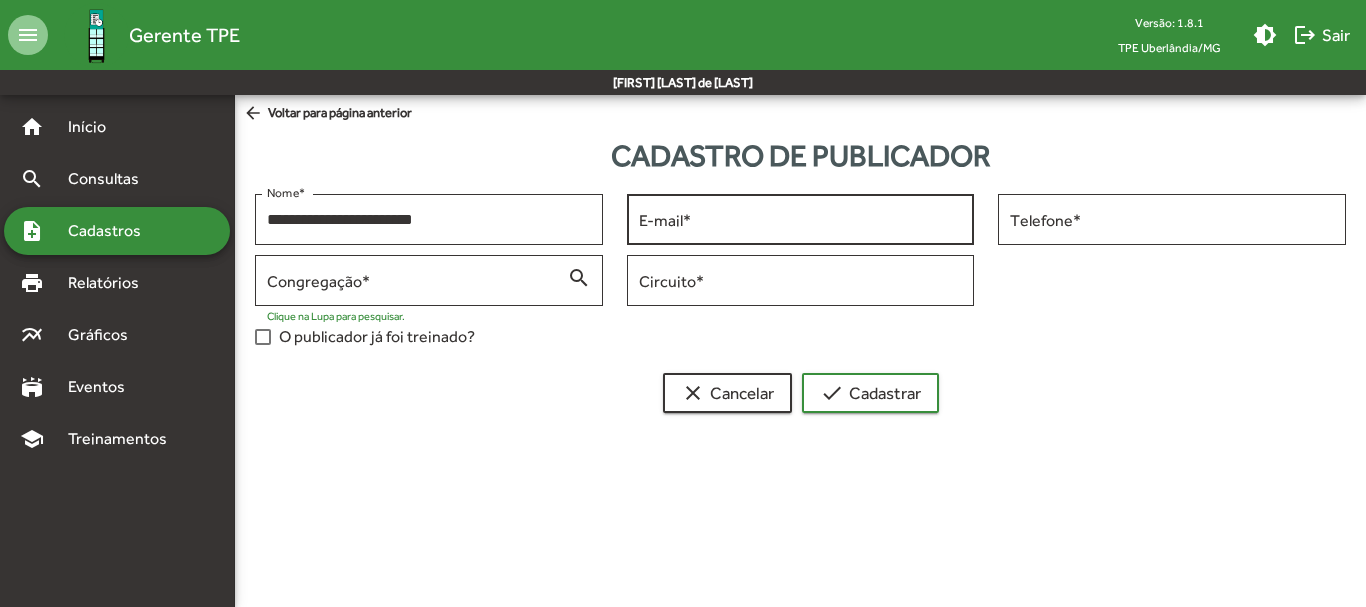 click on "E-mail  *" at bounding box center [801, 217] 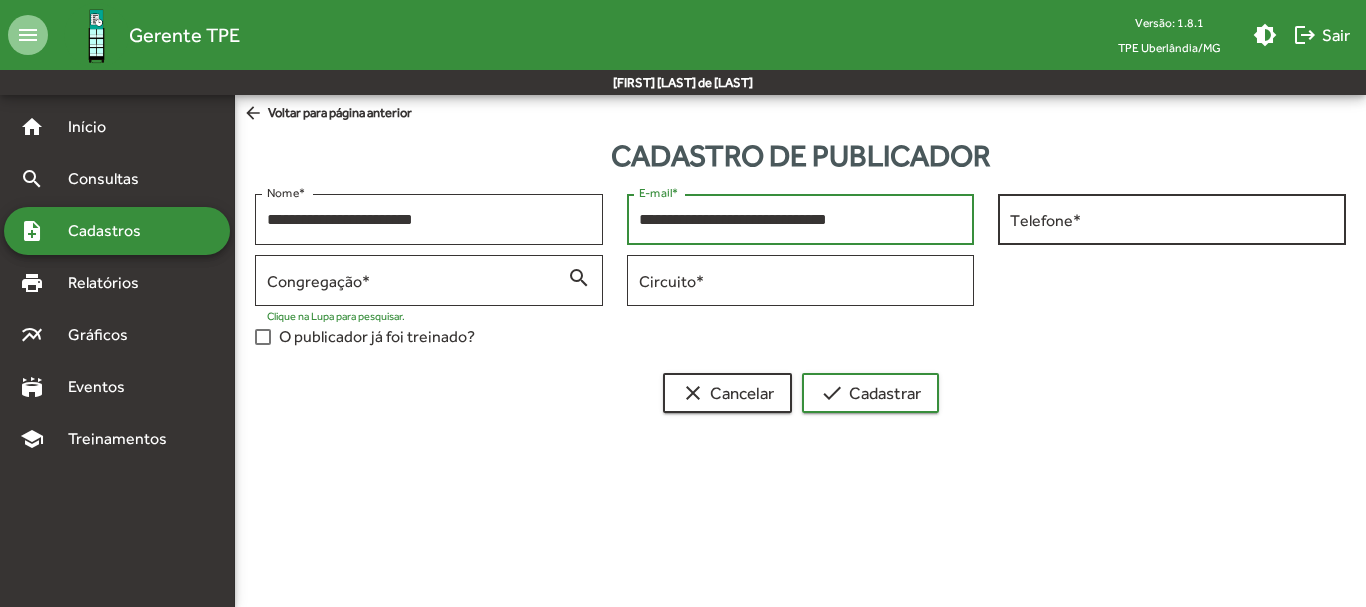 type on "**********" 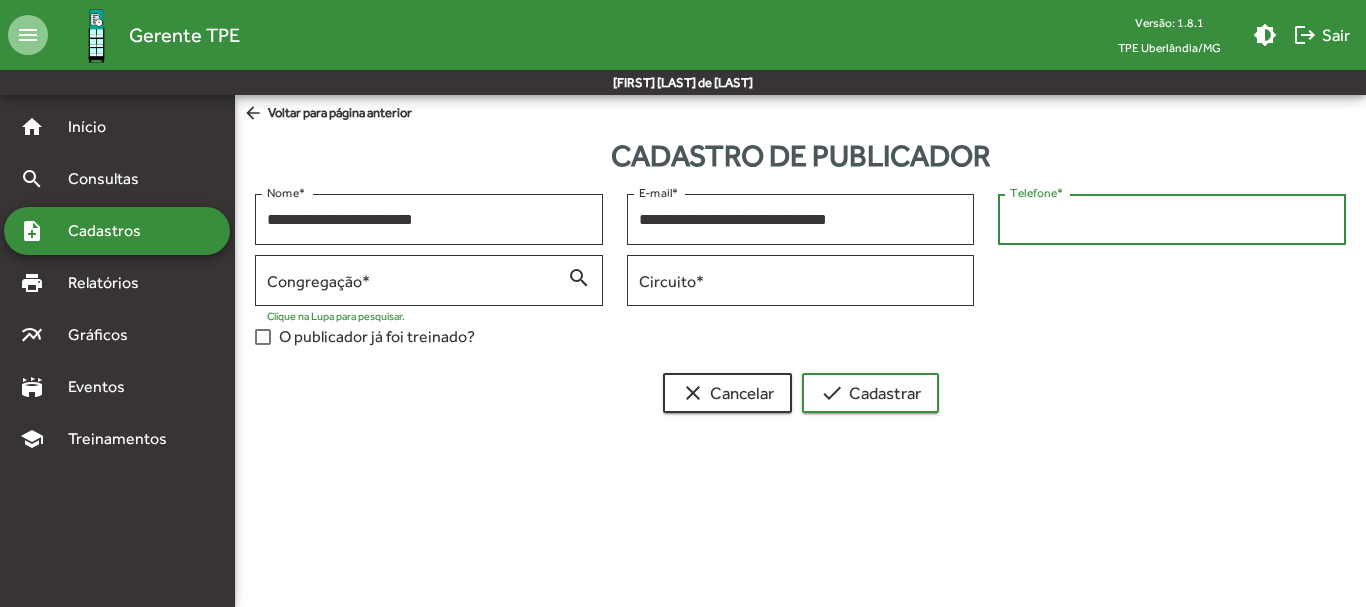 click on "Telefone  *" at bounding box center [1172, 220] 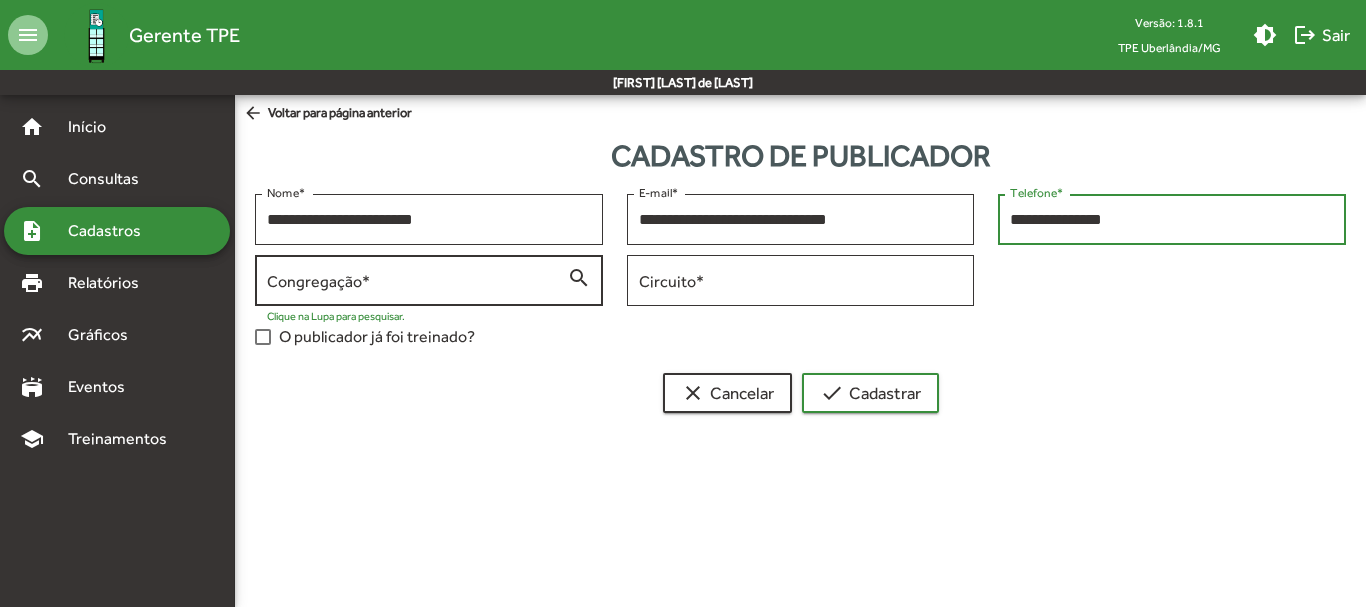 type on "**********" 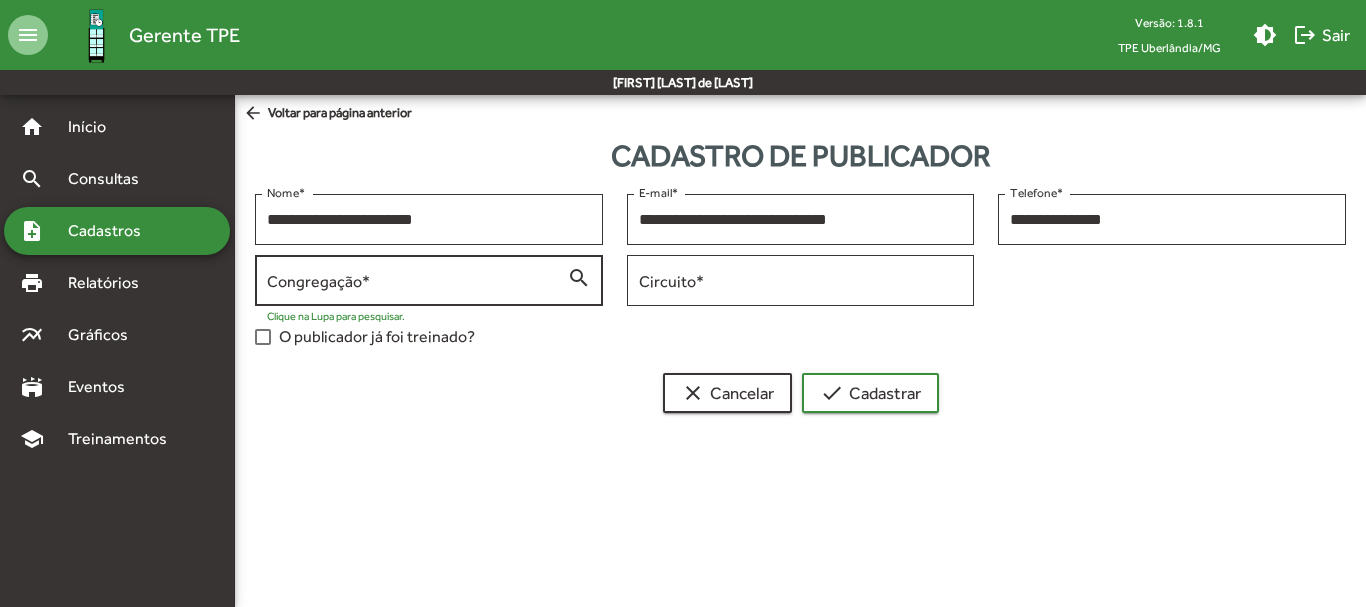 click on "Congregação  *" at bounding box center (417, 281) 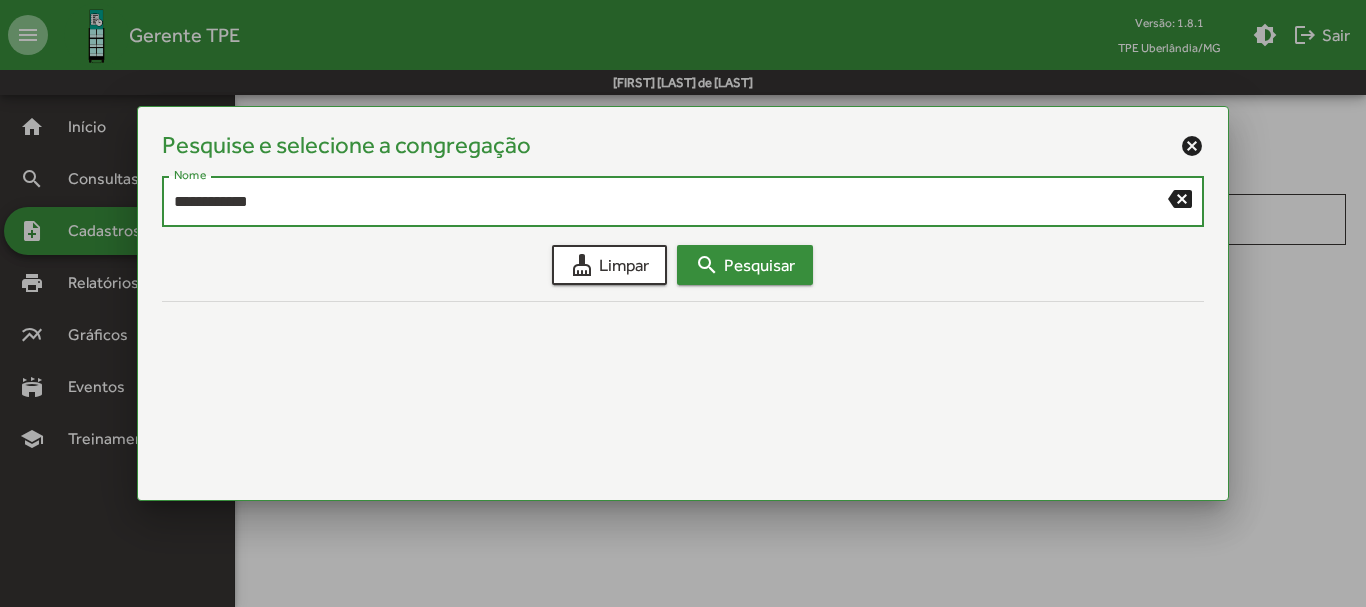 type on "**********" 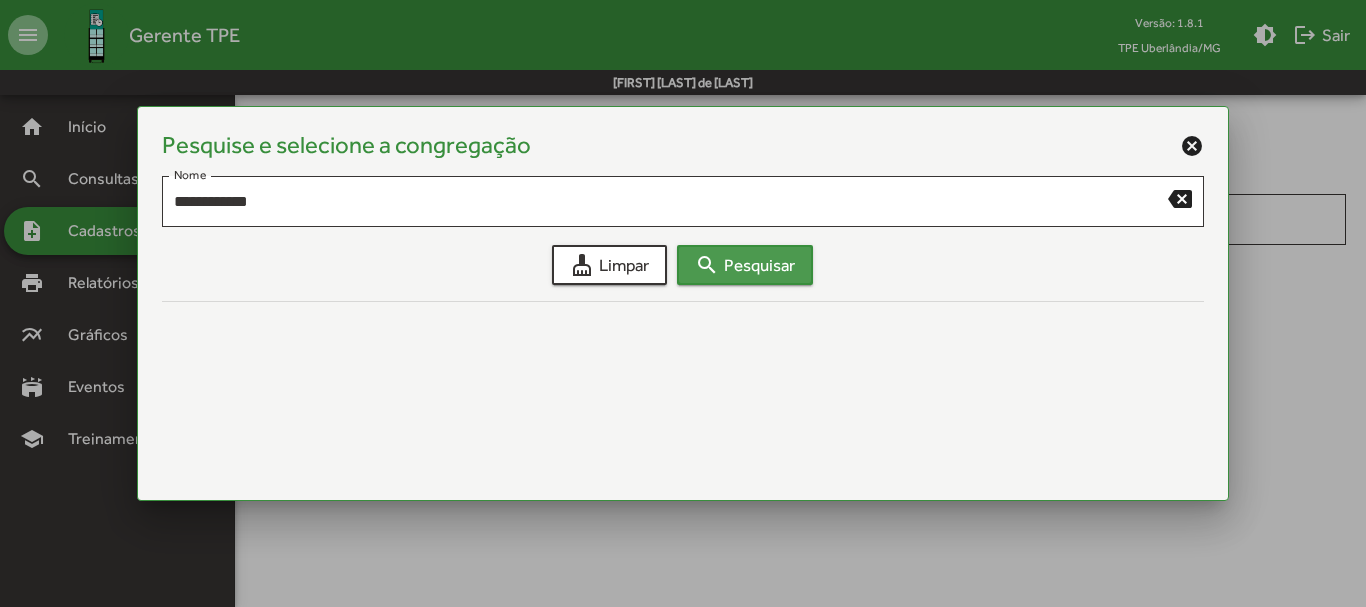click on "search  Pesquisar" at bounding box center [745, 265] 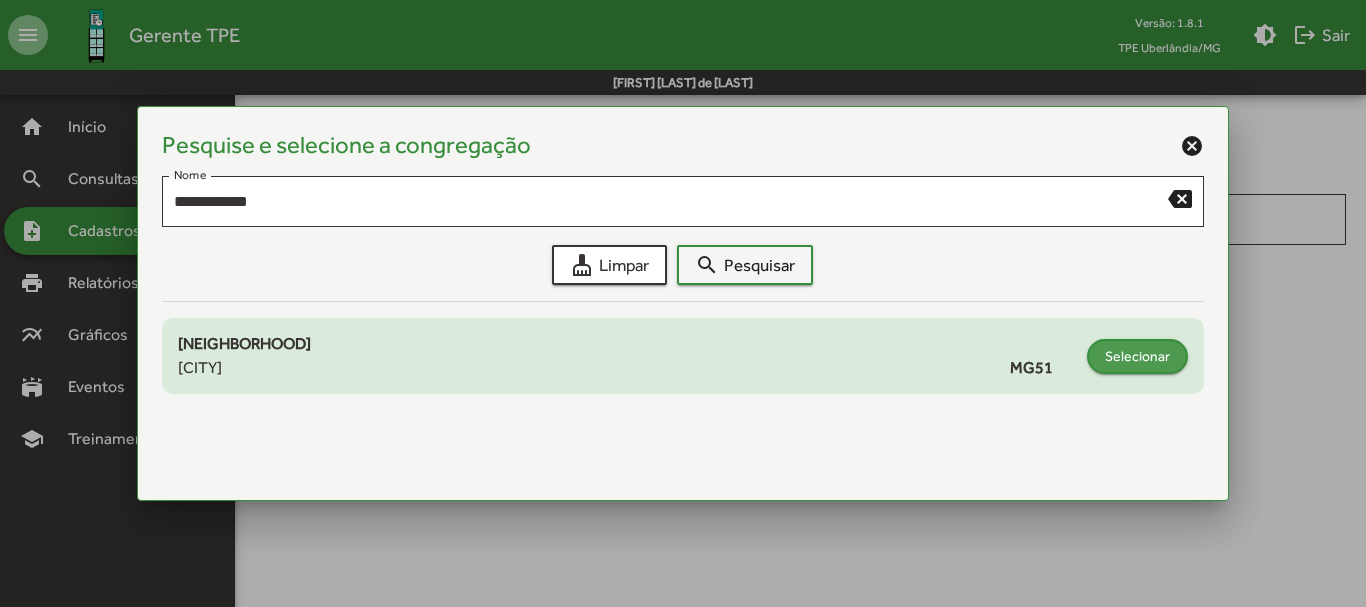 click on "Selecionar" 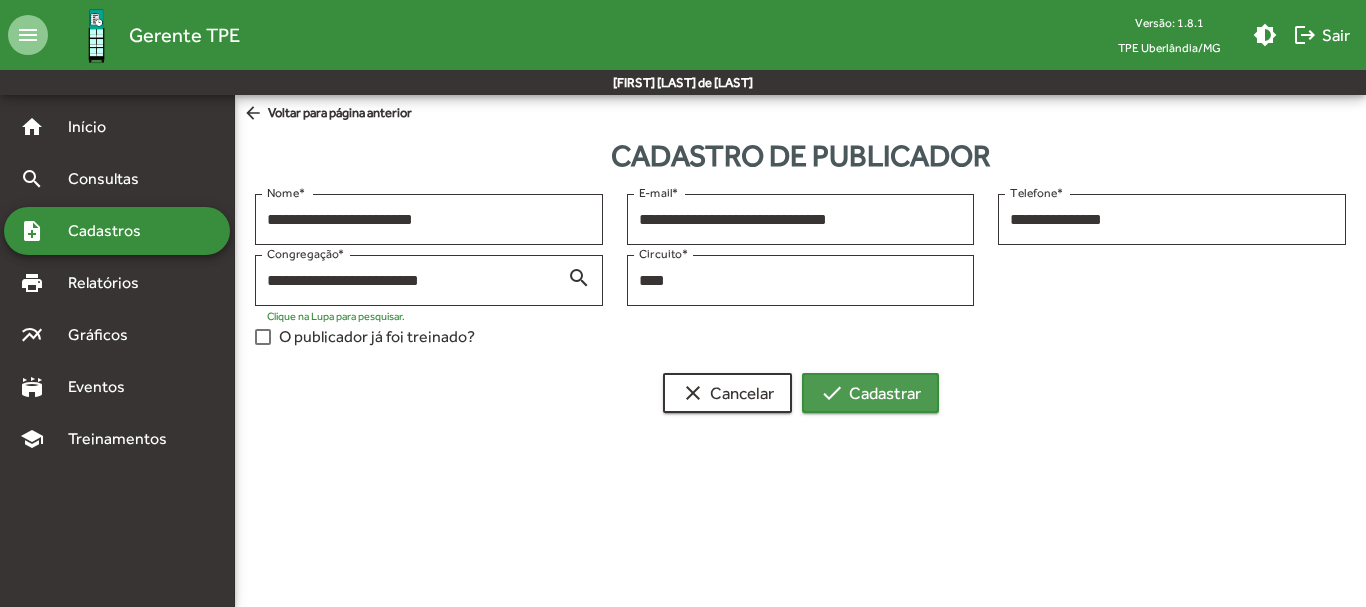 click on "check  Cadastrar" at bounding box center (870, 393) 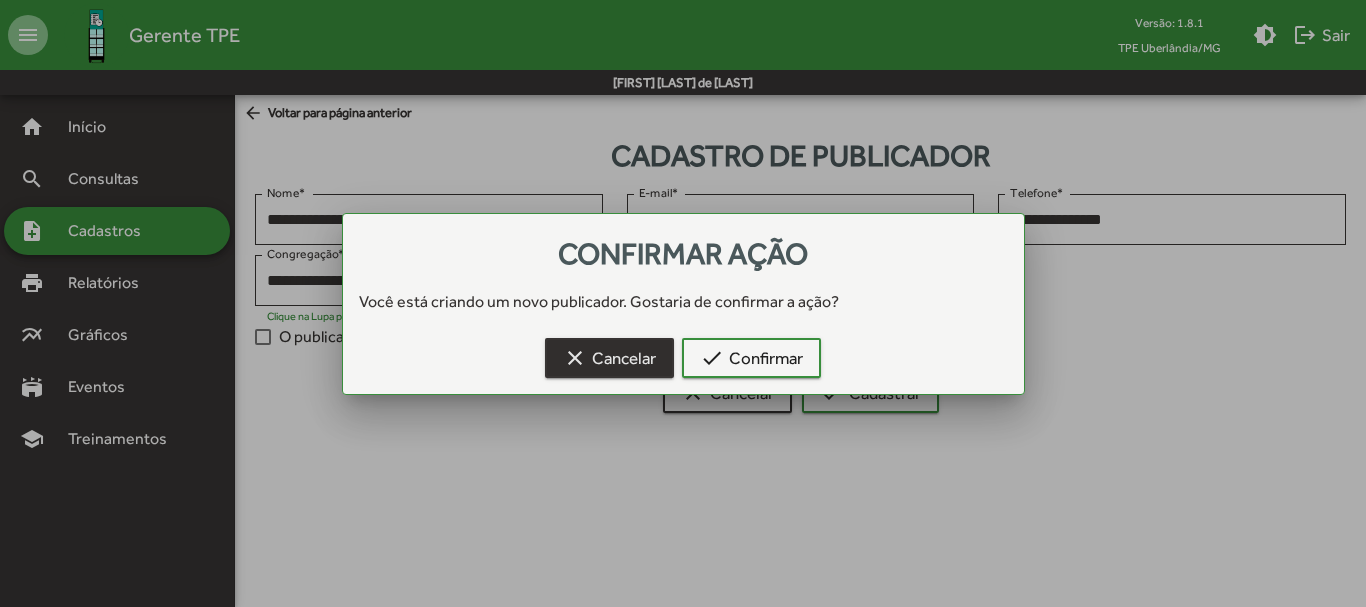 click on "clear  Cancelar" at bounding box center (609, 358) 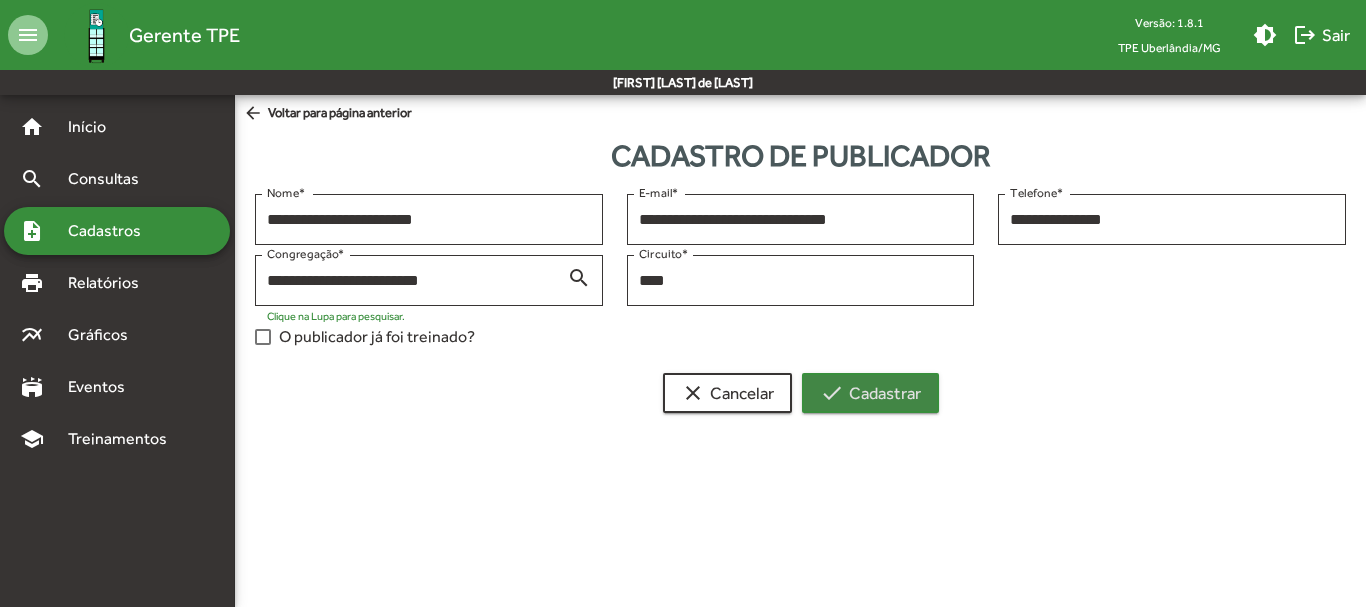 click on "check  Cadastrar" at bounding box center [870, 393] 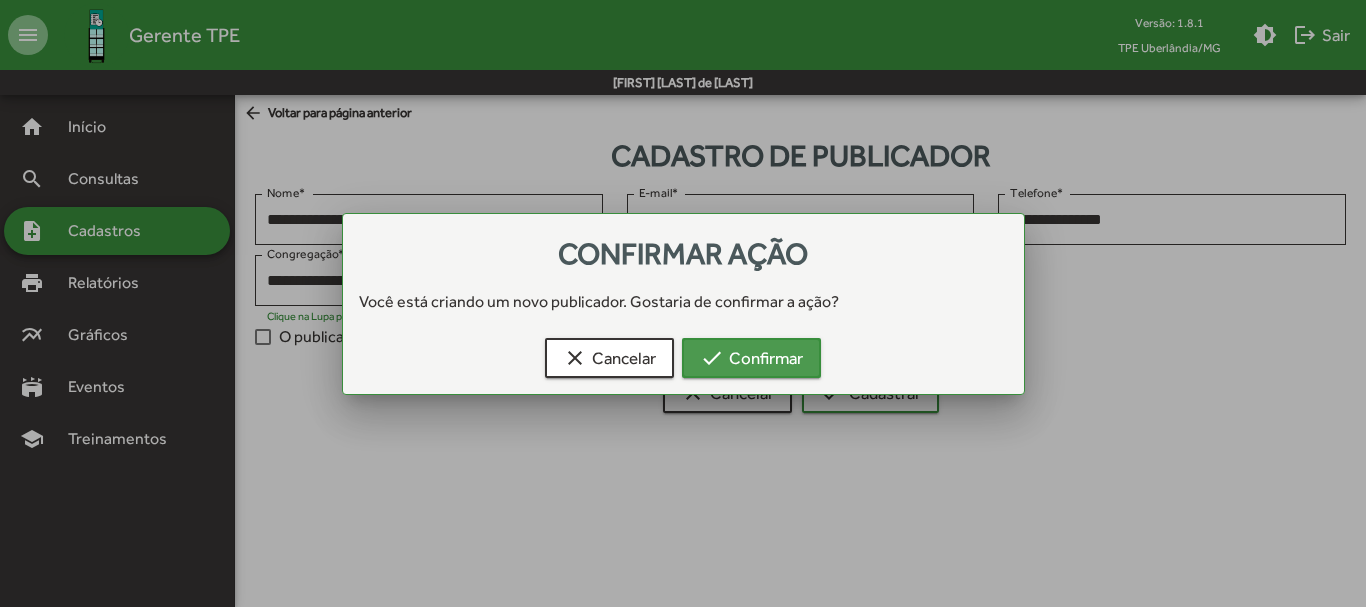 click on "check  Confirmar" at bounding box center (751, 358) 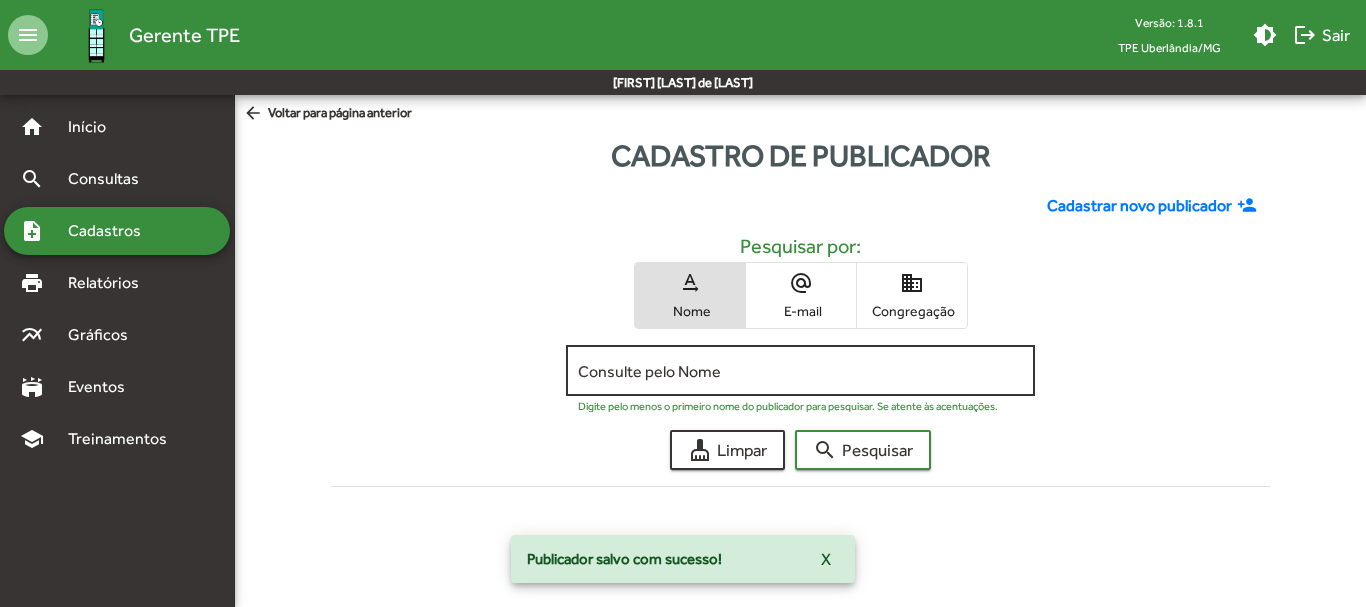 click on "Consulte pelo Nome" 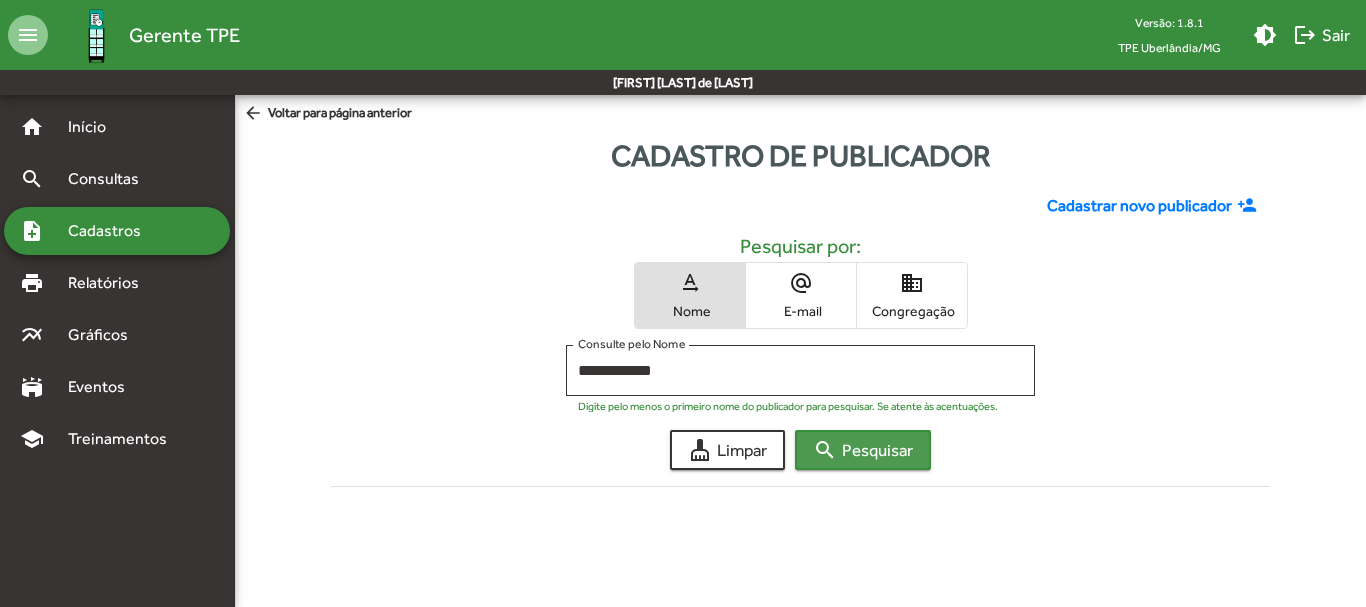 click on "search  Pesquisar" 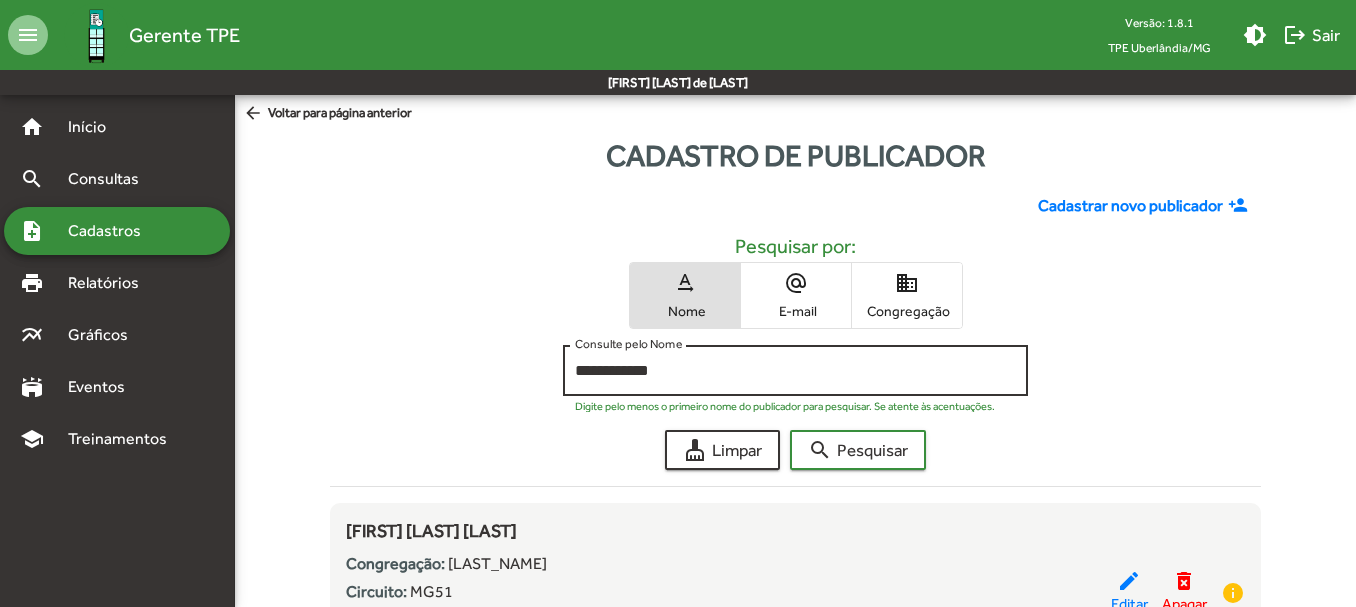 click on "**********" 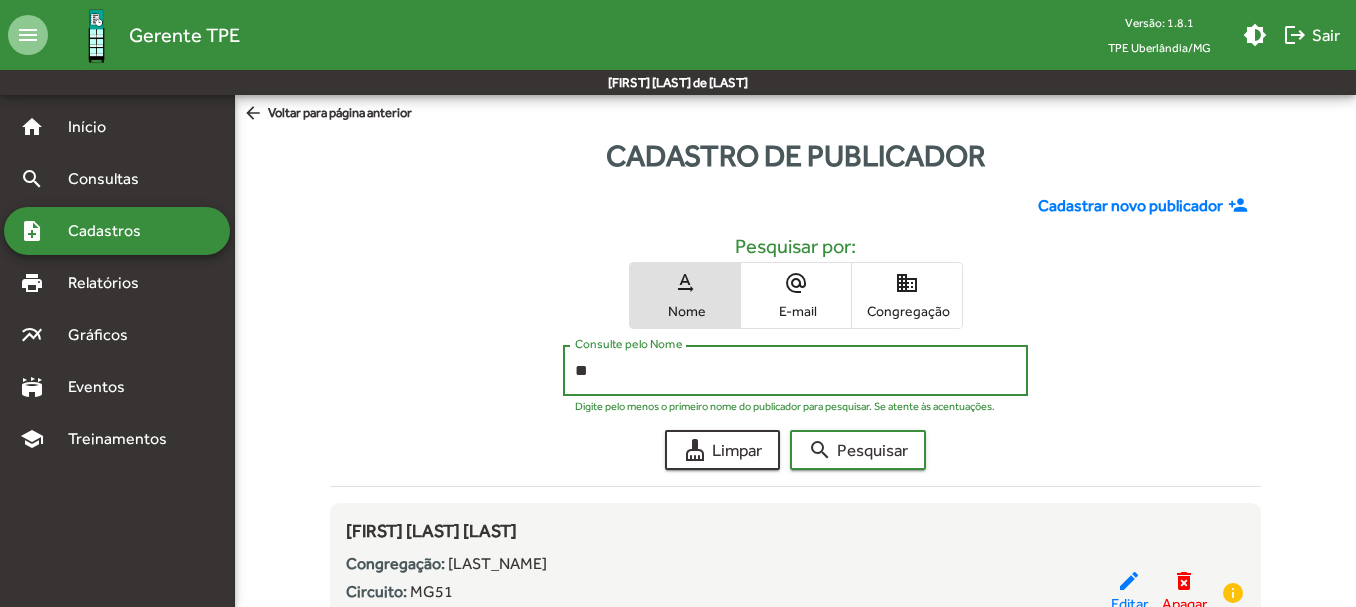 type on "*" 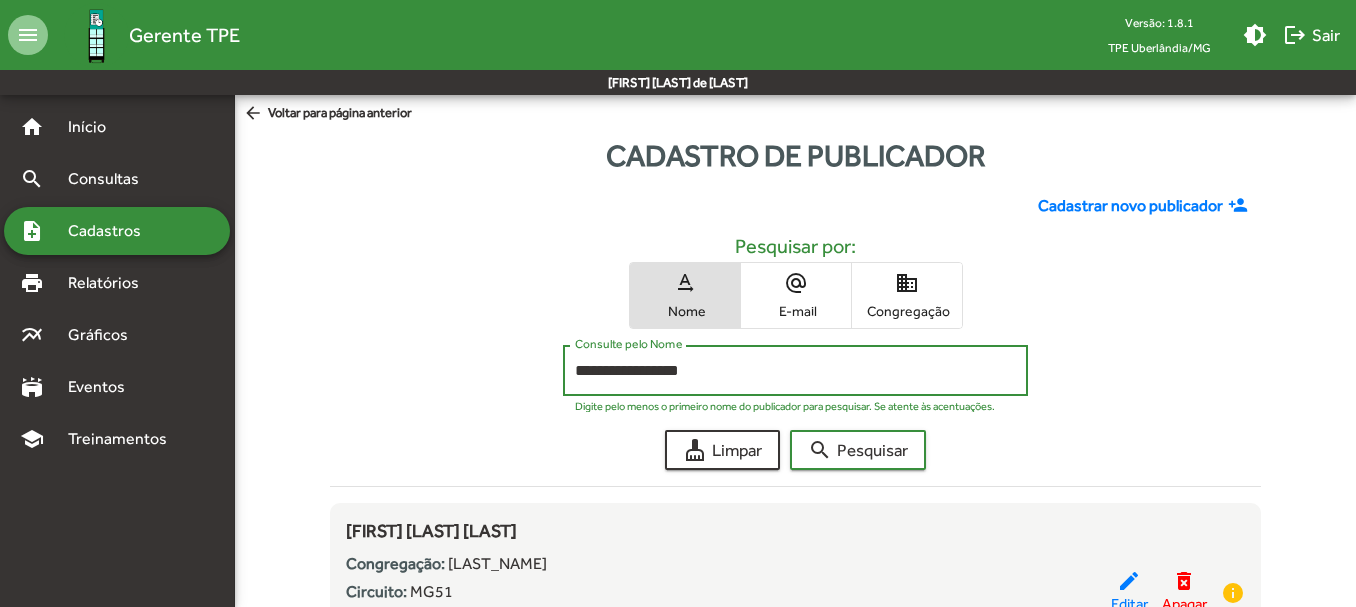 click on "search  Pesquisar" 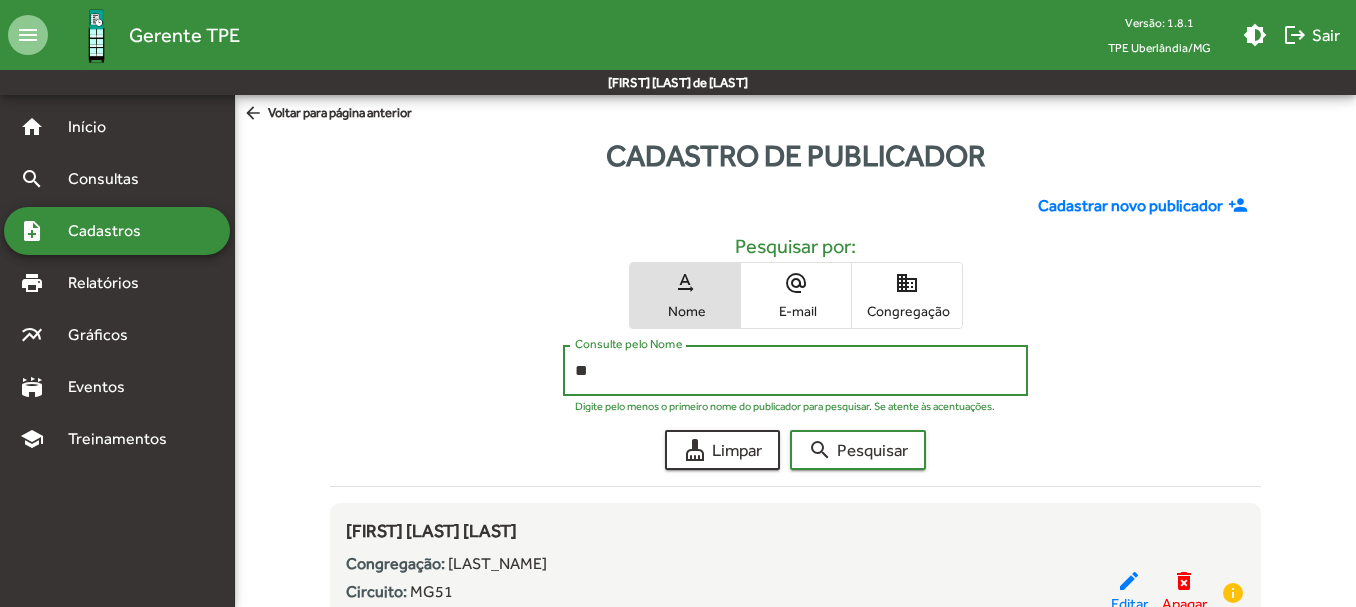 type on "*" 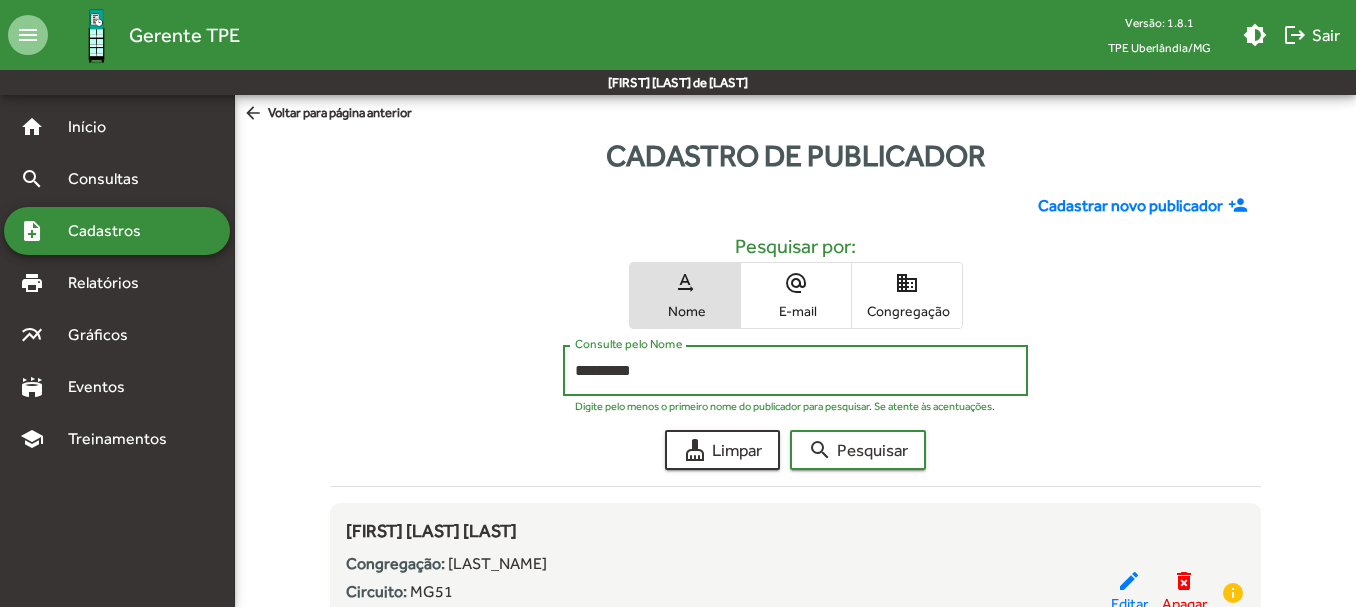 click on "search  Pesquisar" 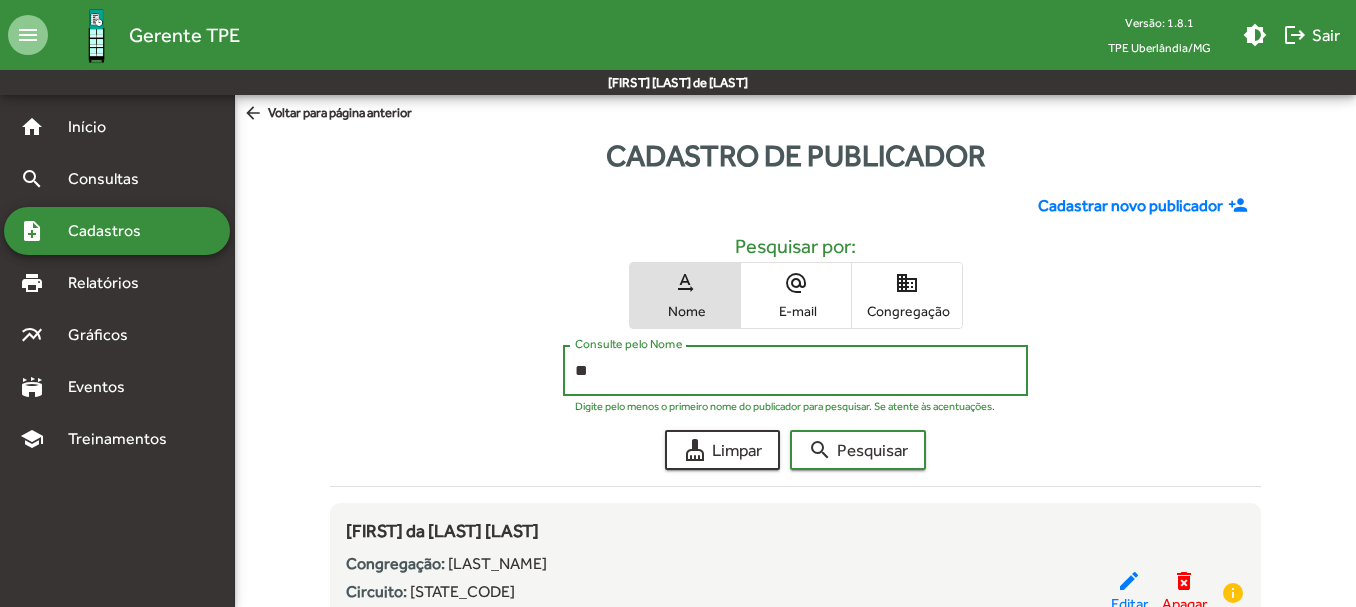 type on "*" 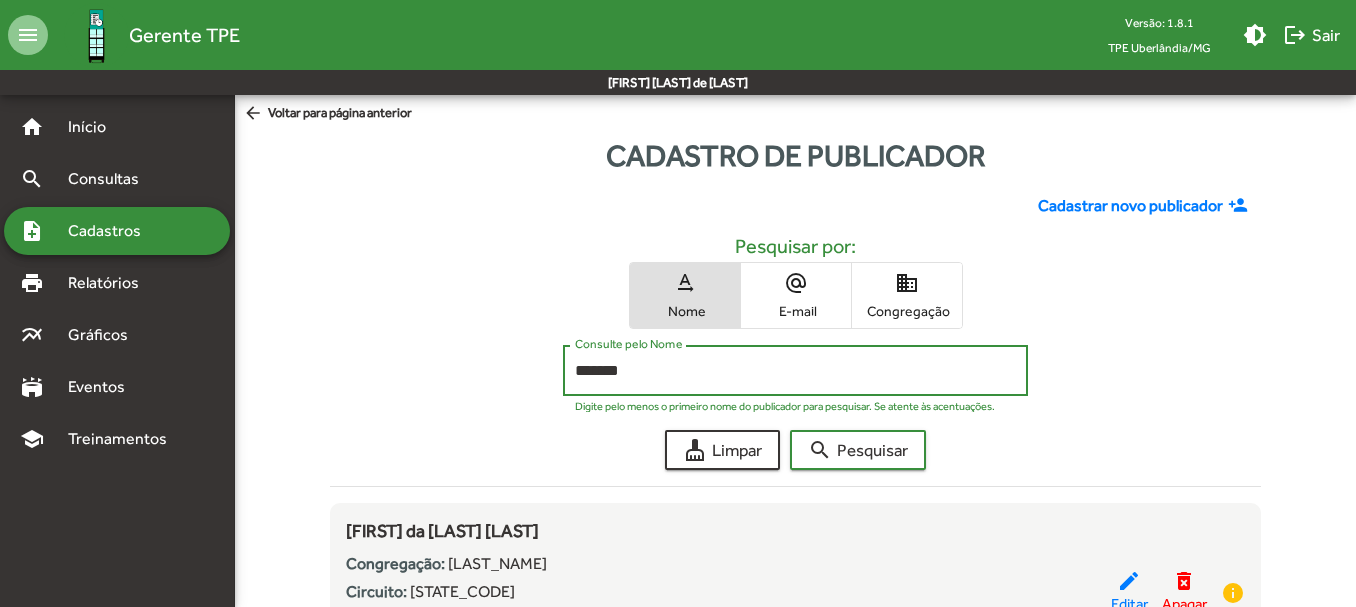 type on "*******" 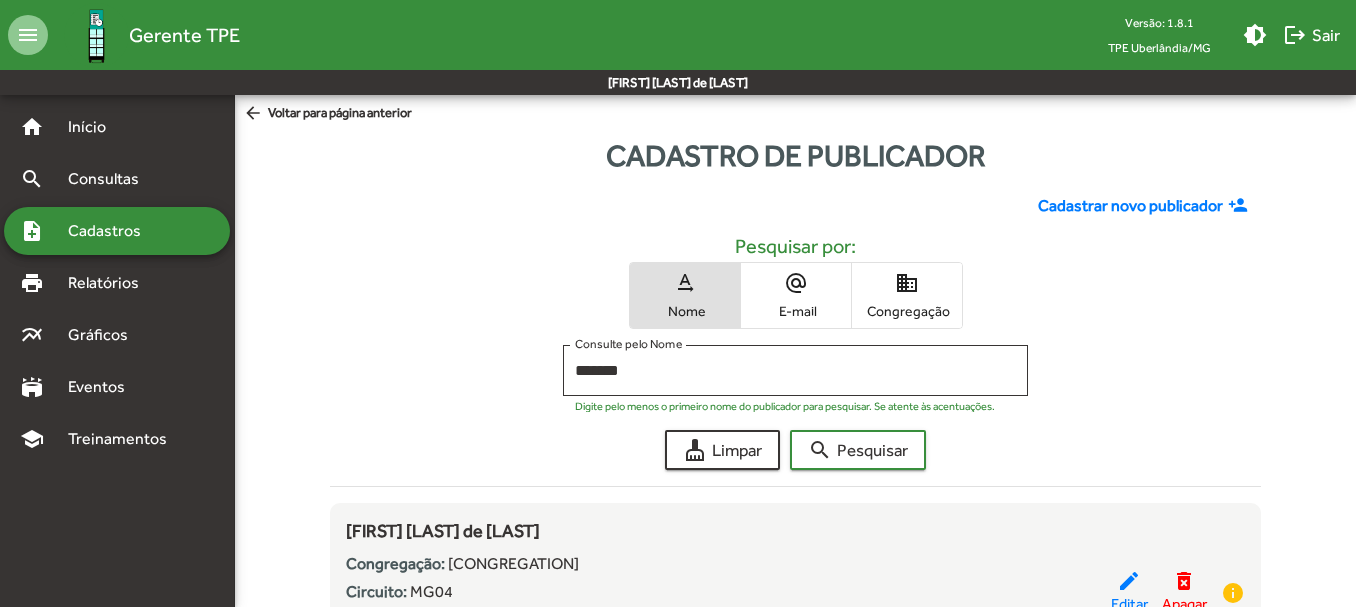 click on "Cadastrar novo publicador person_add Pesquisar por: text_rotation_none Nome alternate_email E-mail domain Congregação ******* Consulte pelo Nome Digite pelo menos o primeiro nome do publicador para pesquisar. Se atente às acentuações. cleaning_services  Limpar  search  Pesquisar  Filtrar [FIRST] [LAST]
Congregação:
[CONGREGATION]
Circuito:
[CIRCUIT]
Cidade:
[CITY]
Sistemas acessados:
Nenhum
edit  Editar  delete_forever  Apagar  info [FIRST] [LAST]
Congregação:
[CONGREGATION]
Circuito:
[CIRCUIT]
Cidade:
[CITY]
Sistemas acessados:
Nenhum
edit  Editar  delete_forever  Apagar  info" 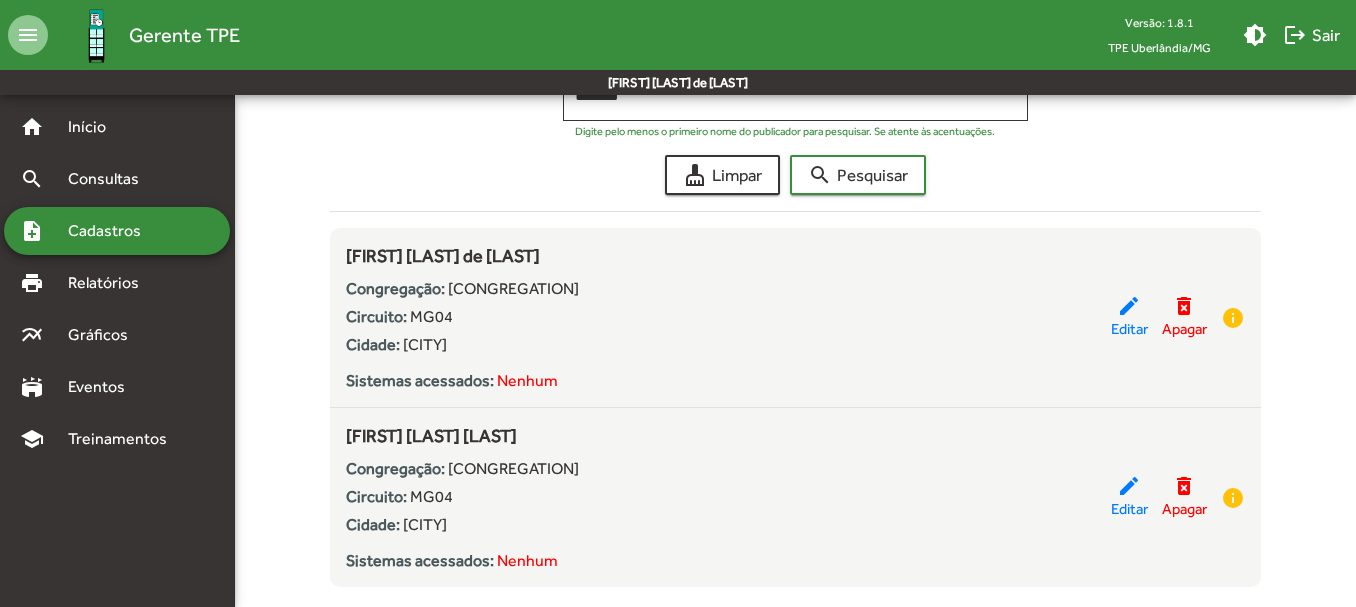 scroll, scrollTop: 280, scrollLeft: 0, axis: vertical 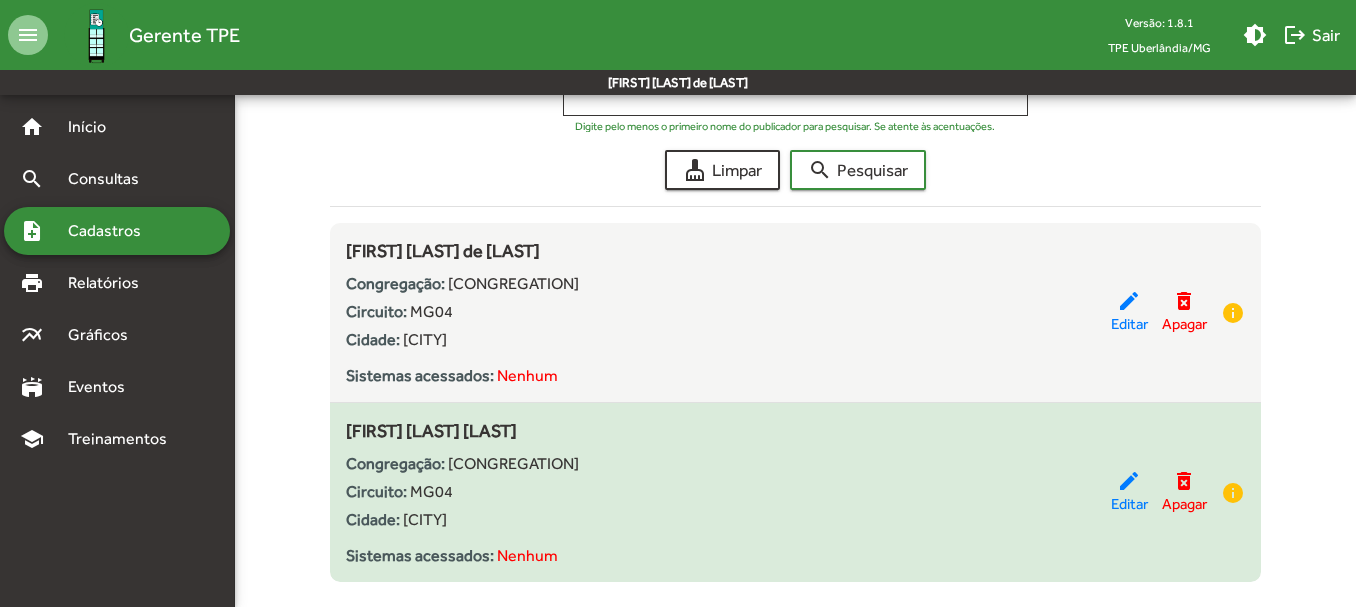 click on "Congregação:
Hebron" 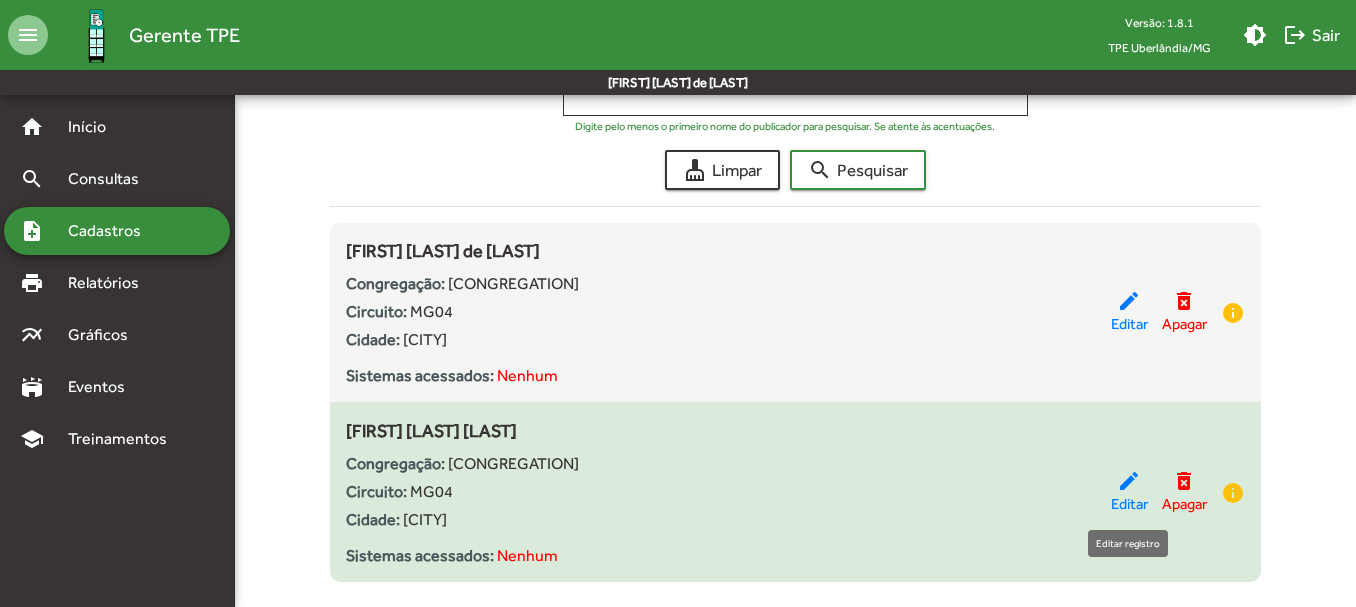 click on "edit  Editar" 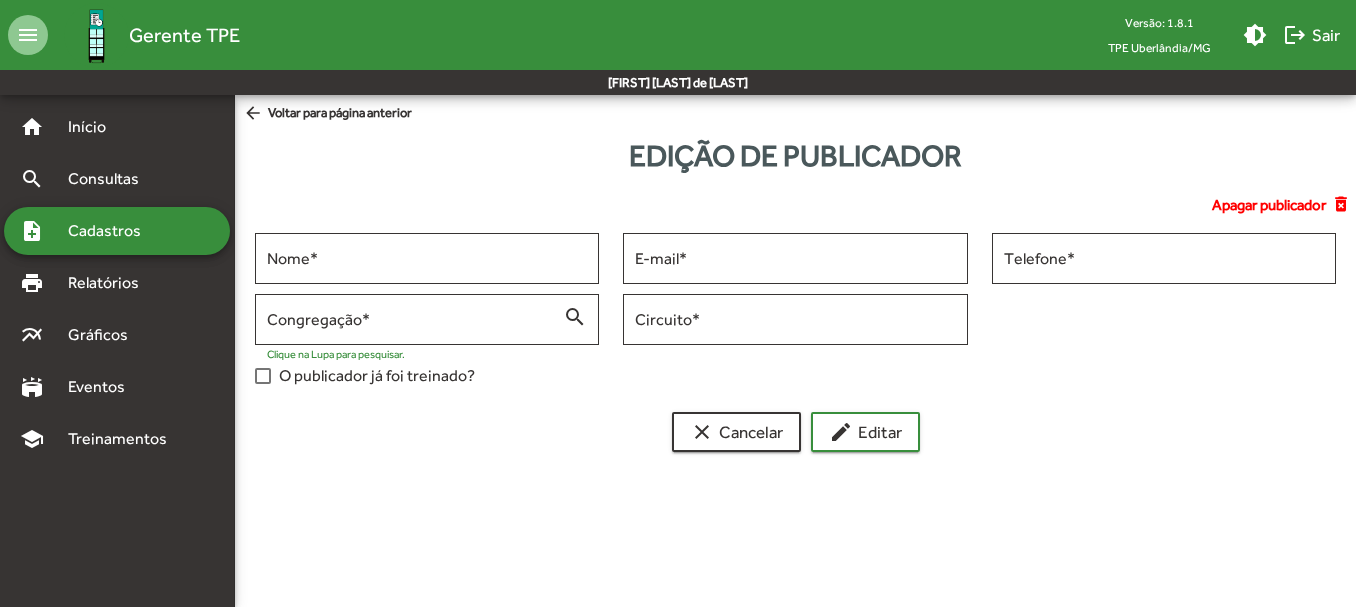 scroll, scrollTop: 0, scrollLeft: 0, axis: both 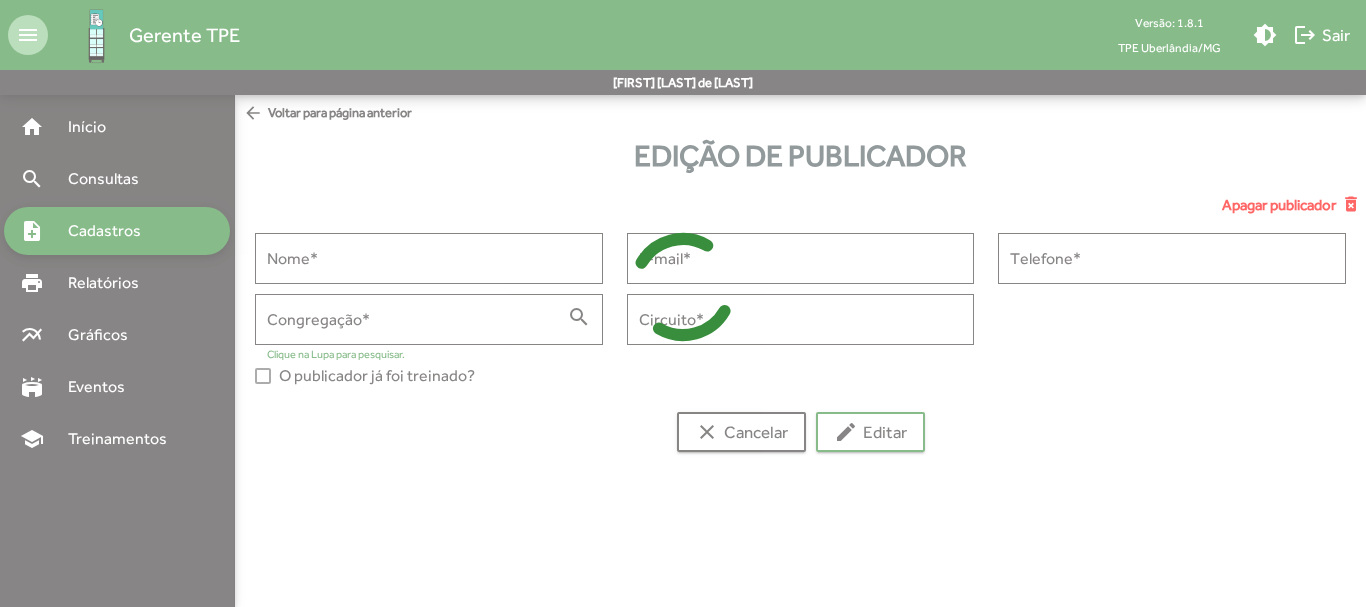 type on "**********" 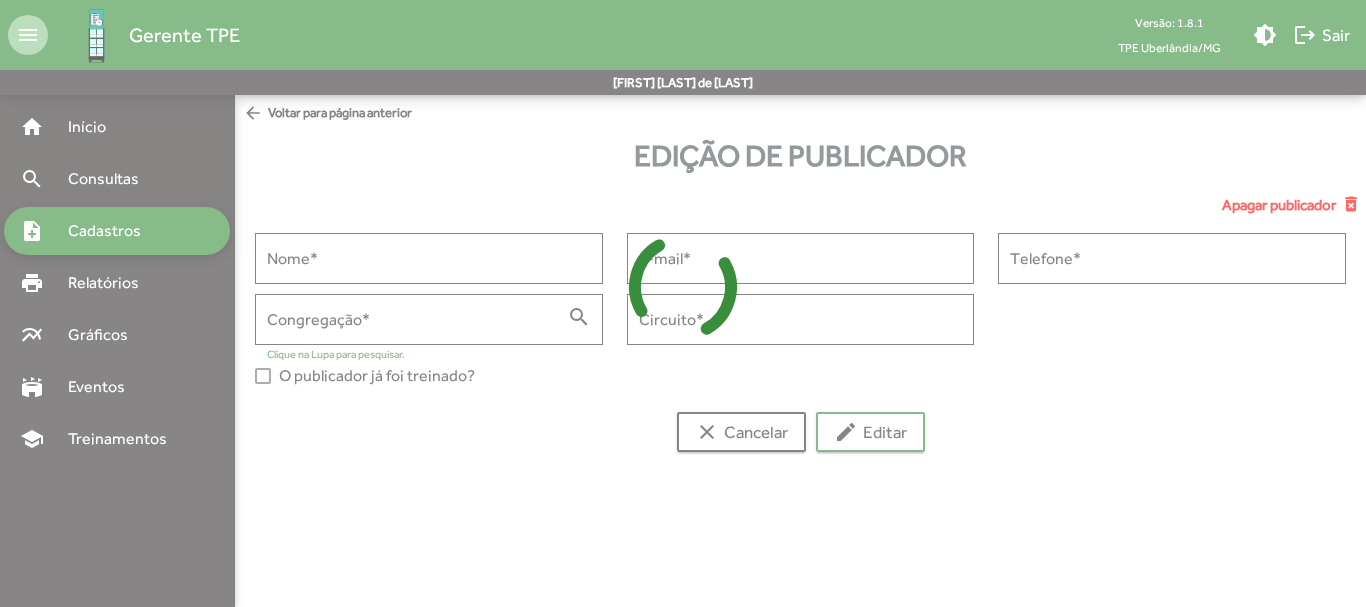 type on "**********" 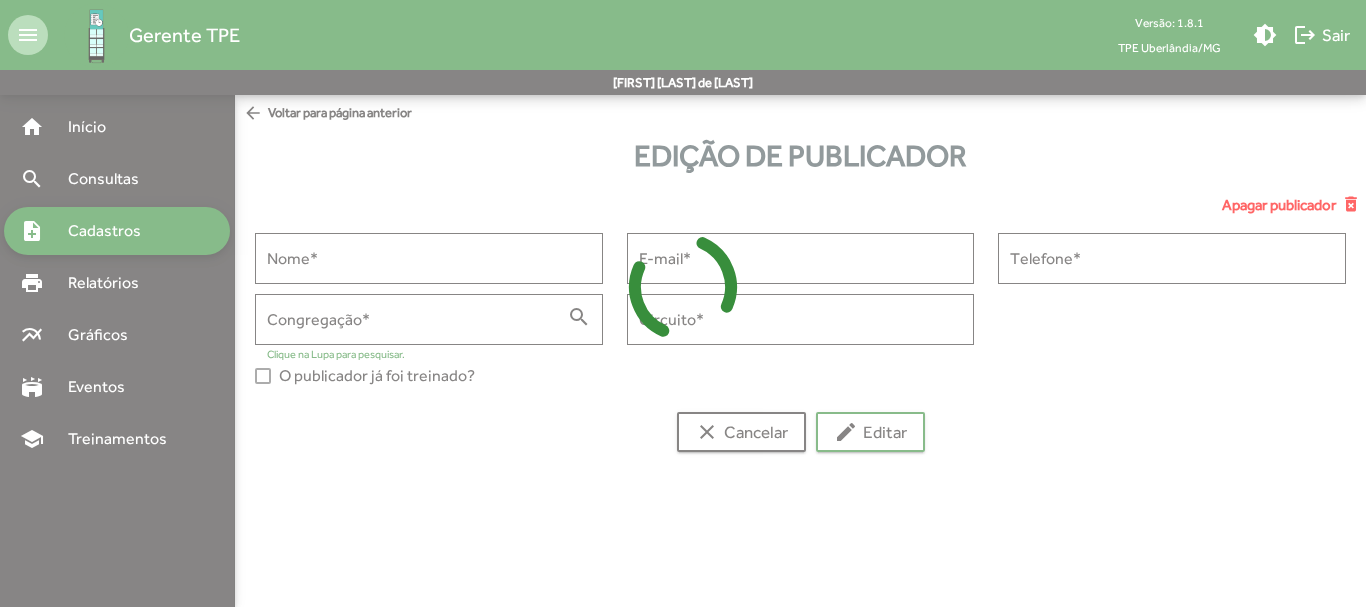 type on "**********" 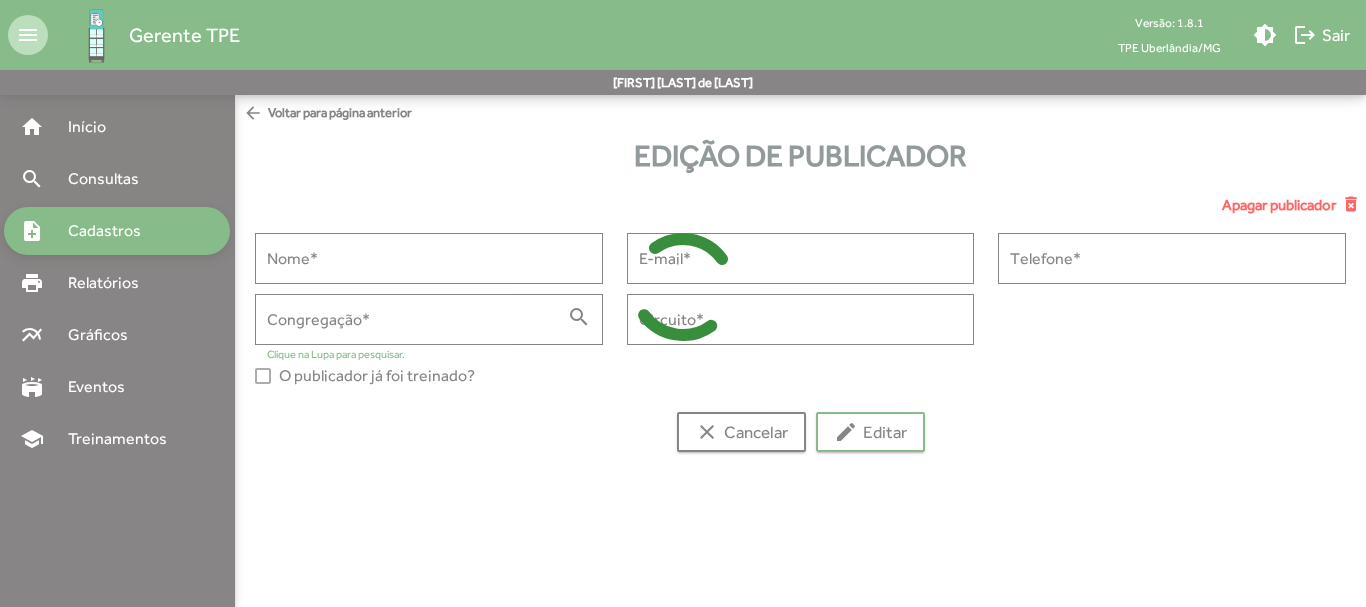 type on "**********" 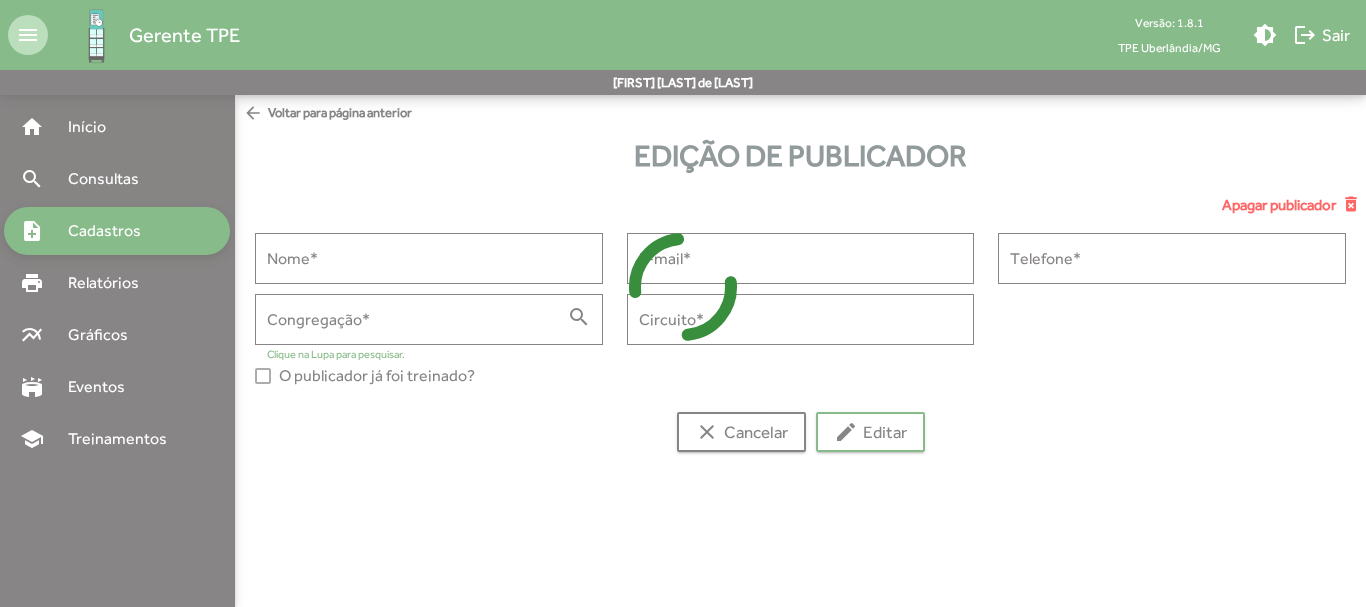 type on "****" 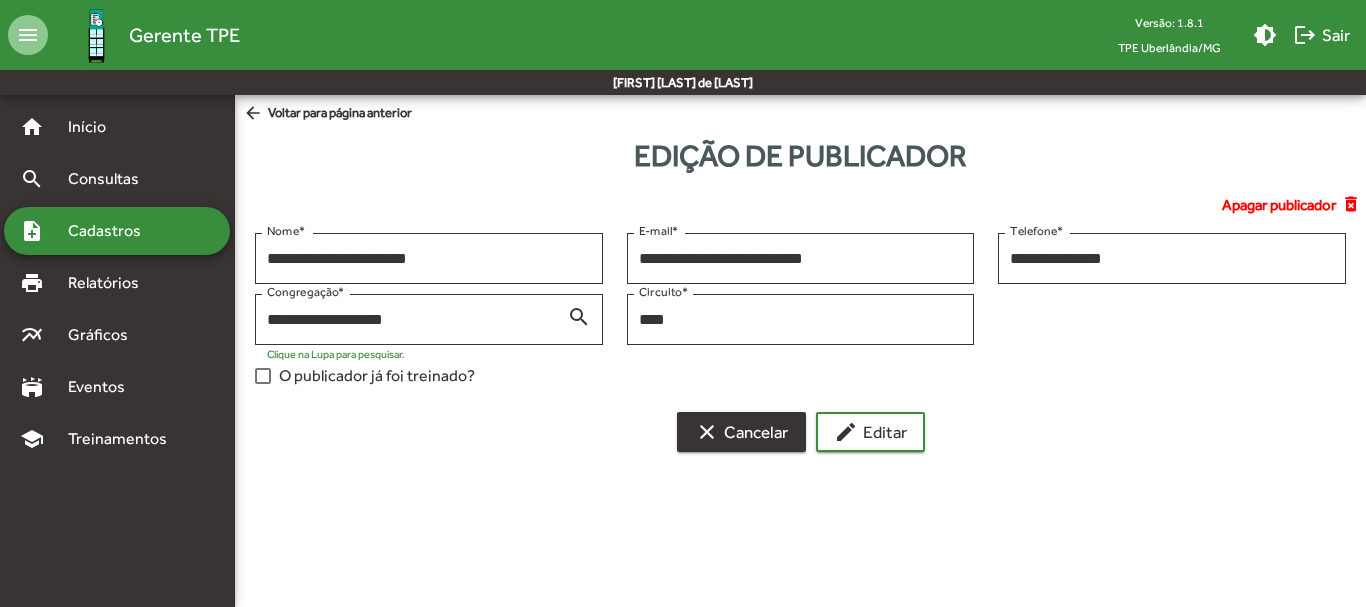 click on "clear  Cancelar" at bounding box center (741, 432) 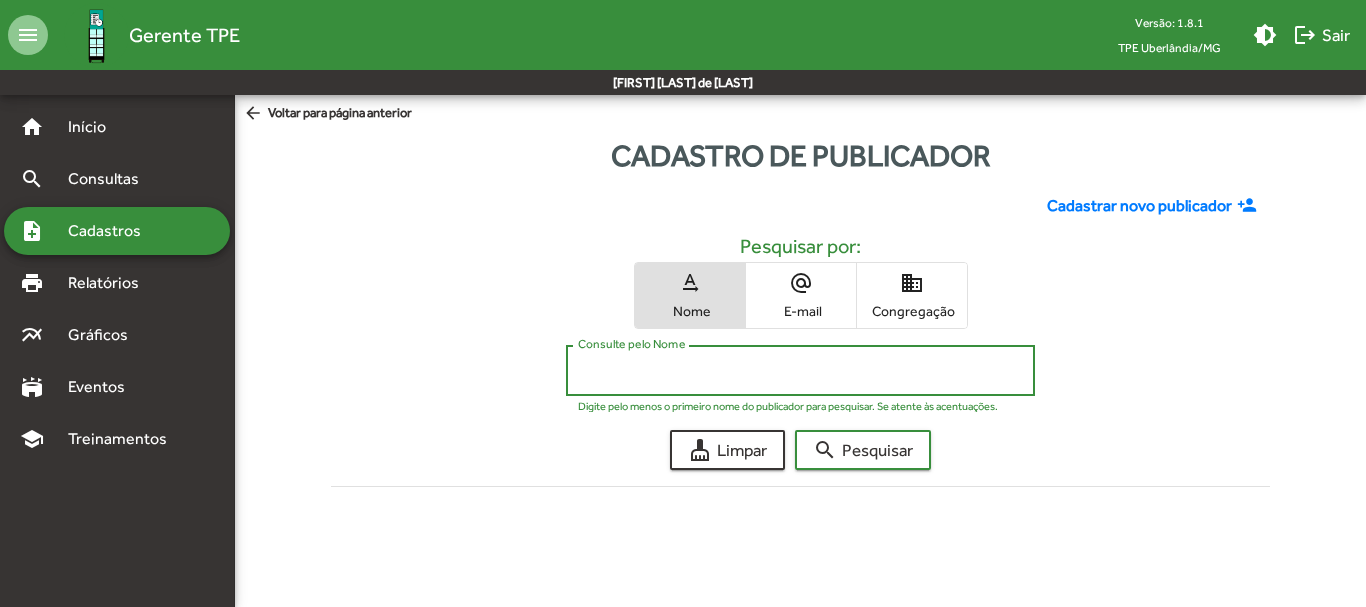 click on "Consulte pelo Nome" at bounding box center [800, 371] 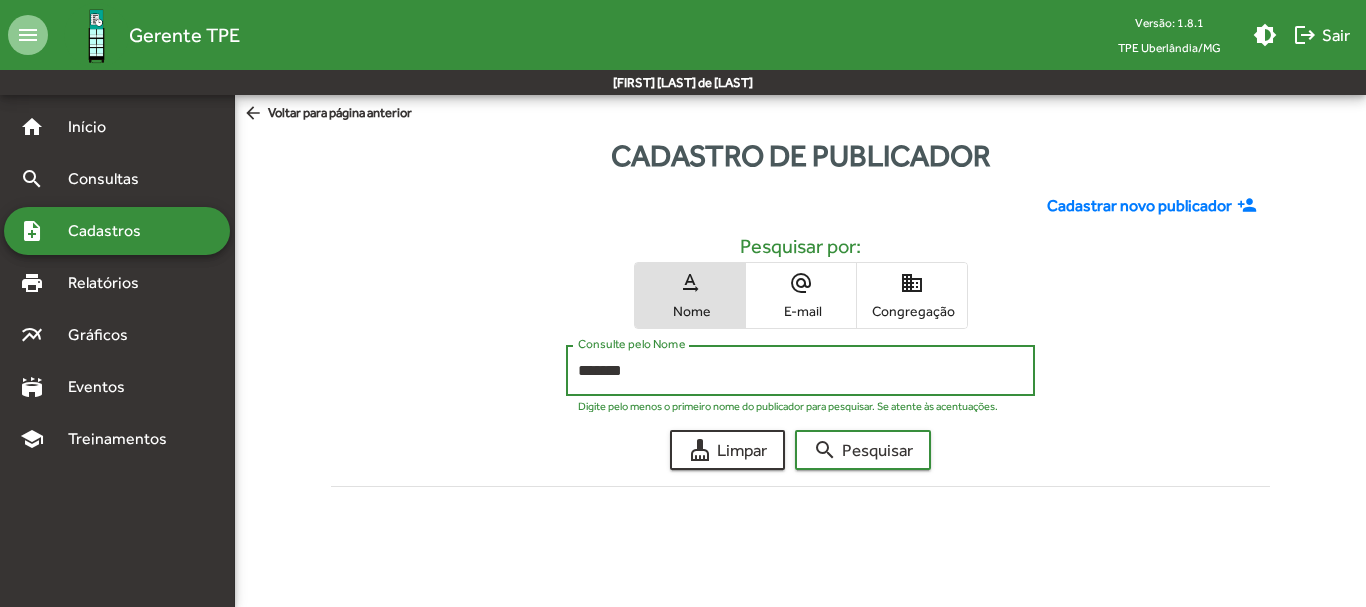 click on "search  Pesquisar" 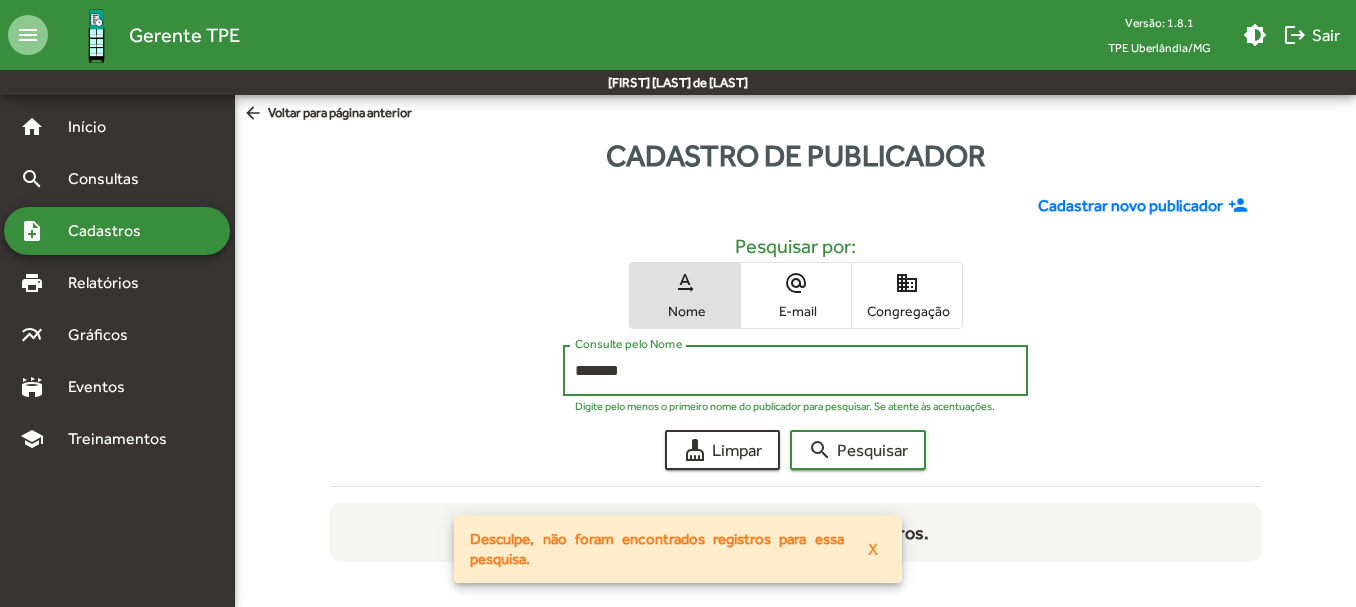 click on "search  Pesquisar" 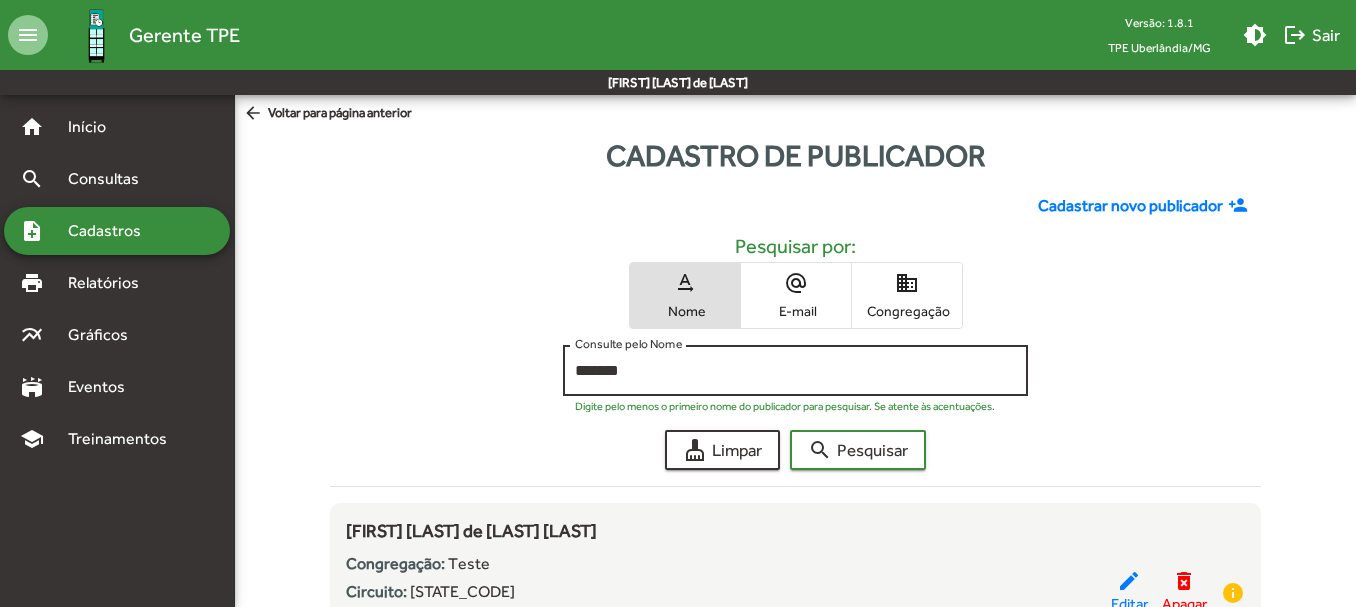 click on "******* Consulte pelo Nome" 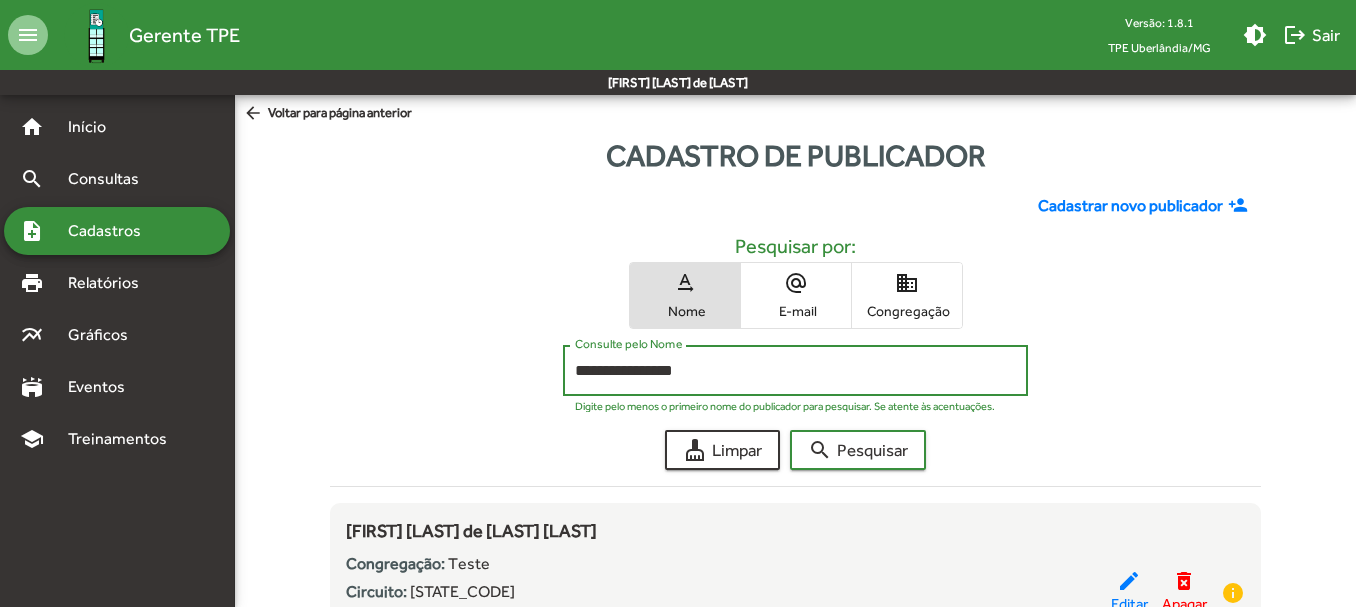 click on "search  Pesquisar" 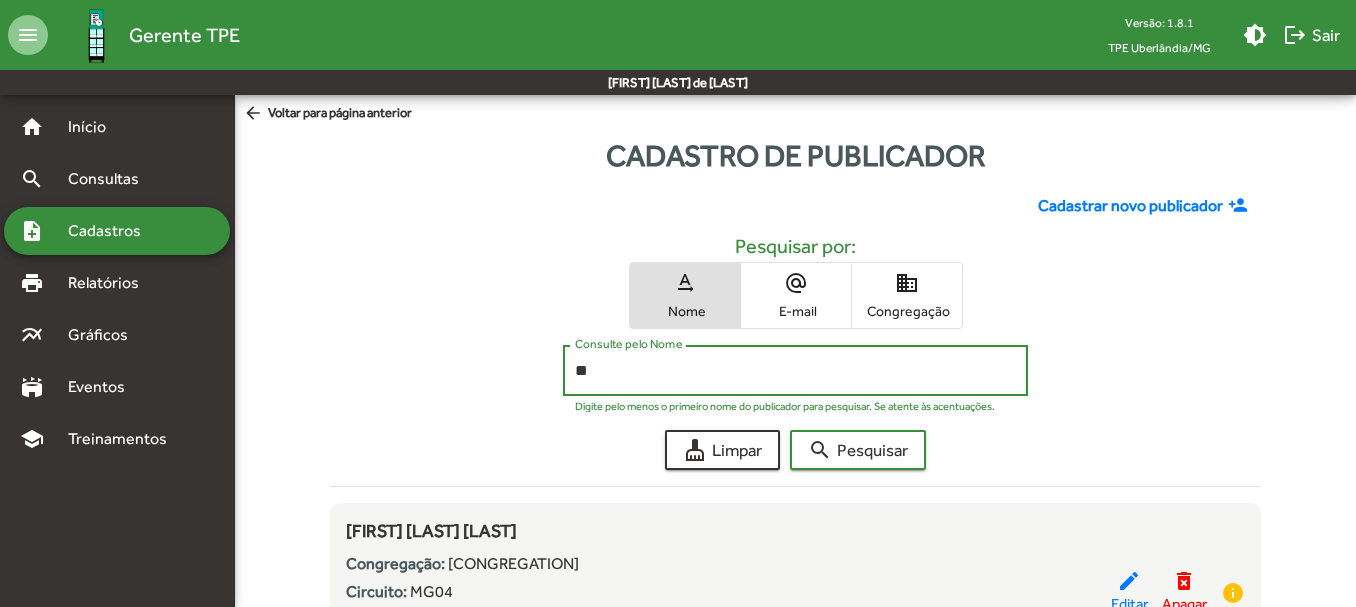 type on "*" 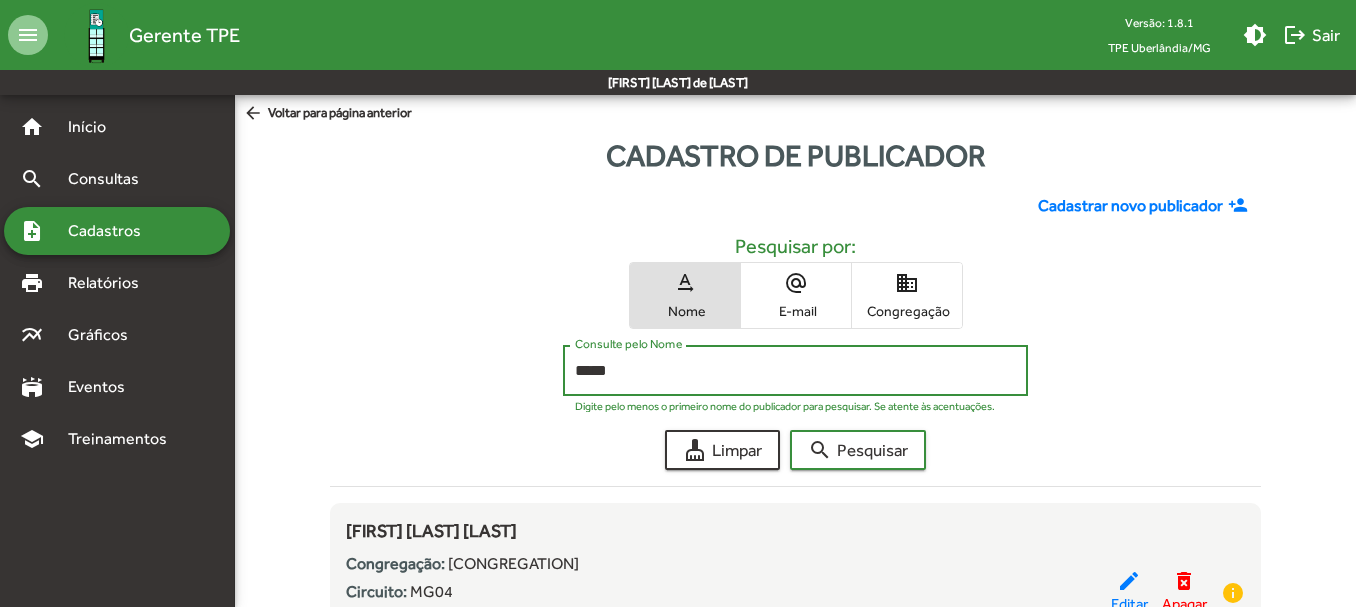 click on "search  Pesquisar" 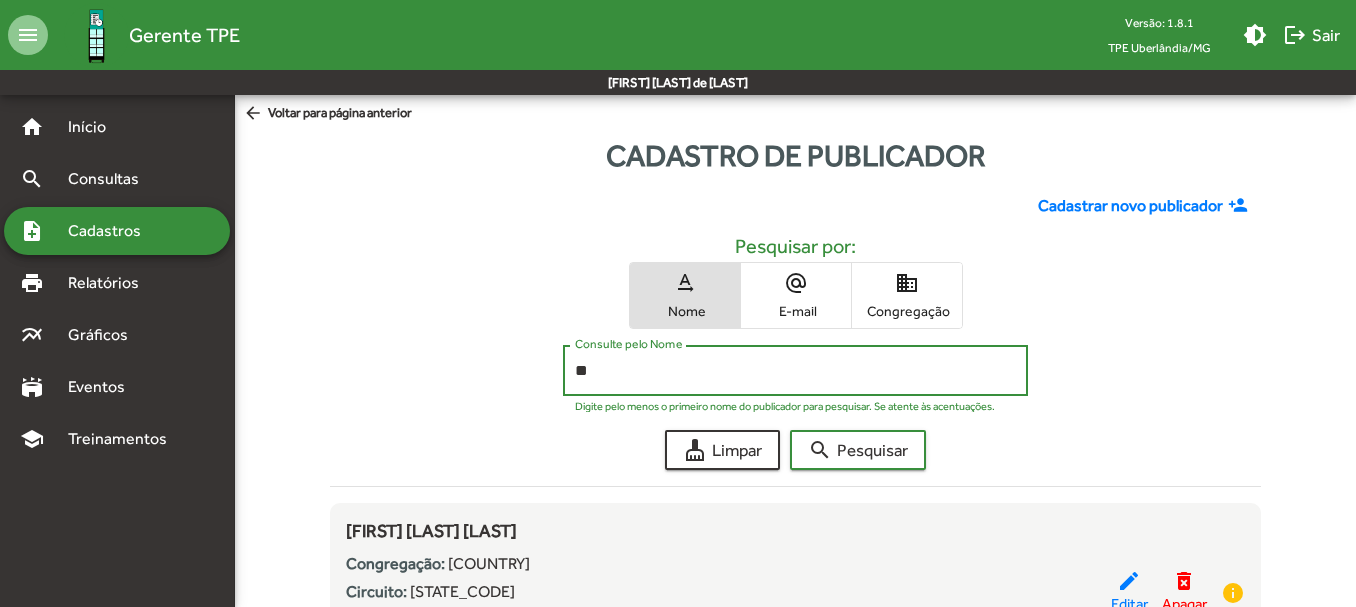 type on "*" 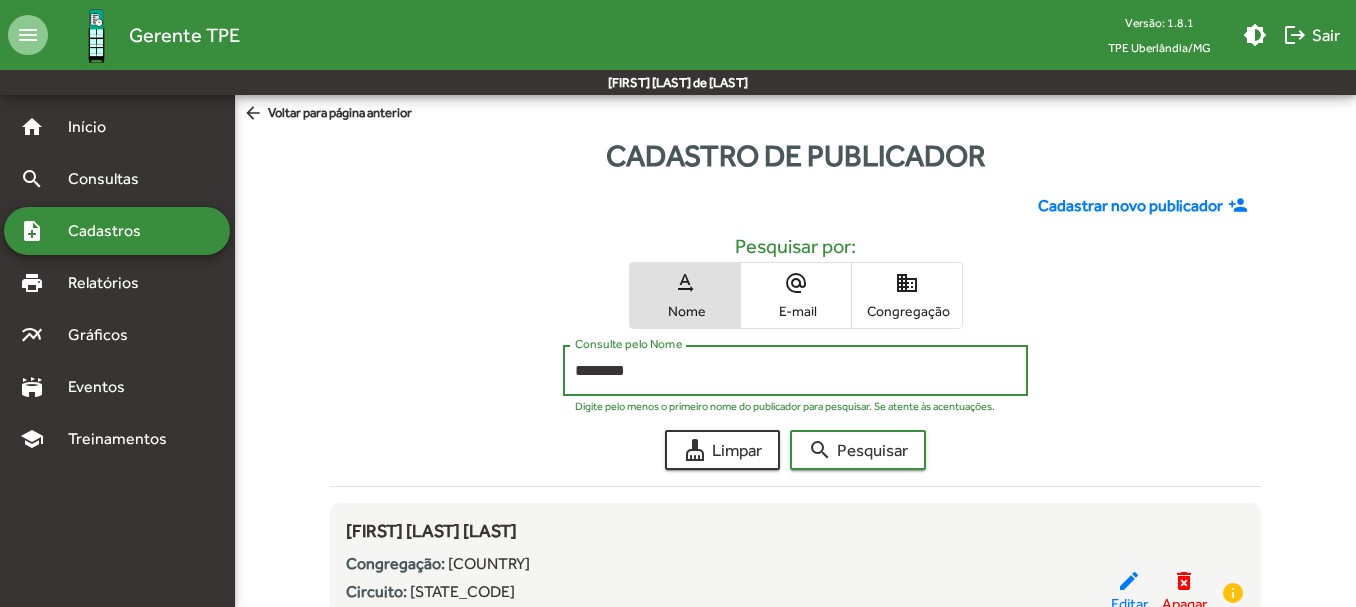 click on "search  Pesquisar" 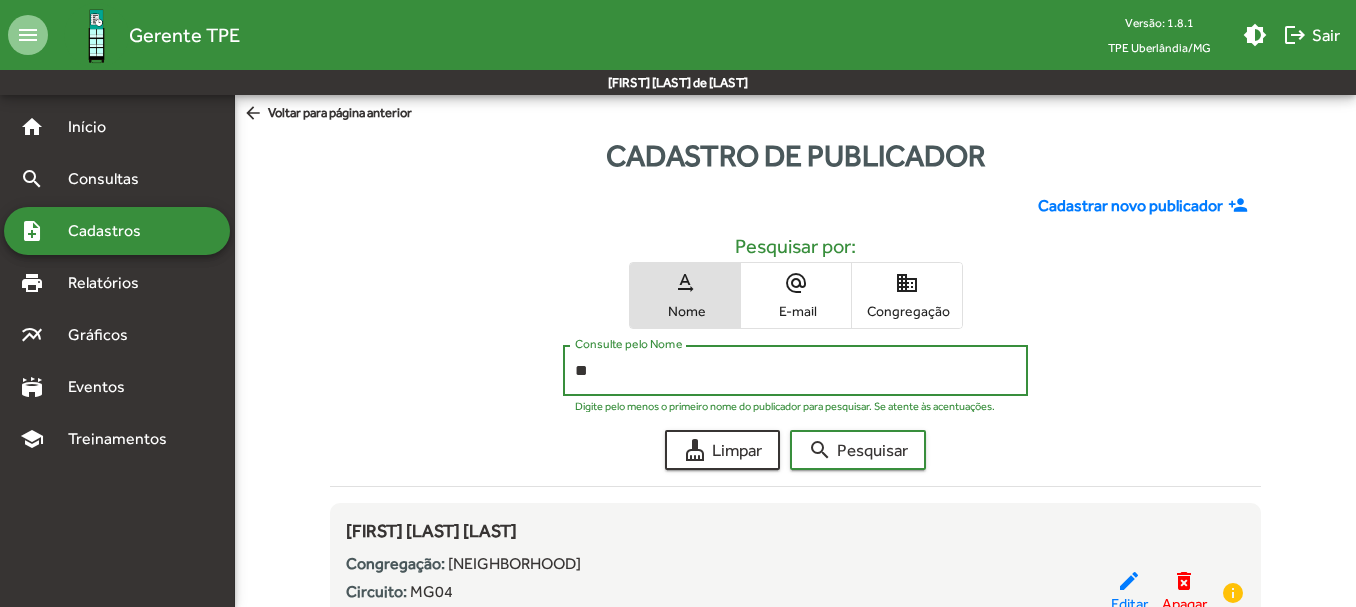 type on "*" 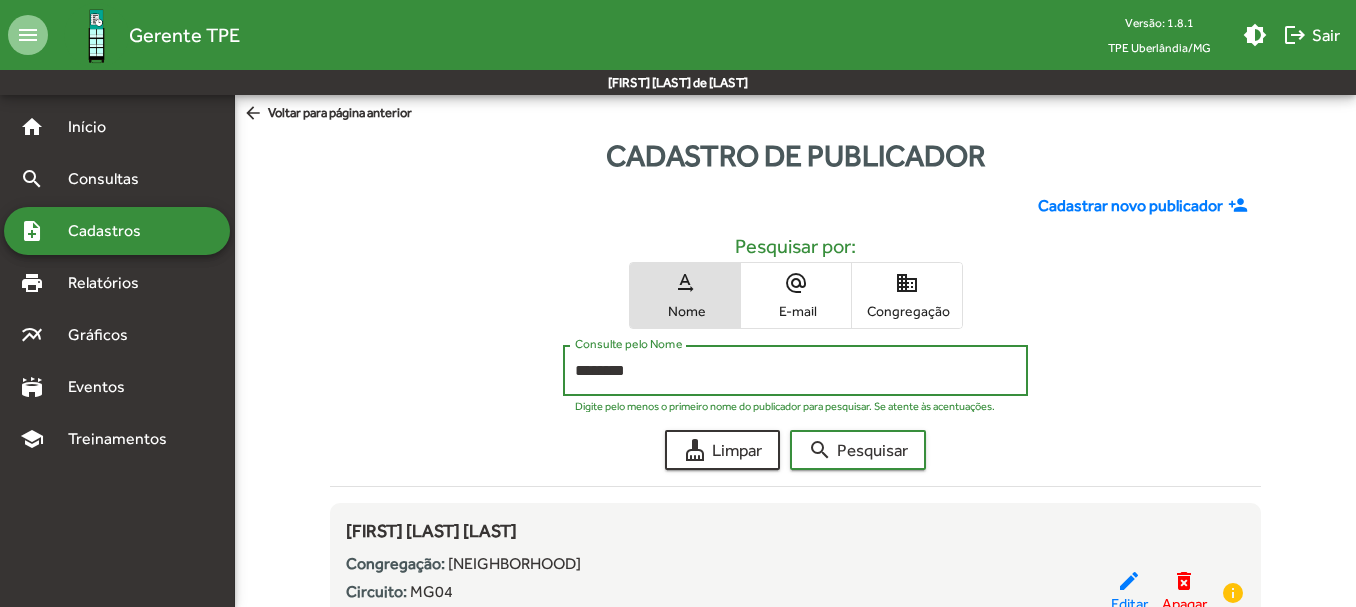 click on "search  Pesquisar" 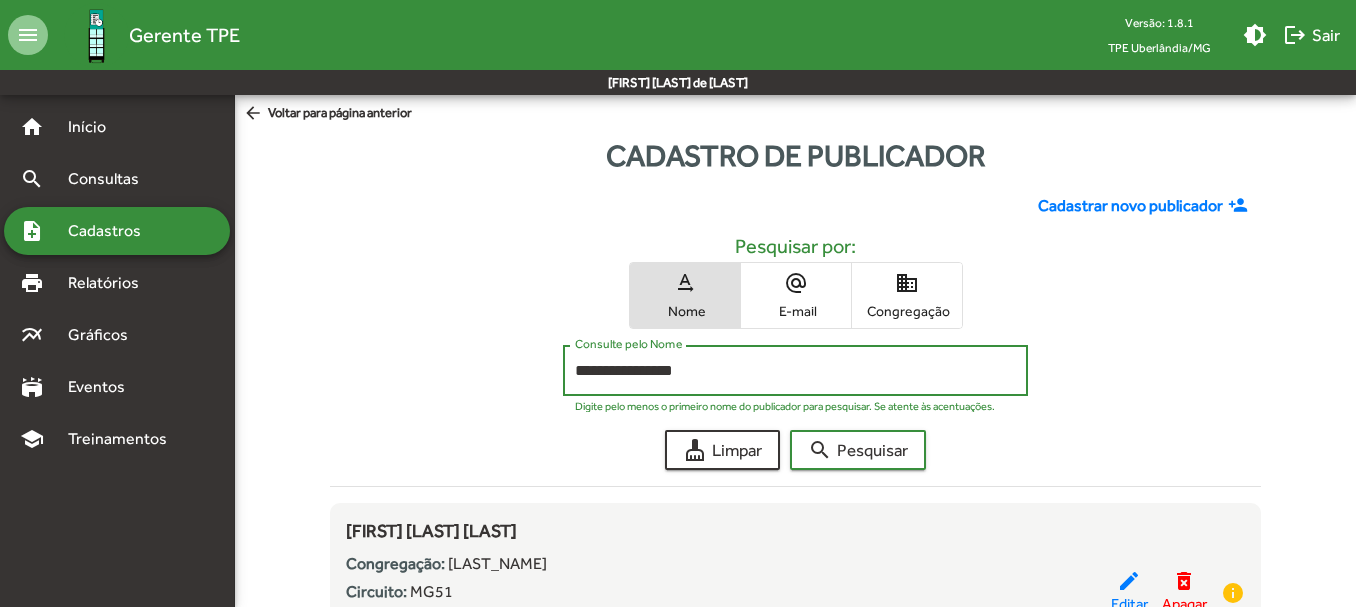 click on "search  Pesquisar" 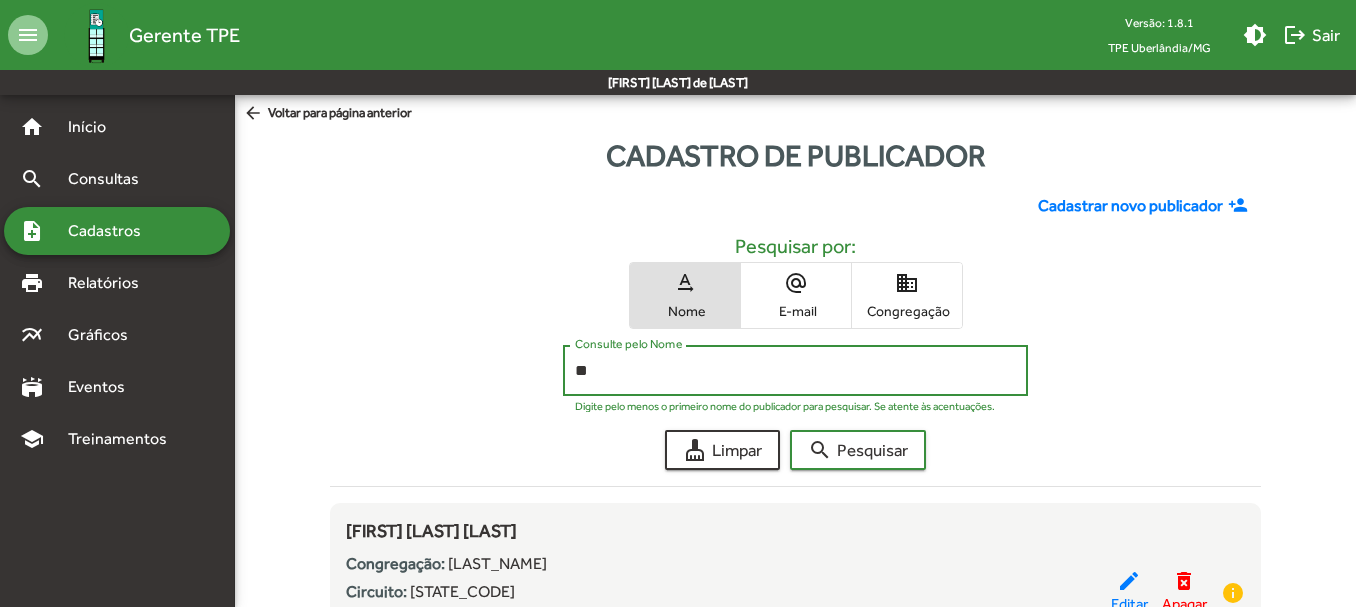 type on "*" 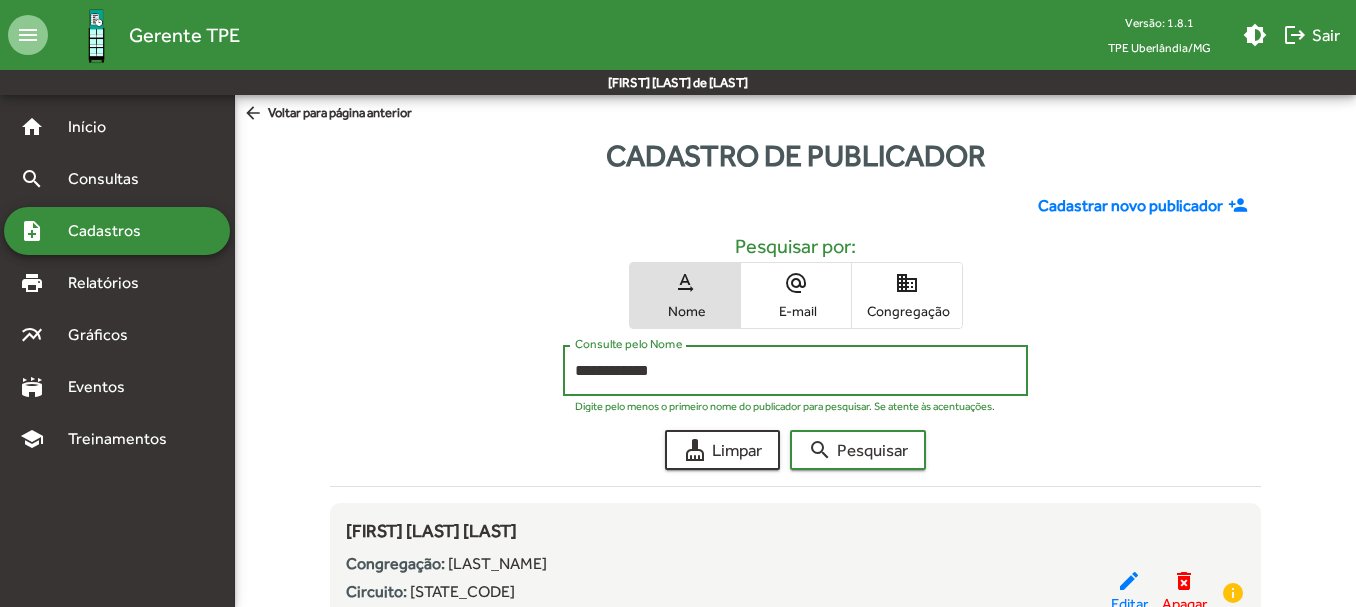 click on "search  Pesquisar" 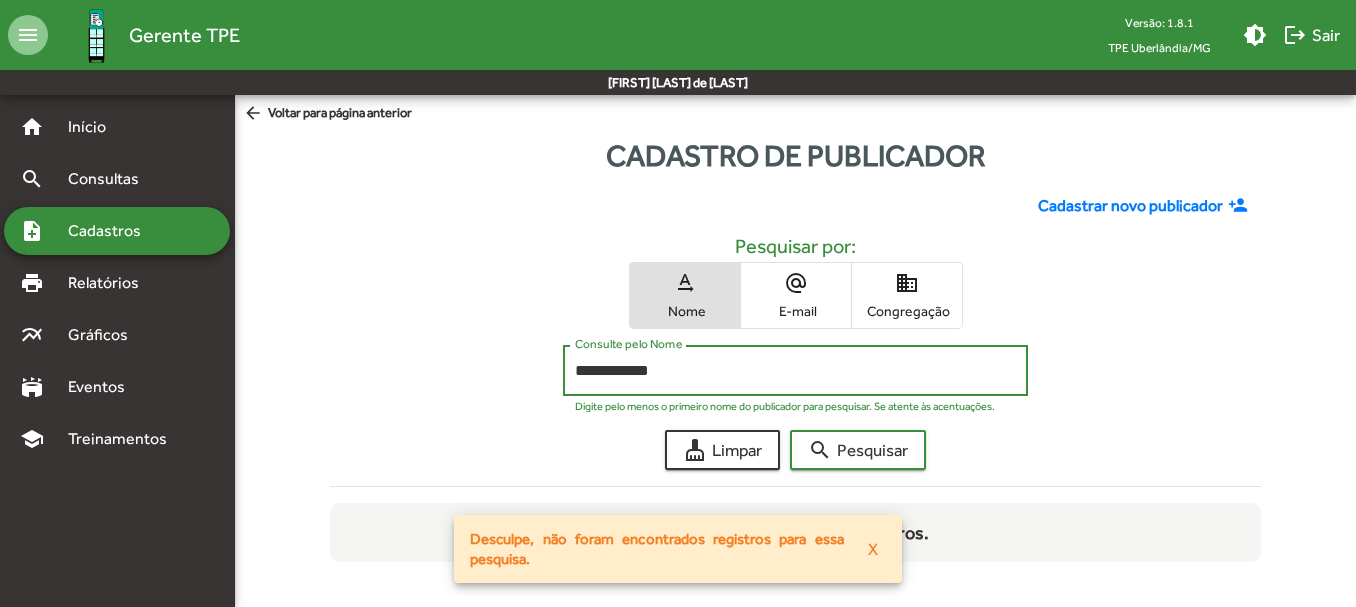 click on "search  Pesquisar" 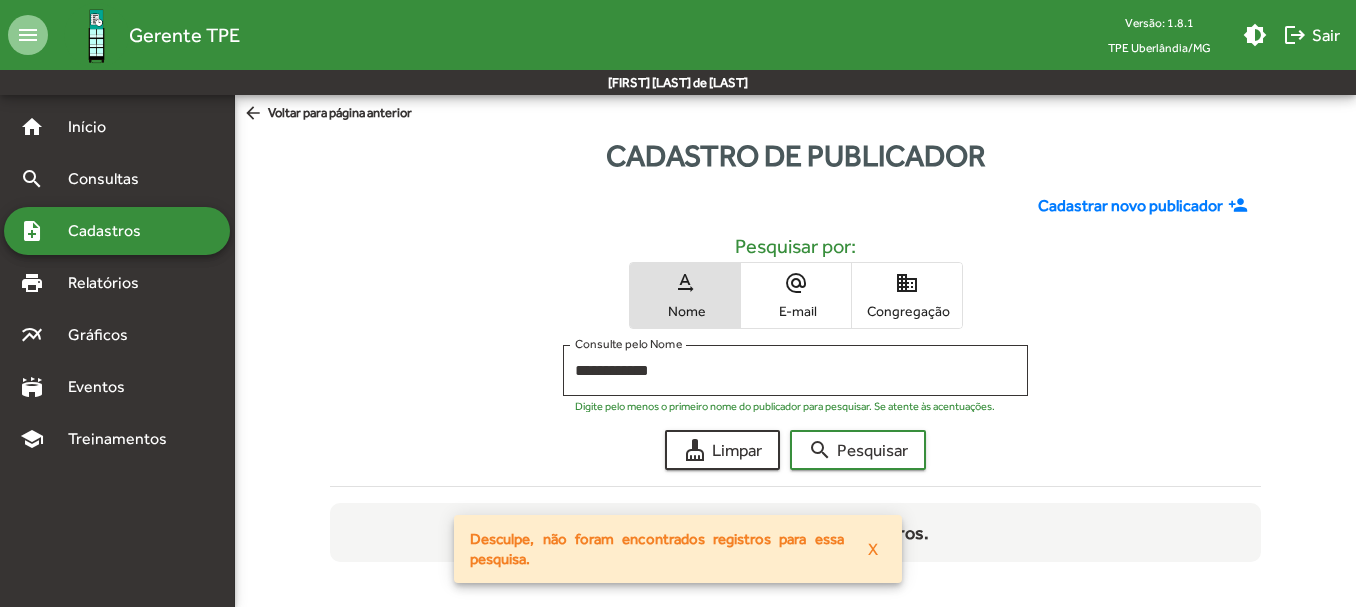 click on "Cadastrar novo publicador" 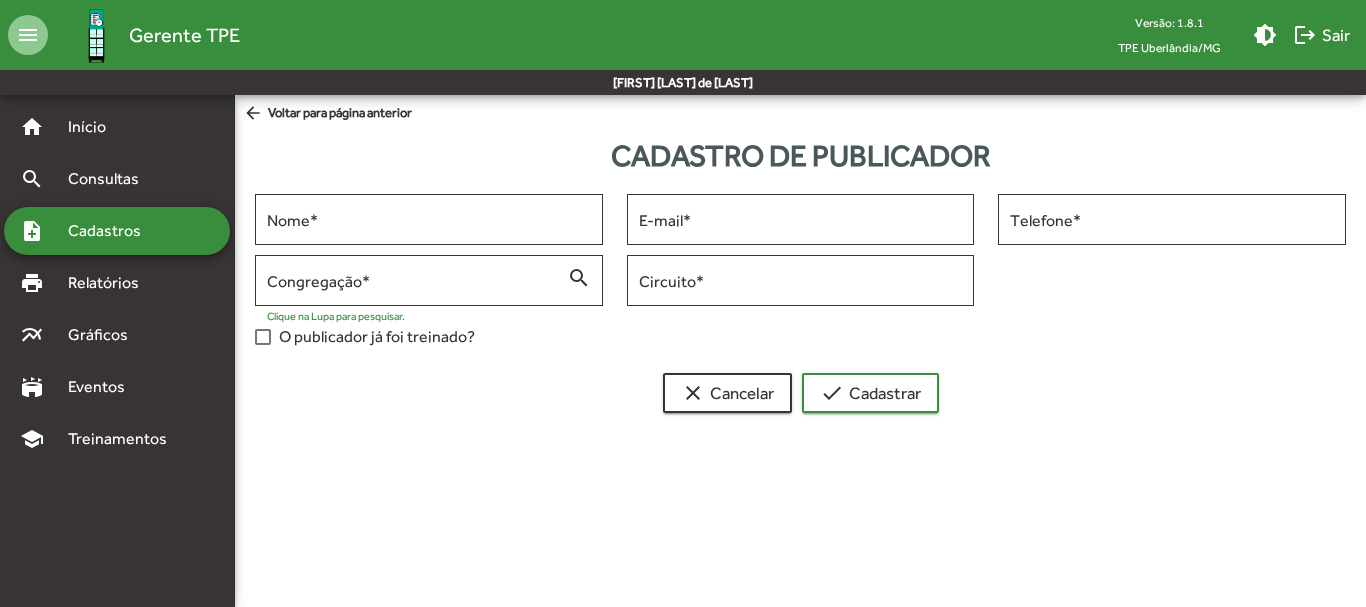 click on "arrow_back  Voltar para página anterior" 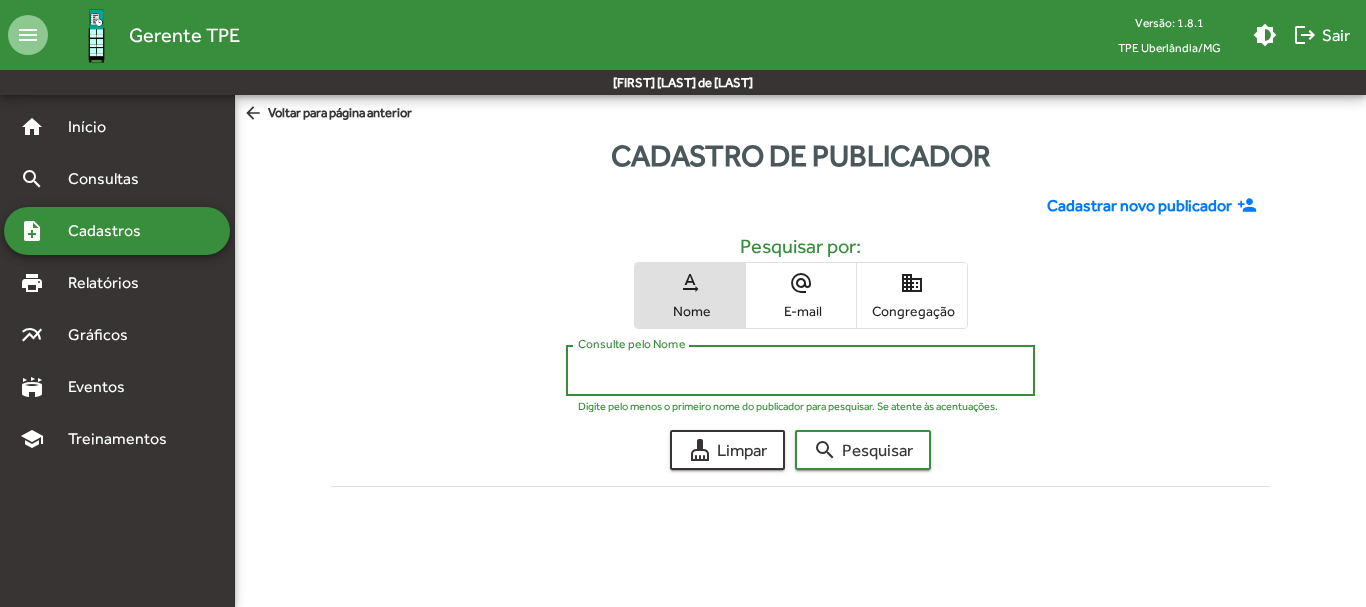 click on "Consulte pelo Nome" at bounding box center (800, 371) 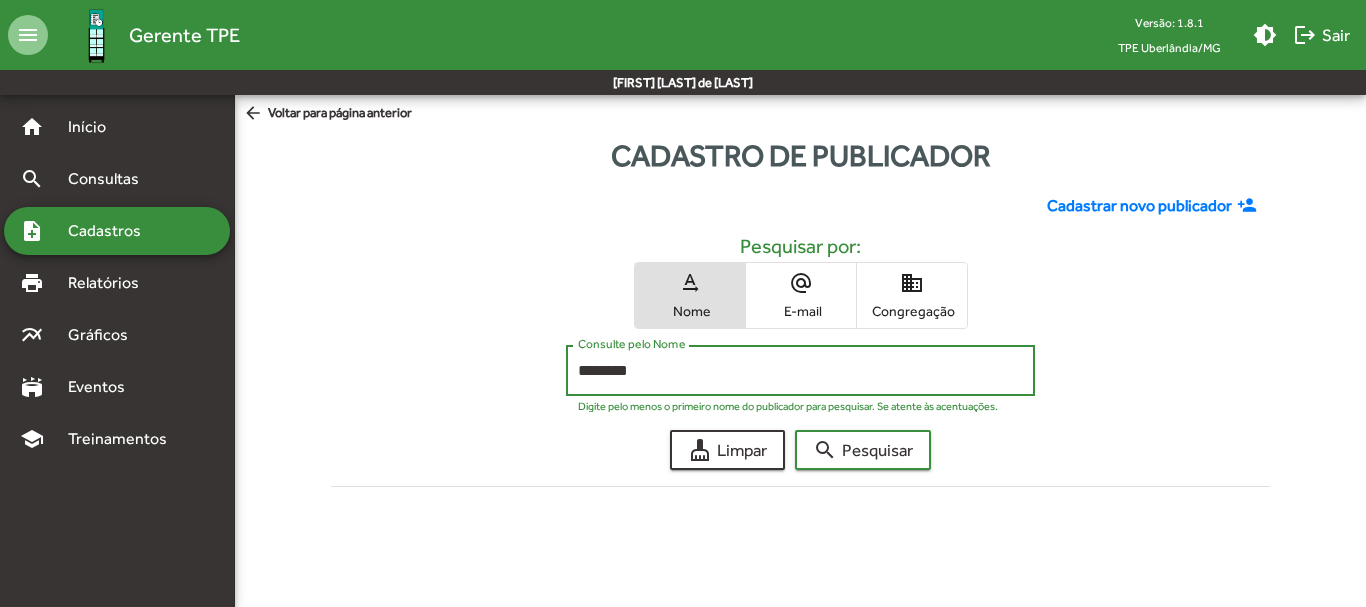 click on "search  Pesquisar" 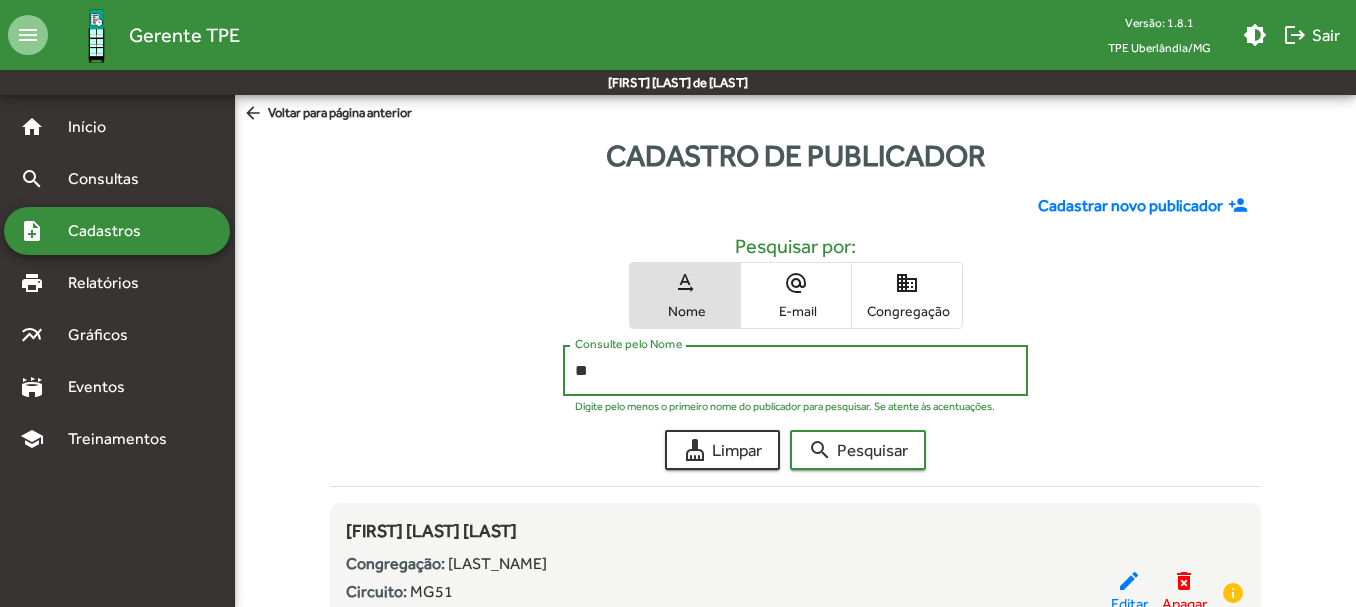 type on "*" 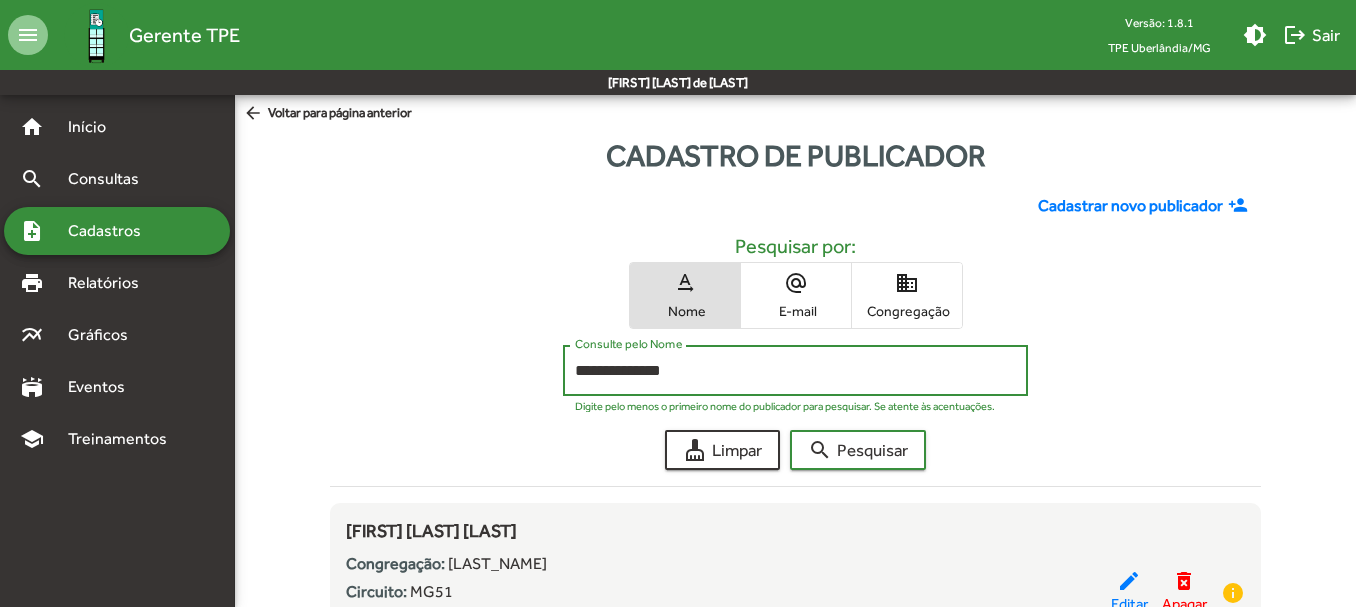 type on "**********" 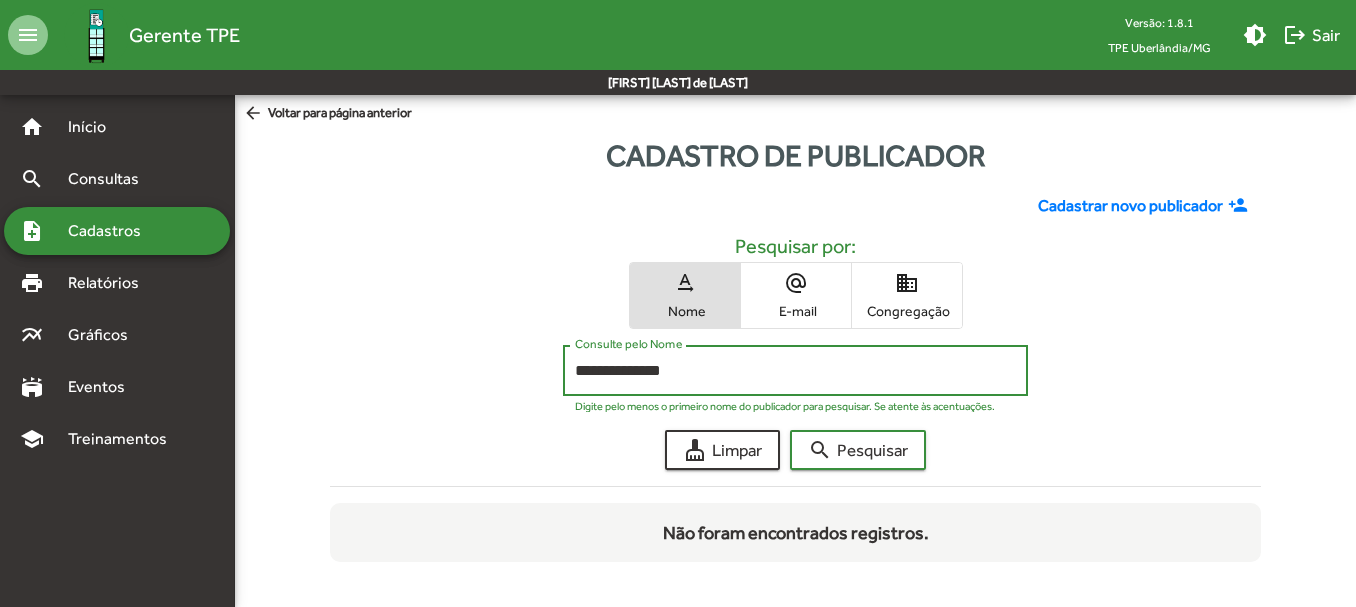 click on "search  Pesquisar" 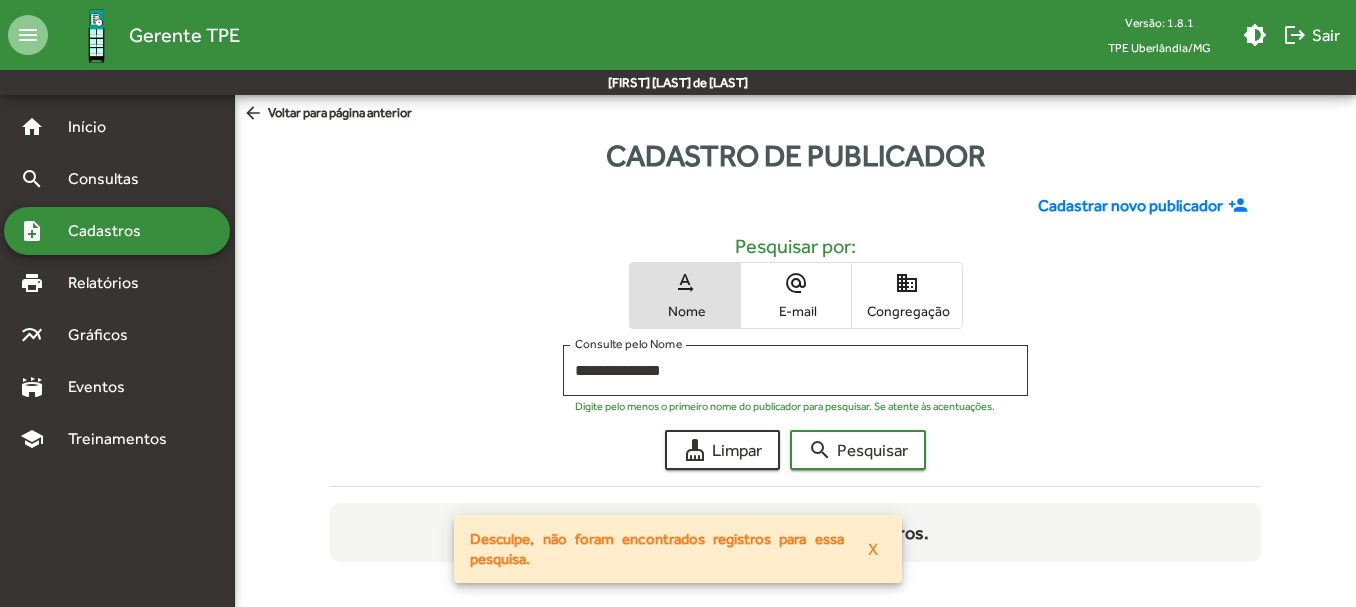 click on "Cadastrar novo publicador" 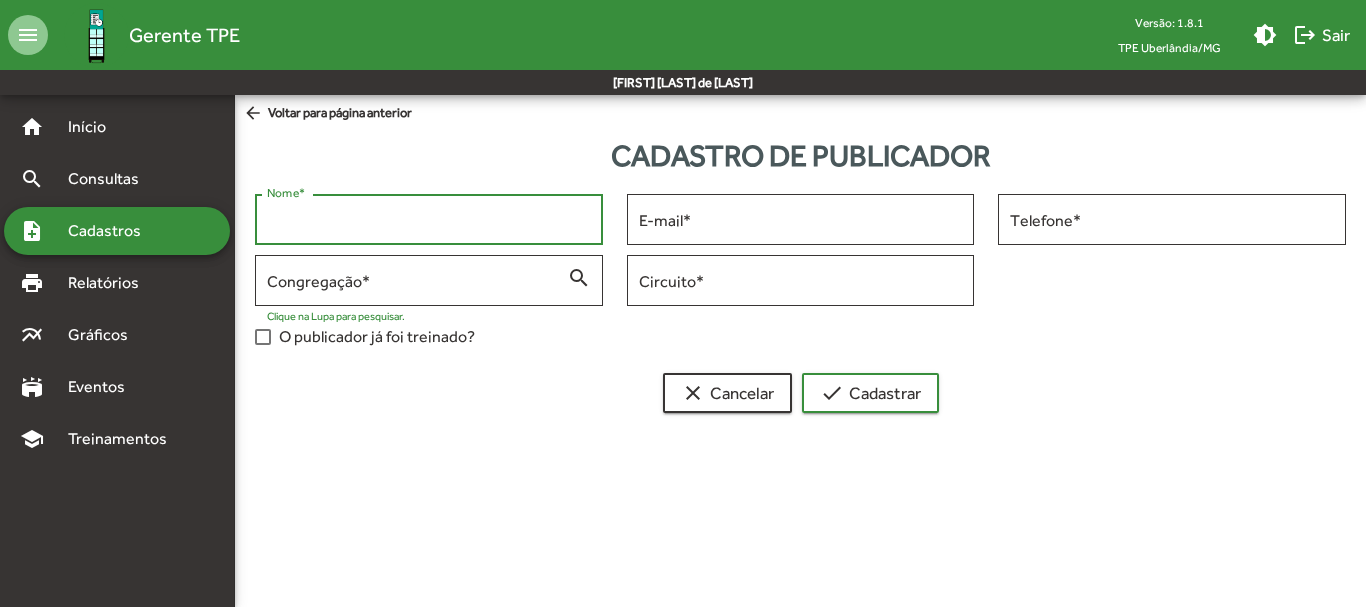 click on "Nome  *" at bounding box center (429, 220) 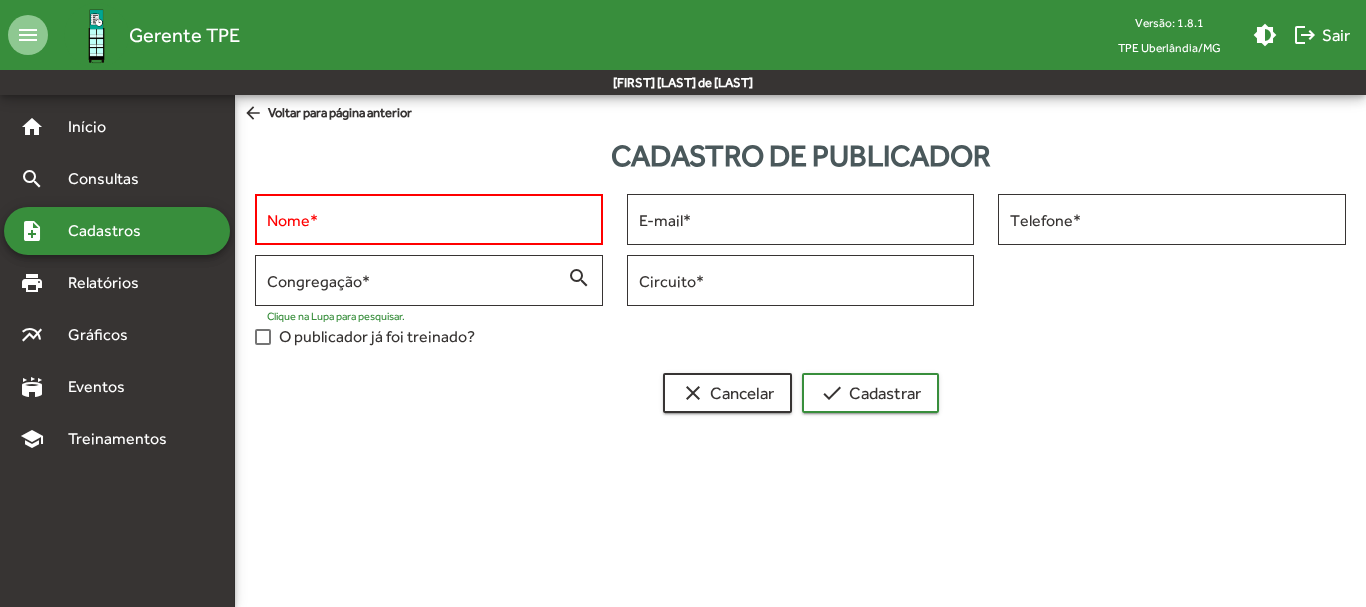 click on "arrow_back  Voltar para página anterior" 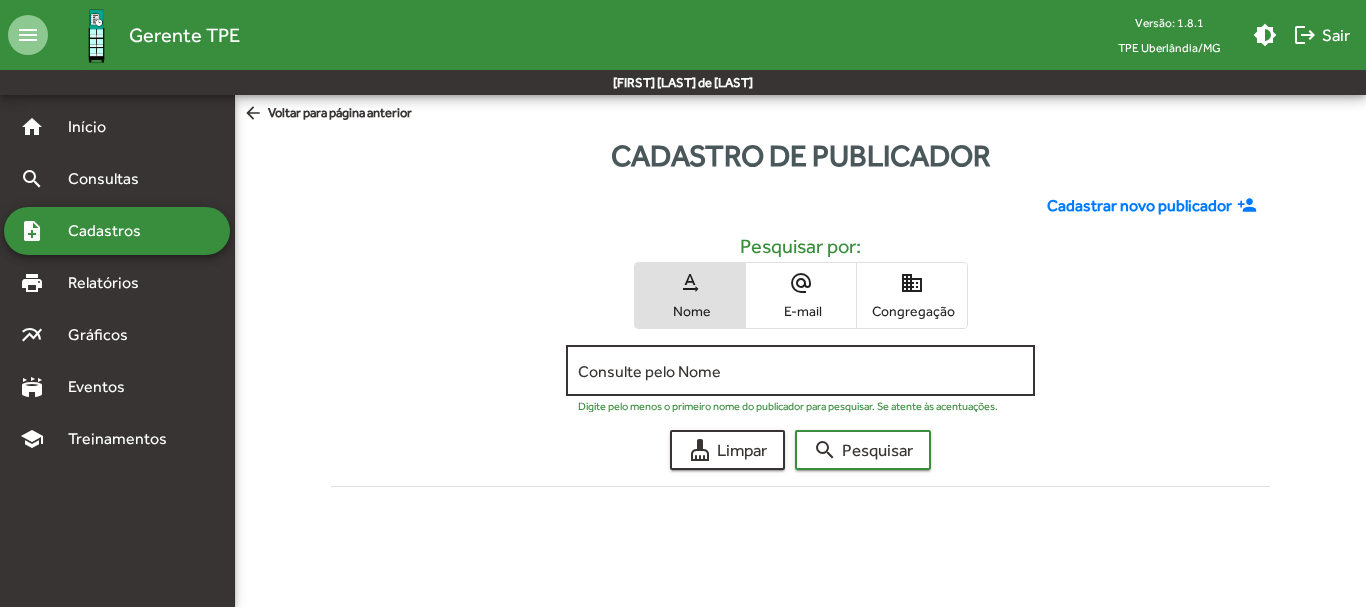 click on "Consulte pelo Nome" 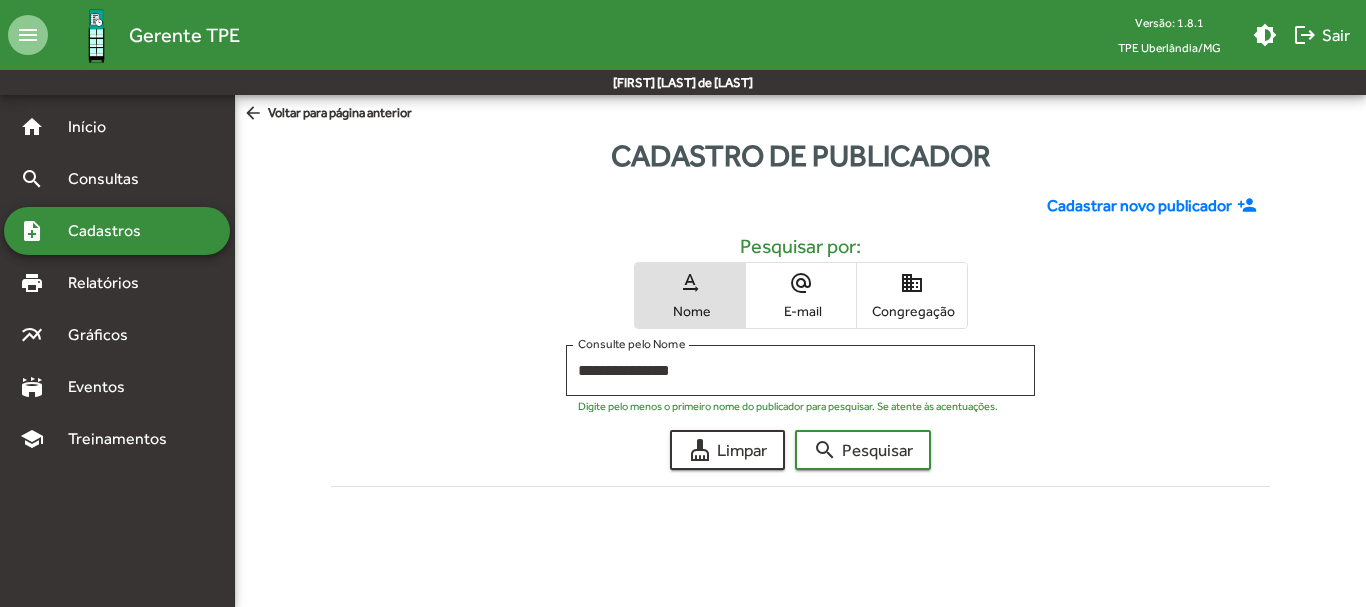 click on "**********" 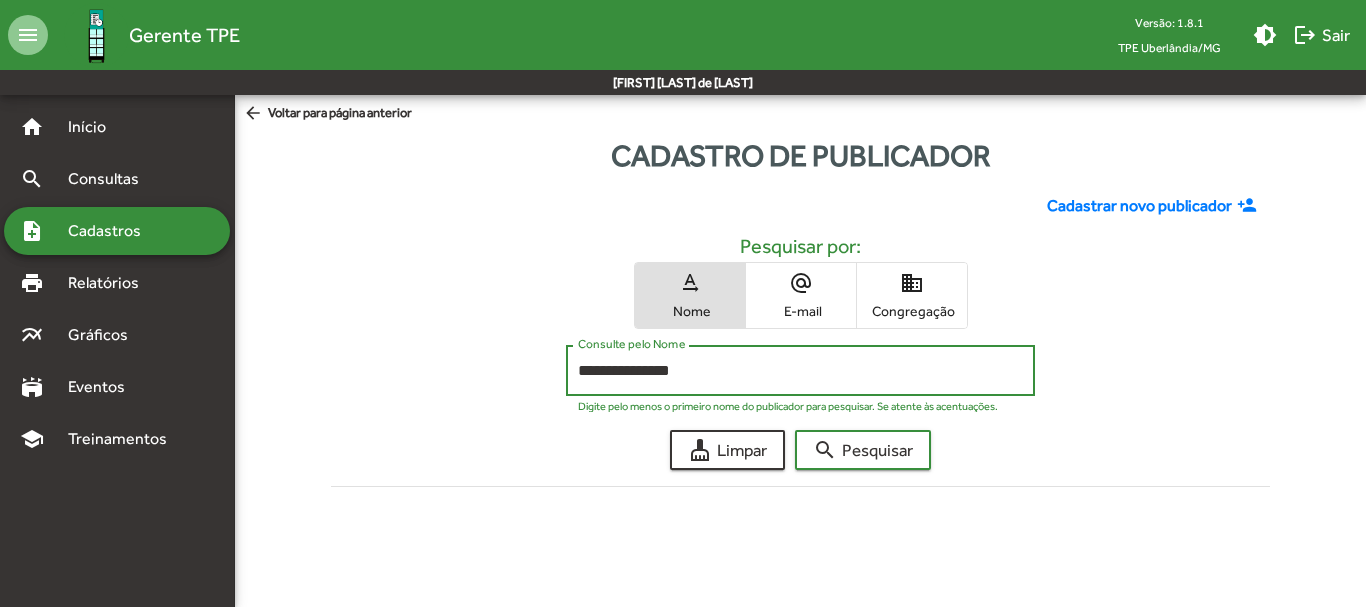 click on "**********" at bounding box center [800, 371] 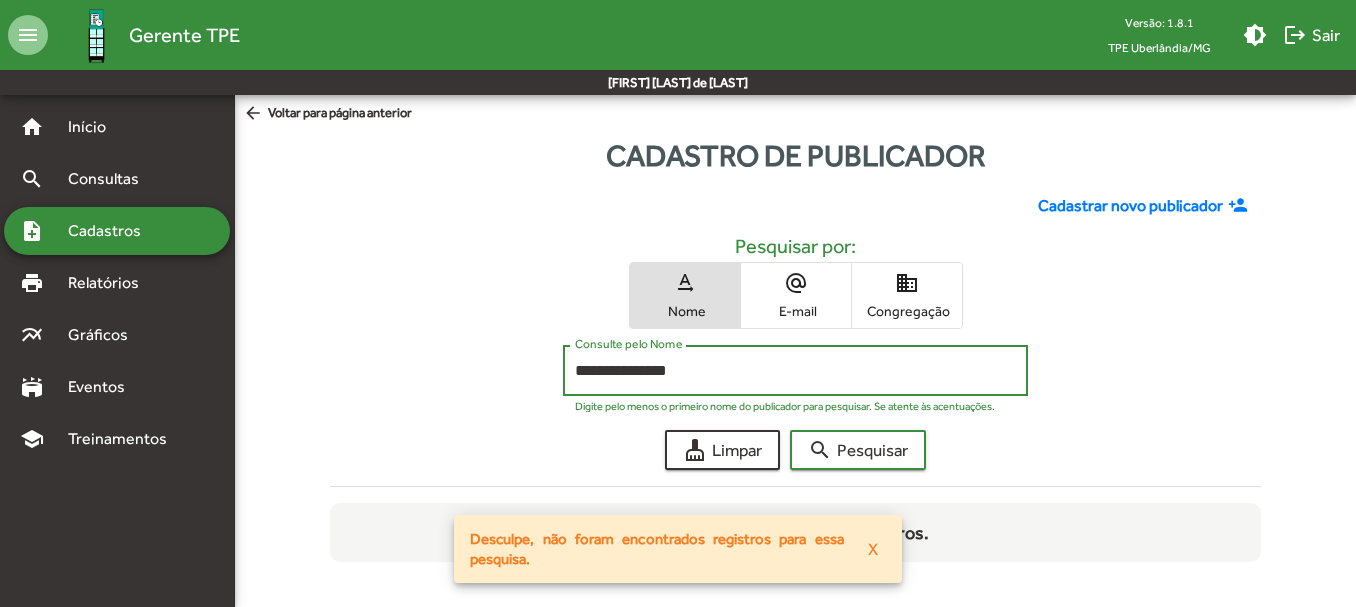 click on "**********" at bounding box center [795, 371] 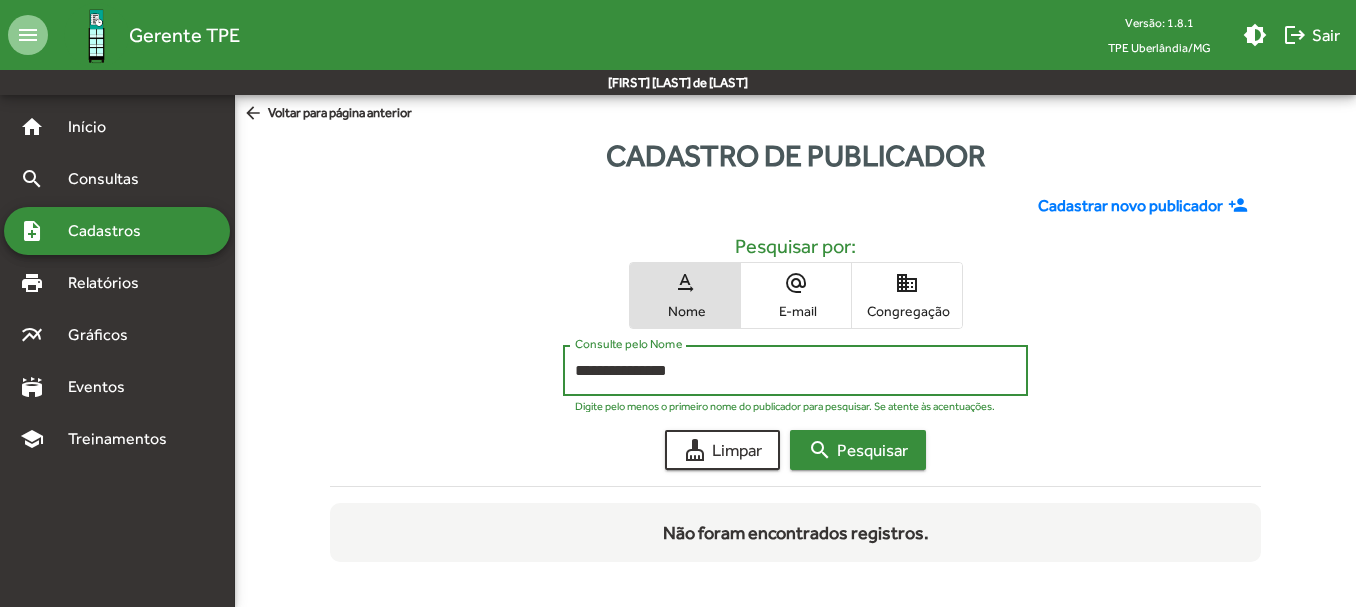 type on "**********" 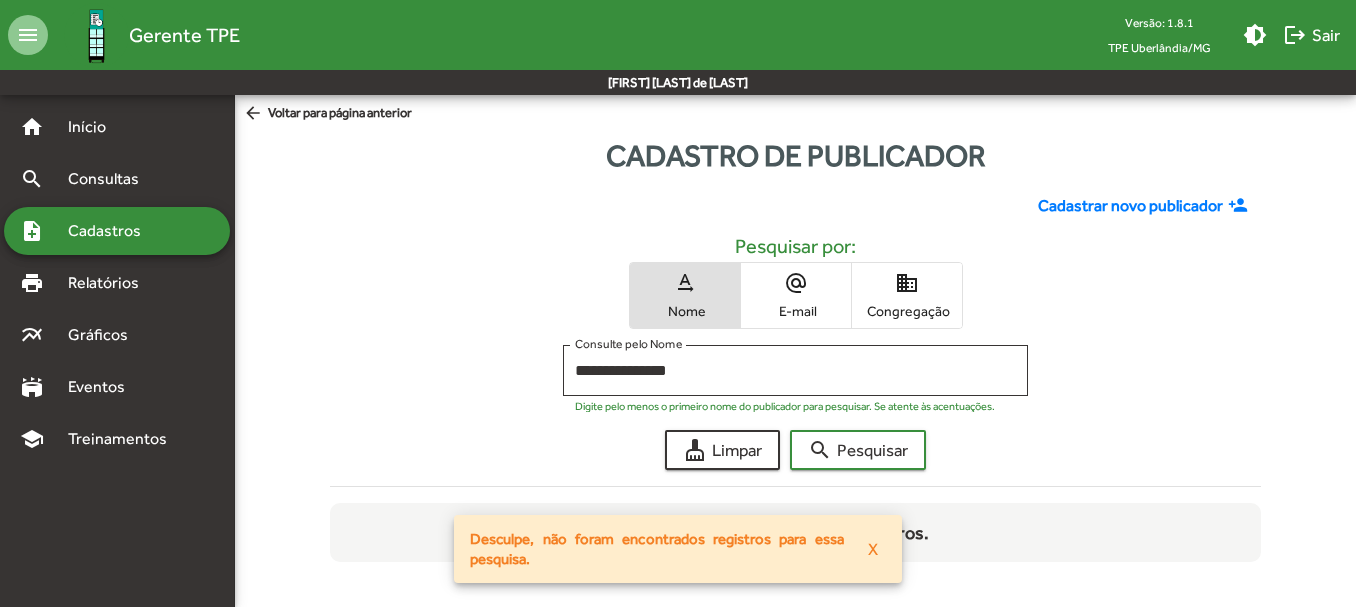 click on "Cadastrar novo publicador" 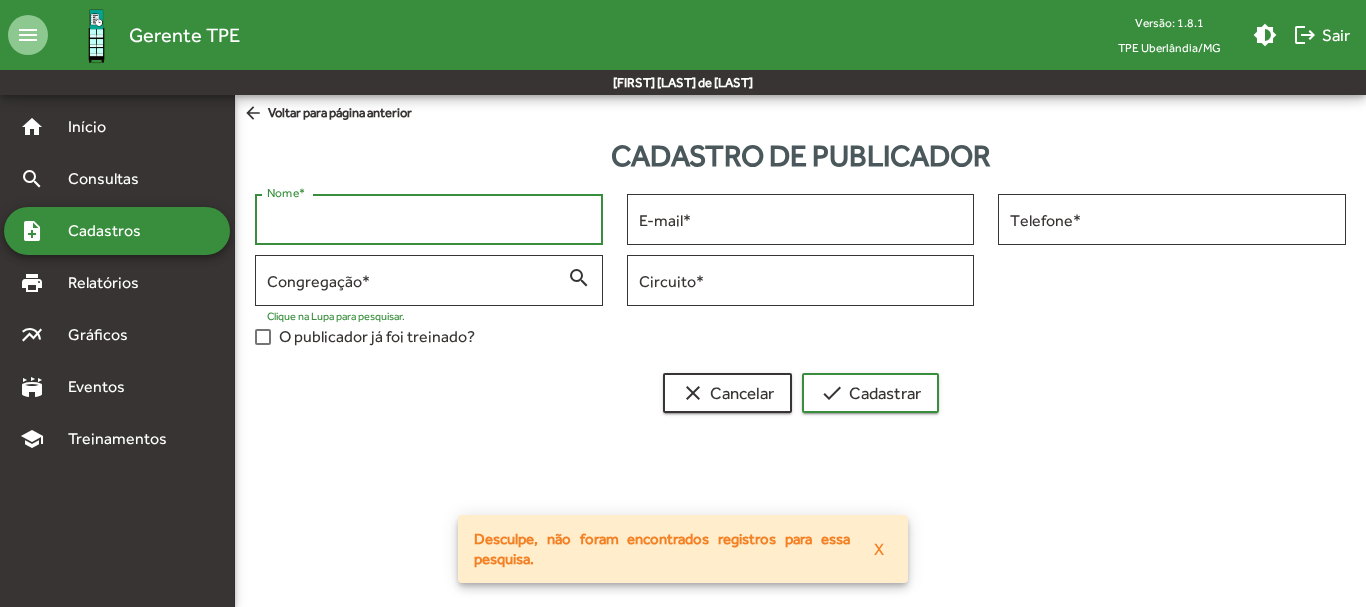 click on "Nome  *" at bounding box center (429, 220) 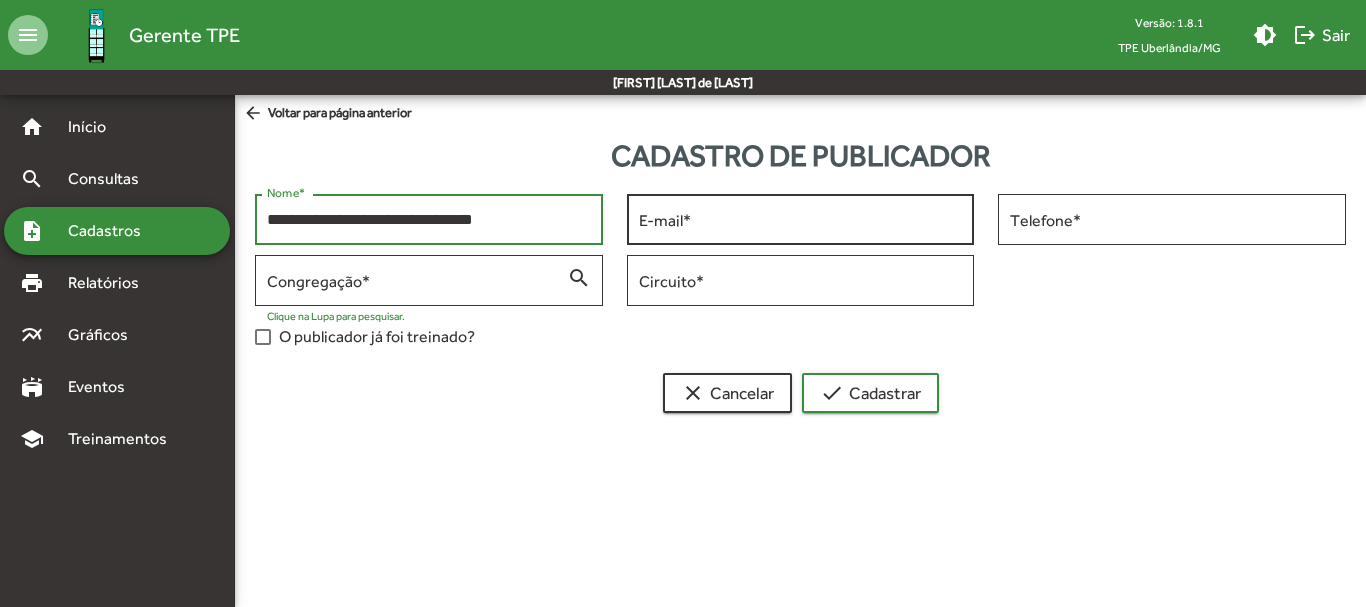 type on "**********" 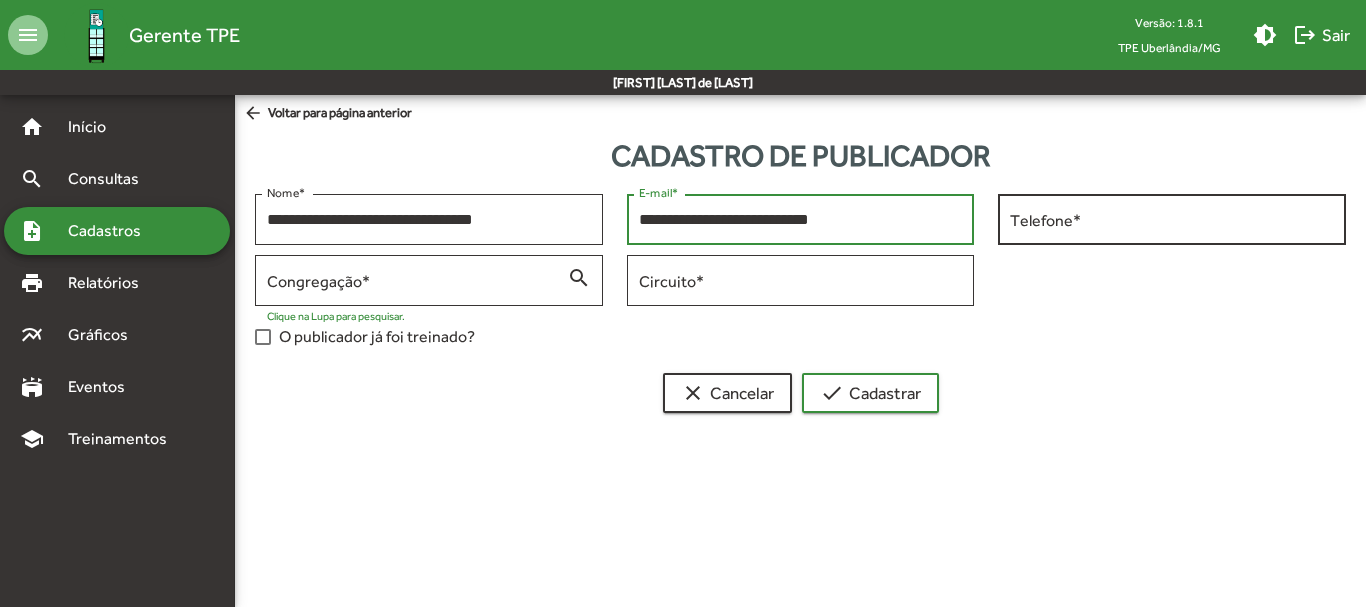 type on "**********" 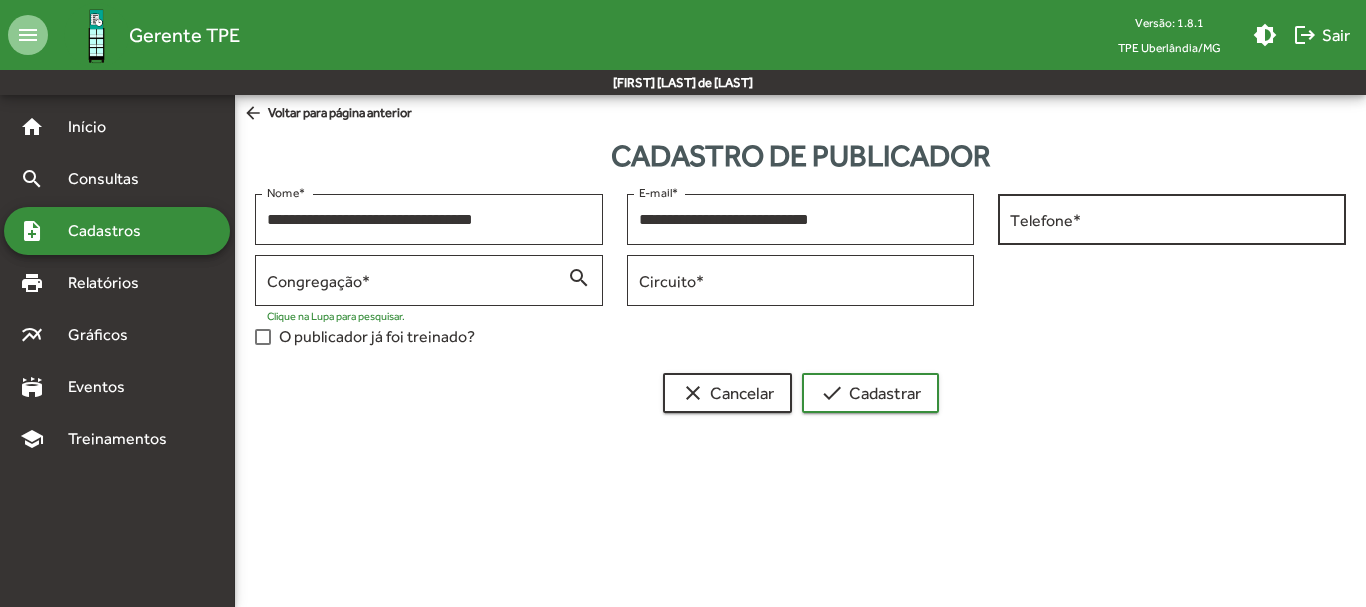 click on "Telefone  *" at bounding box center (1172, 217) 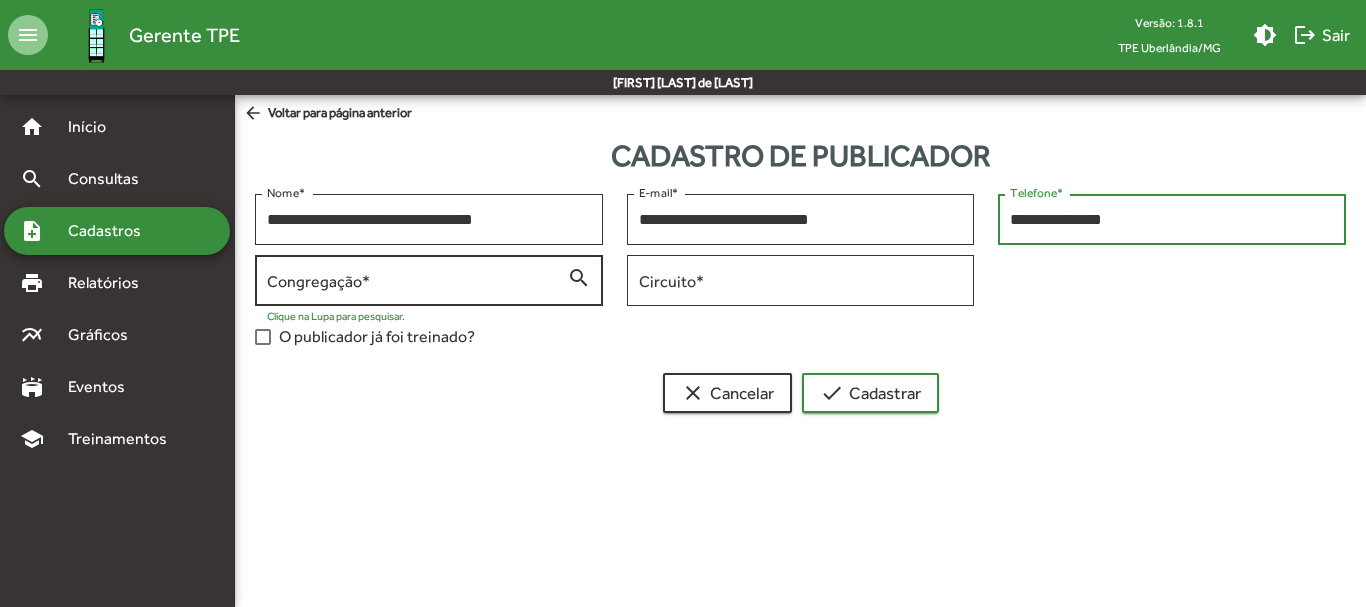 type on "**********" 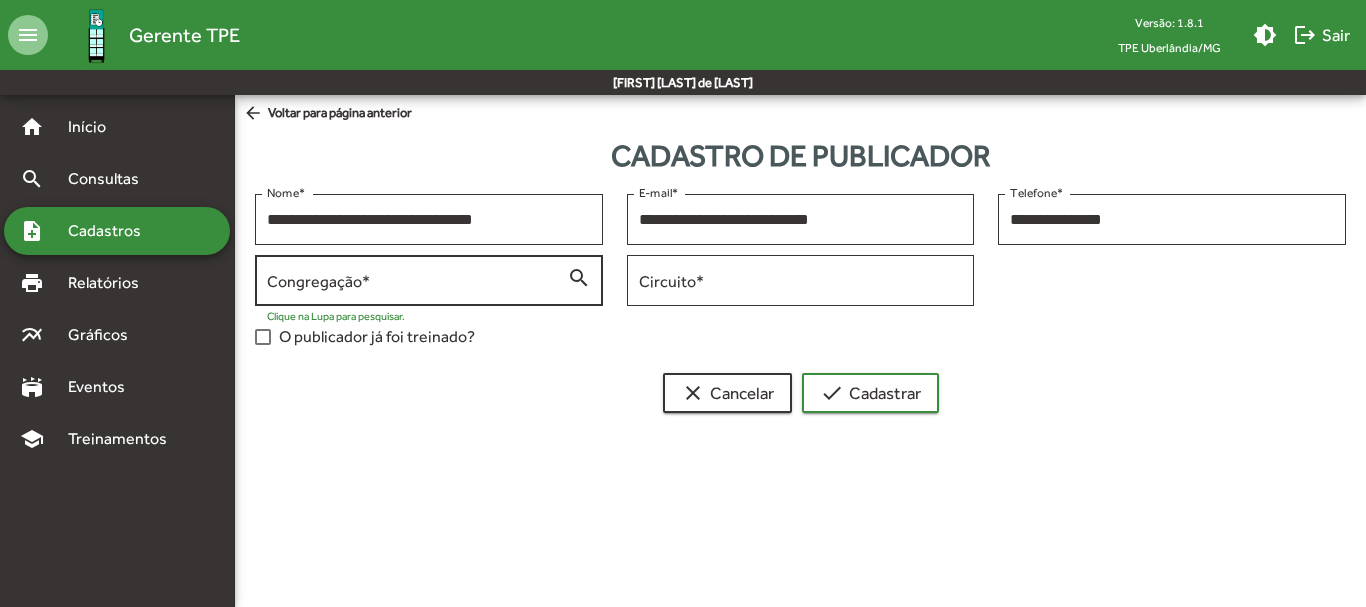 click on "Congregação  *" at bounding box center [417, 281] 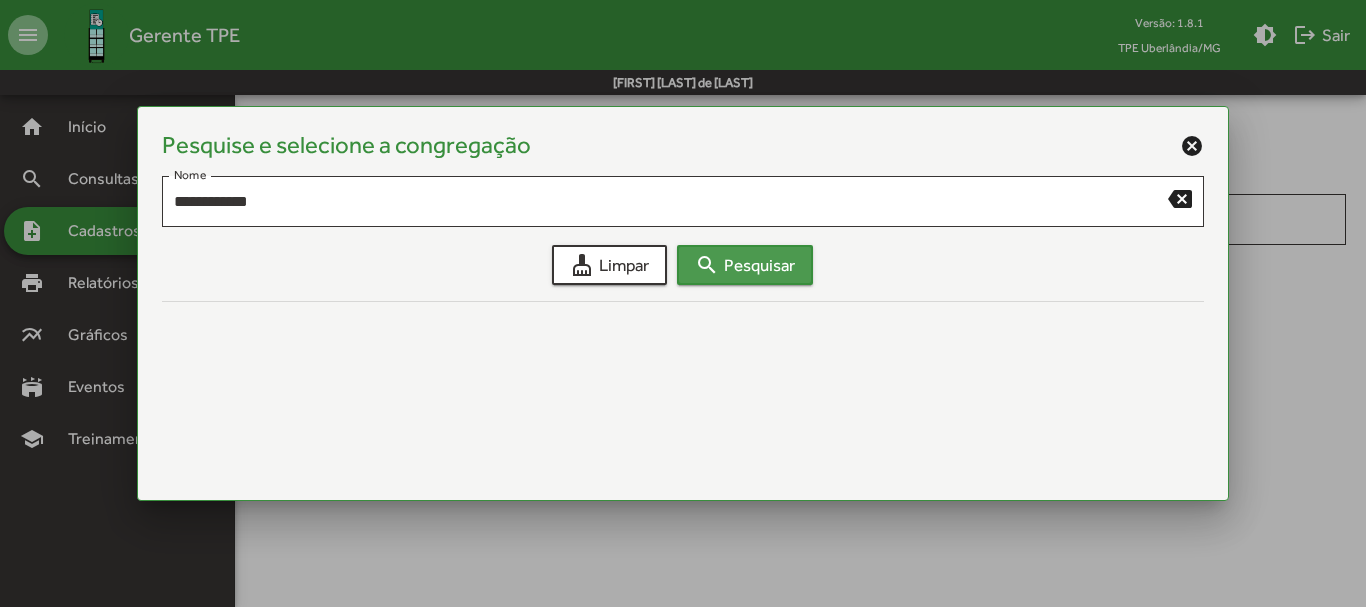 click on "search" at bounding box center [707, 265] 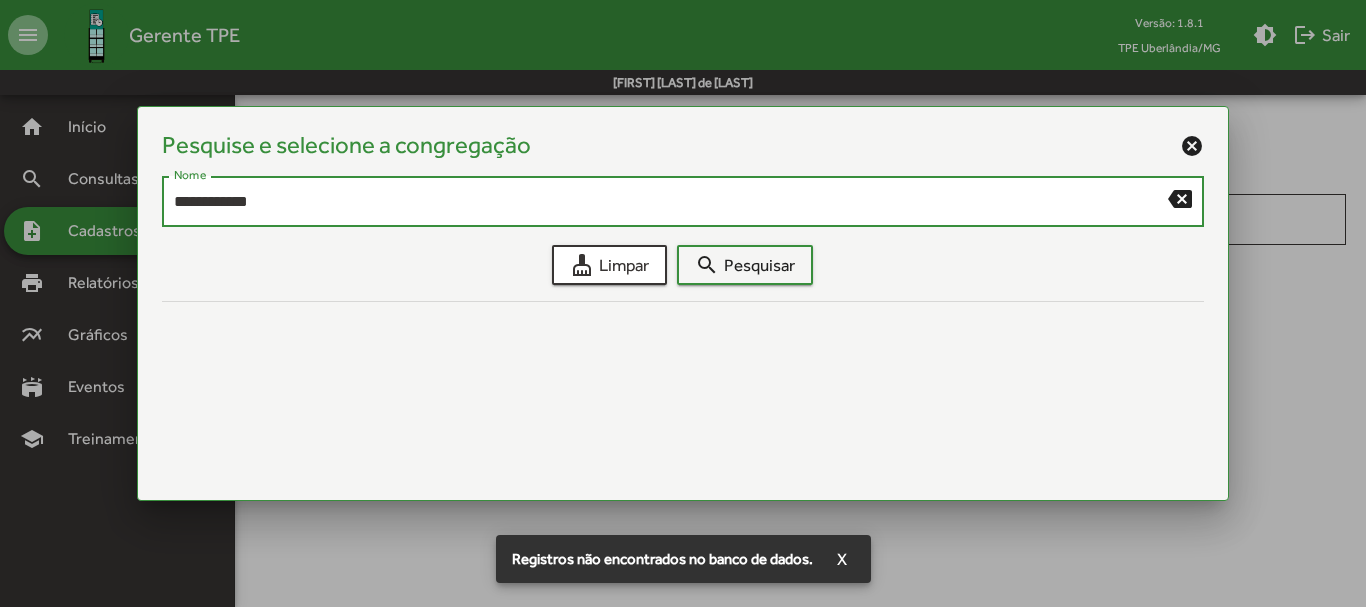 click on "**********" at bounding box center [671, 202] 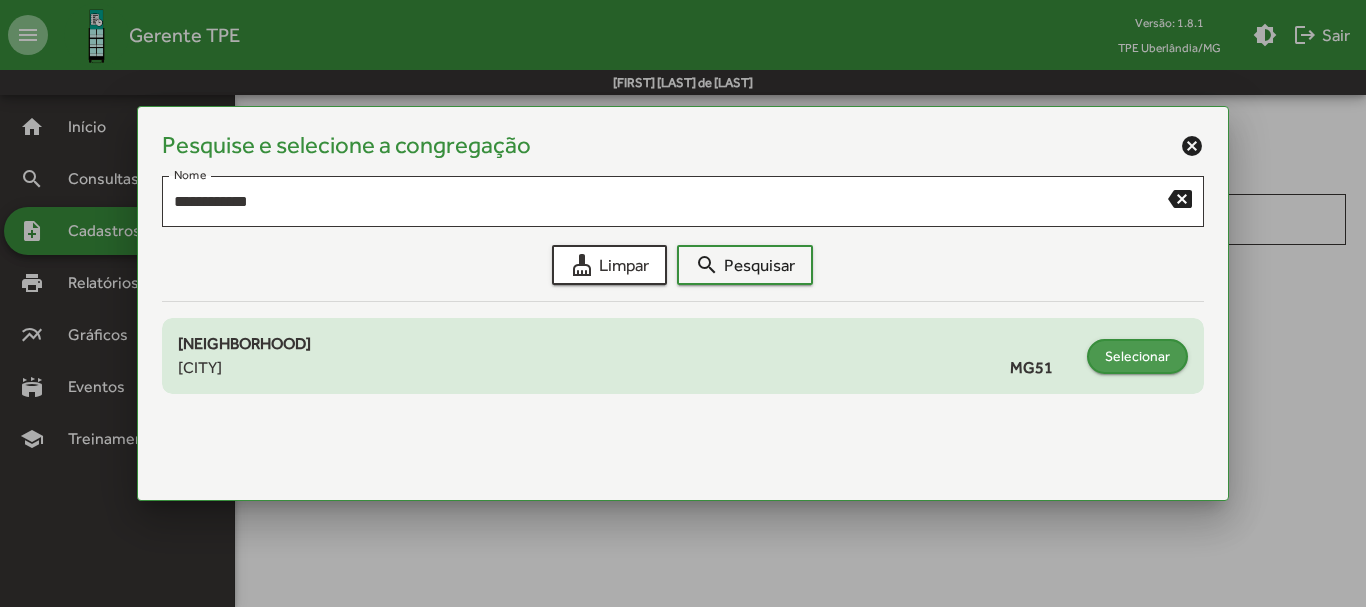 click on "Selecionar" 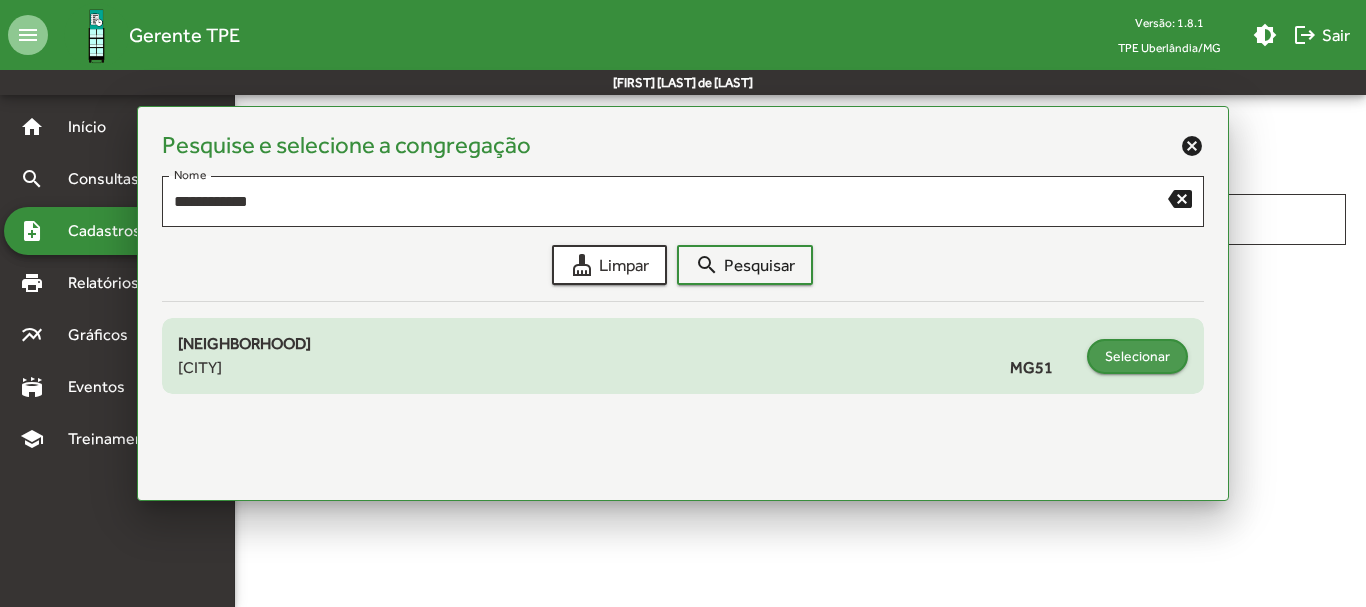 type on "**********" 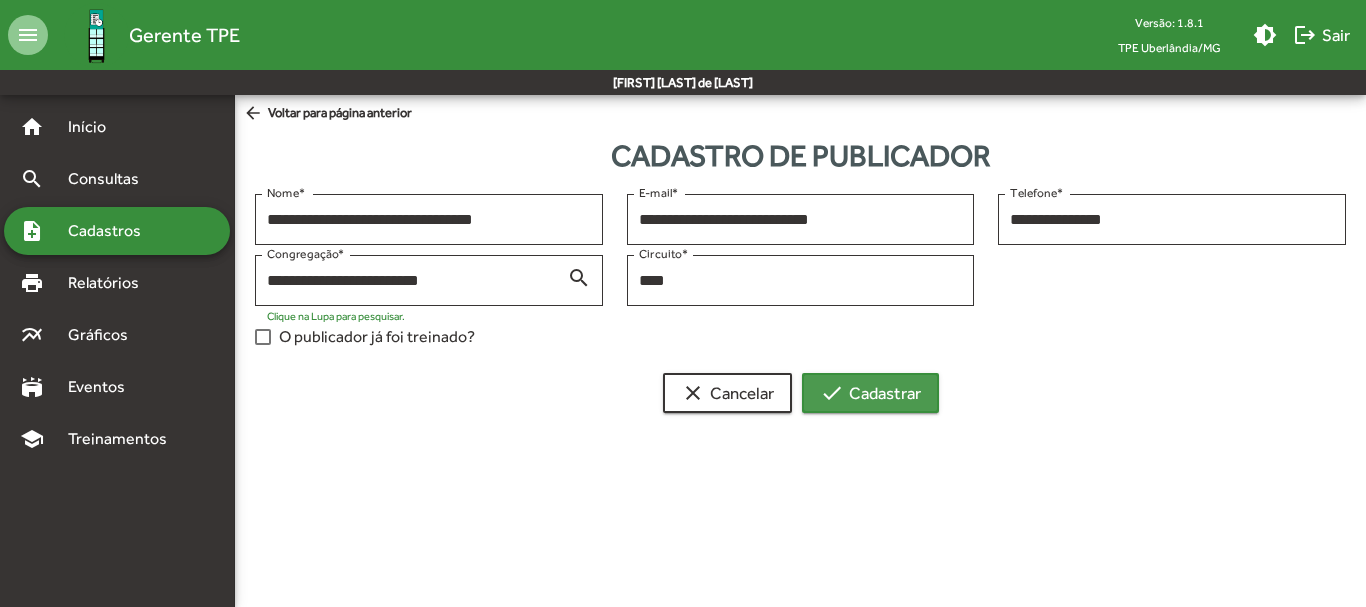 click on "check  Cadastrar" at bounding box center (870, 393) 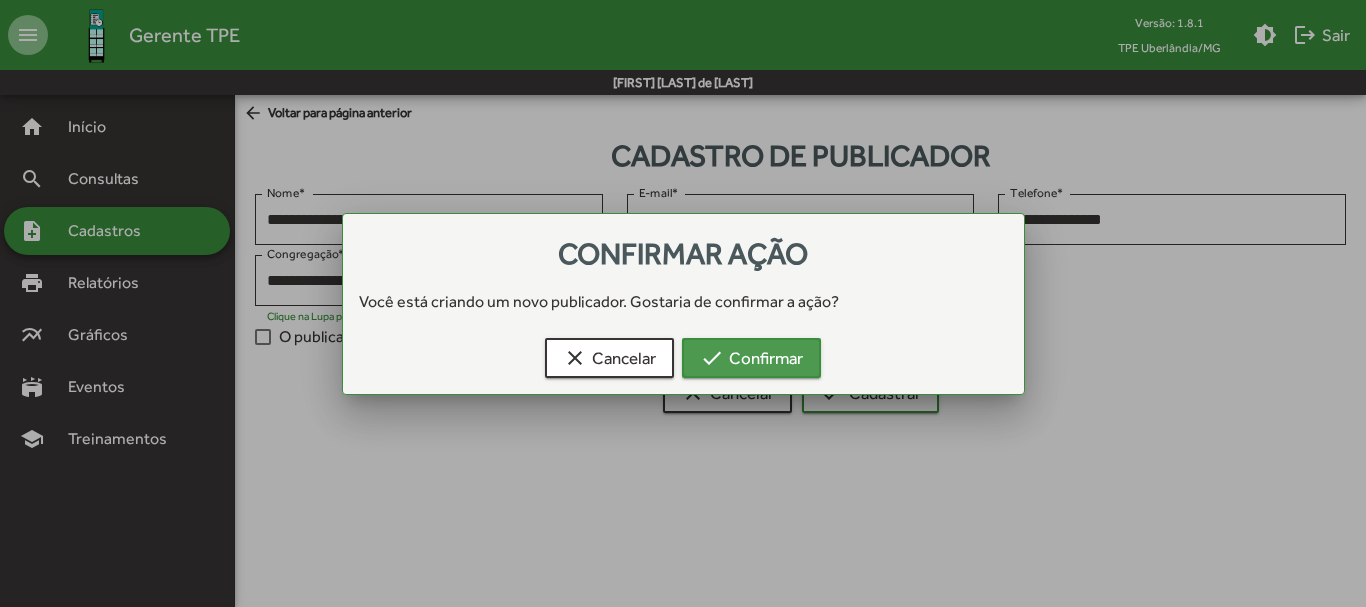 click on "check  Confirmar" at bounding box center (751, 358) 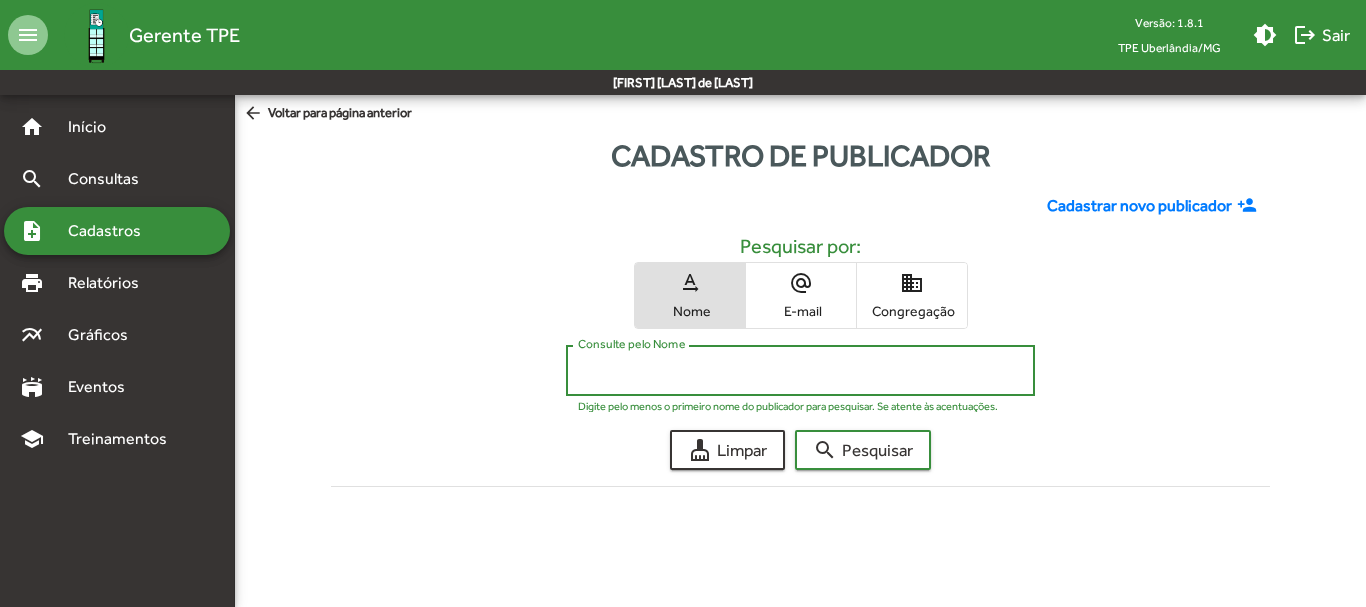 click on "Consulte pelo Nome" at bounding box center [800, 371] 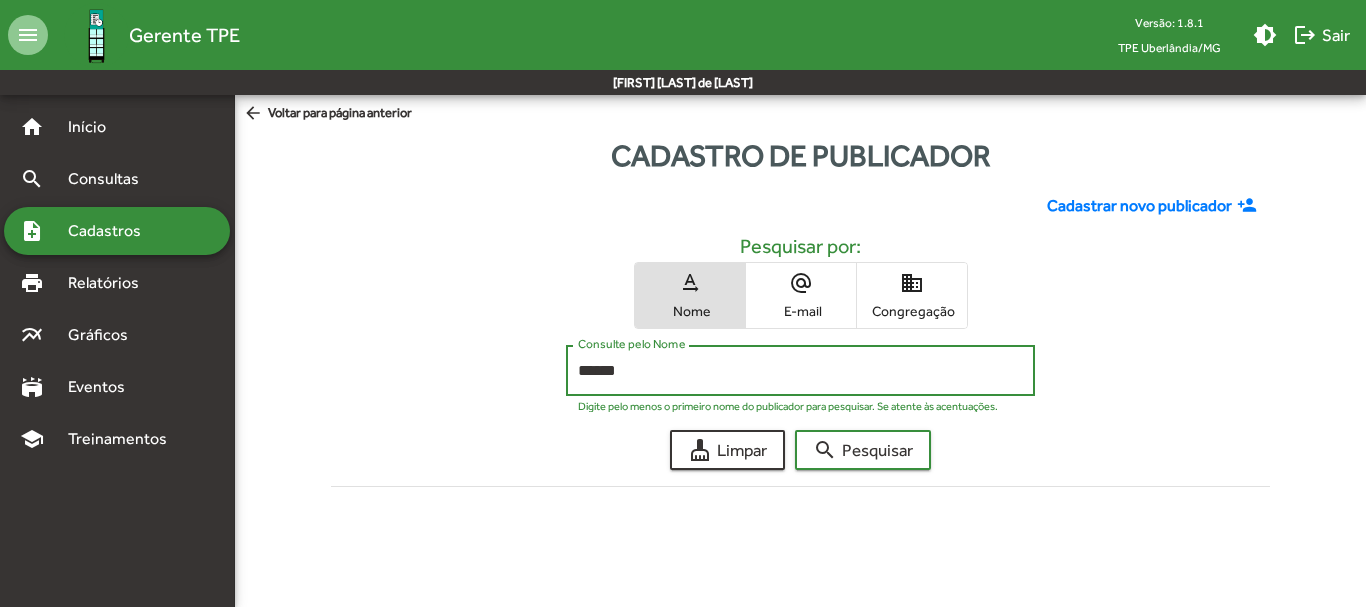 type on "******" 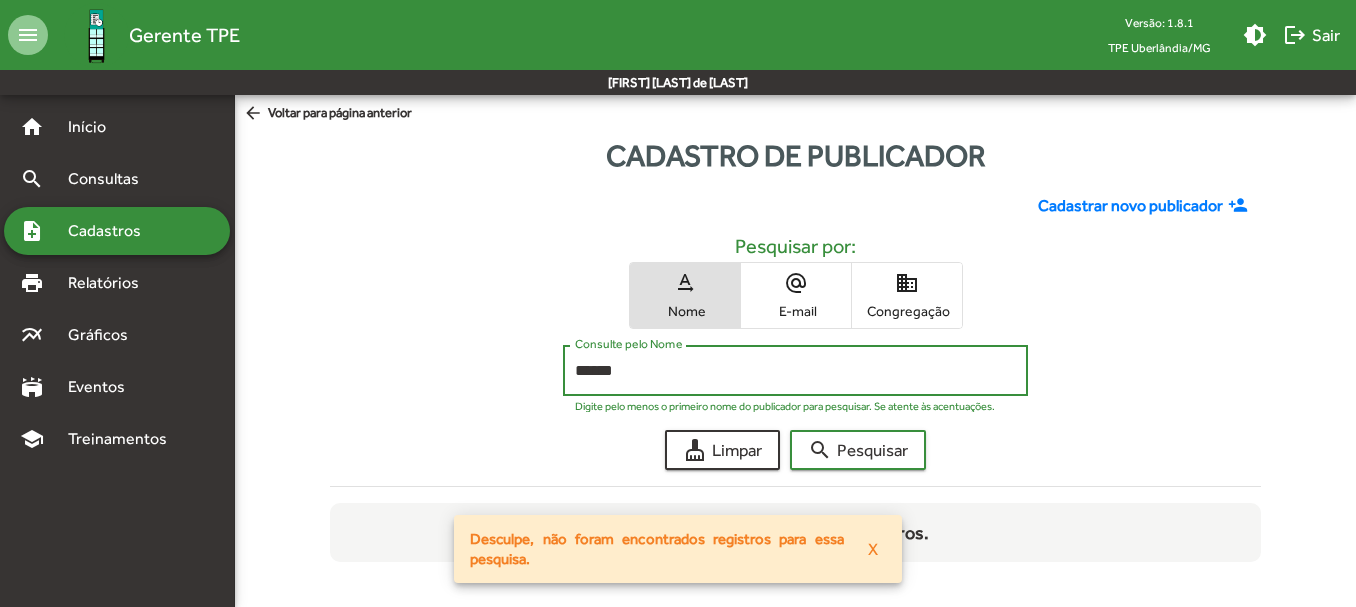 click on "Cadastrar novo publicador" 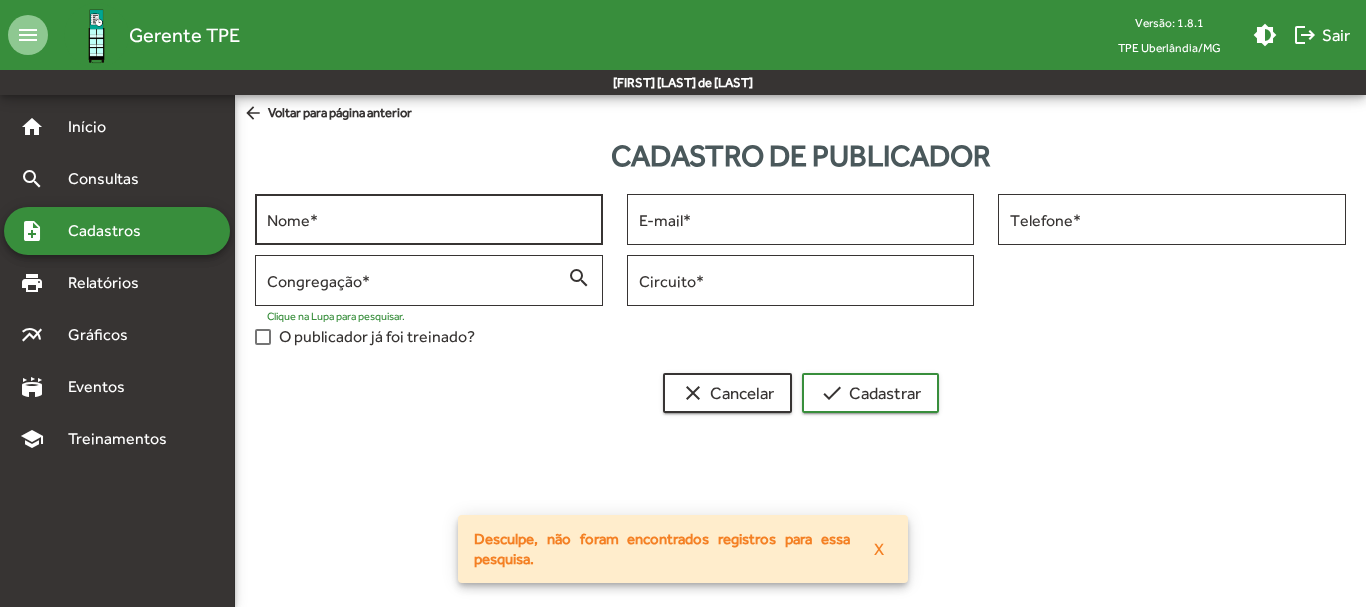click on "Nome  *" at bounding box center [429, 217] 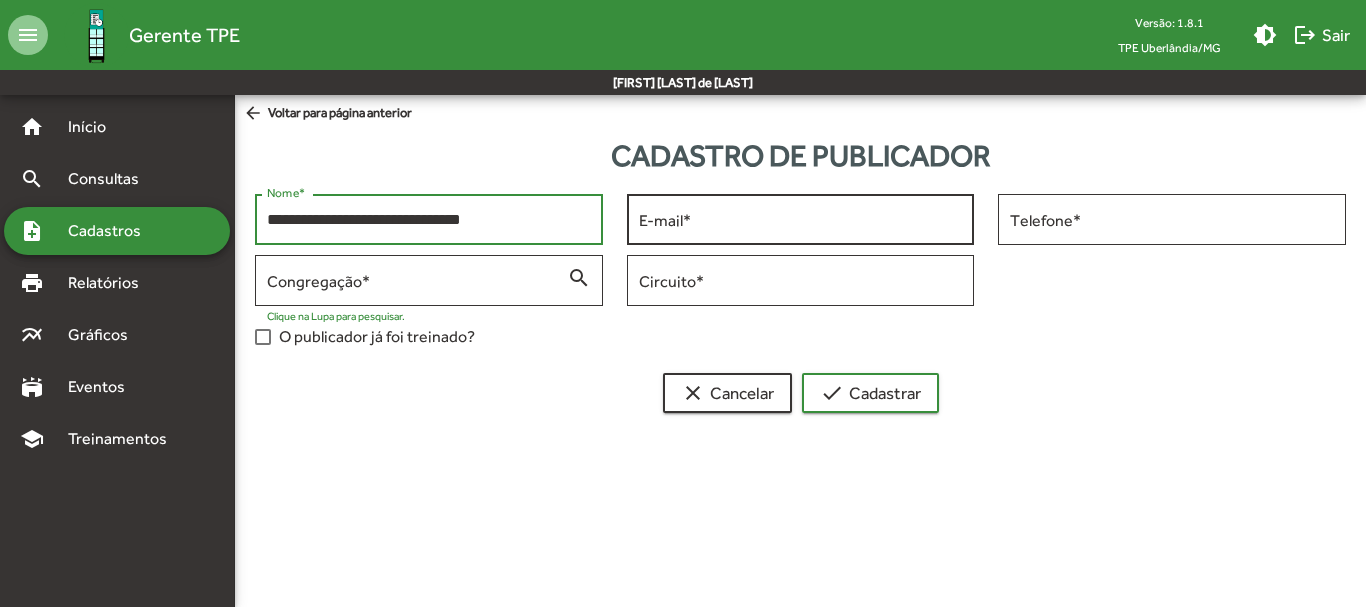 type on "**********" 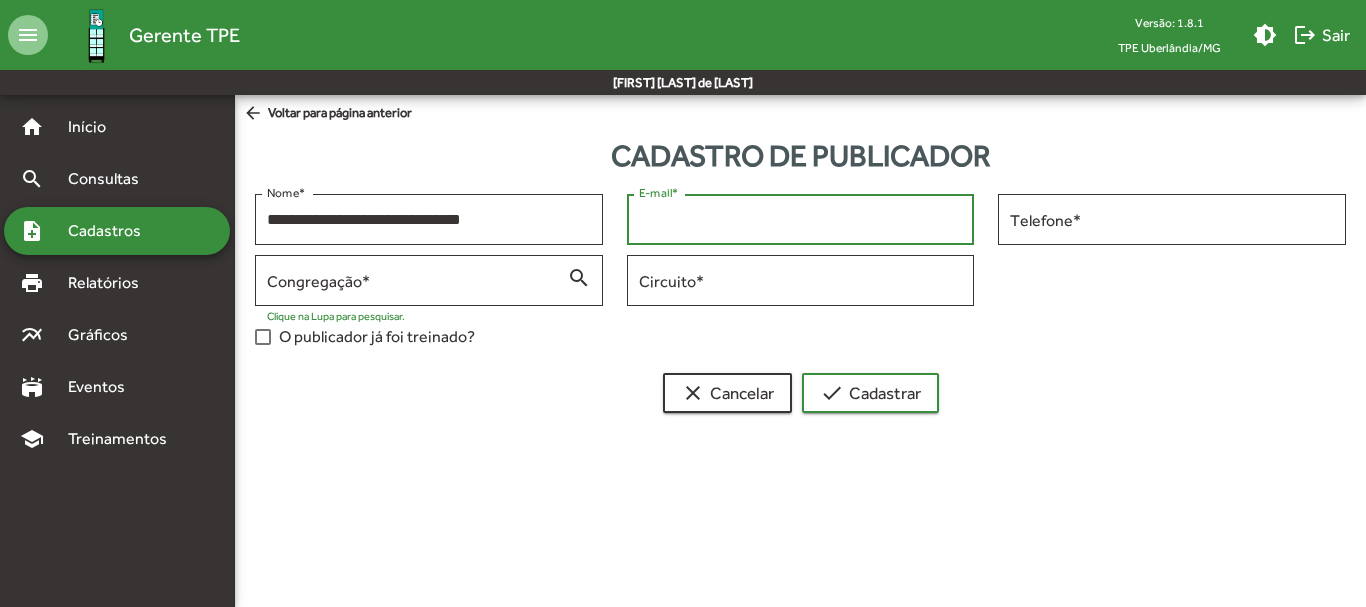 click on "E-mail  *" at bounding box center (801, 220) 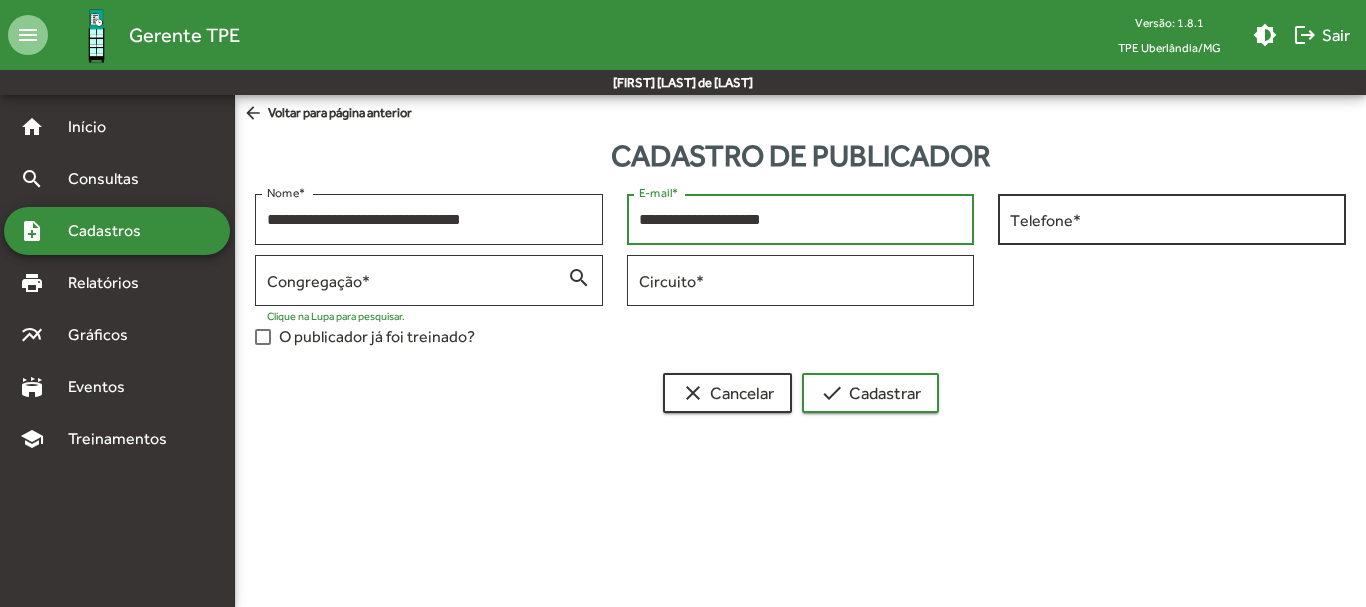 type on "**********" 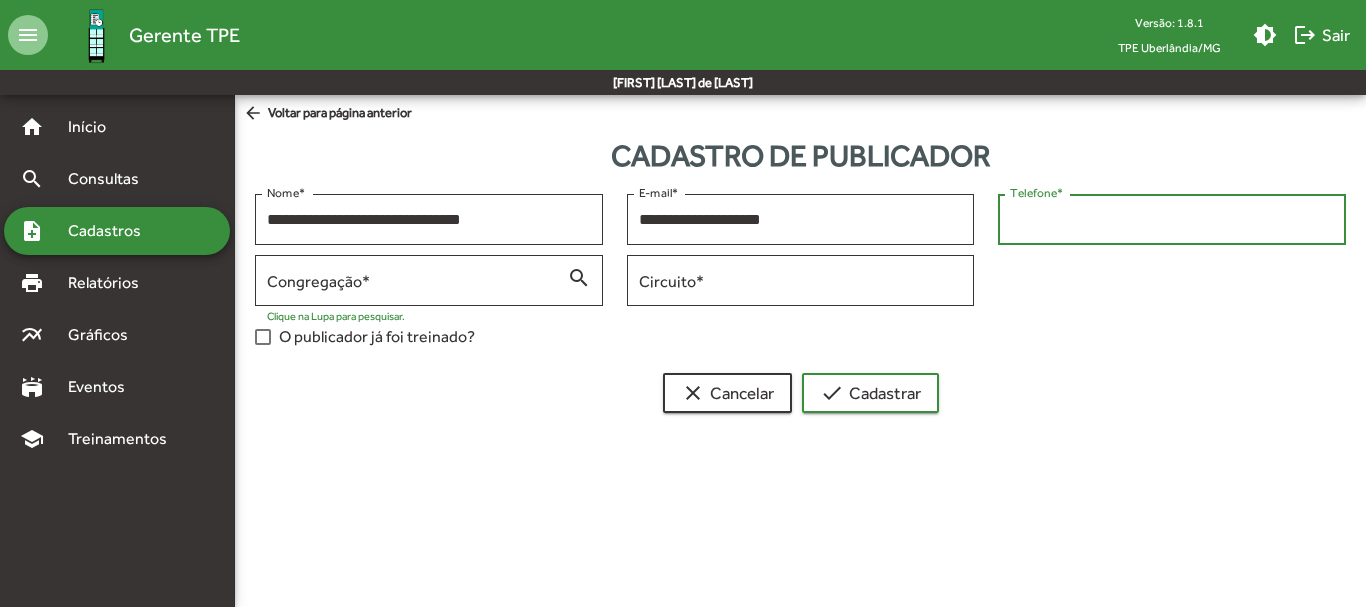 click on "Telefone  *" at bounding box center [1172, 220] 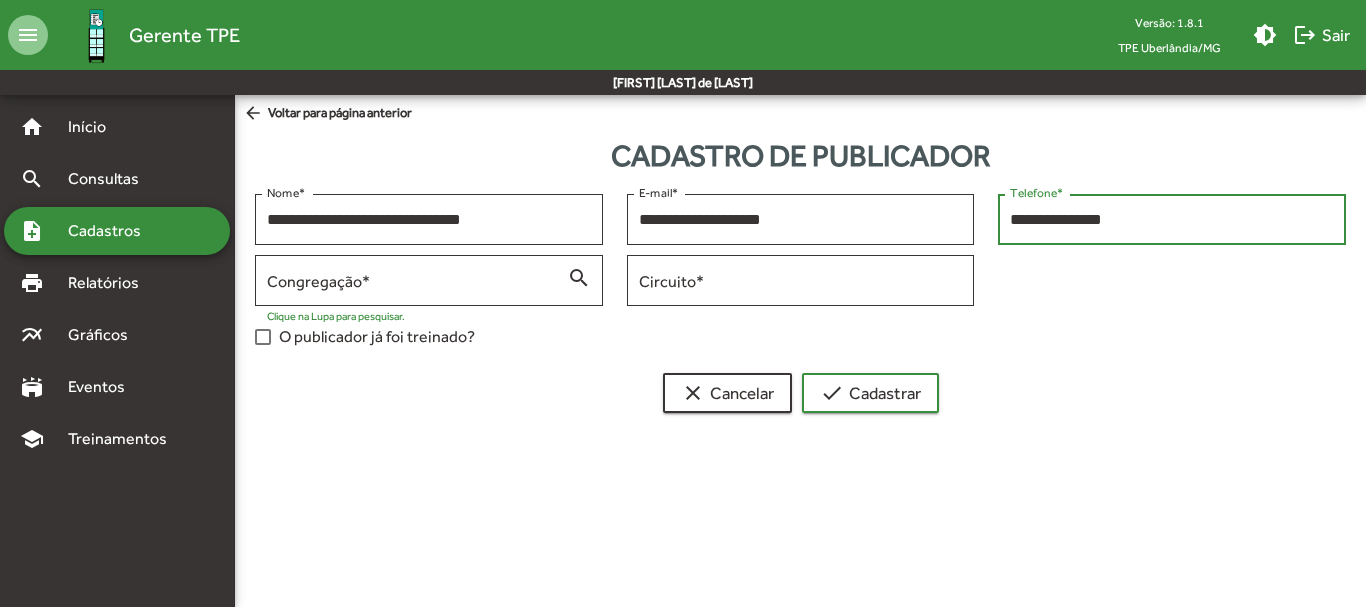 type on "**********" 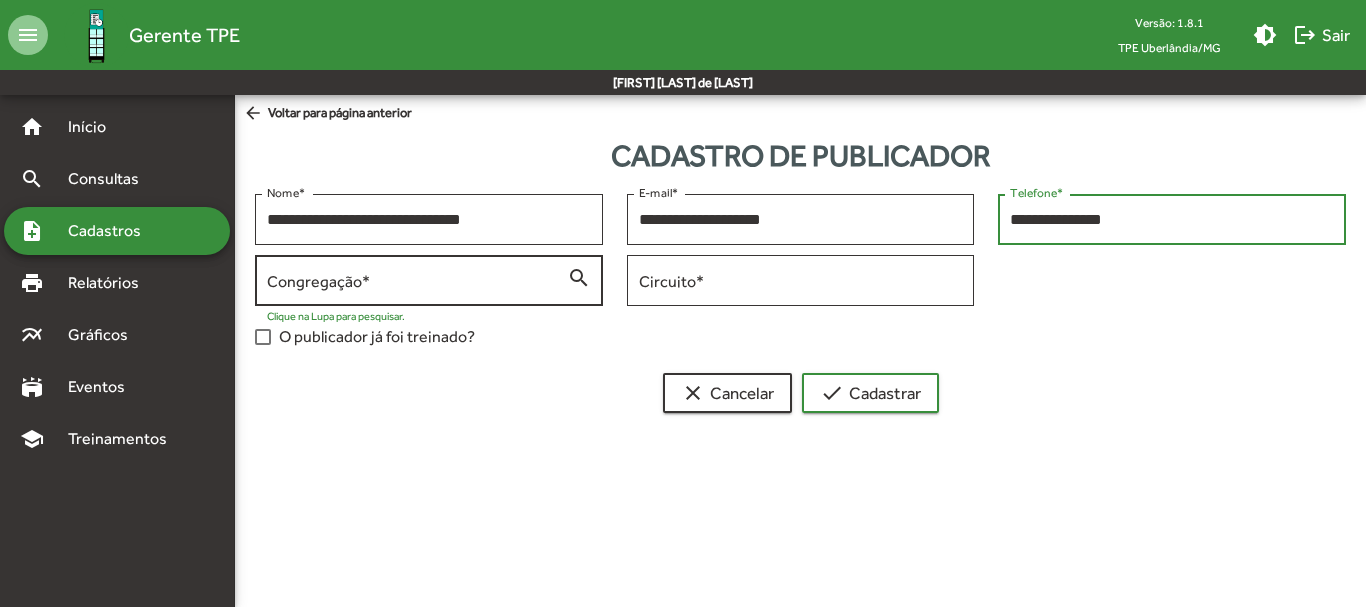 type on "**********" 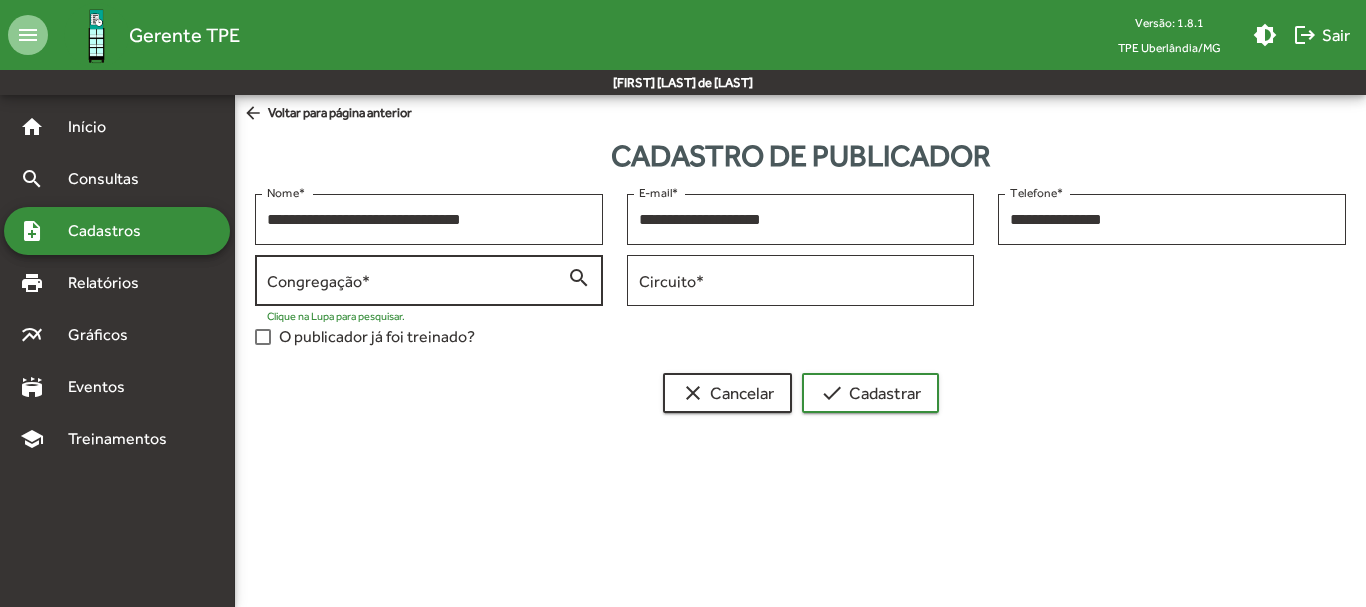 click on "Congregação  *" at bounding box center (417, 281) 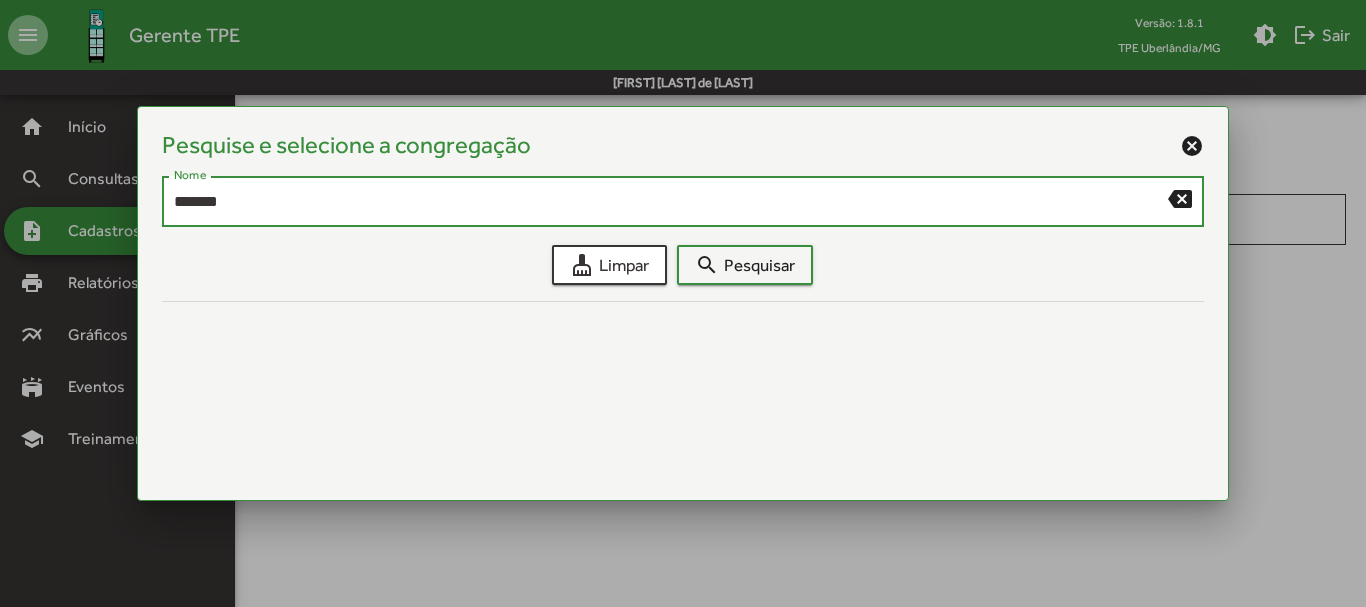type on "*******" 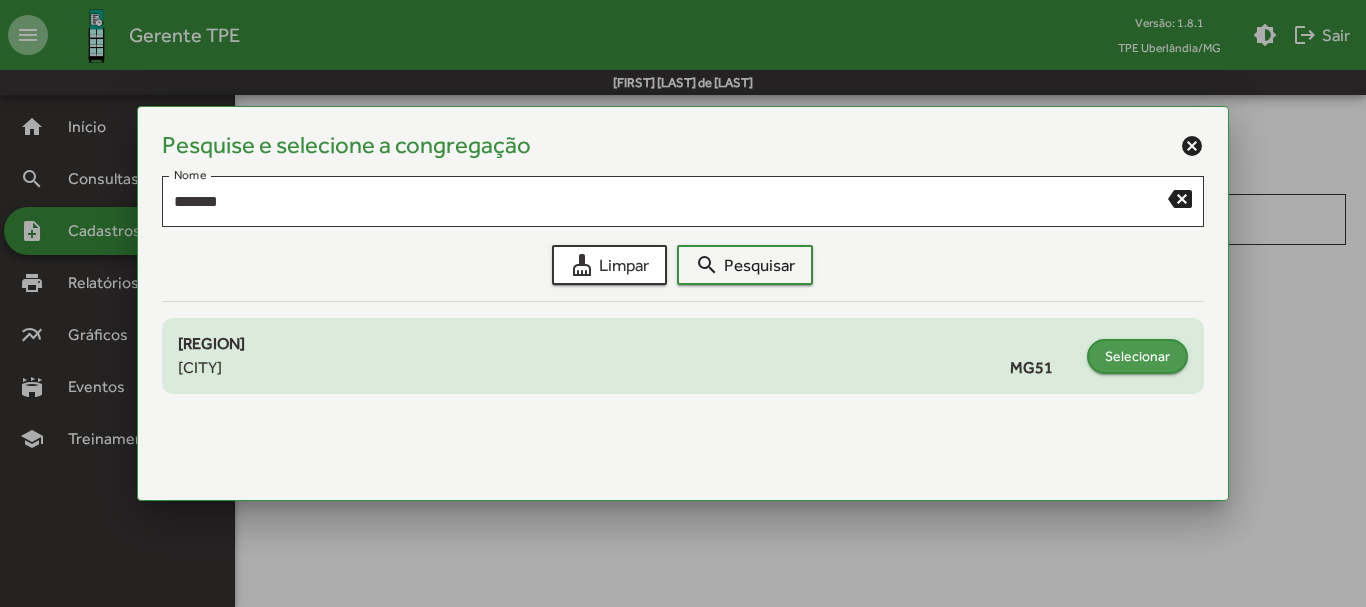 click on "Selecionar" 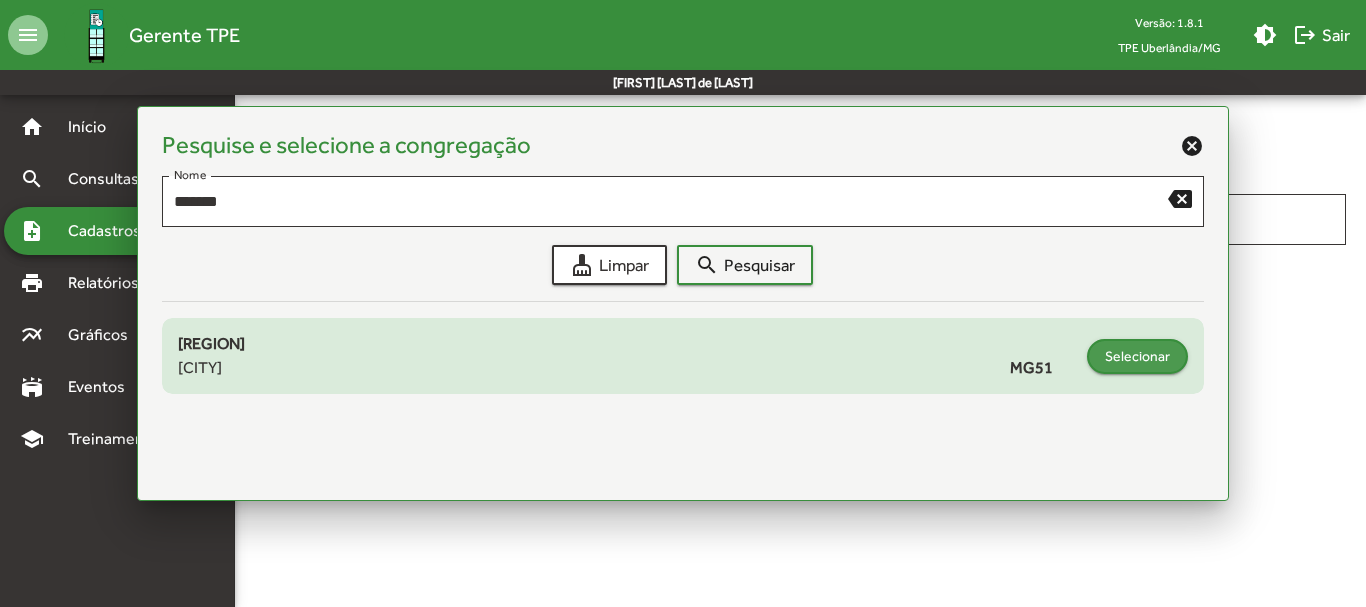 type on "**********" 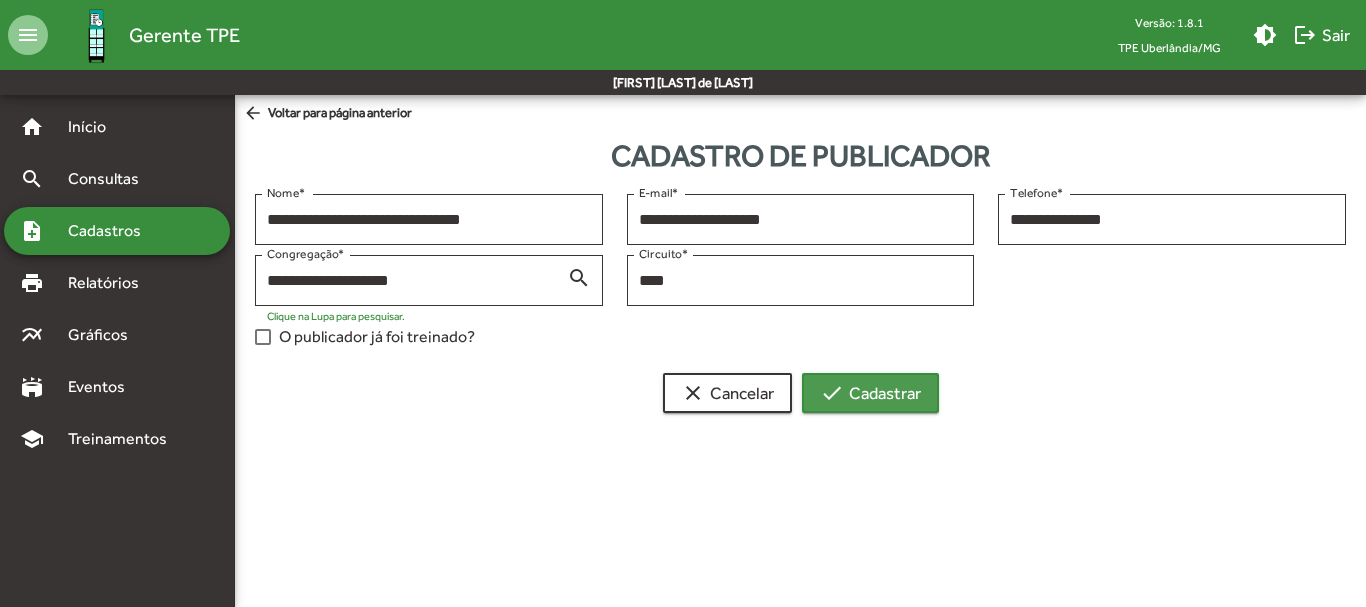 click on "check  Cadastrar" at bounding box center (870, 393) 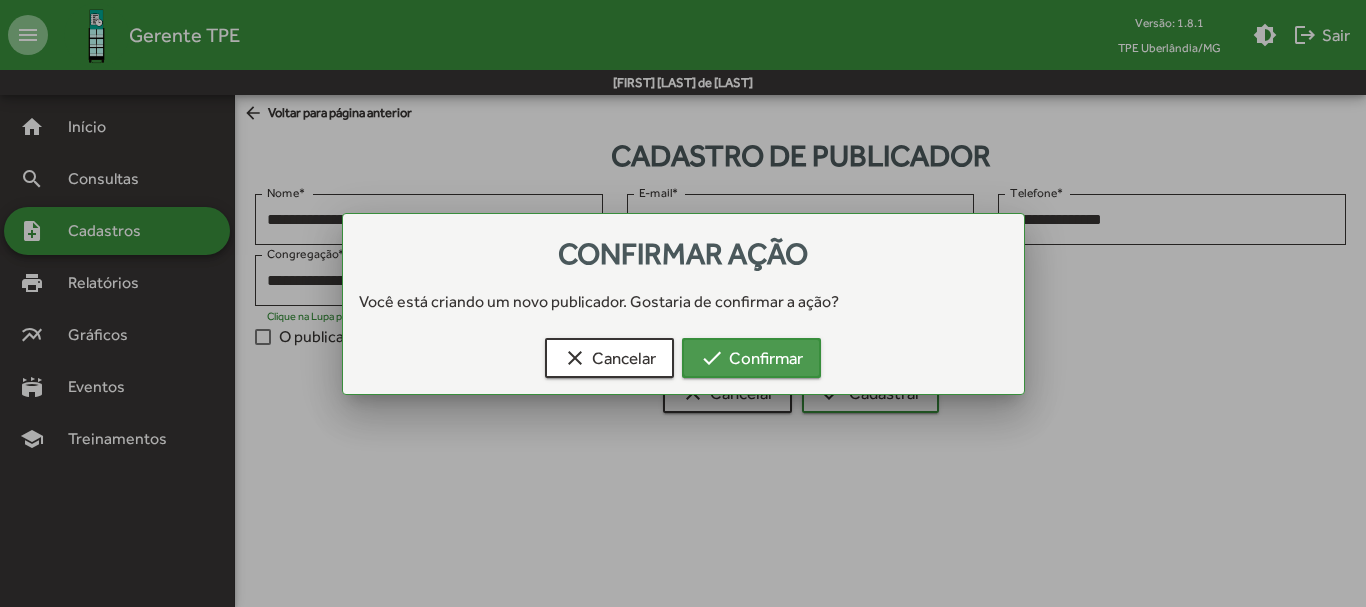 click on "check  Confirmar" at bounding box center [751, 358] 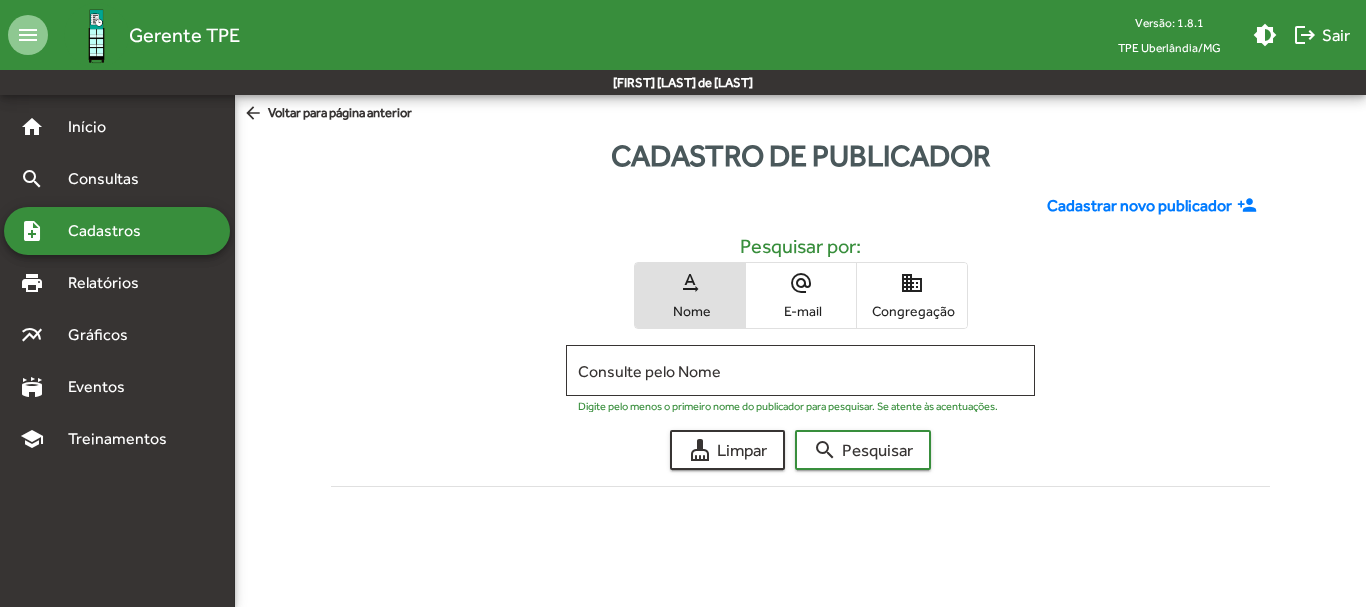 click on "Consulte pelo Nome" 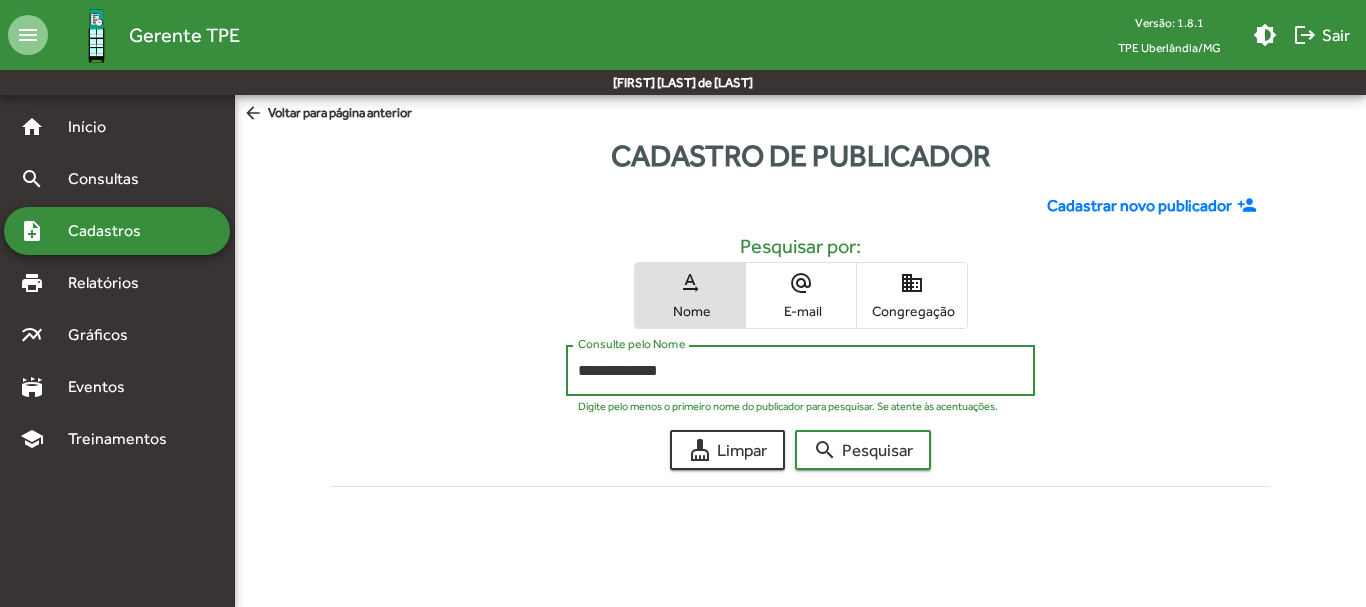 click on "search  Pesquisar" 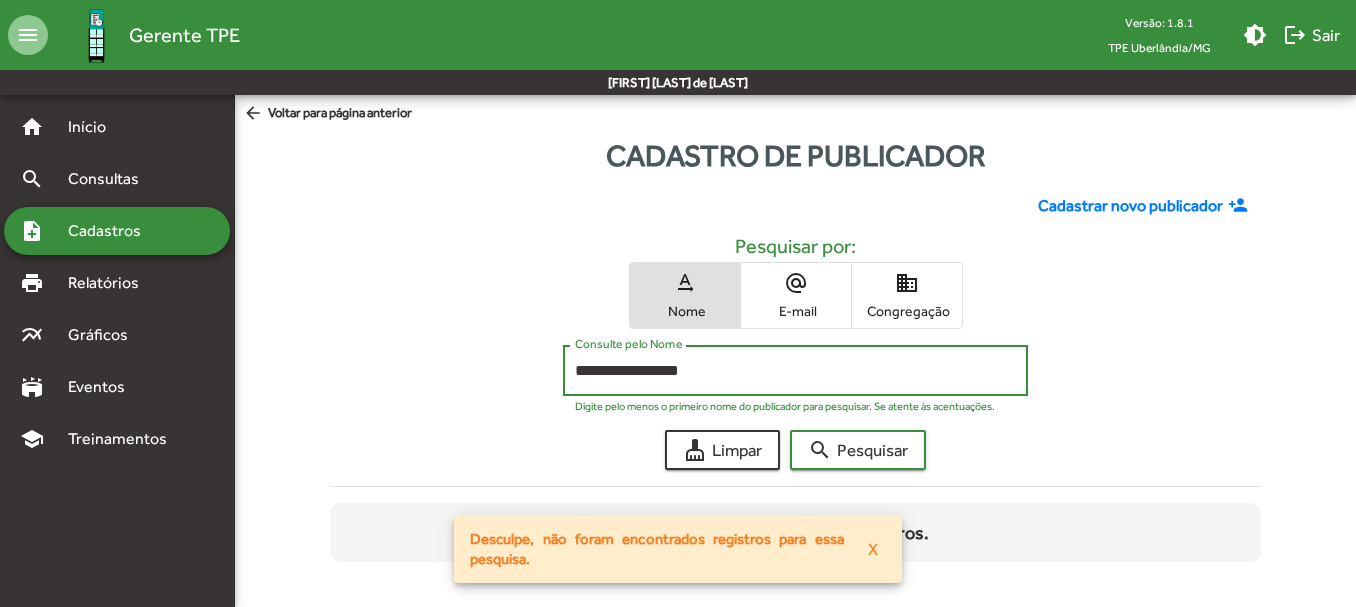 type on "**********" 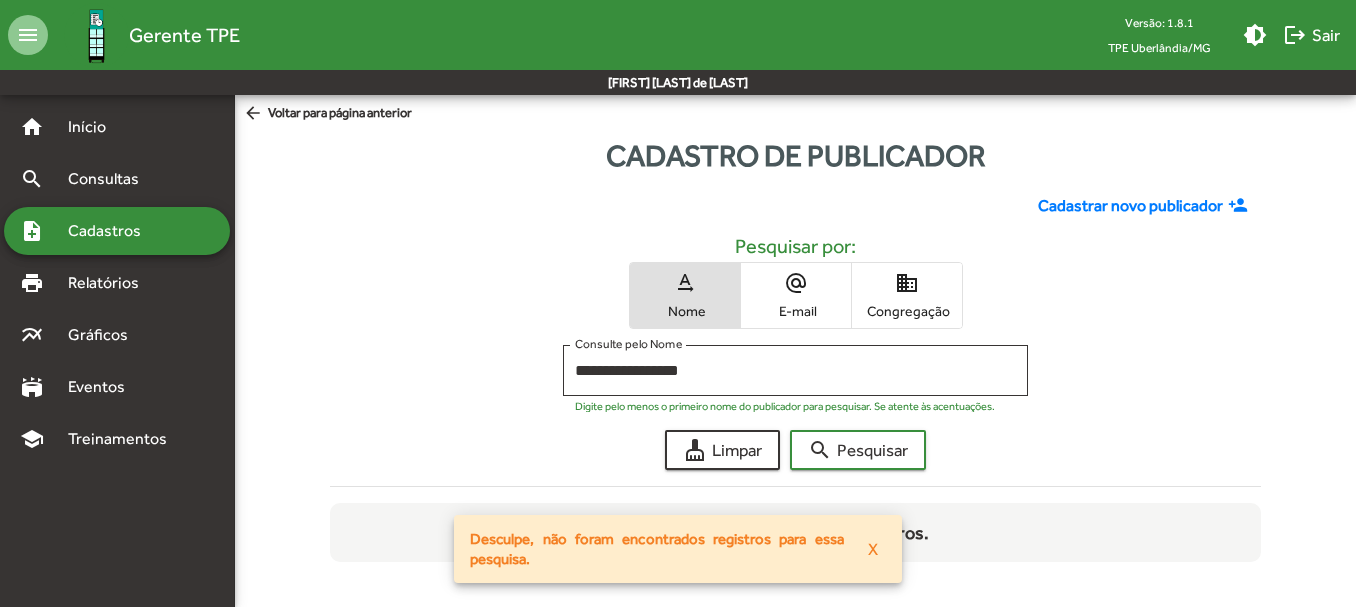 click on "Cadastrar novo publicador" 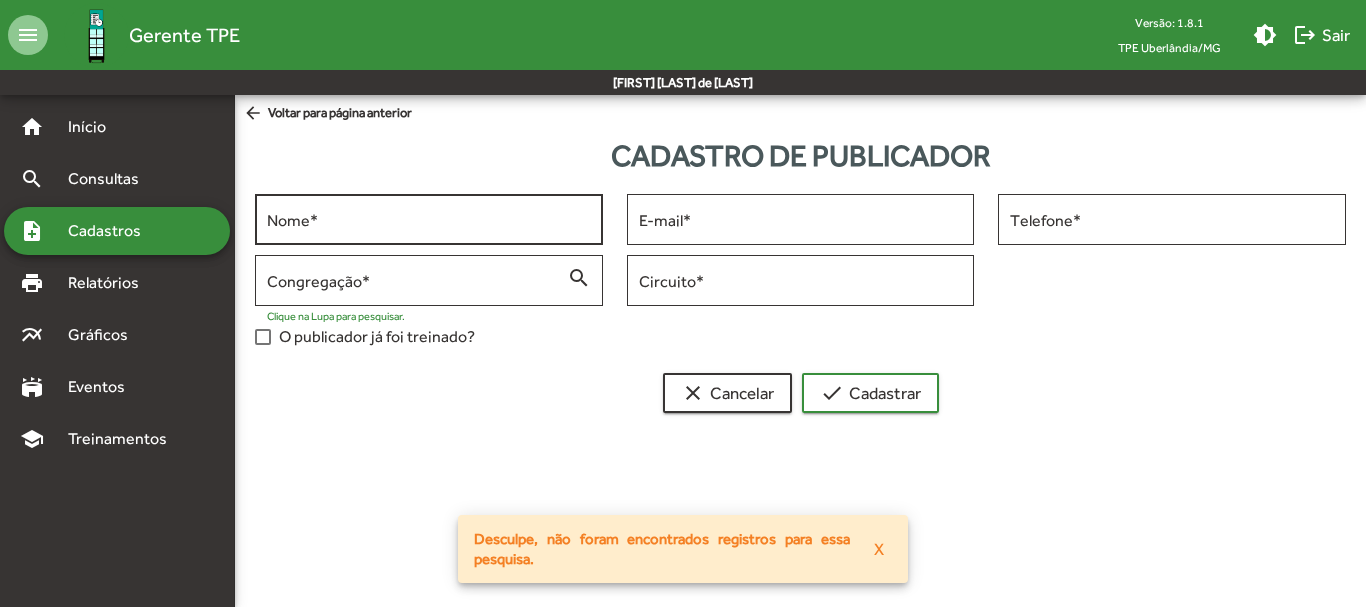 click on "Nome  *" at bounding box center [429, 217] 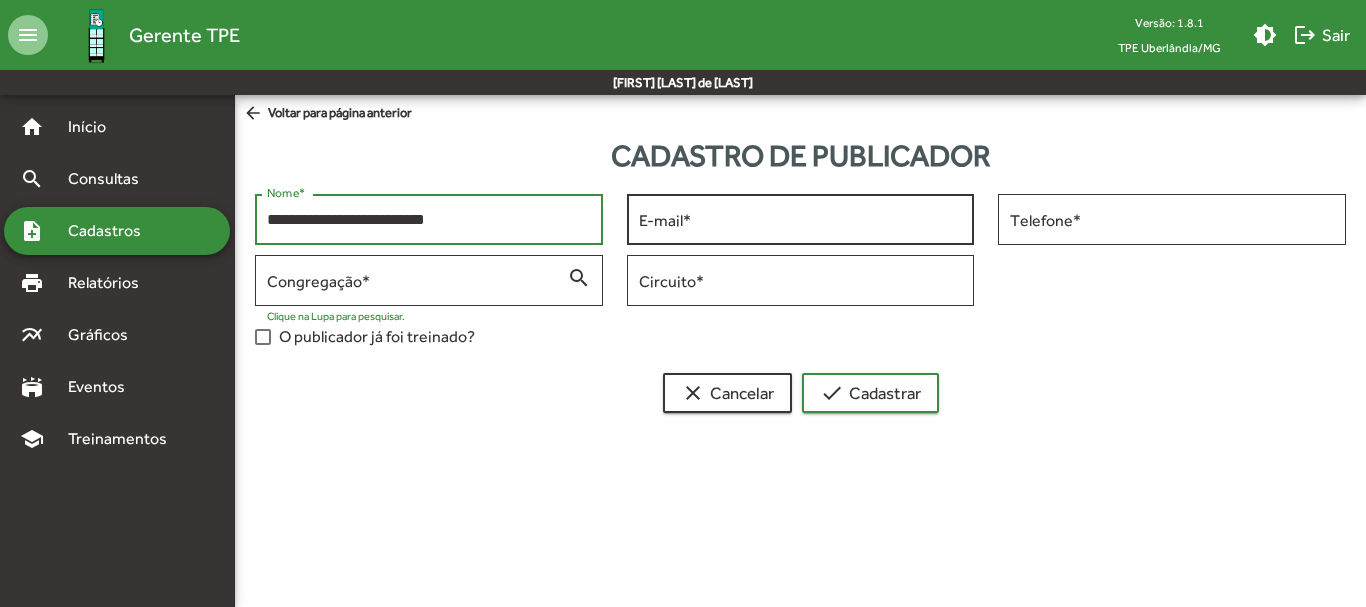 type on "**********" 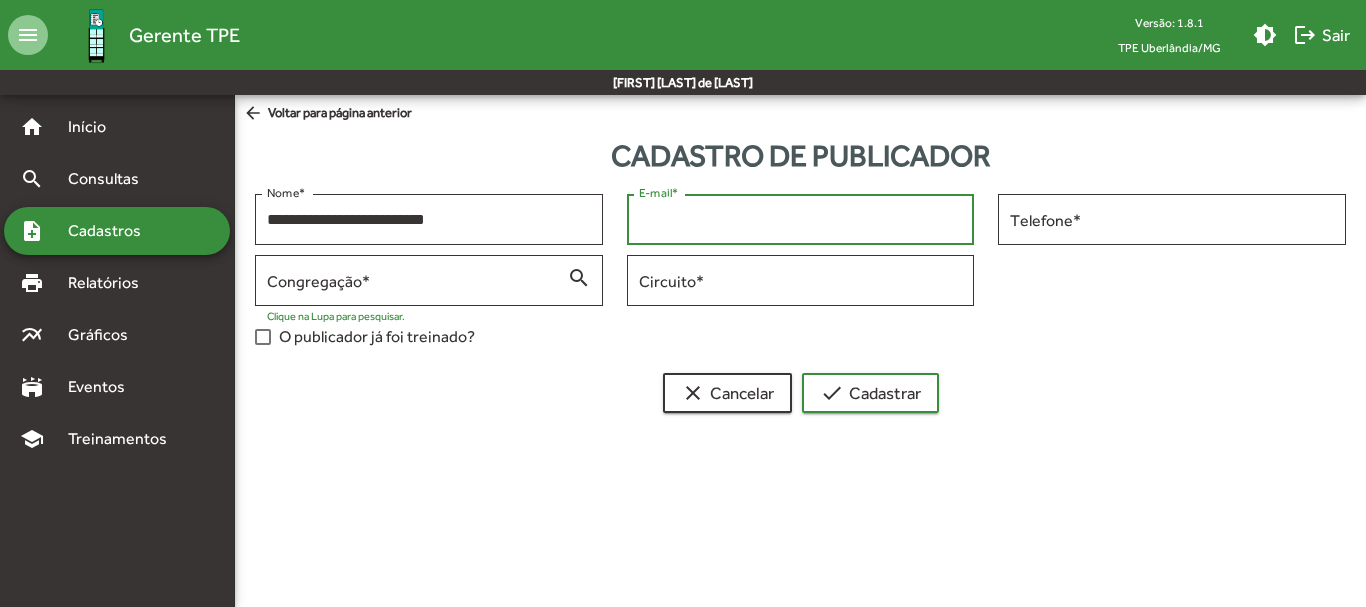 click on "E-mail  *" at bounding box center (801, 220) 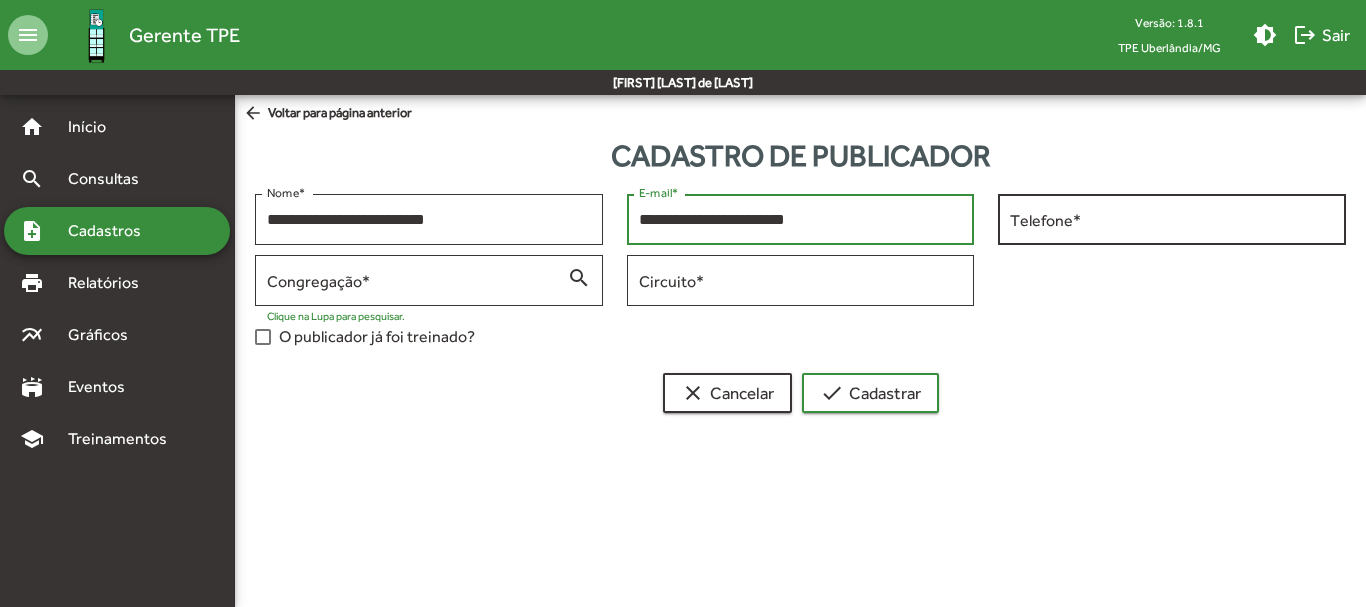 type on "**********" 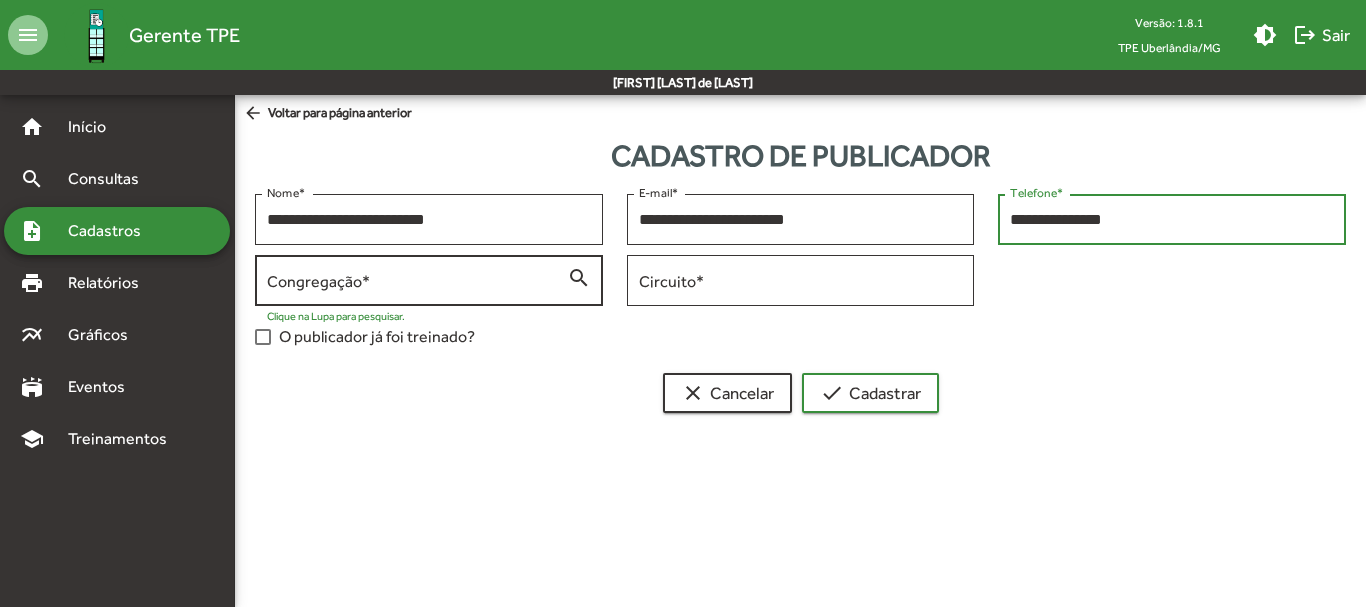 type on "**********" 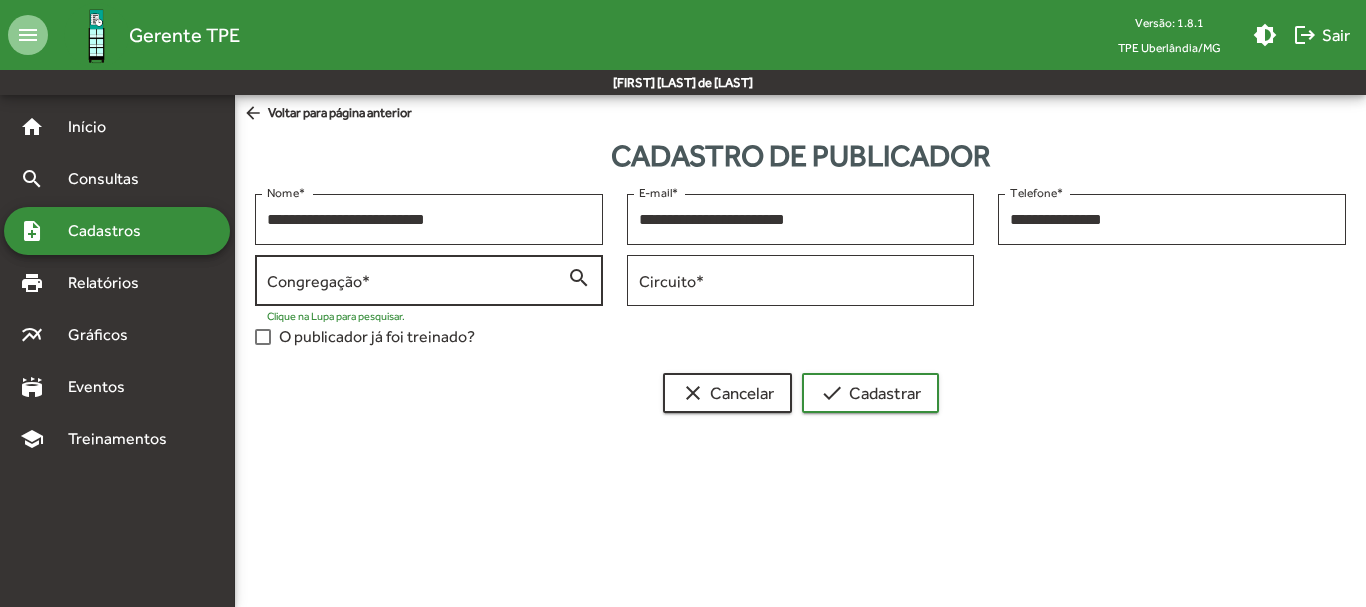 click on "Congregação  *" at bounding box center [417, 281] 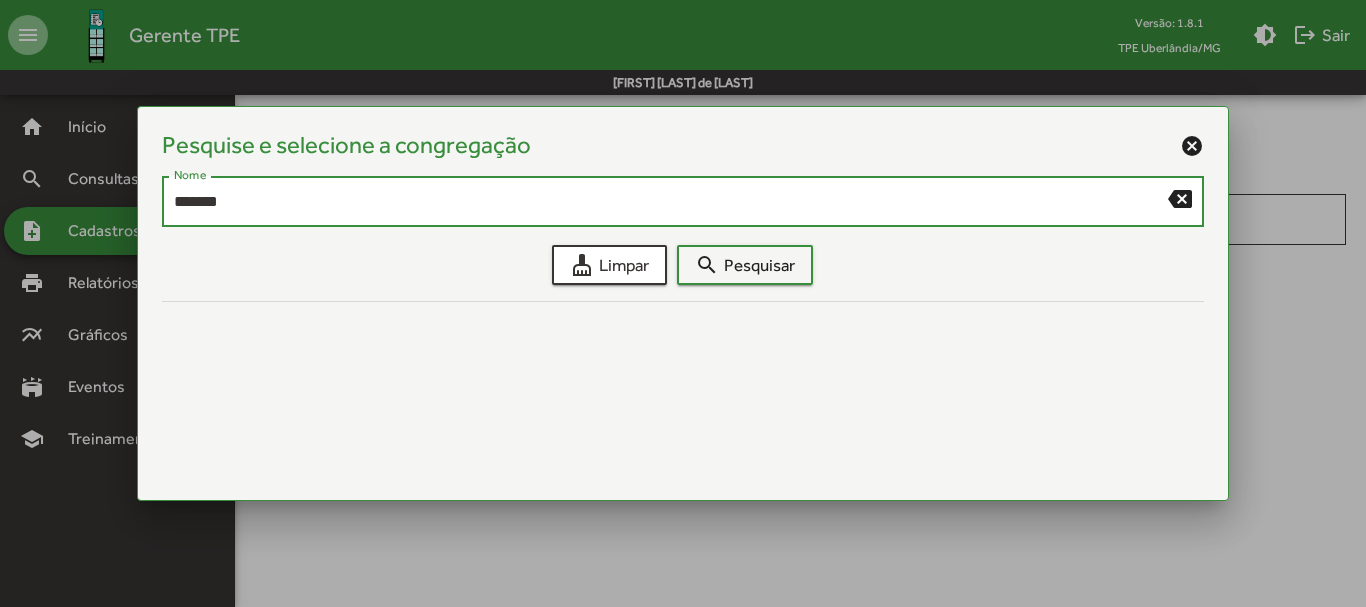 type on "*******" 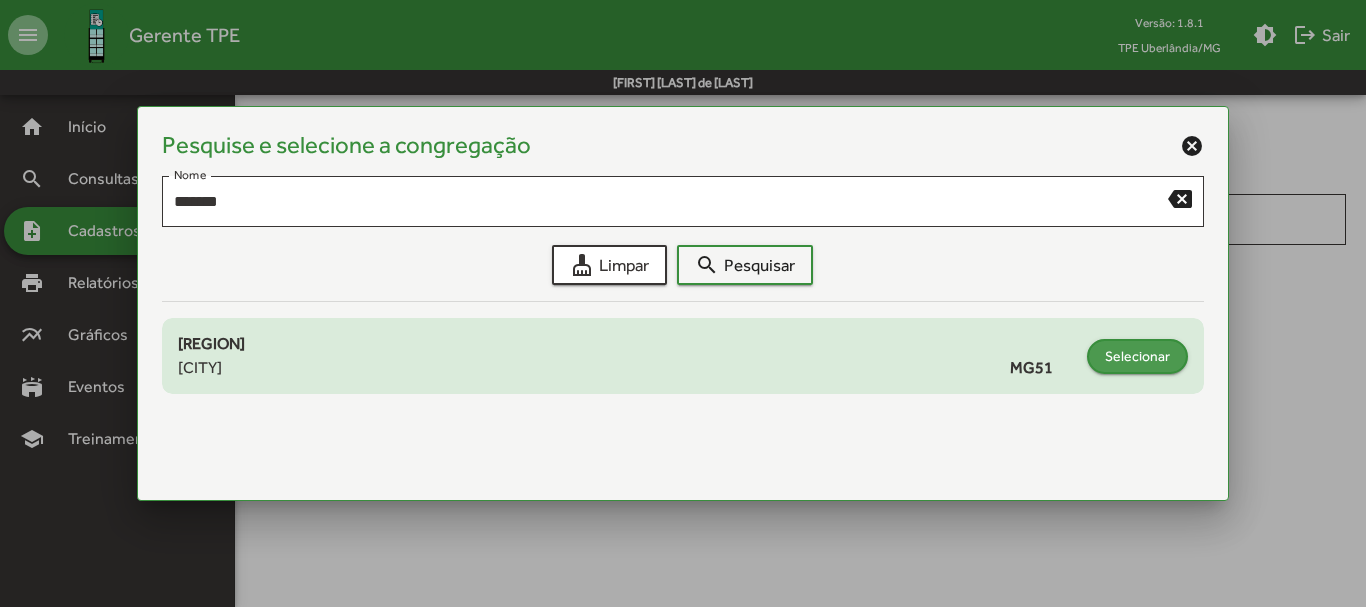 click on "Selecionar" 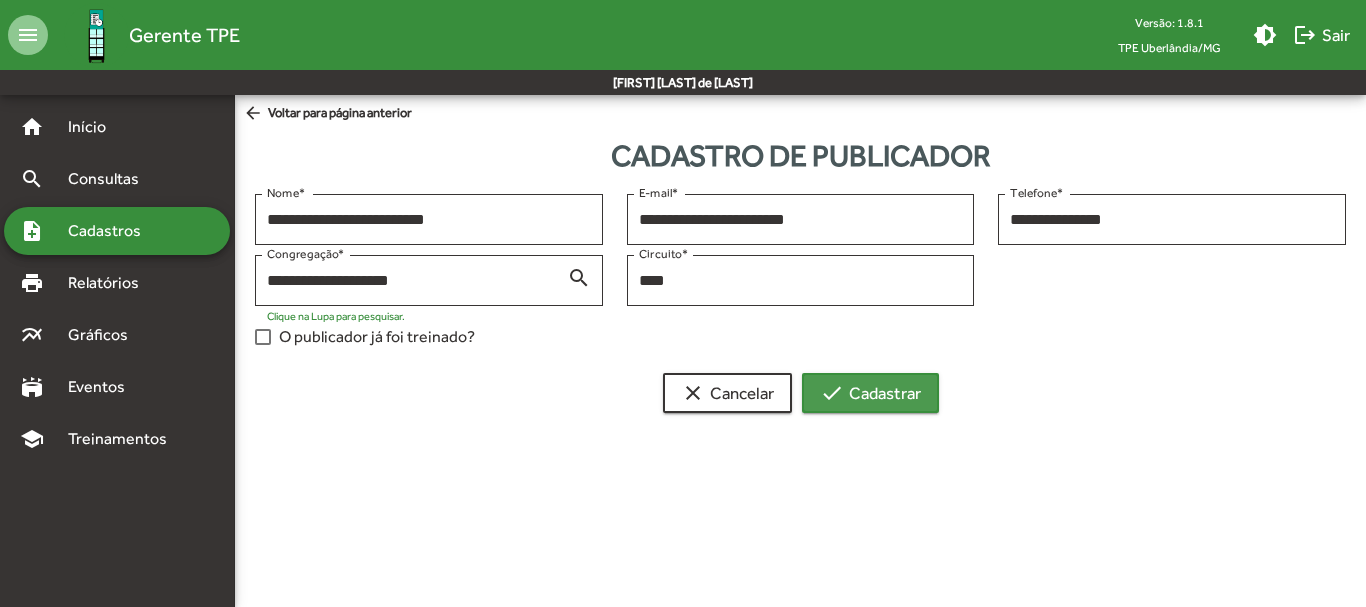 click on "check  Cadastrar" at bounding box center (870, 393) 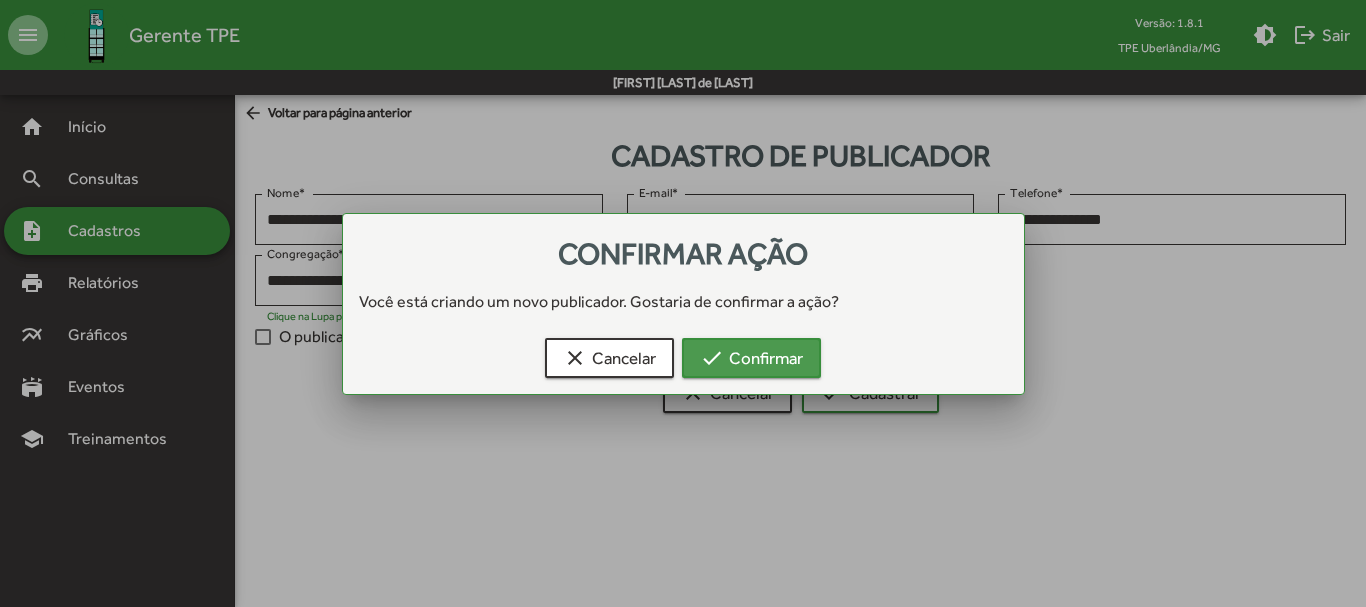 click on "check  Confirmar" at bounding box center [751, 358] 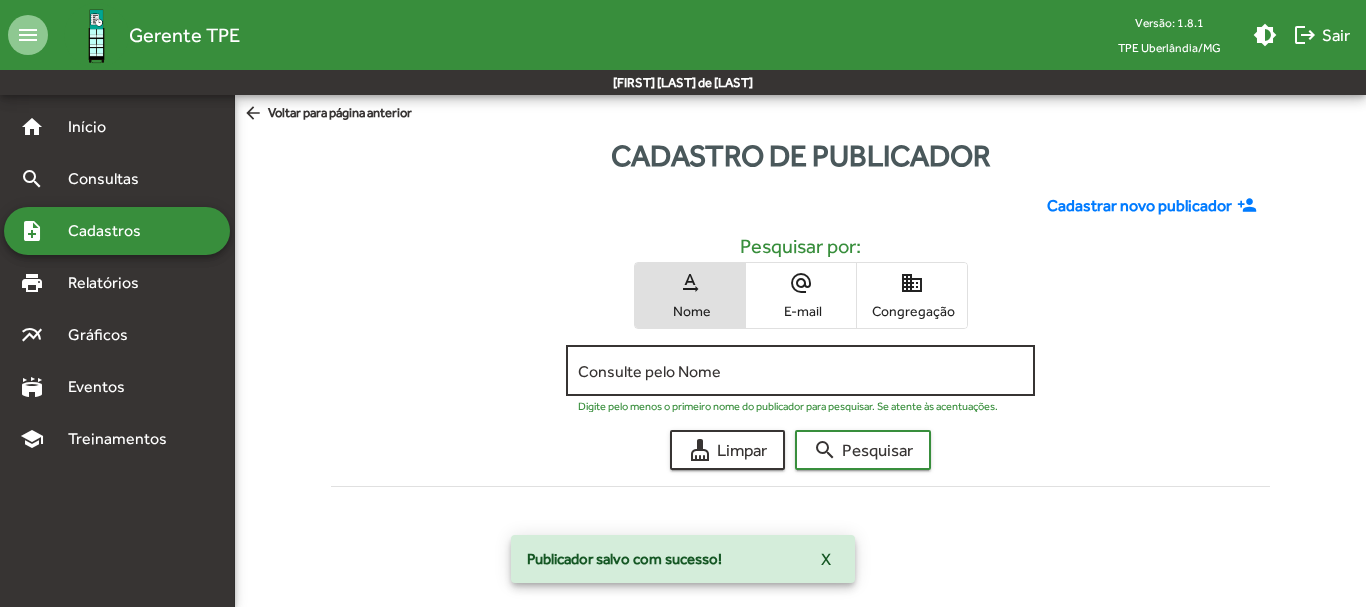 click on "Consulte pelo Nome" 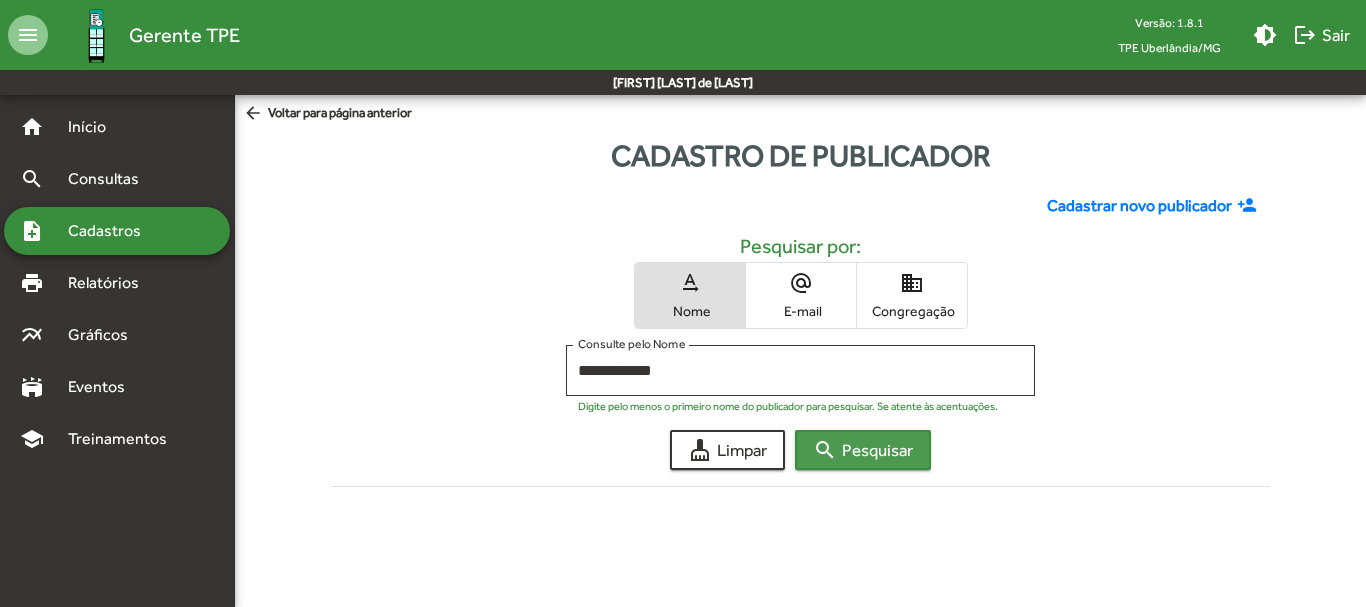 click on "search  Pesquisar" 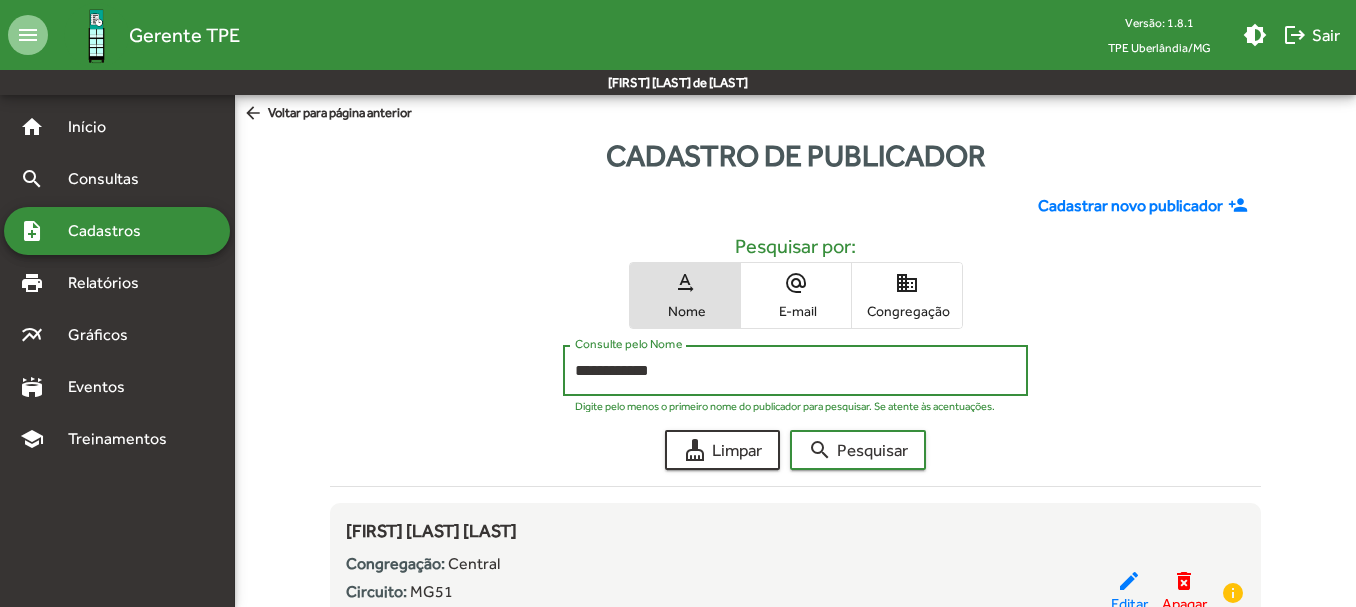click on "**********" at bounding box center (795, 371) 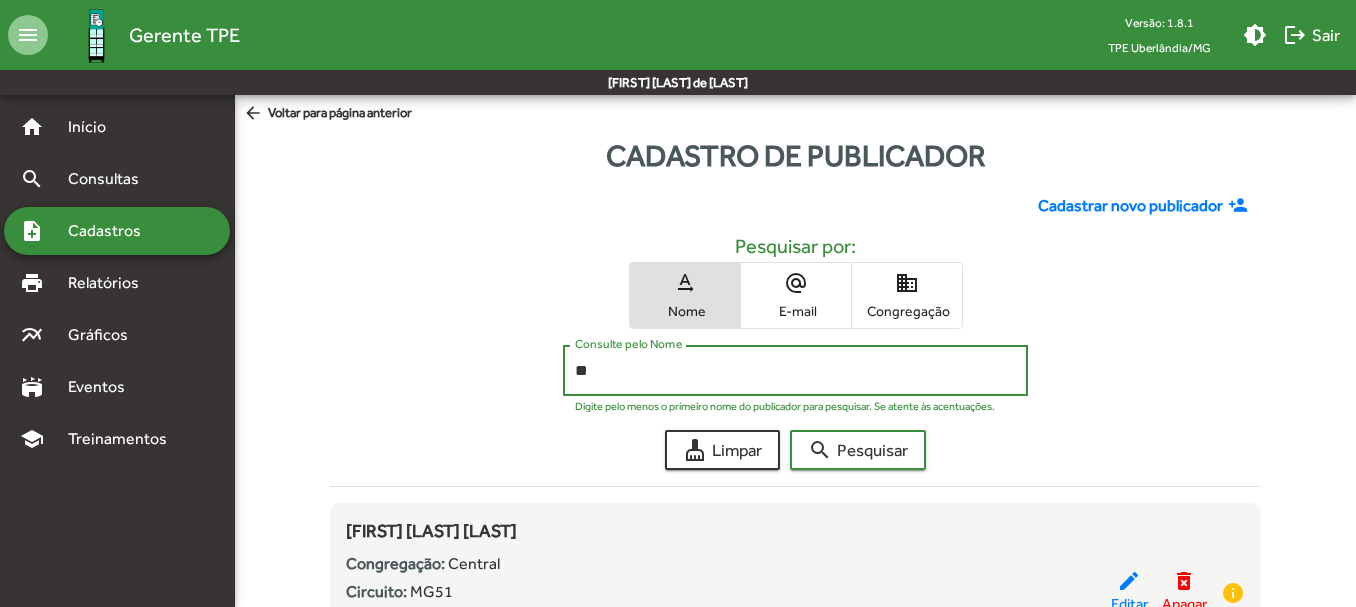 type on "*" 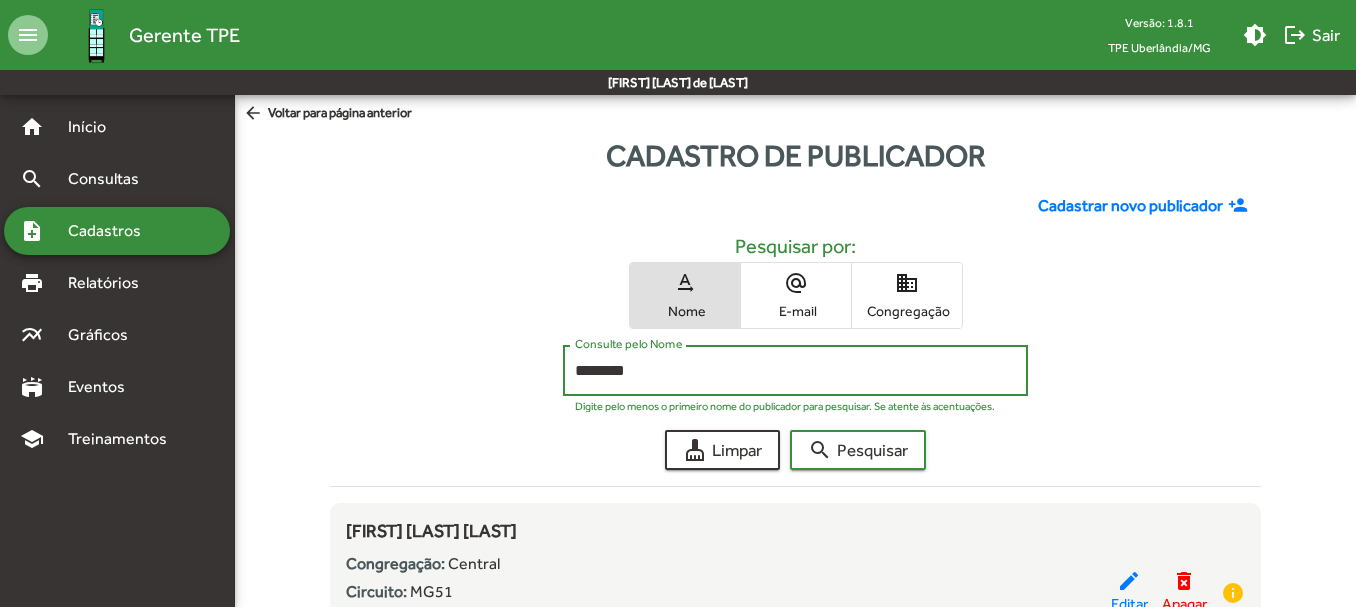 click on "search  Pesquisar" 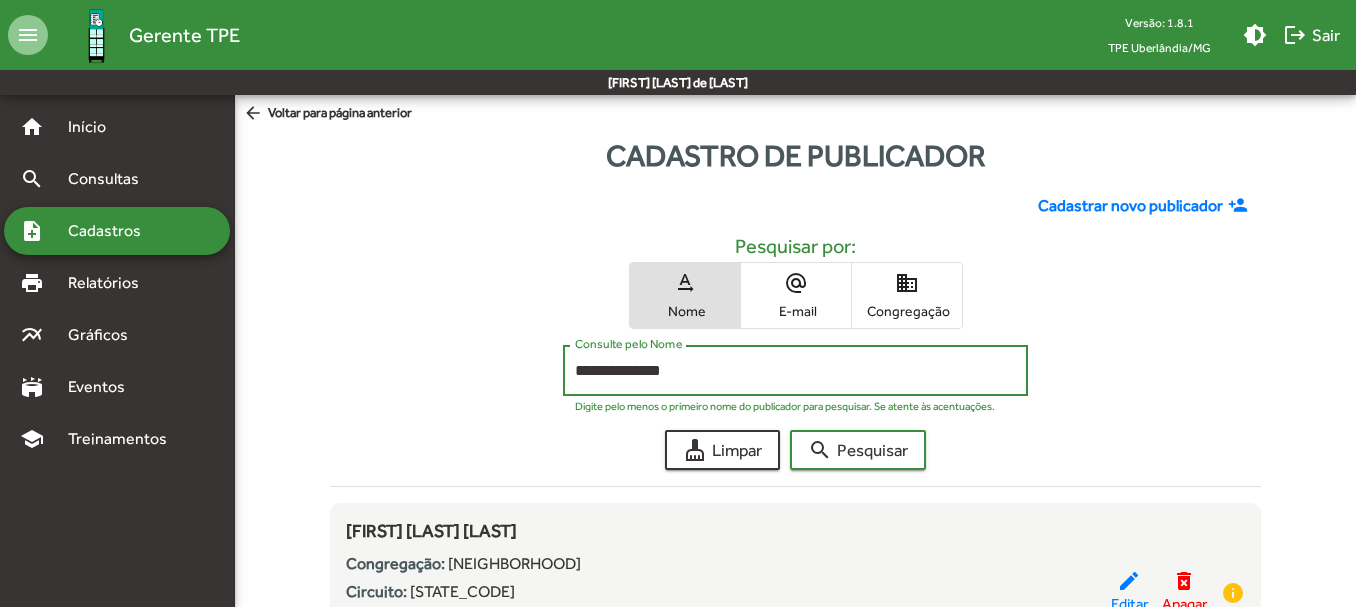 click on "search  Pesquisar" 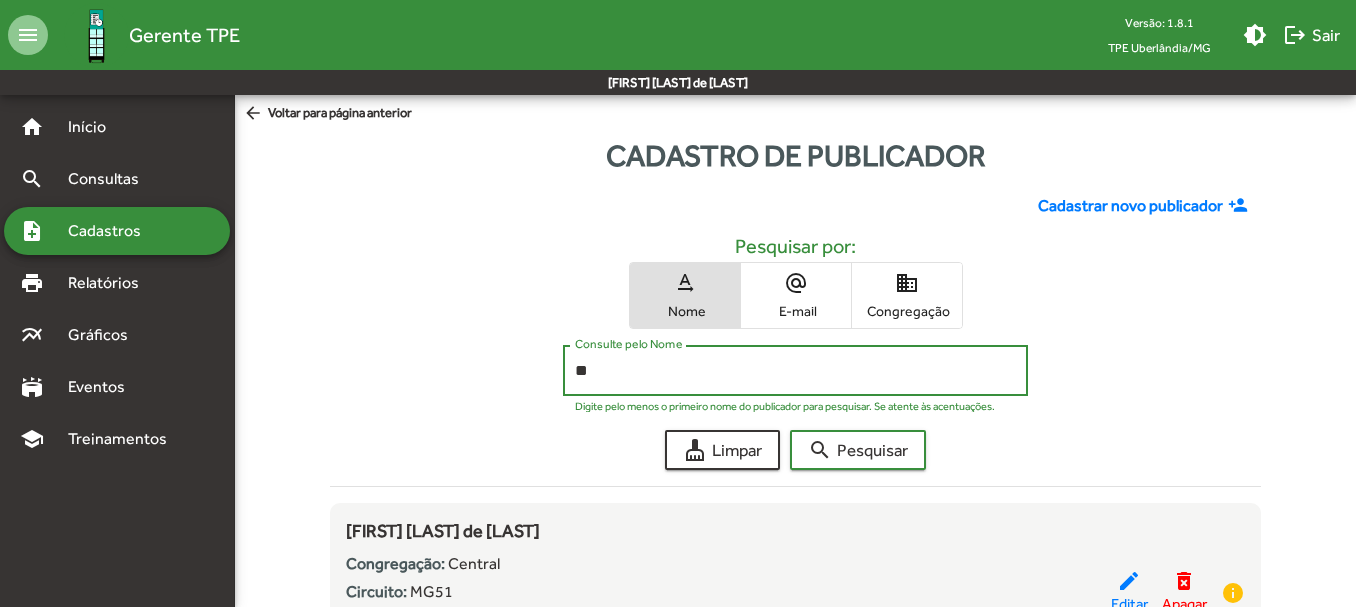 type on "*" 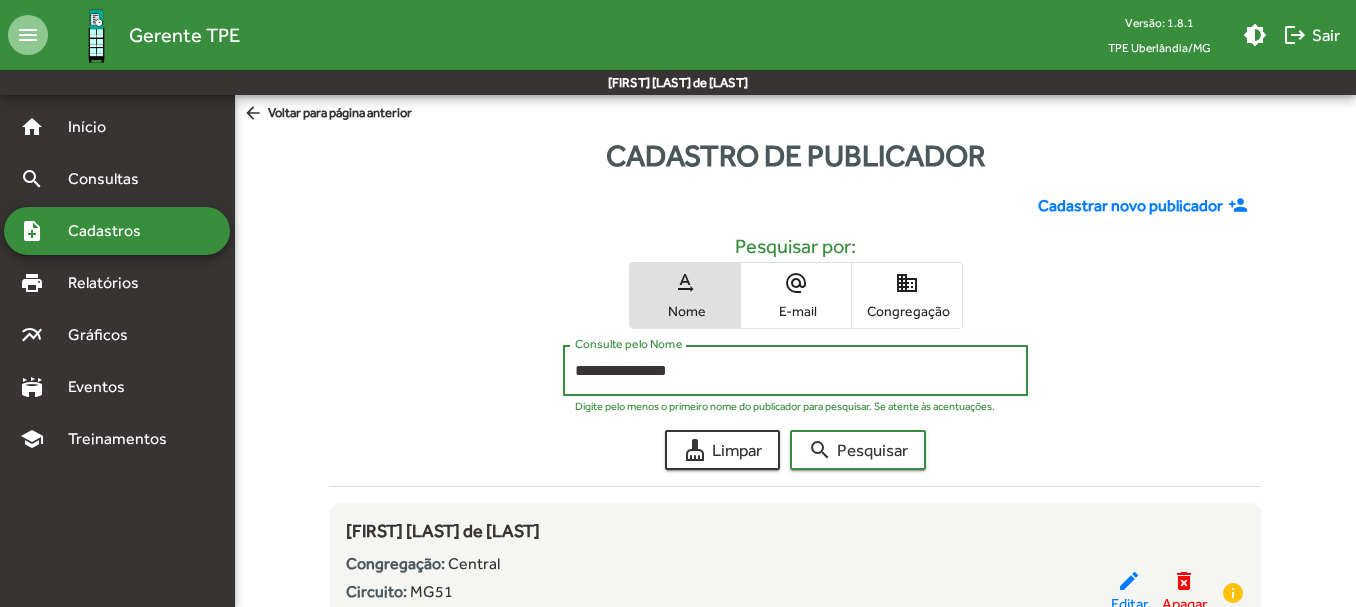 click on "search  Pesquisar" 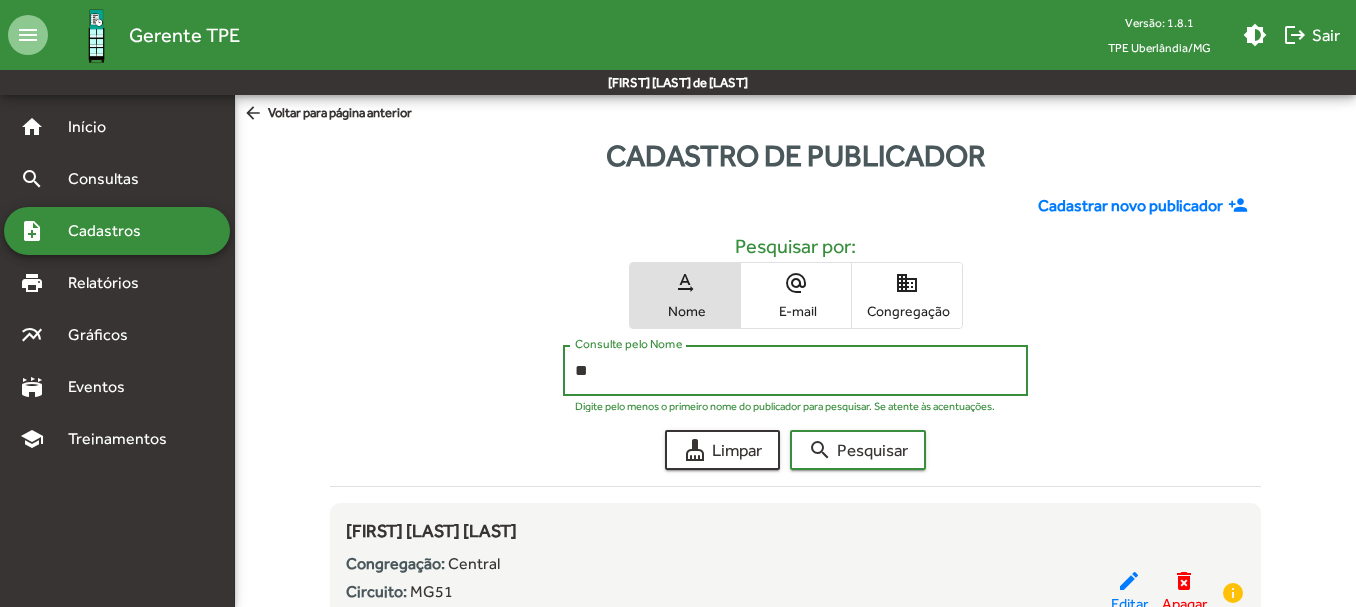 type on "*" 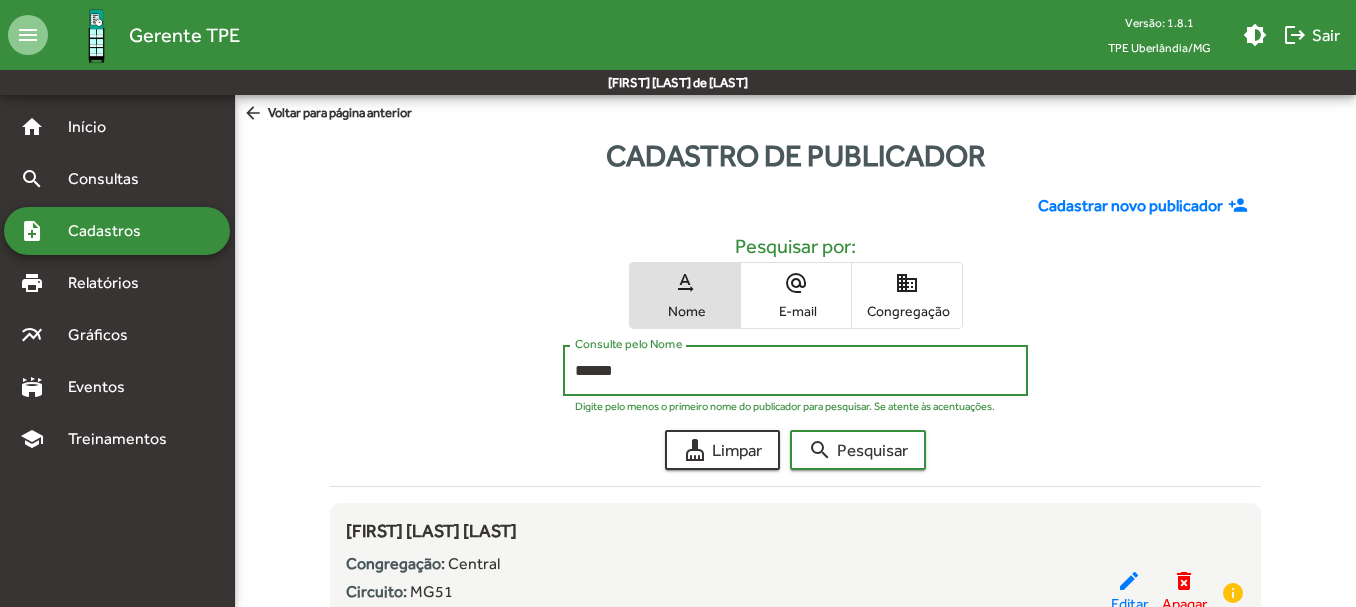 click on "search  Pesquisar" 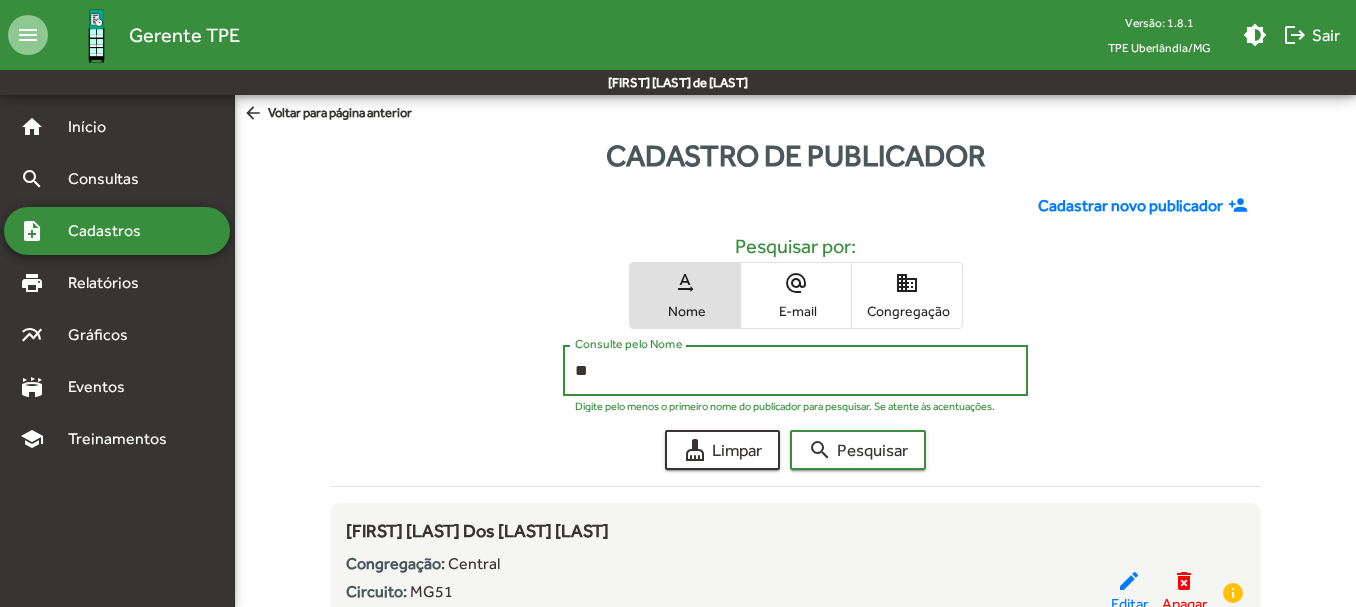 type on "*" 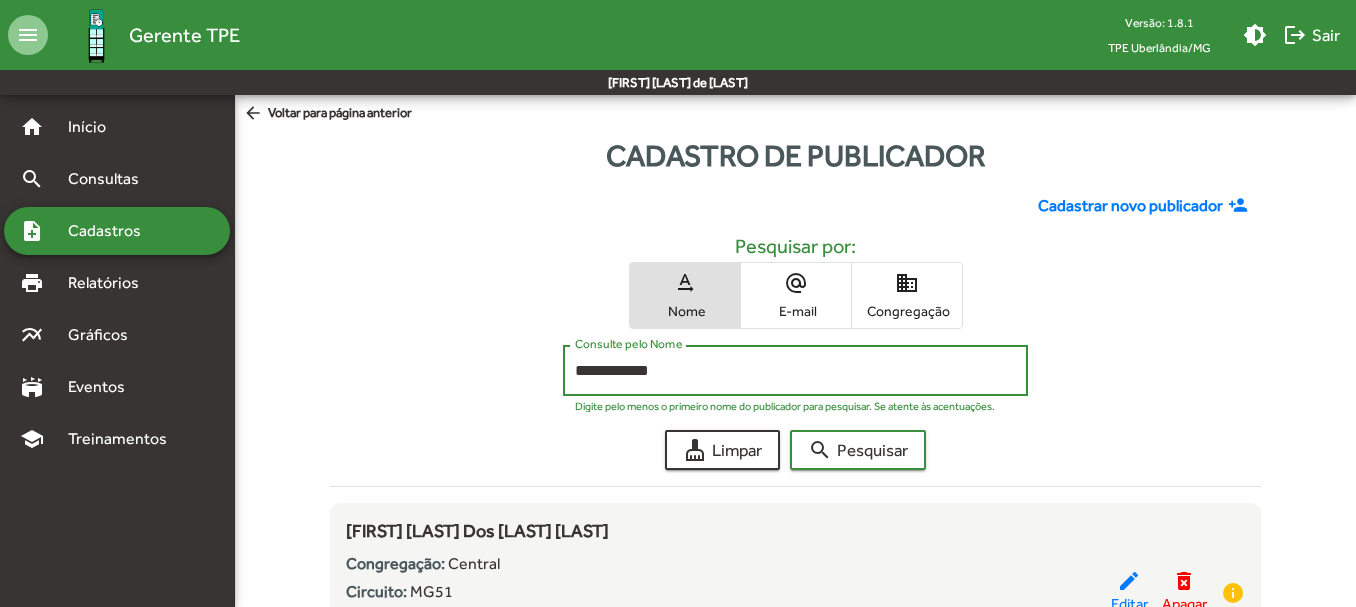 click on "search  Pesquisar" 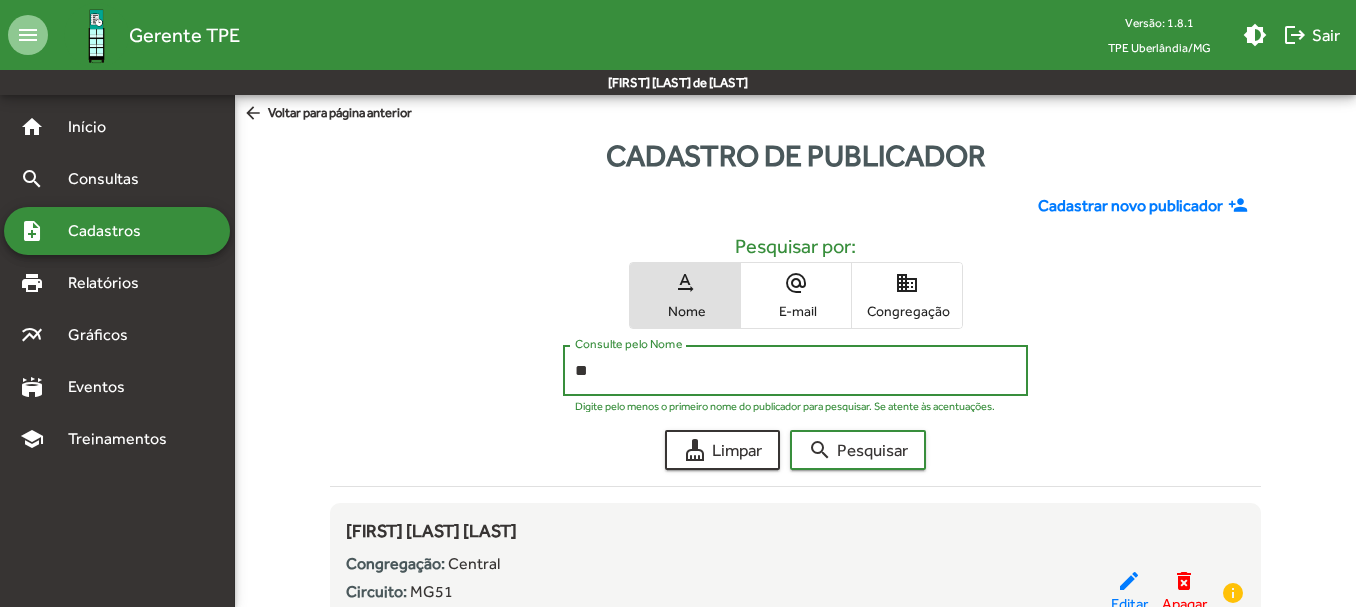type on "*" 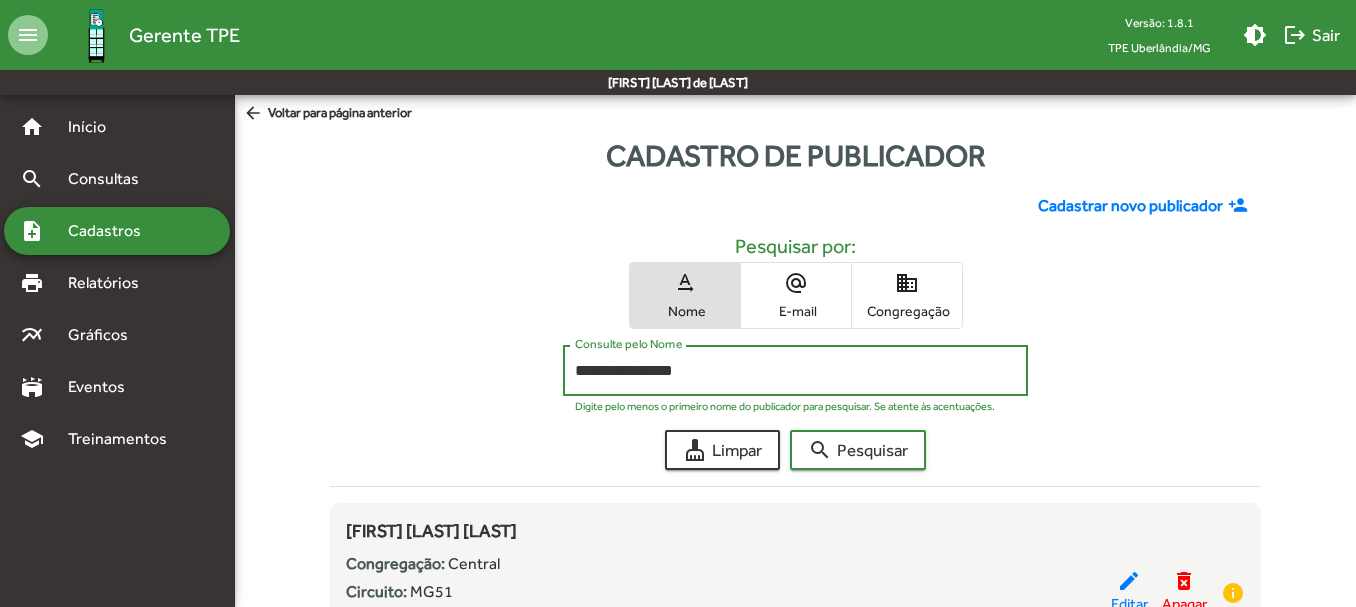 click on "search  Pesquisar" 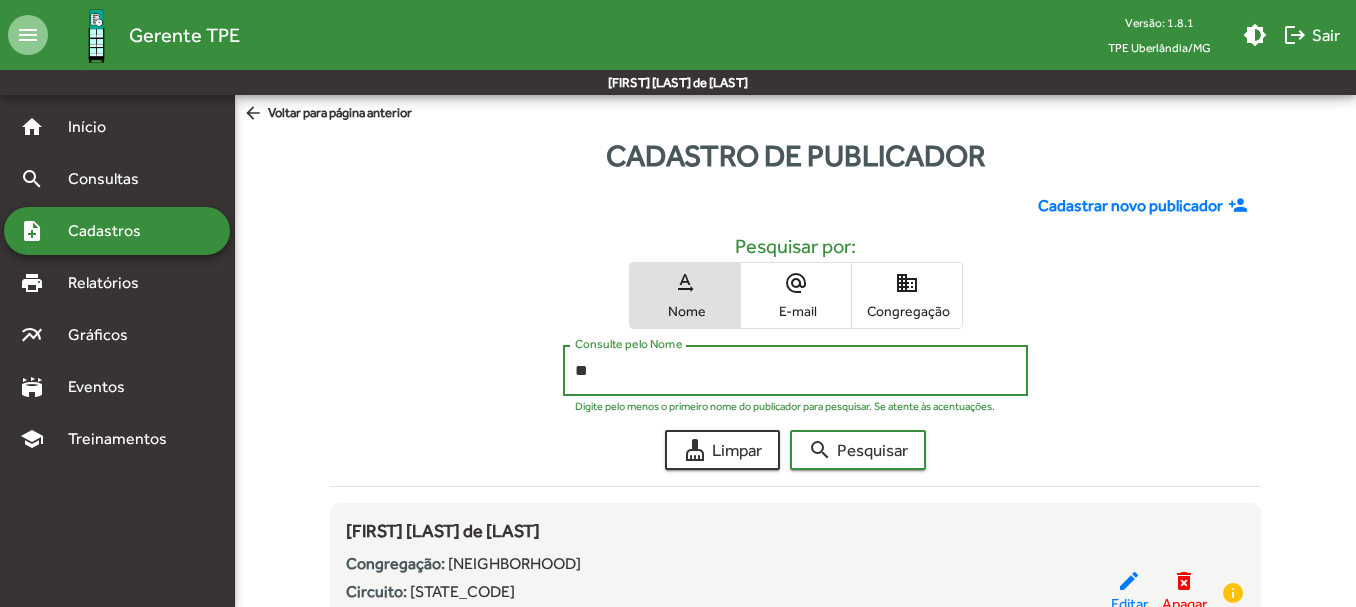 type on "*" 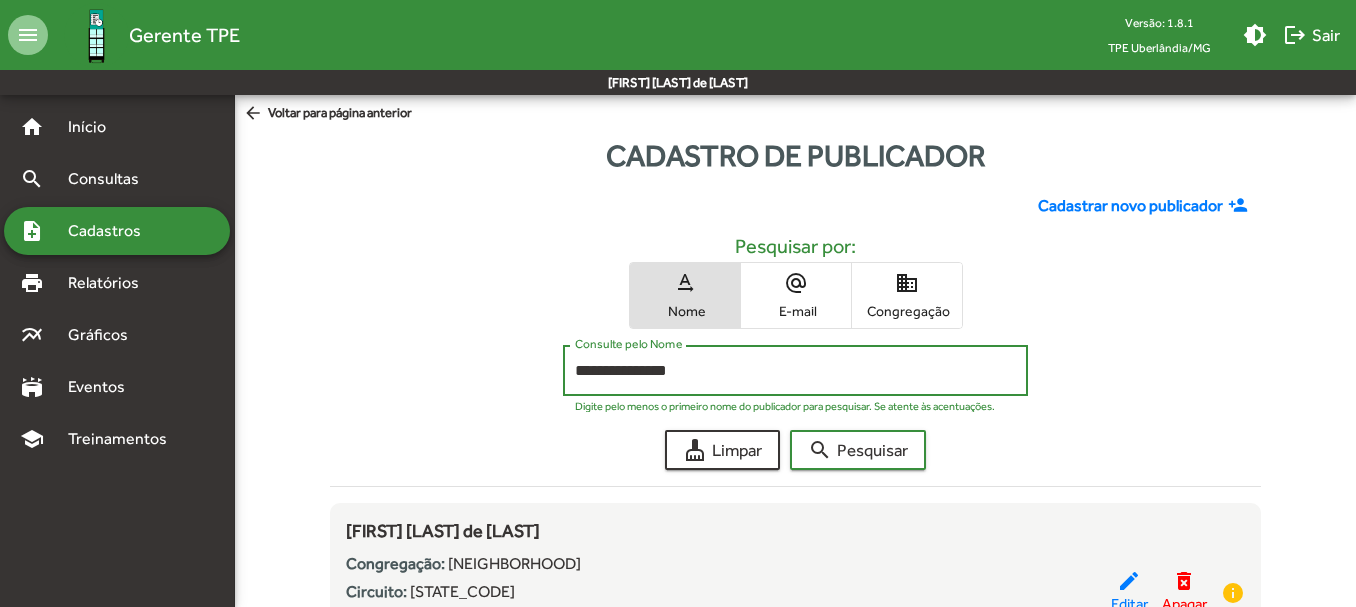 click on "search  Pesquisar" 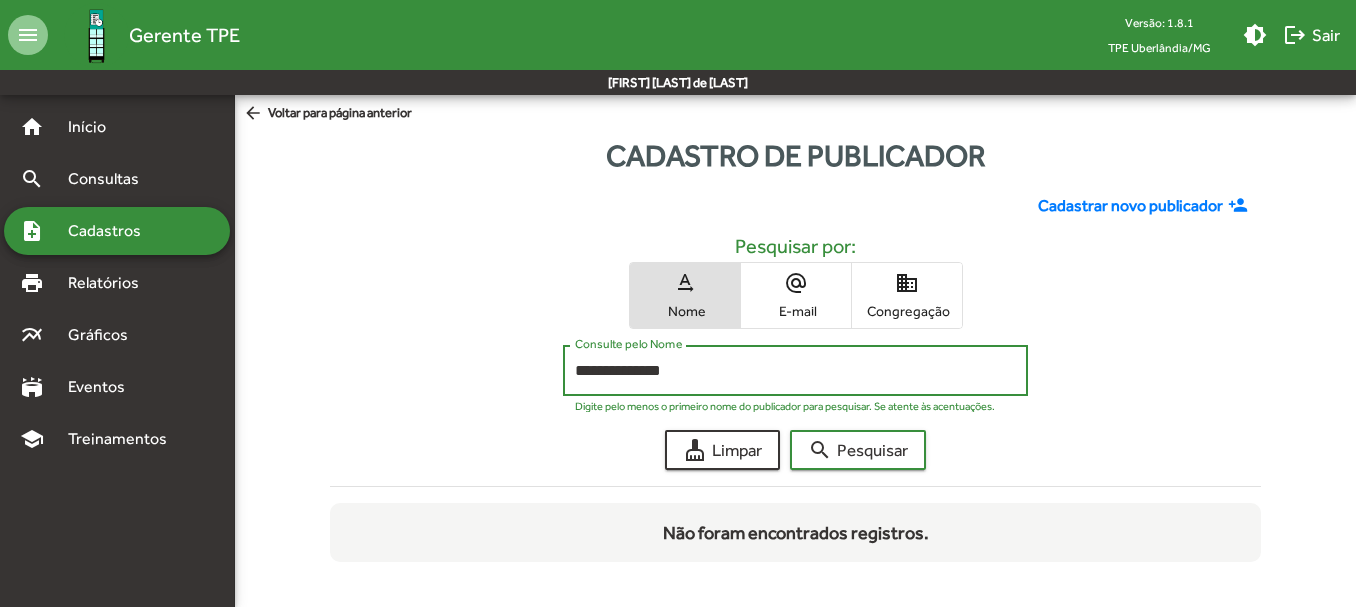 type on "**********" 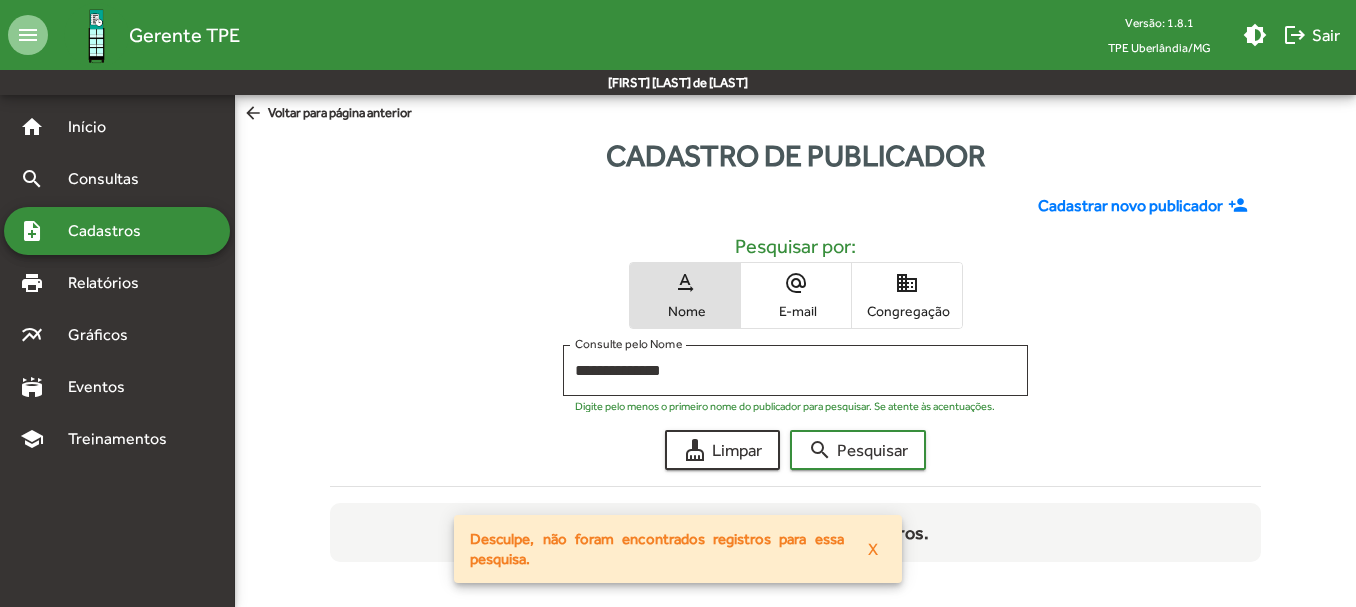 click on "Cadastrar novo publicador" 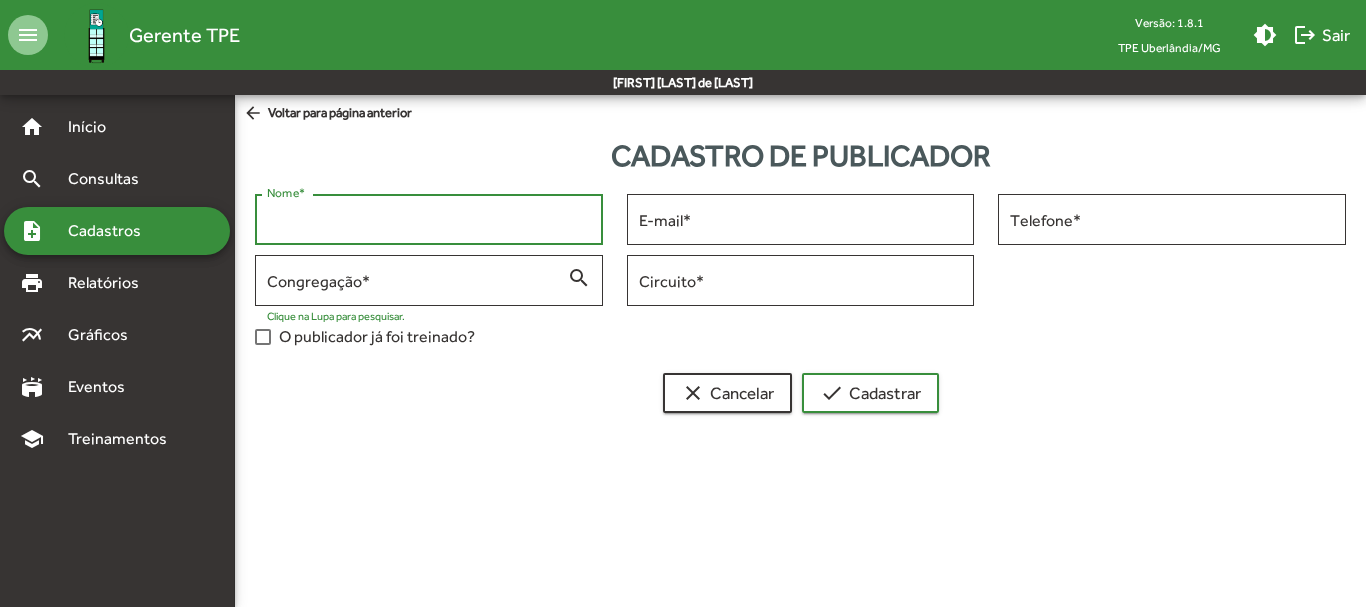 click on "Nome  *" at bounding box center [429, 220] 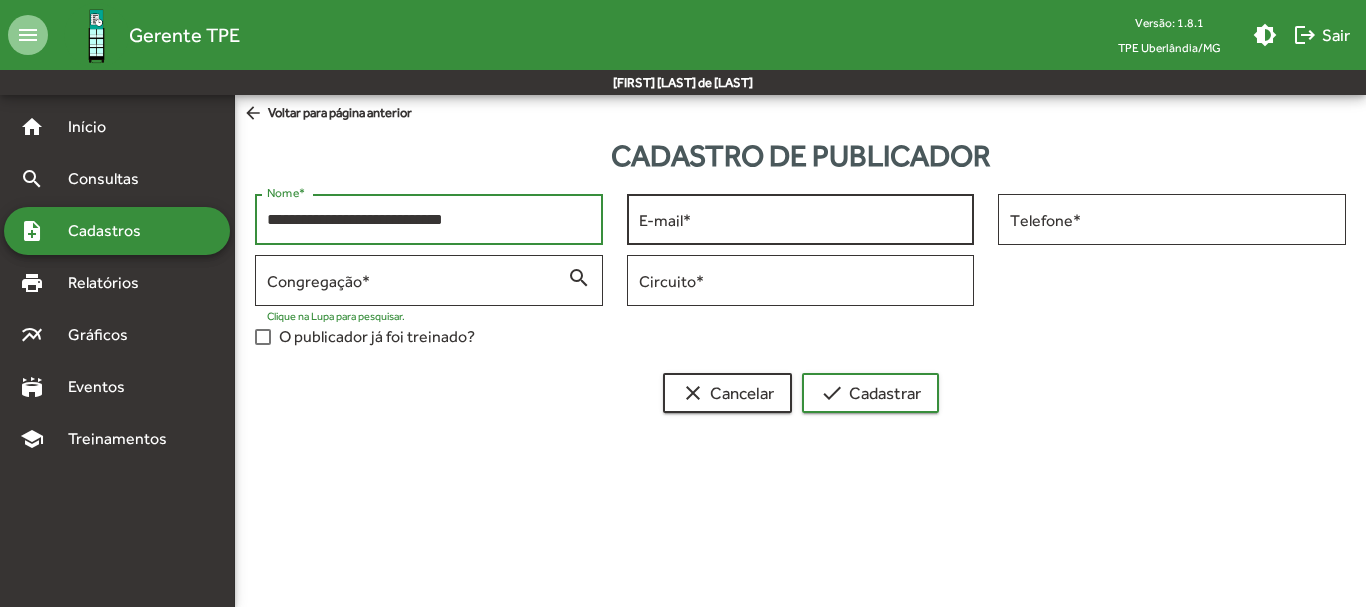 type on "**********" 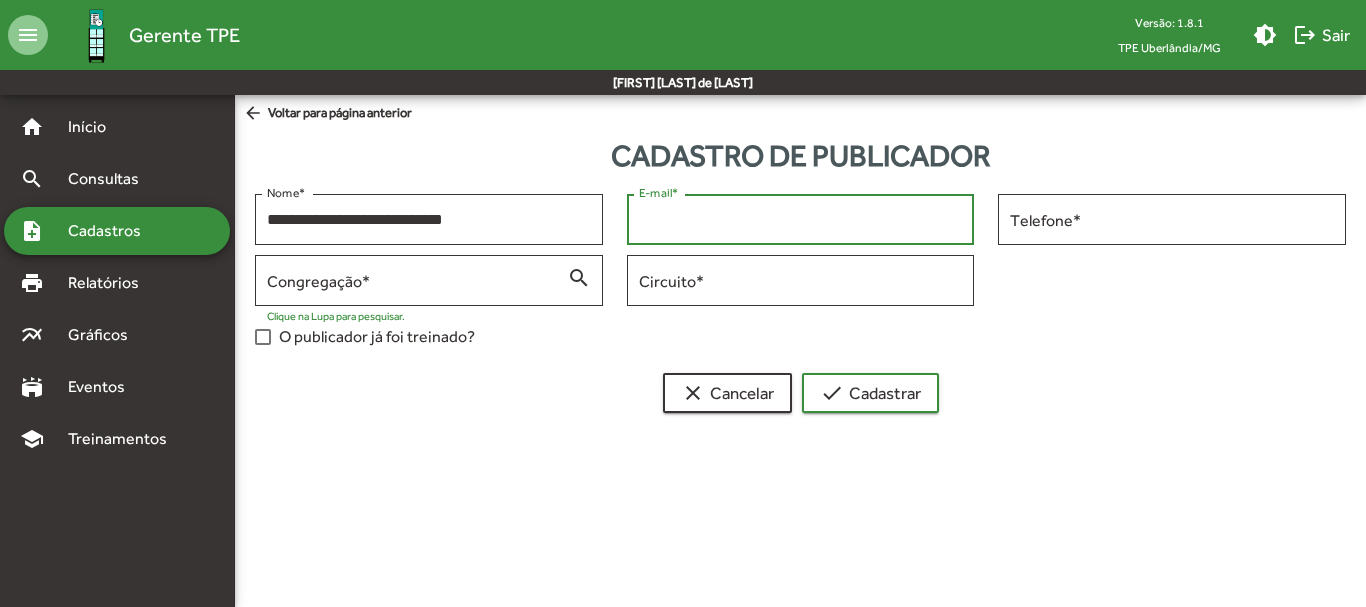 click on "E-mail  *" at bounding box center [801, 220] 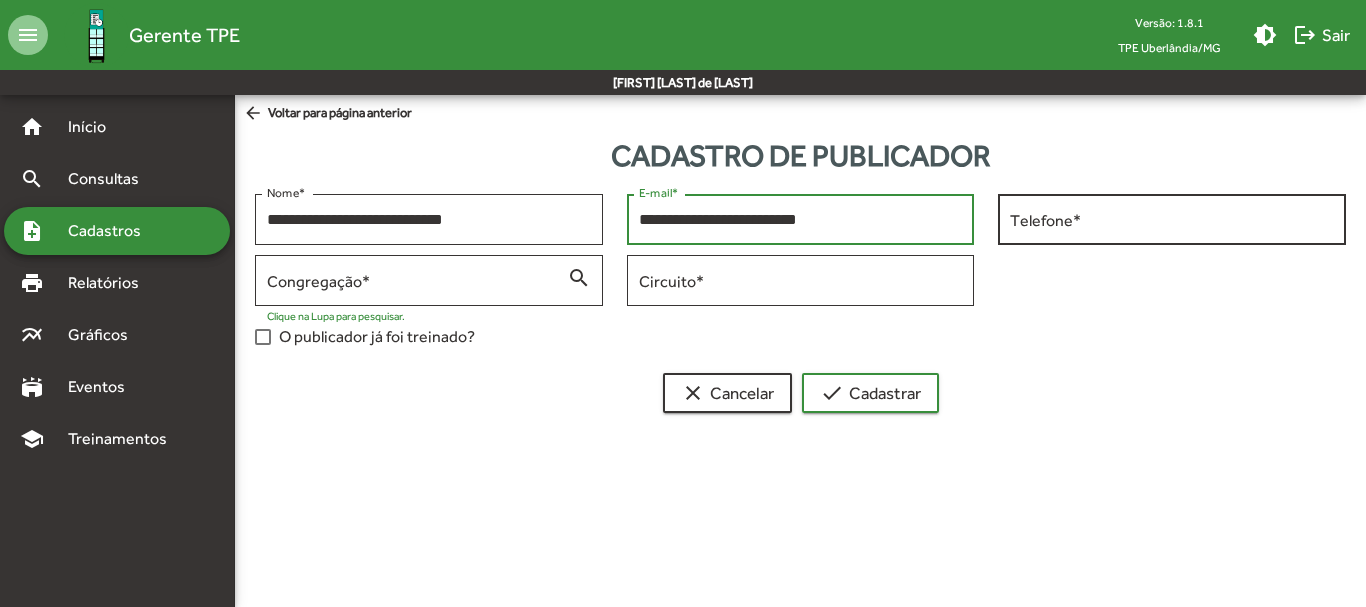type on "**********" 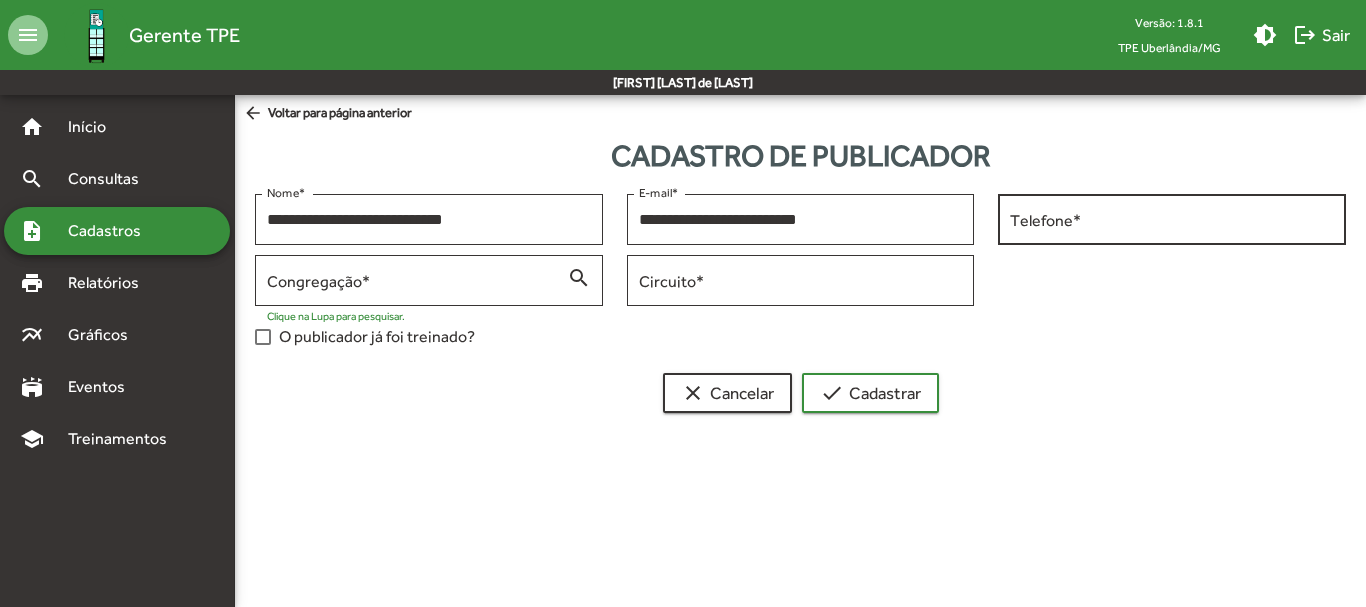 click on "Telefone  *" at bounding box center (1172, 217) 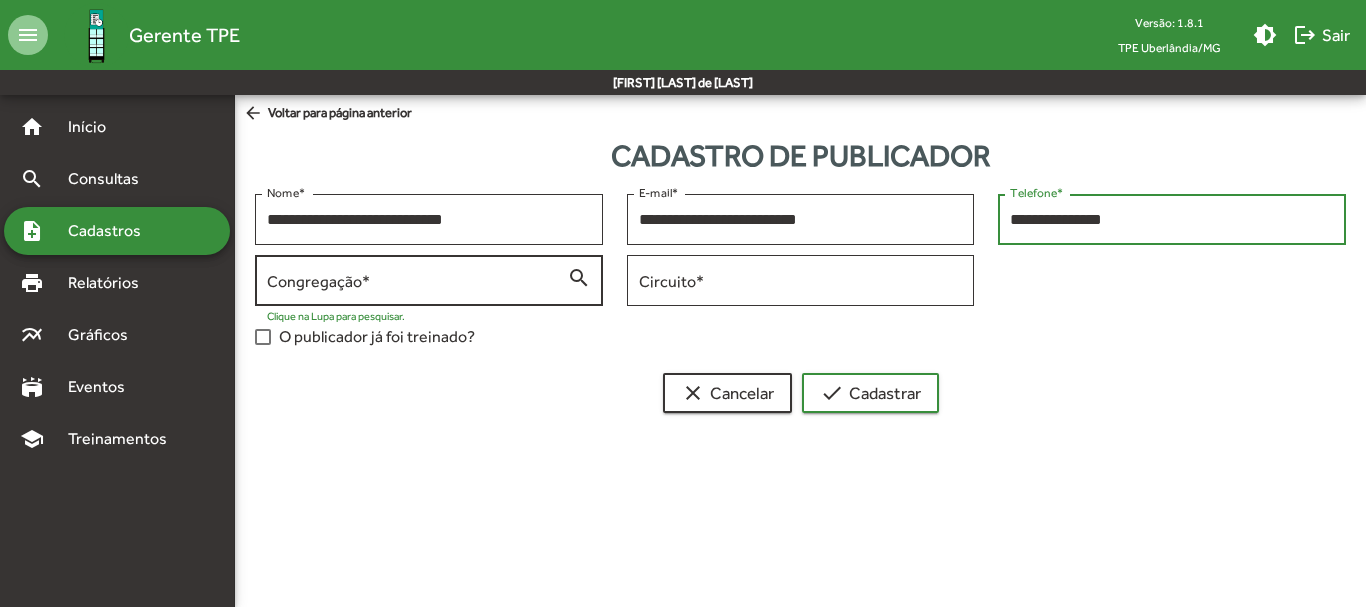 type on "**********" 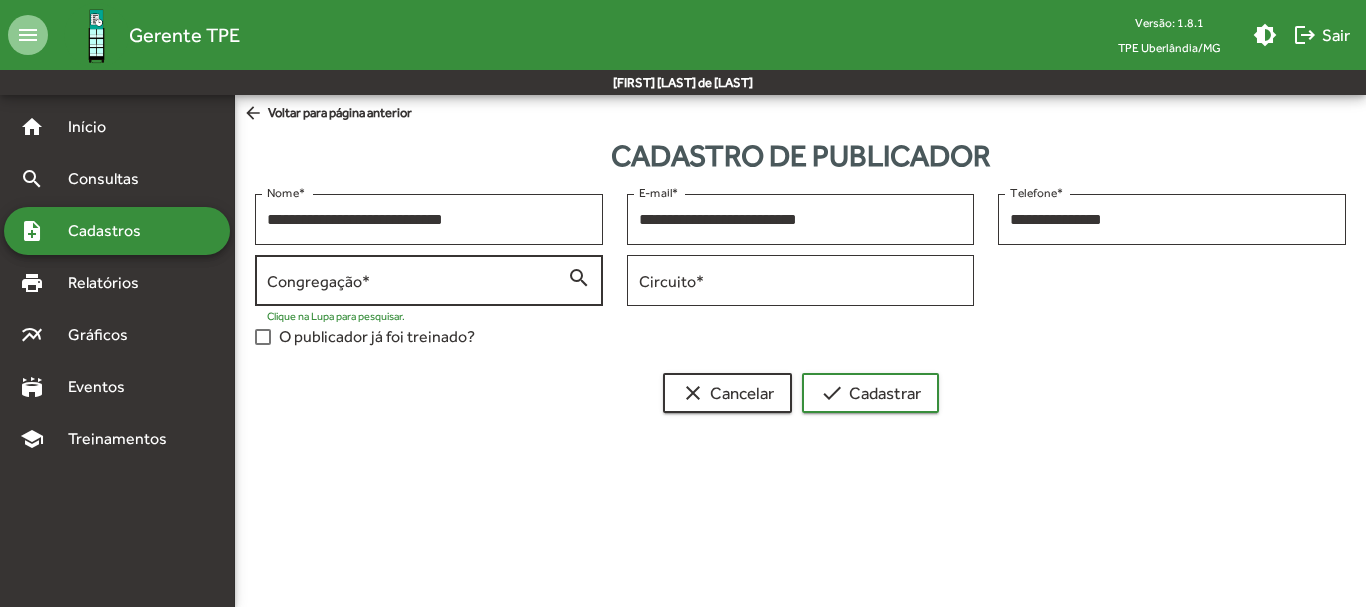 click on "Congregação  *" at bounding box center [417, 281] 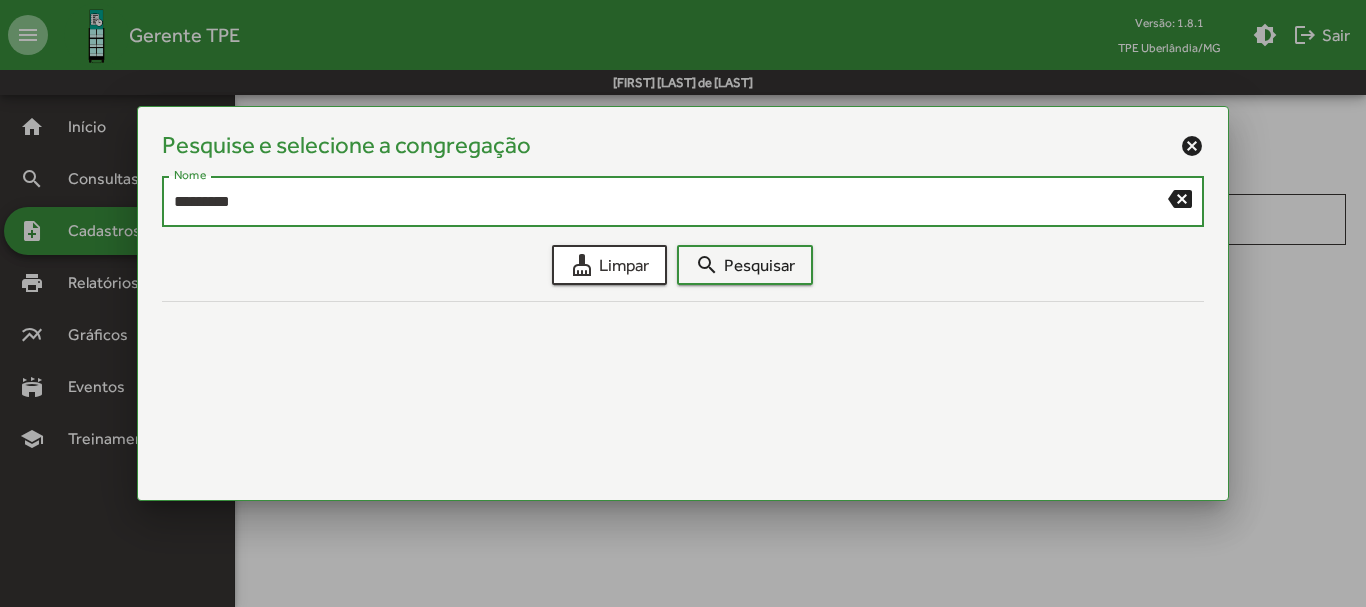 type on "*********" 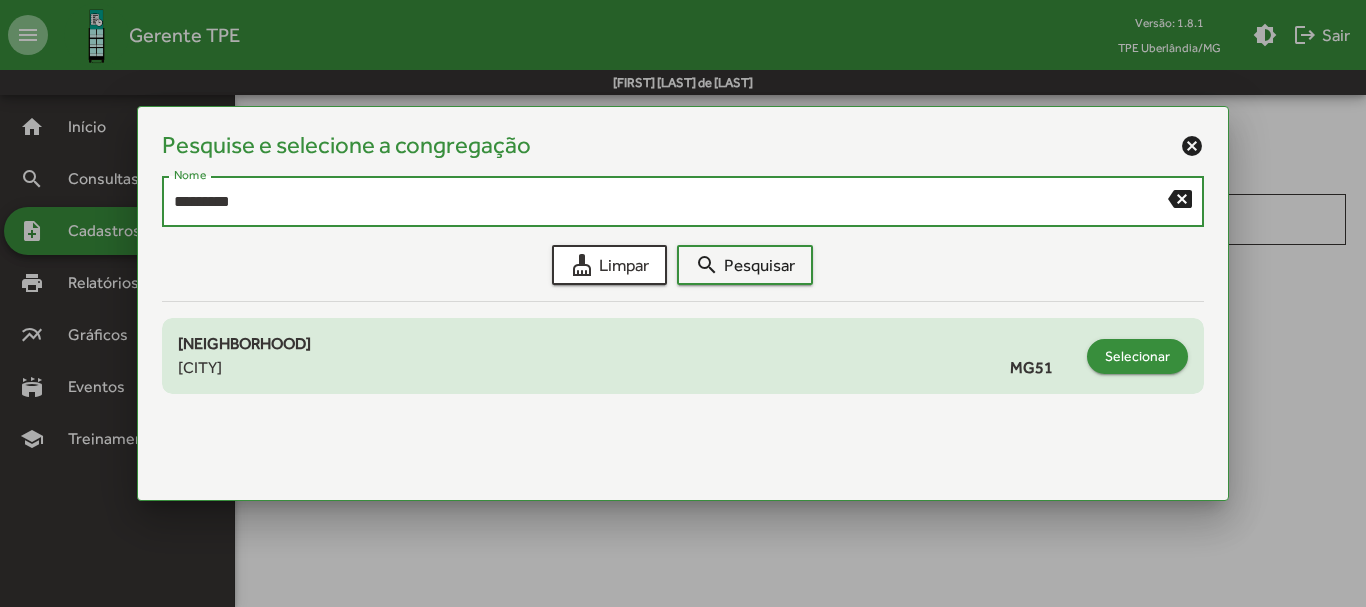 click on "Selecionar" 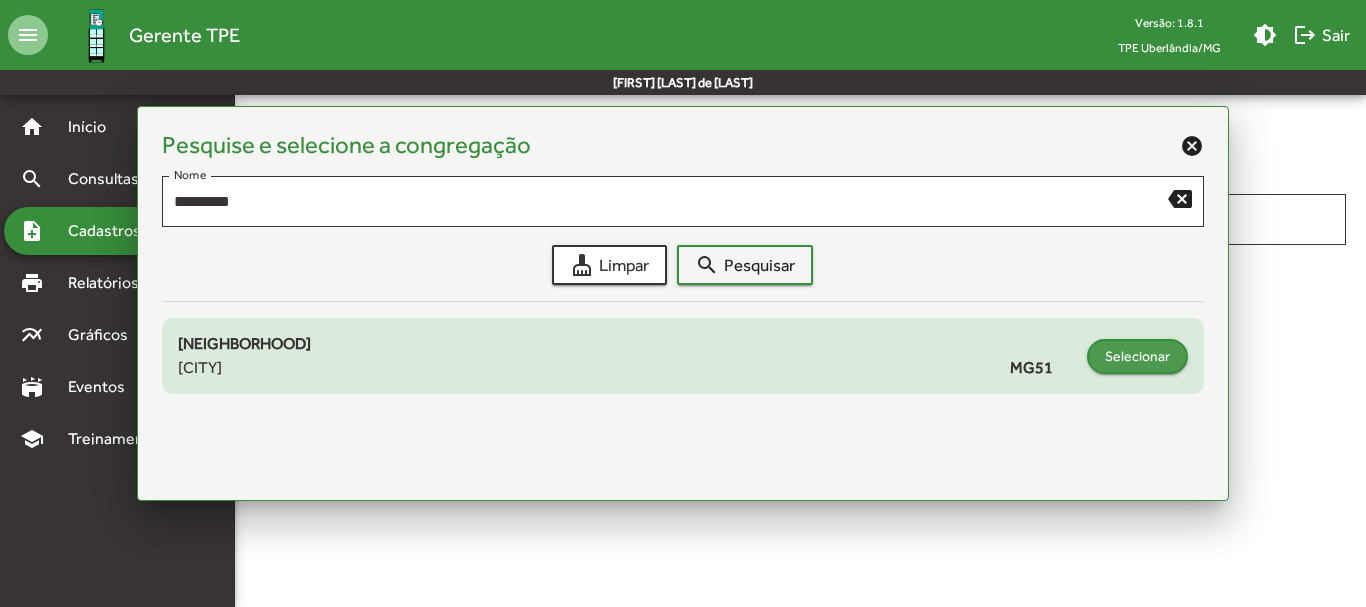 type on "**********" 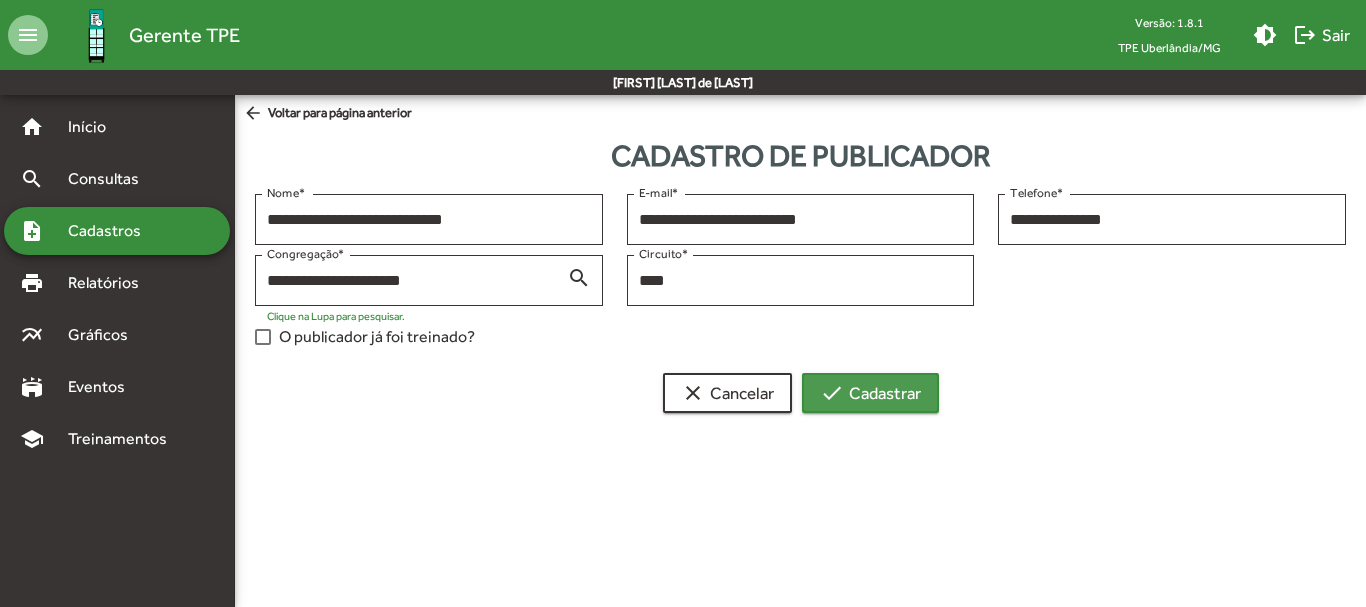 click on "check  Cadastrar" at bounding box center (870, 393) 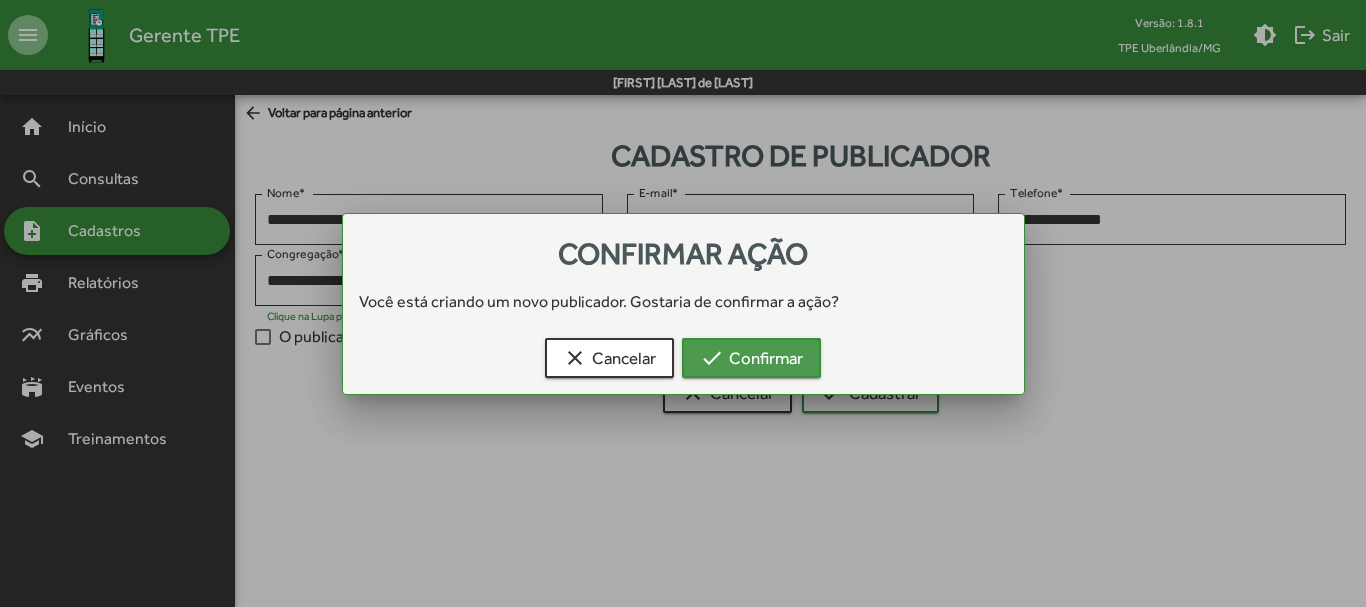 click on "check  Confirmar" at bounding box center [751, 358] 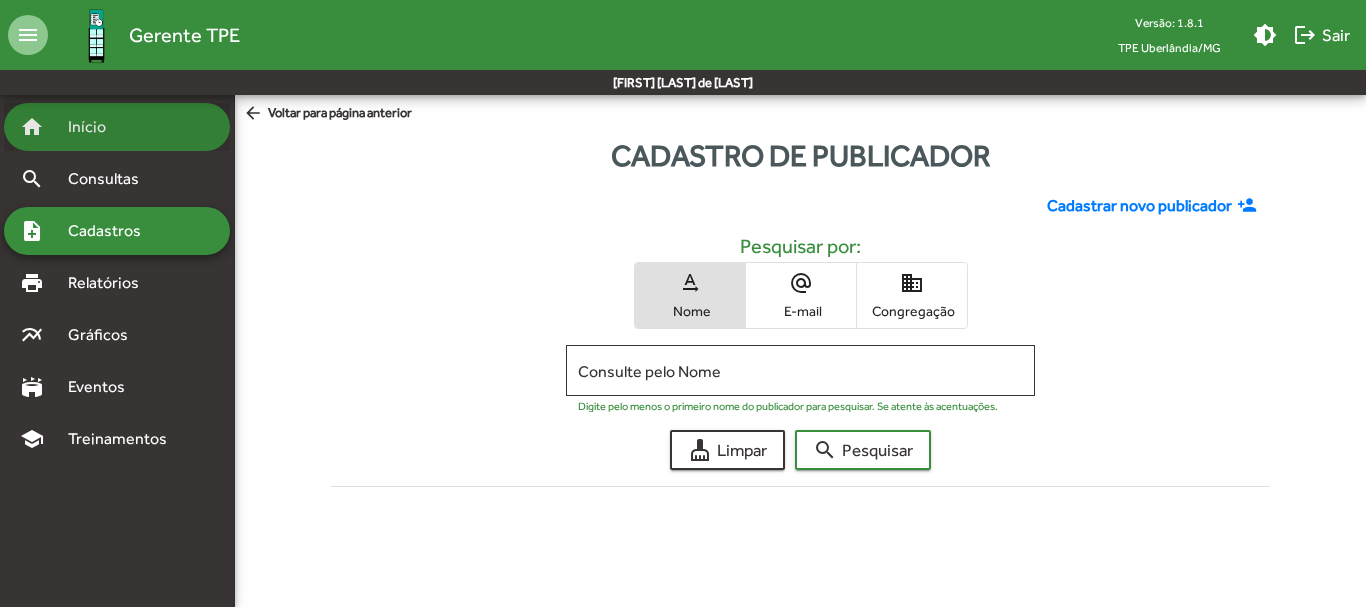 click on "Início" at bounding box center (95, 127) 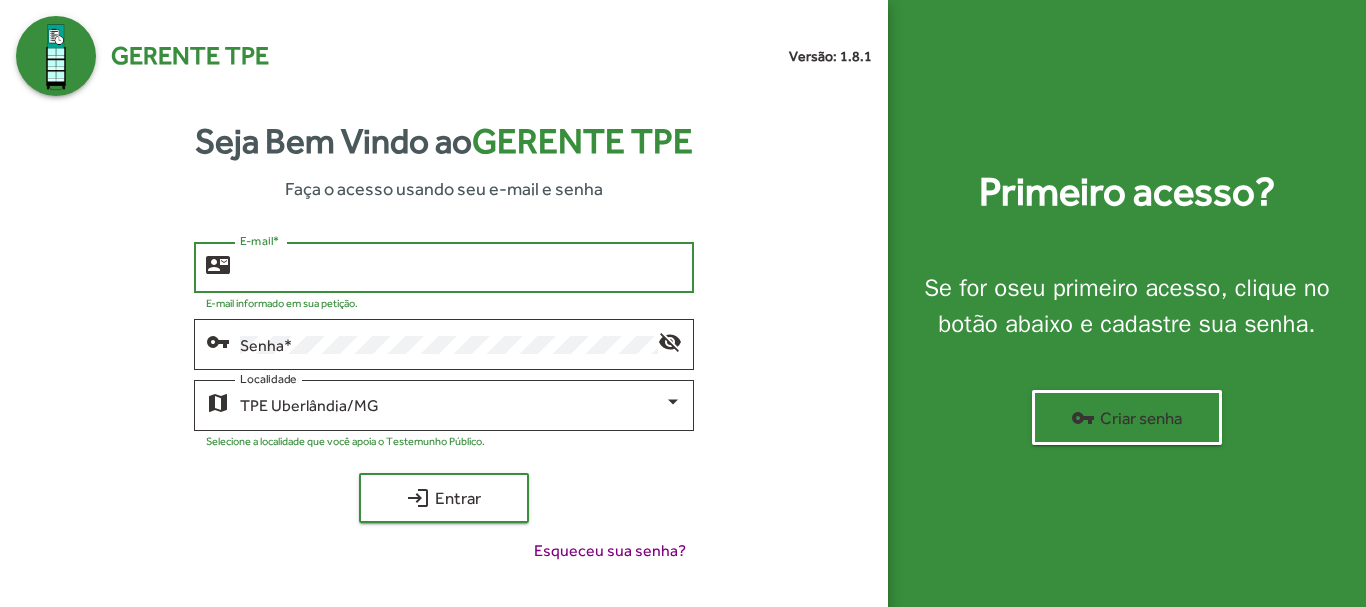click on "E-mail   *" at bounding box center (460, 268) 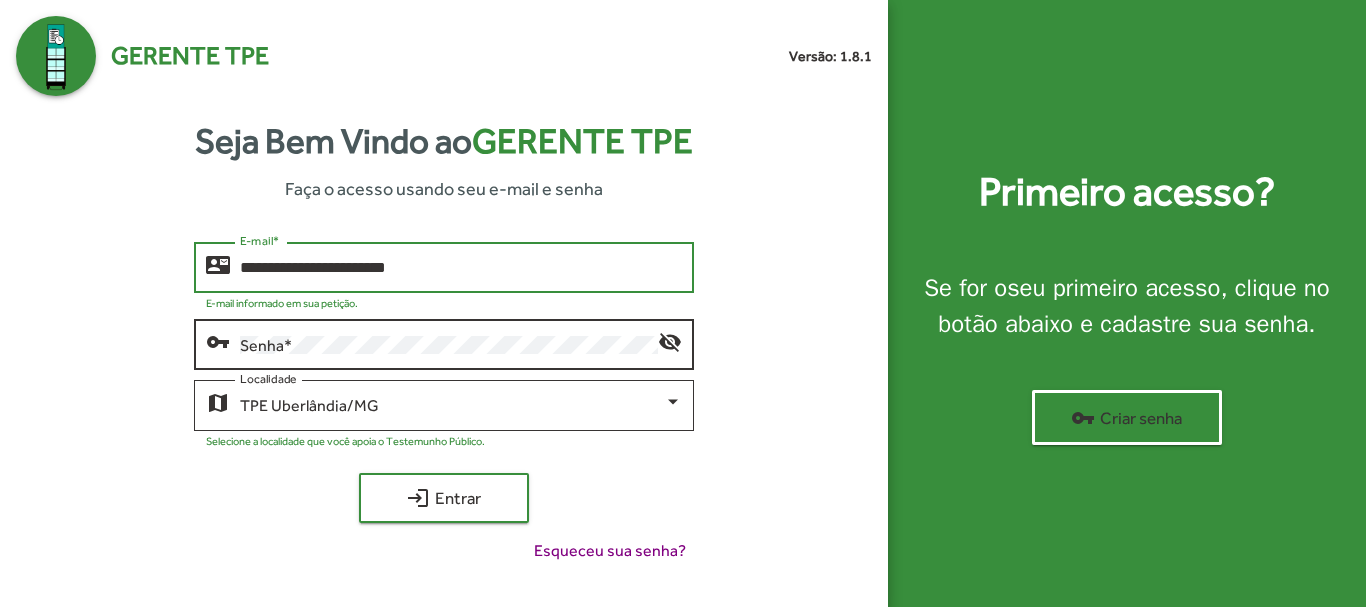 type on "**********" 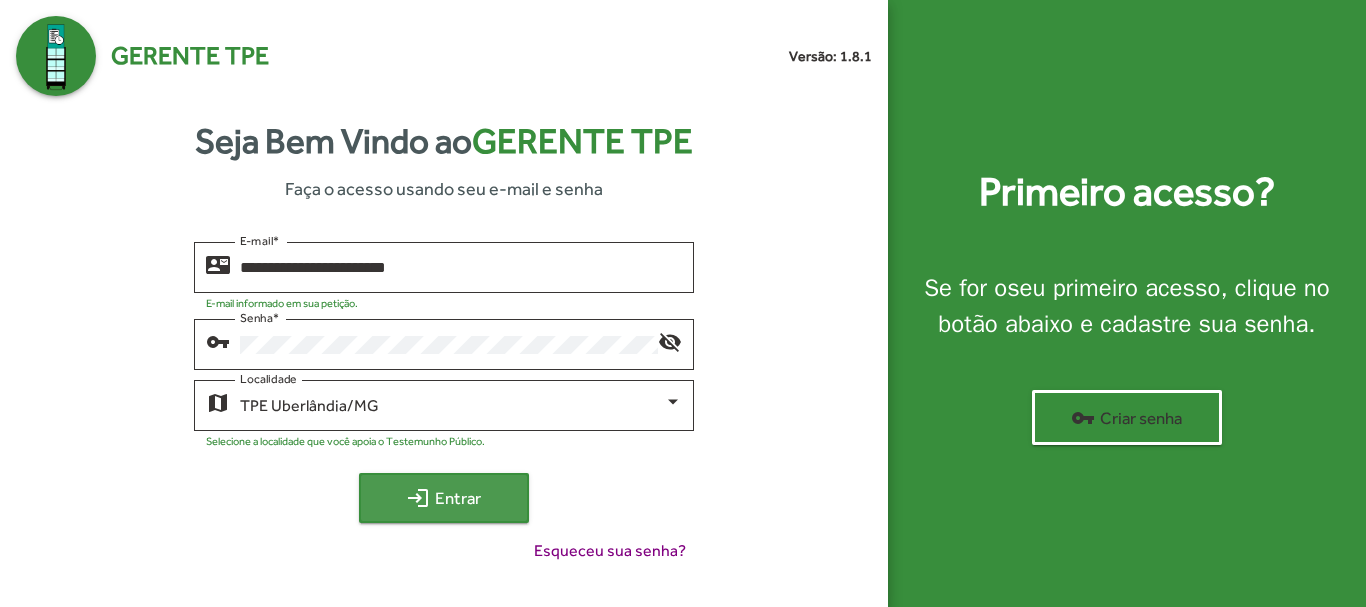 click on "login  Entrar" 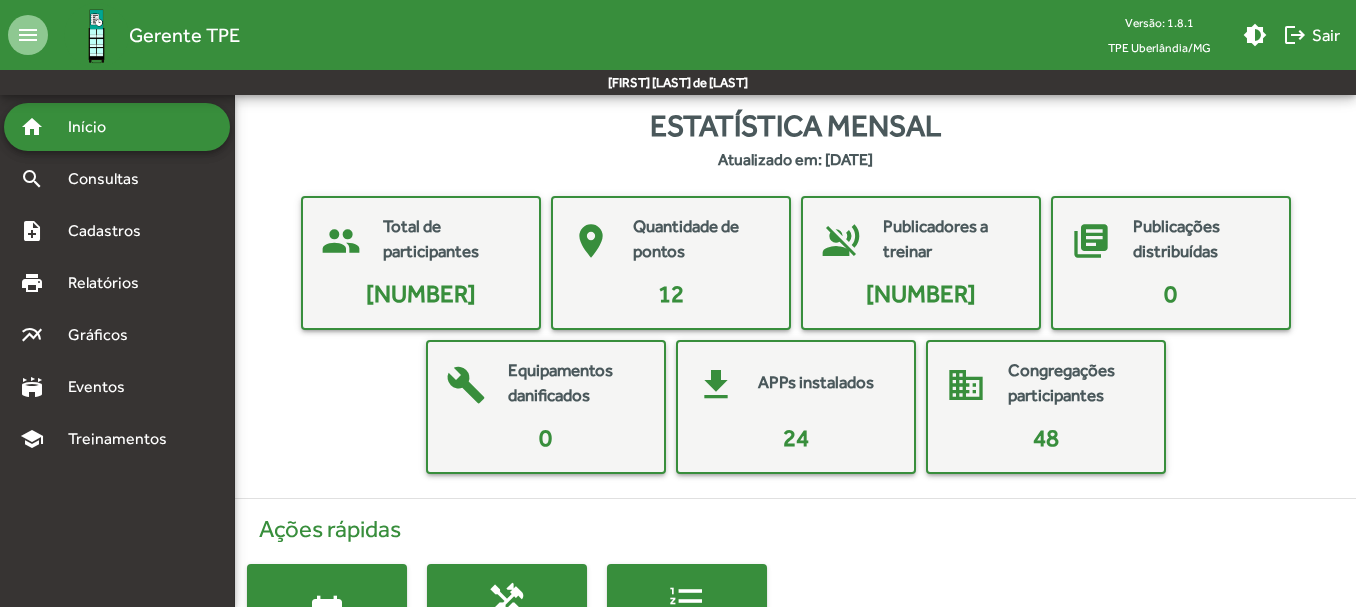 click on "Total de participantes" 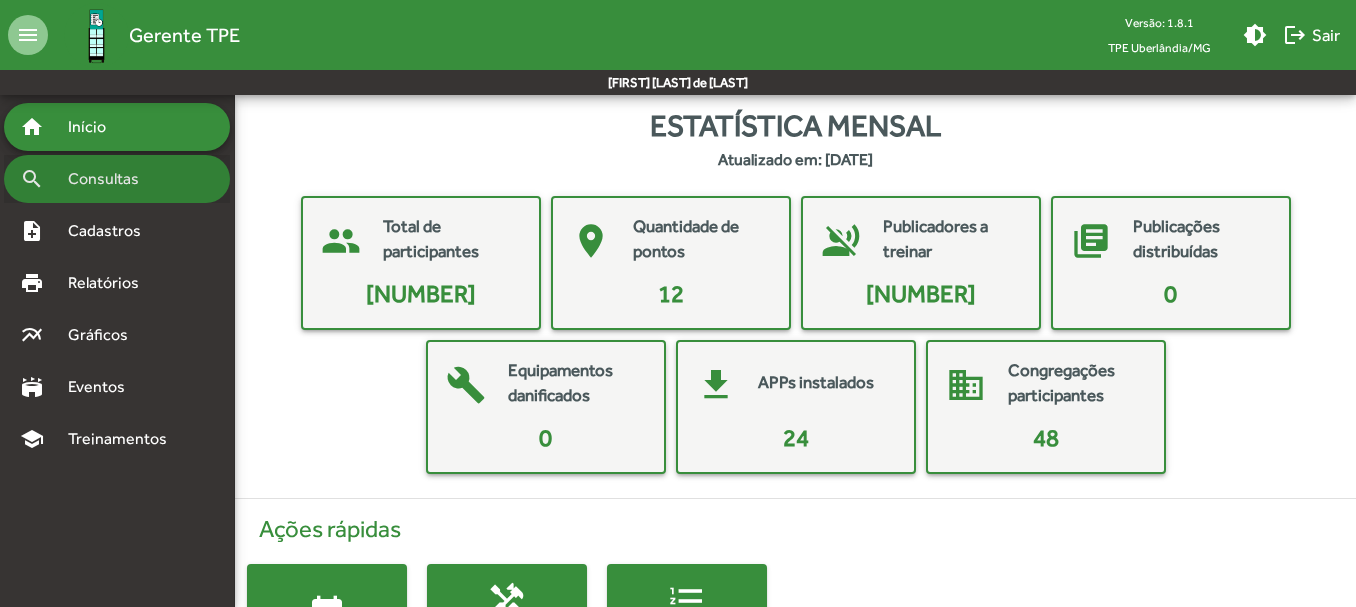 click on "Consultas" at bounding box center (110, 179) 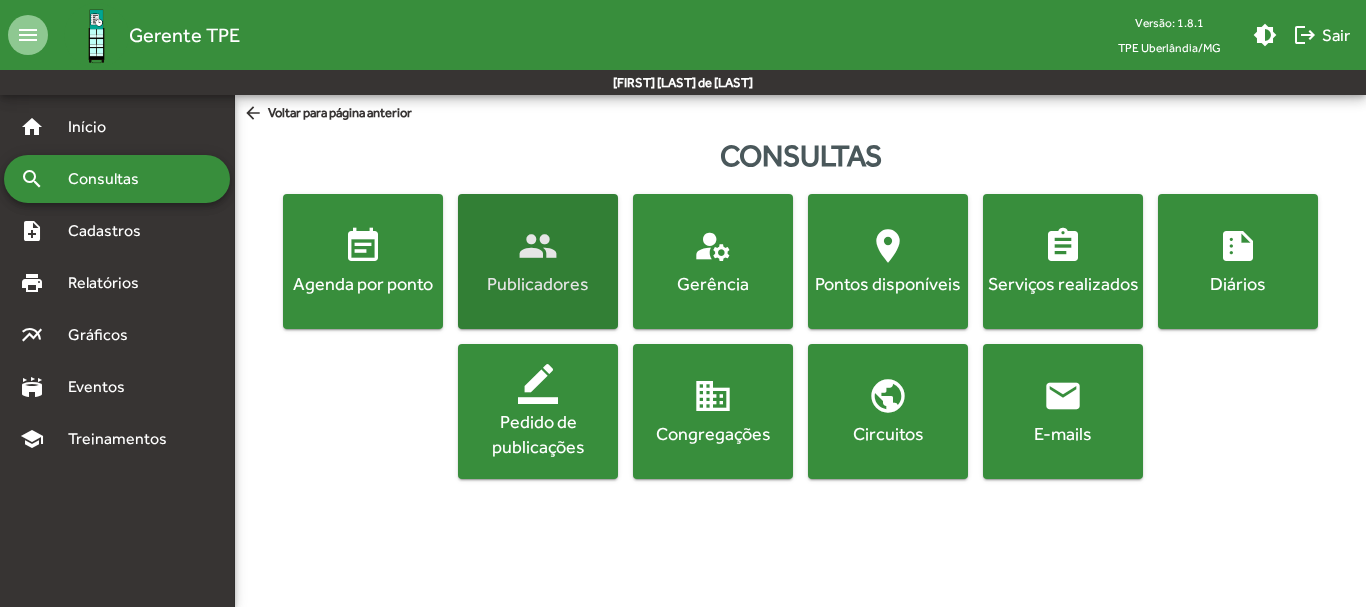 click on "people" 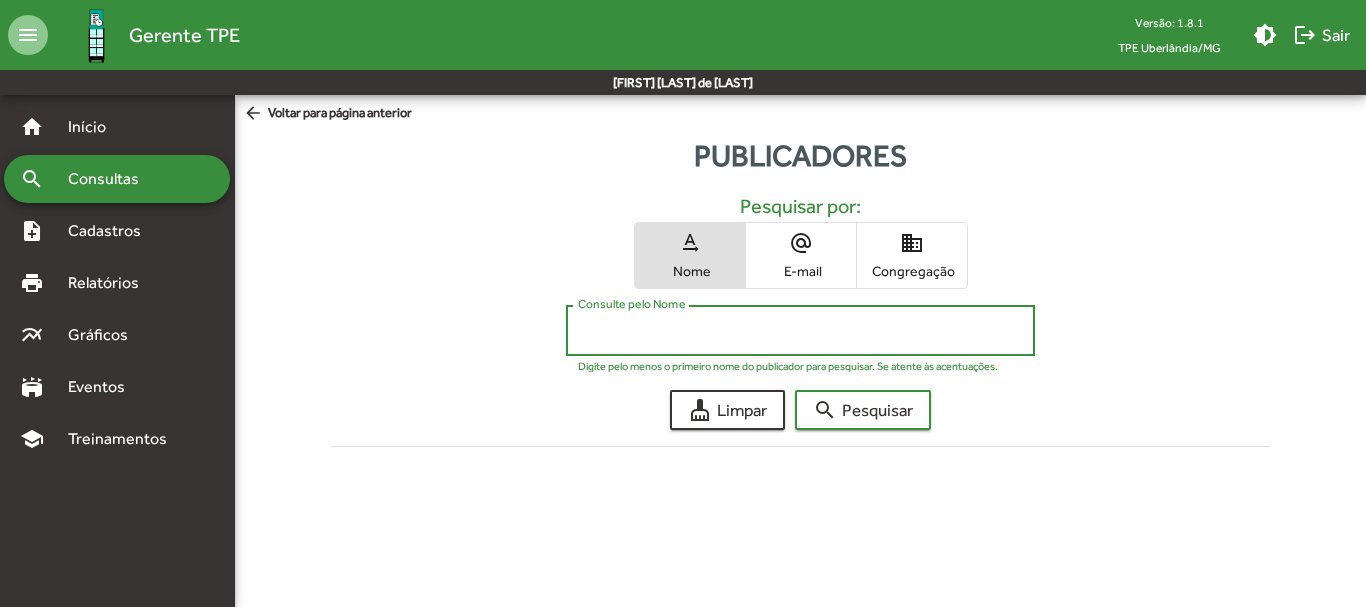 click on "Consulte pelo Nome" at bounding box center (800, 331) 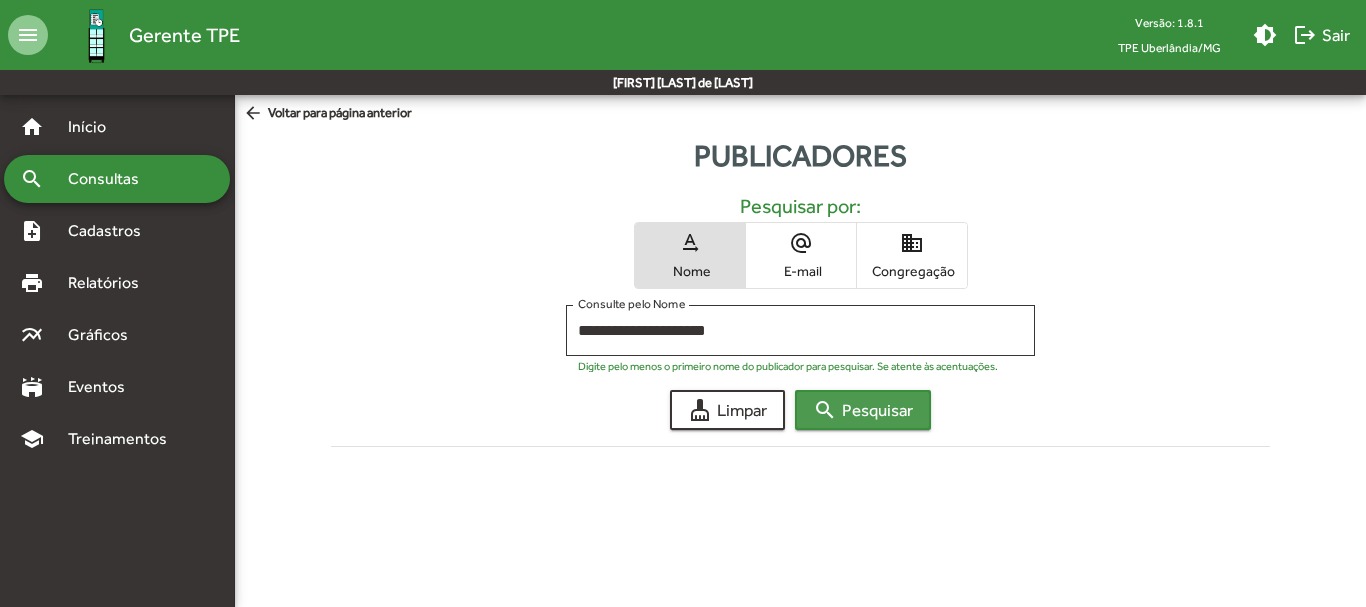 click on "search" 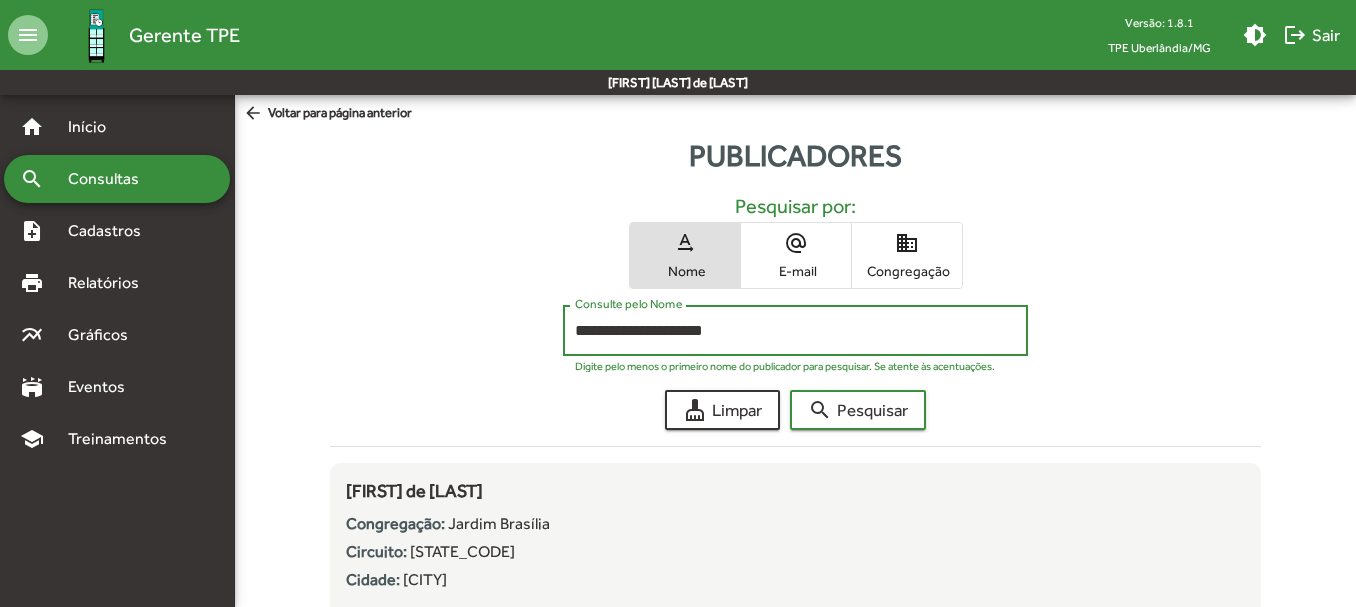 click on "**********" at bounding box center (795, 331) 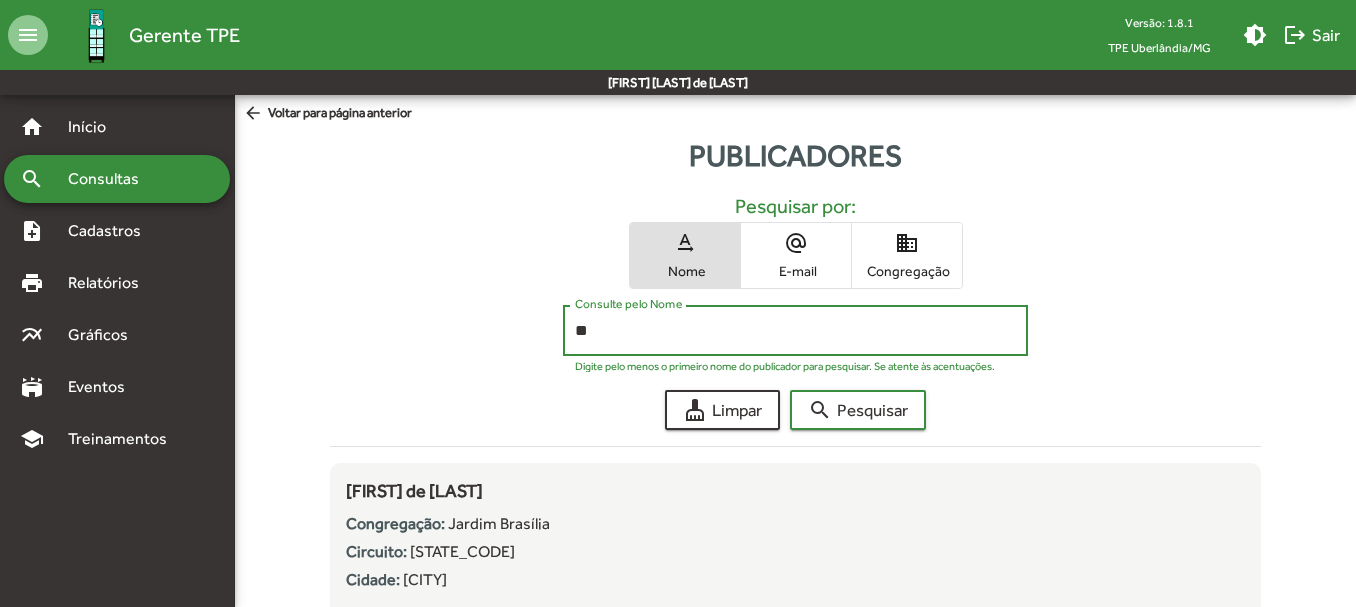 type on "*" 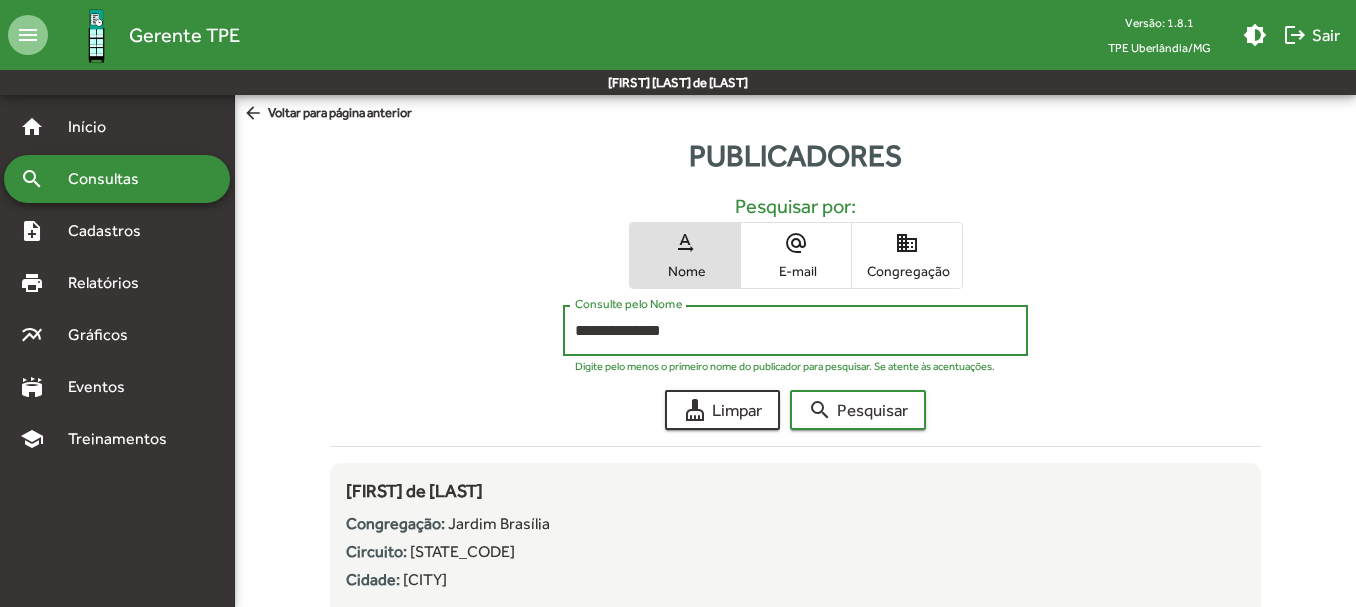 type on "**********" 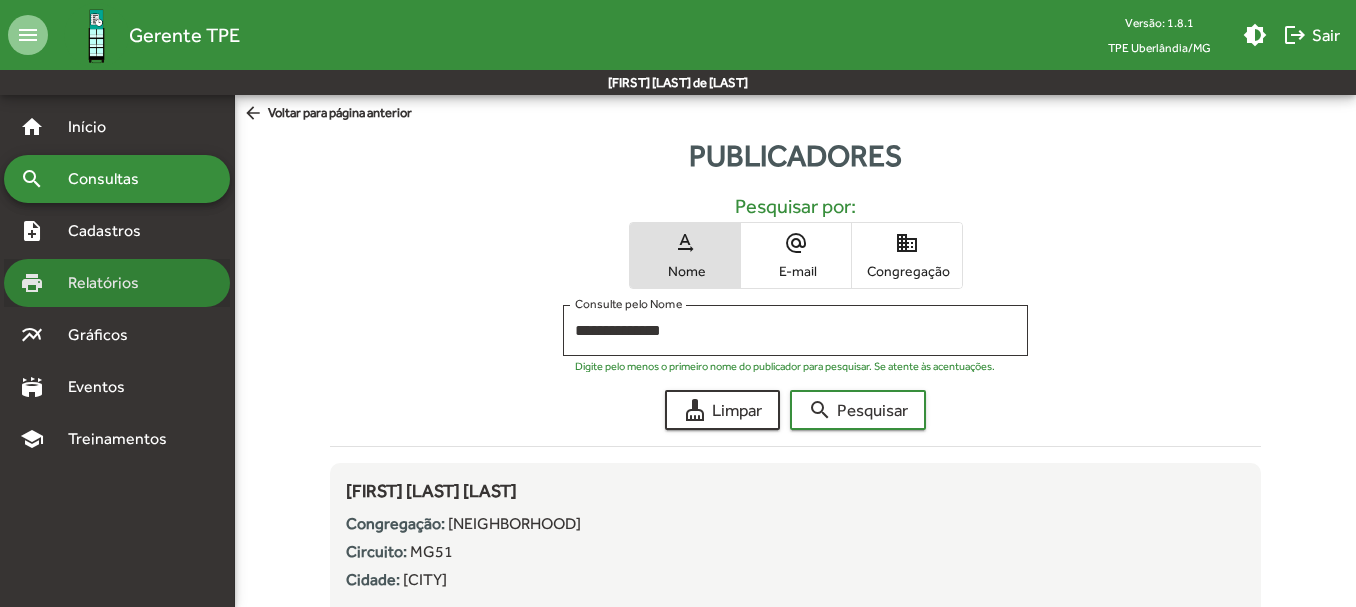 click on "Relatórios" at bounding box center [110, 283] 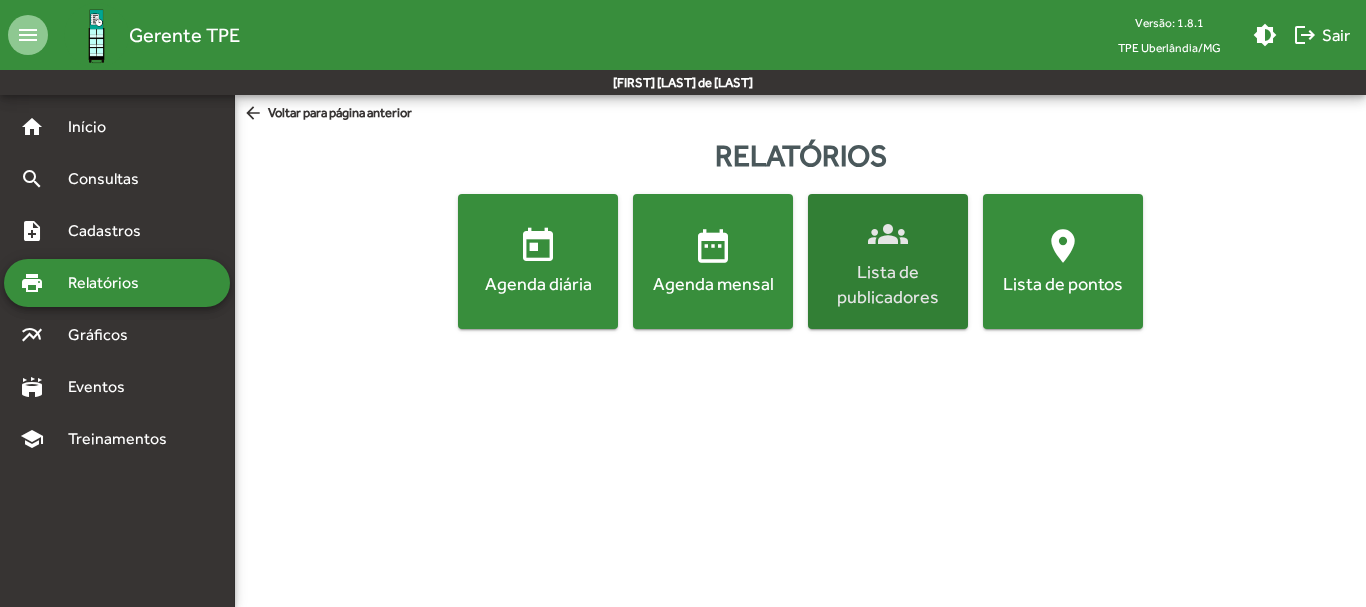 click on "Lista de publicadores" 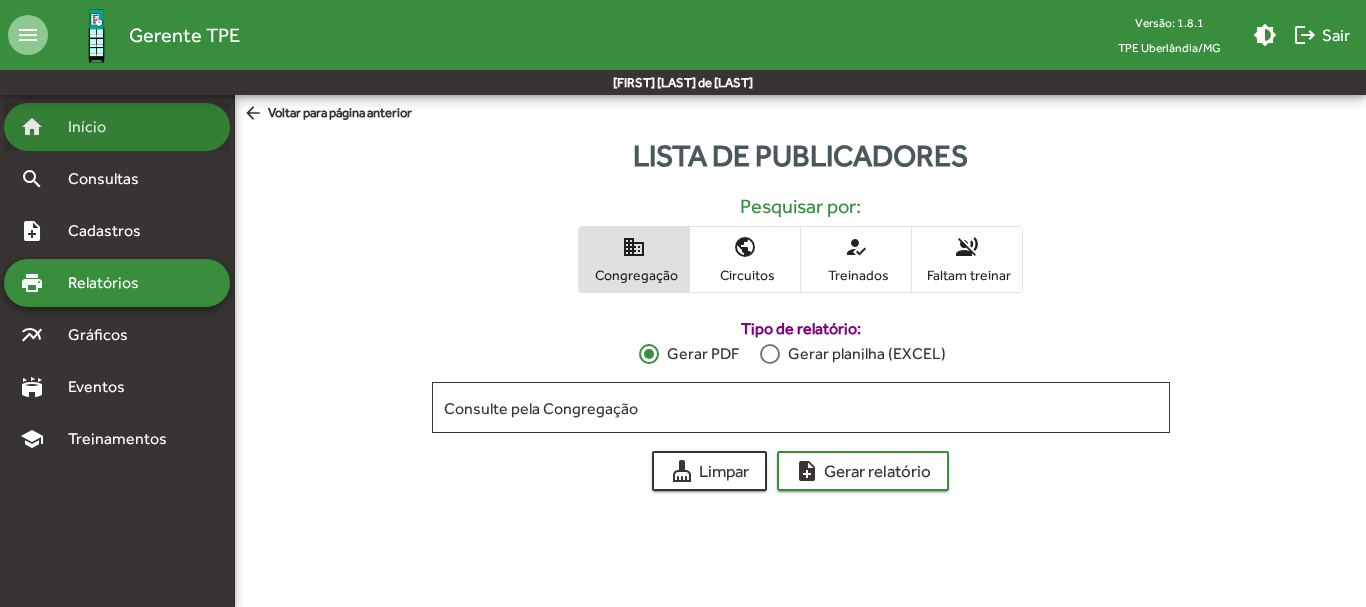 click on "Início" at bounding box center (95, 127) 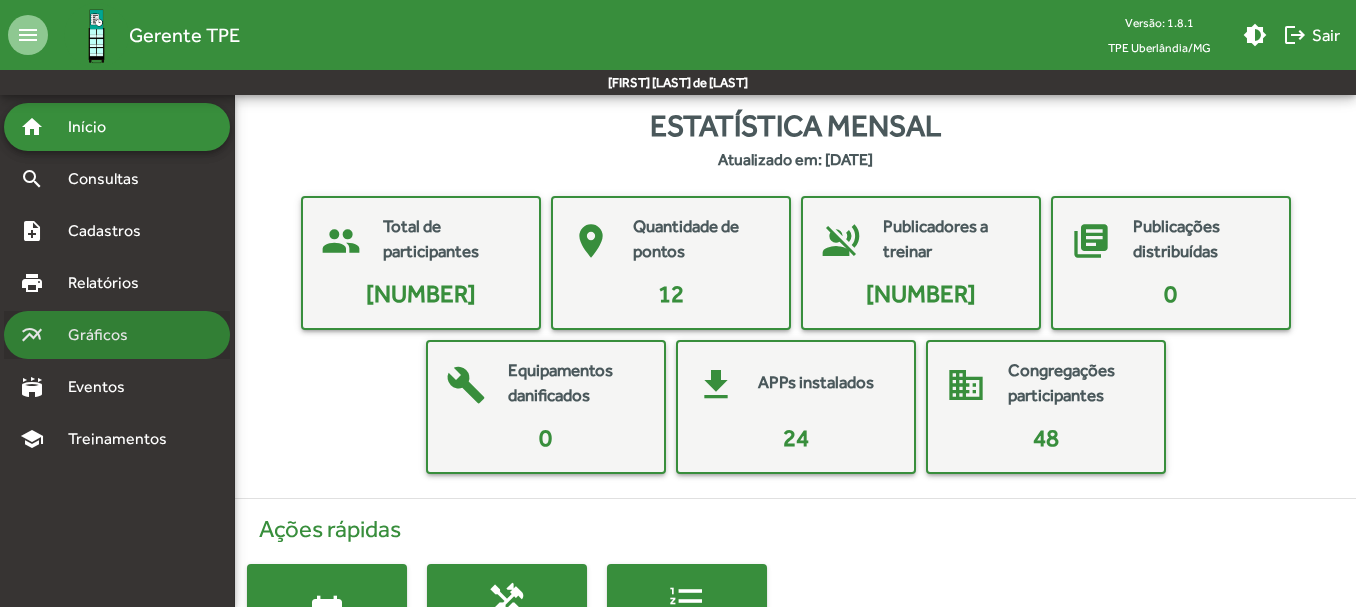 click on "Gráficos" at bounding box center [105, 335] 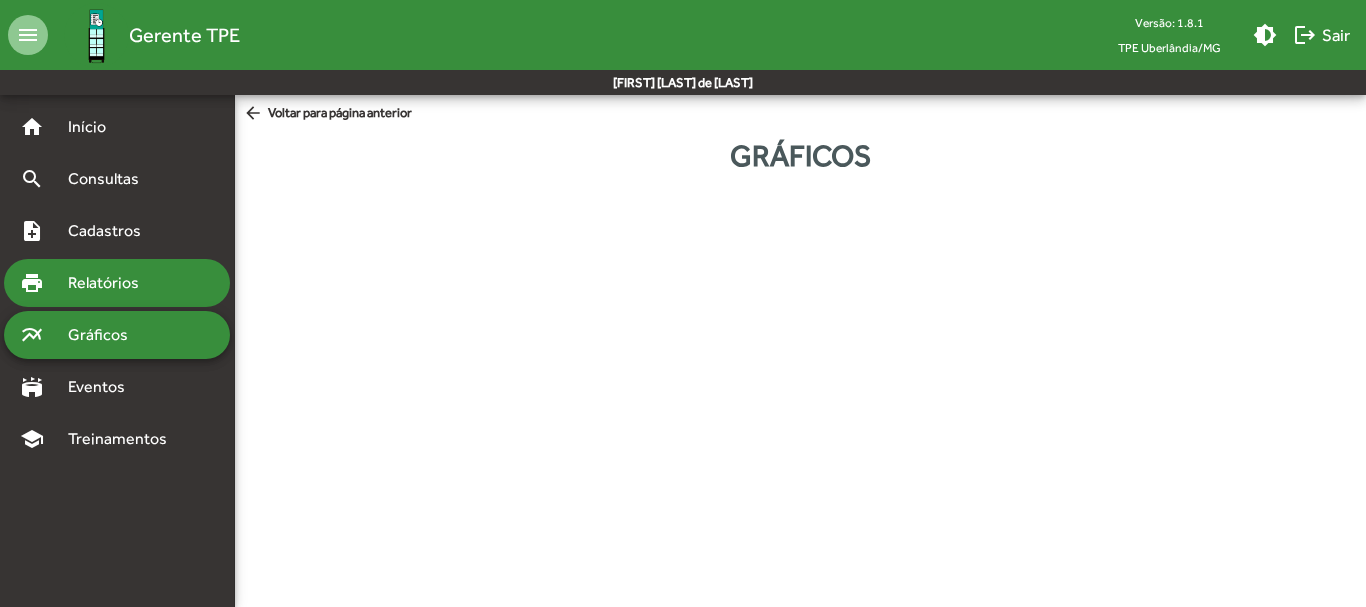 click on "Relatórios" at bounding box center (110, 283) 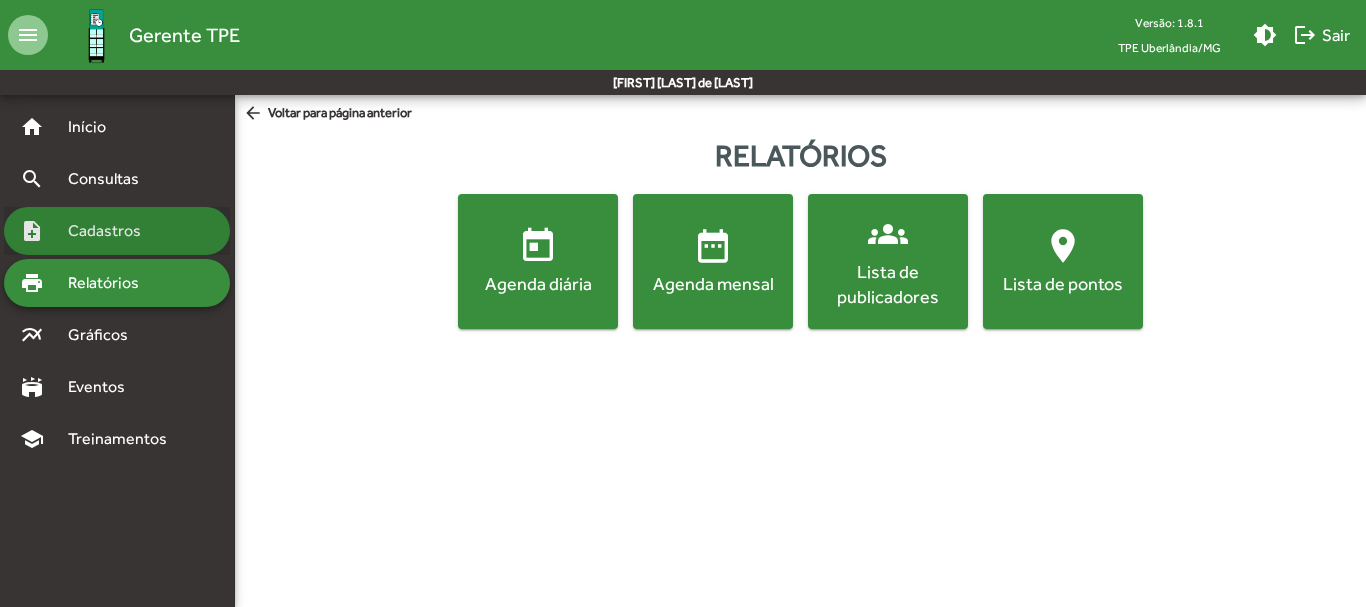 click on "note_add Cadastros" at bounding box center [117, 231] 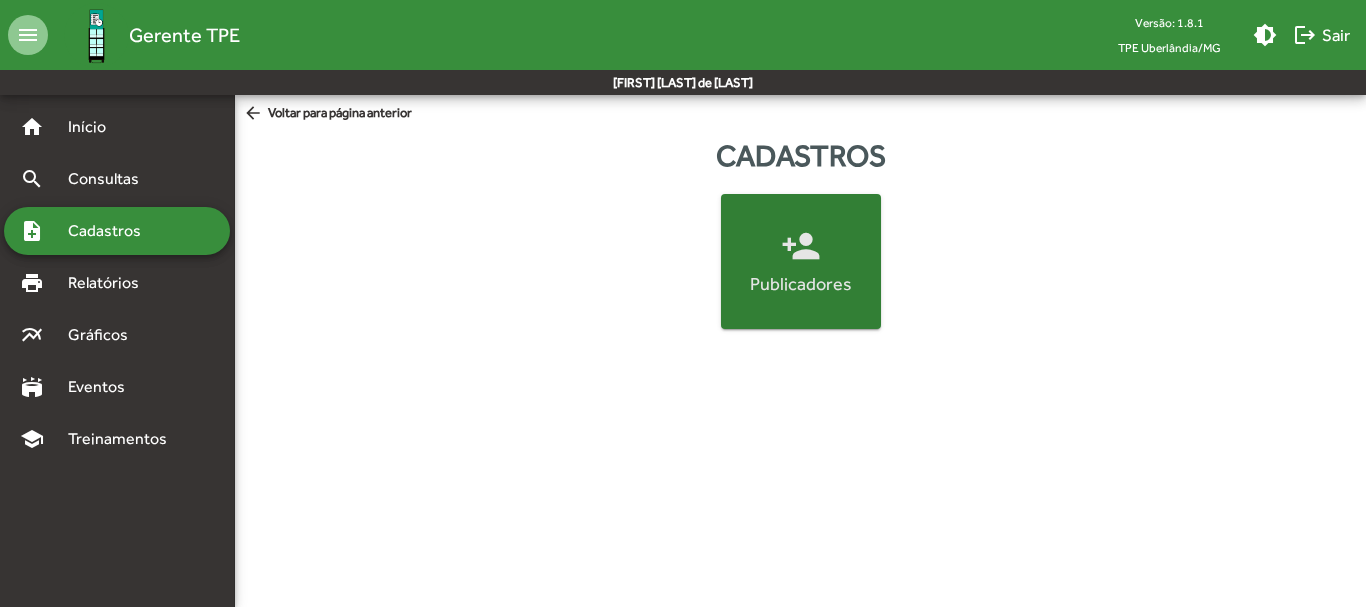 click on "person_add  Publicadores" 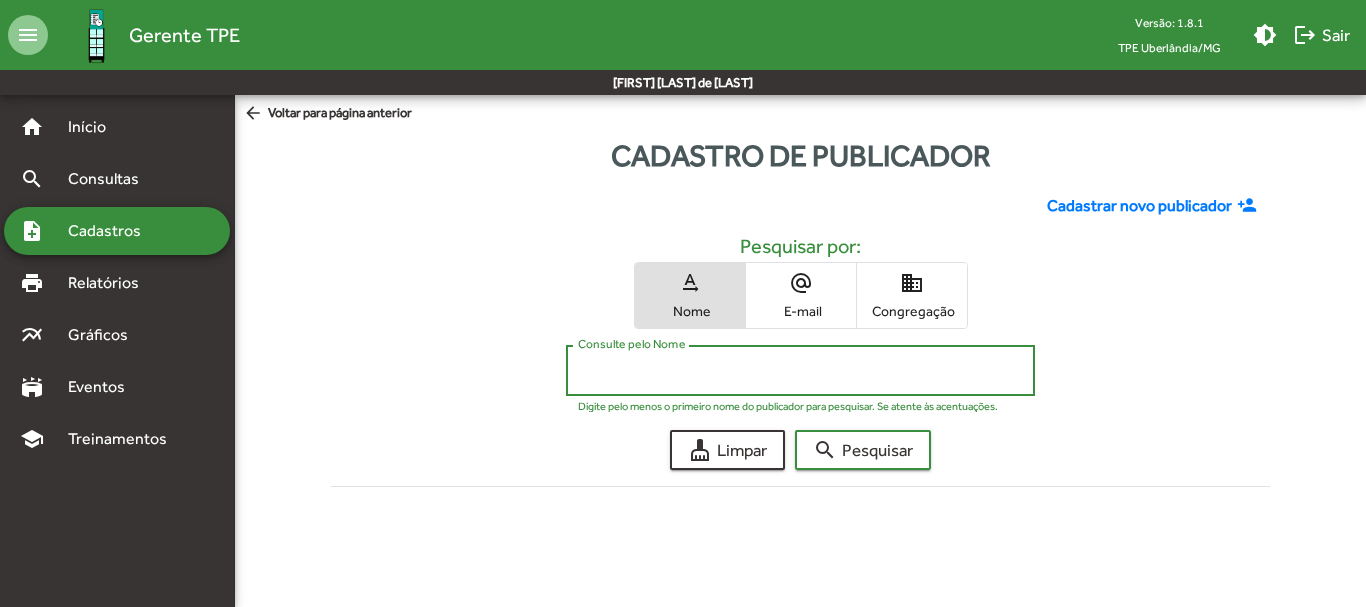 click on "Consulte pelo Nome" at bounding box center [800, 371] 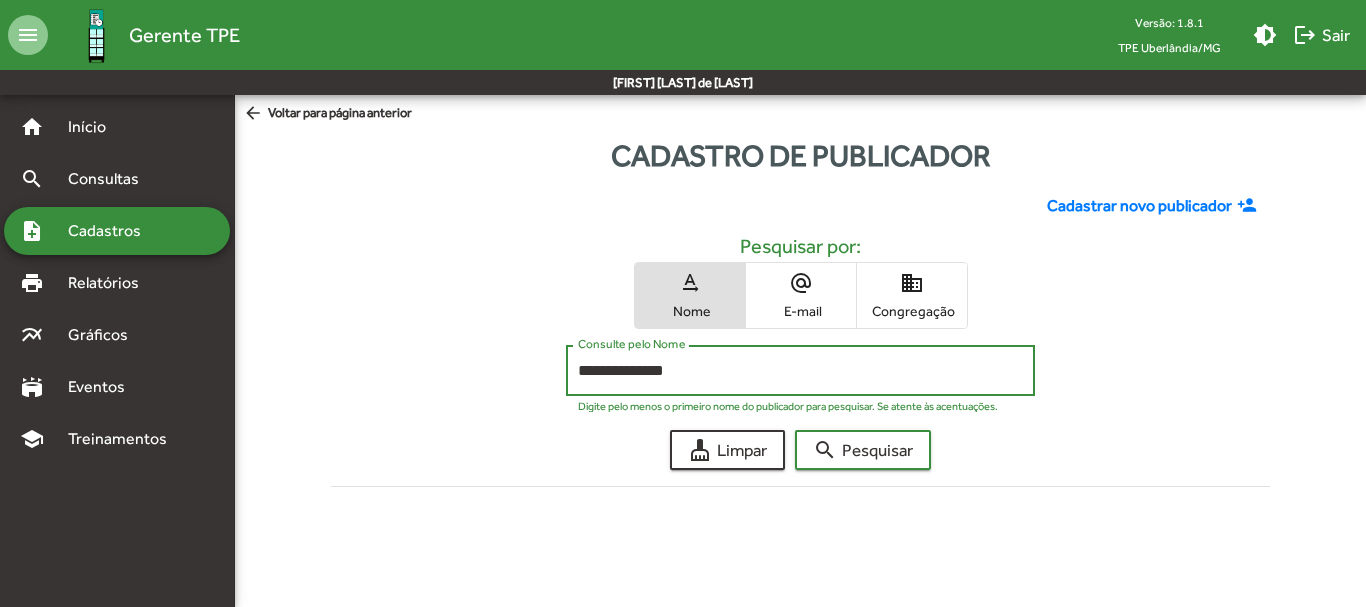 type on "**********" 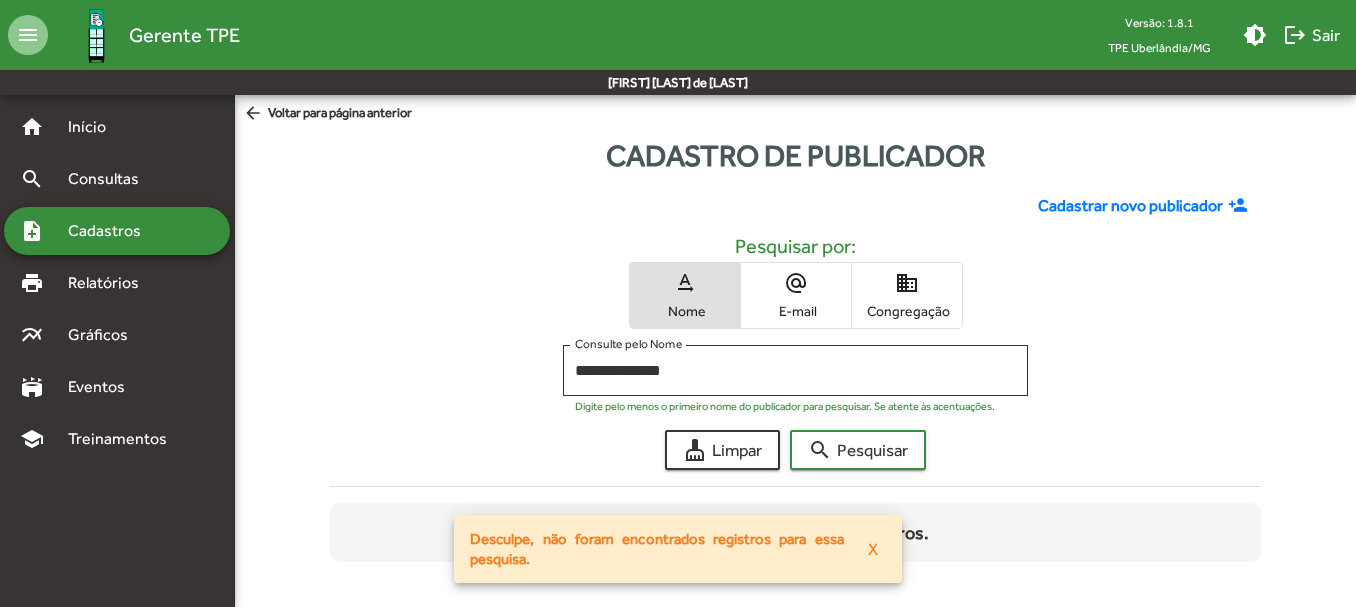 click on "Cadastrar novo publicador" 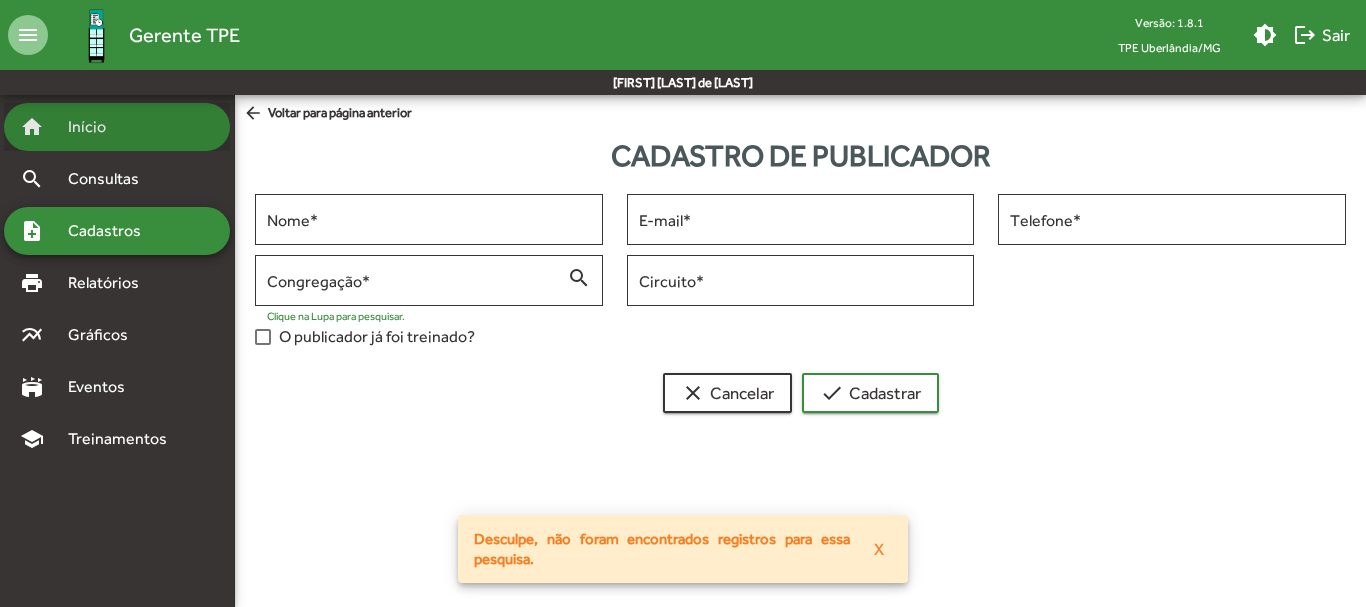 click on "Início" at bounding box center [95, 127] 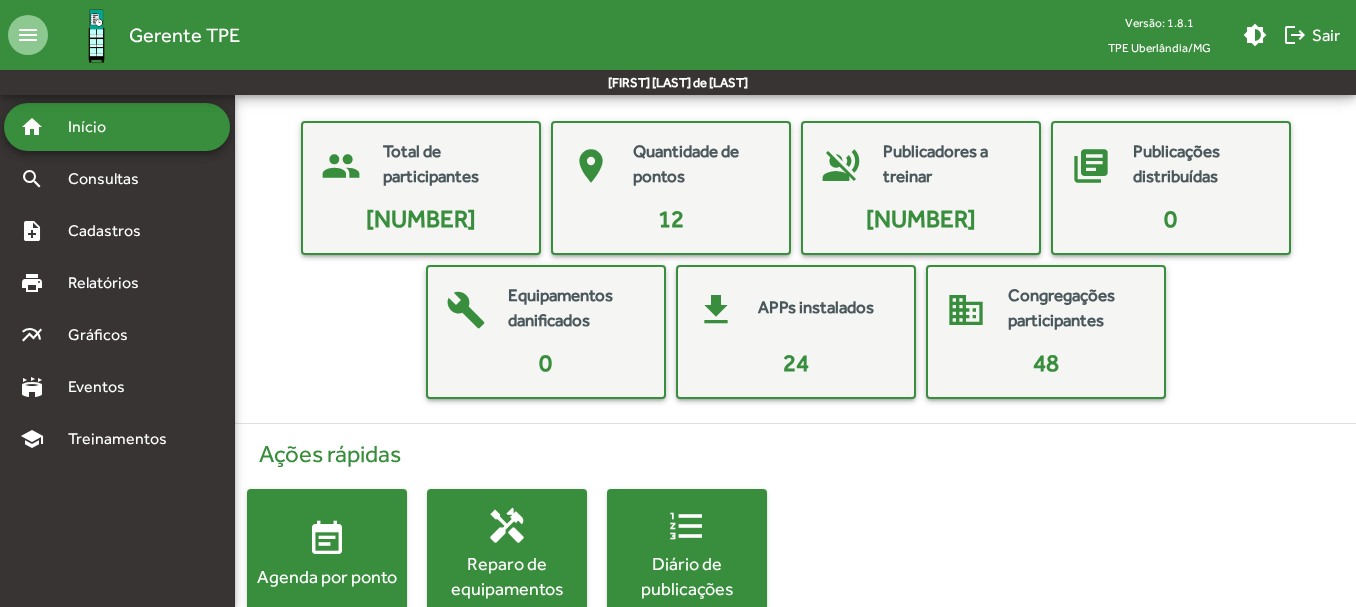 scroll, scrollTop: 120, scrollLeft: 0, axis: vertical 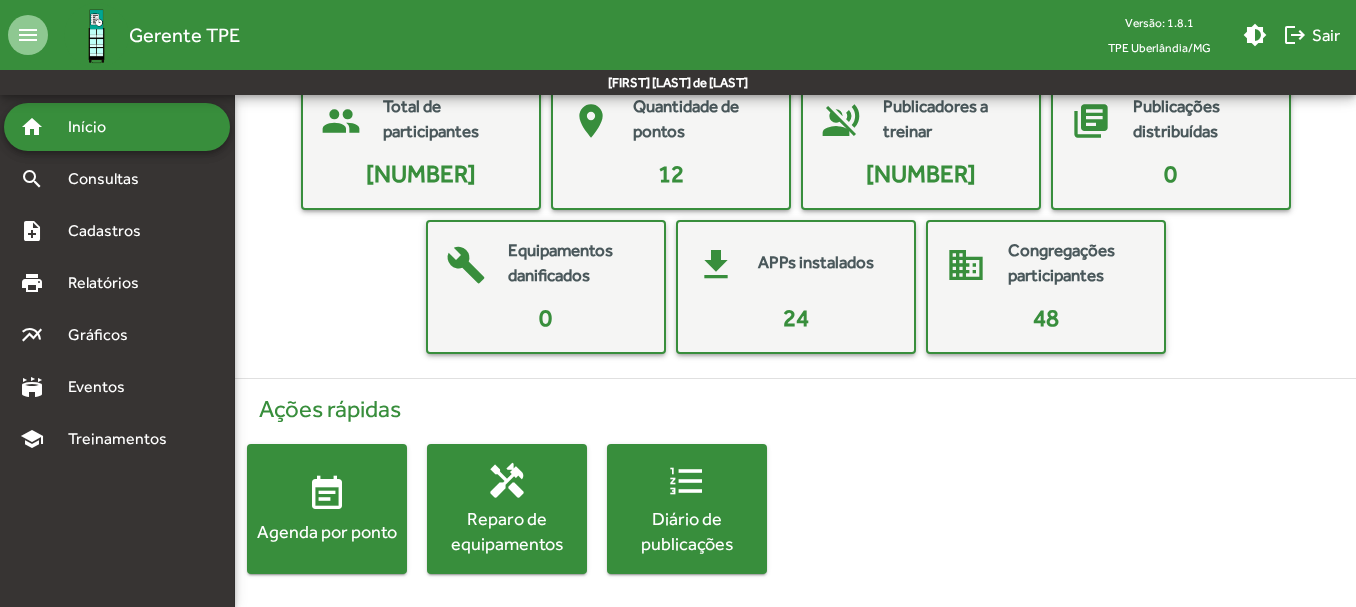 click on "Total de participantes" 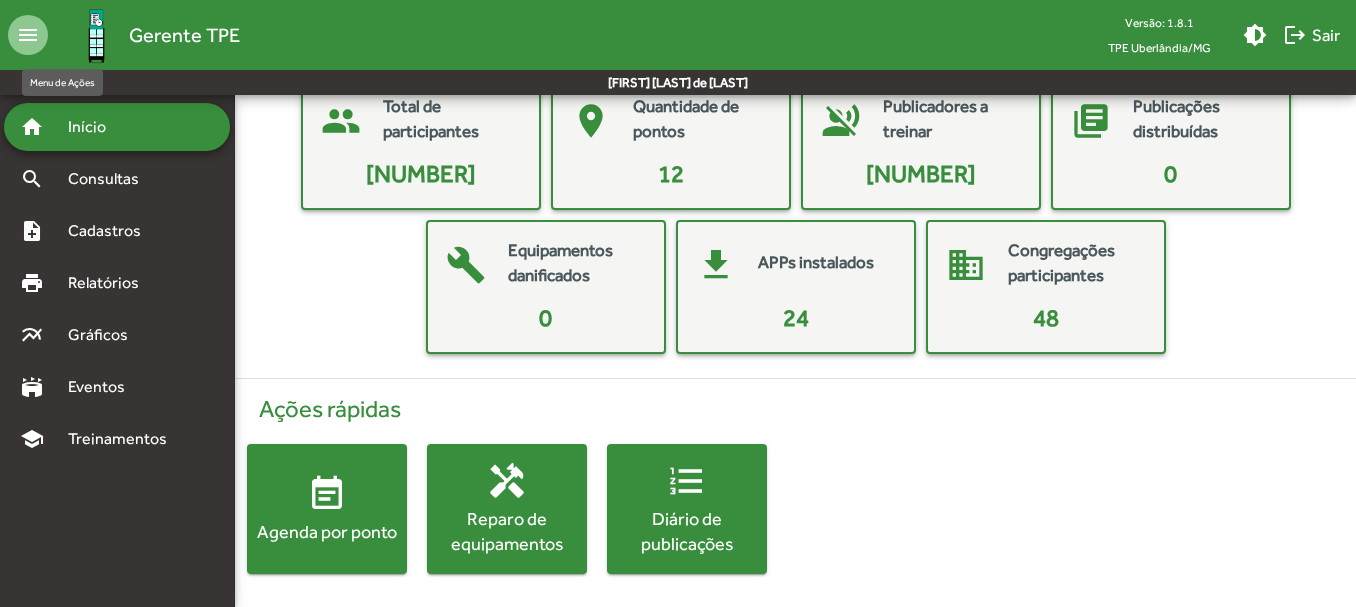 click on "menu" 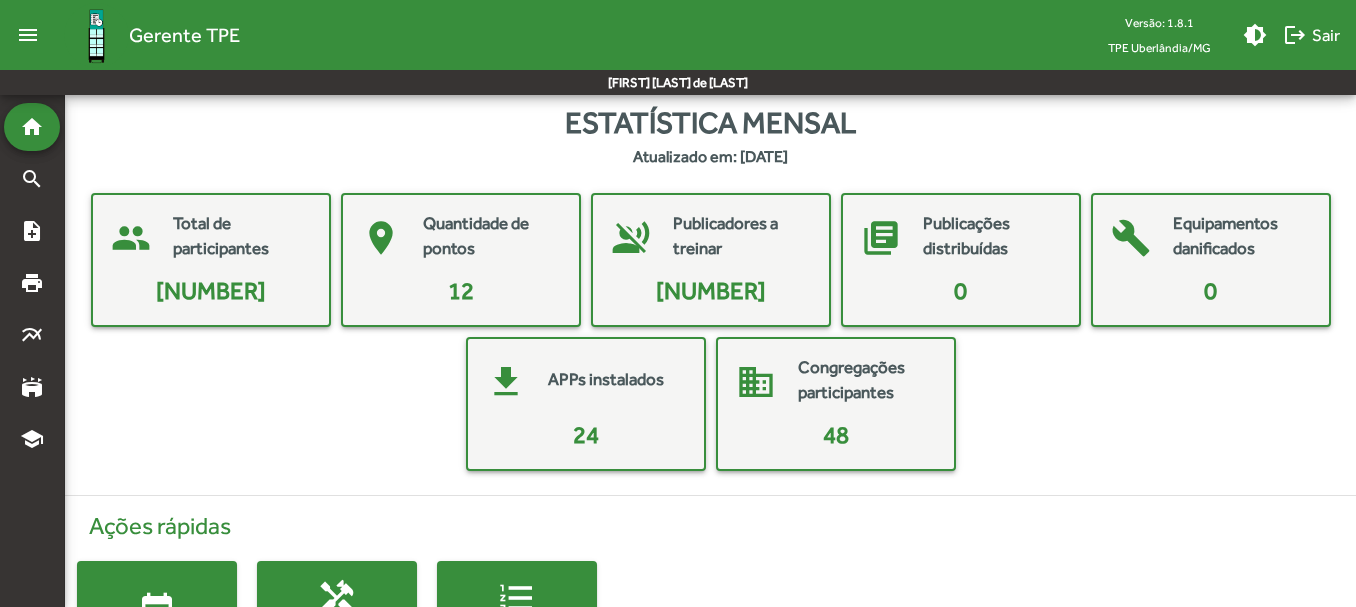 scroll, scrollTop: 0, scrollLeft: 0, axis: both 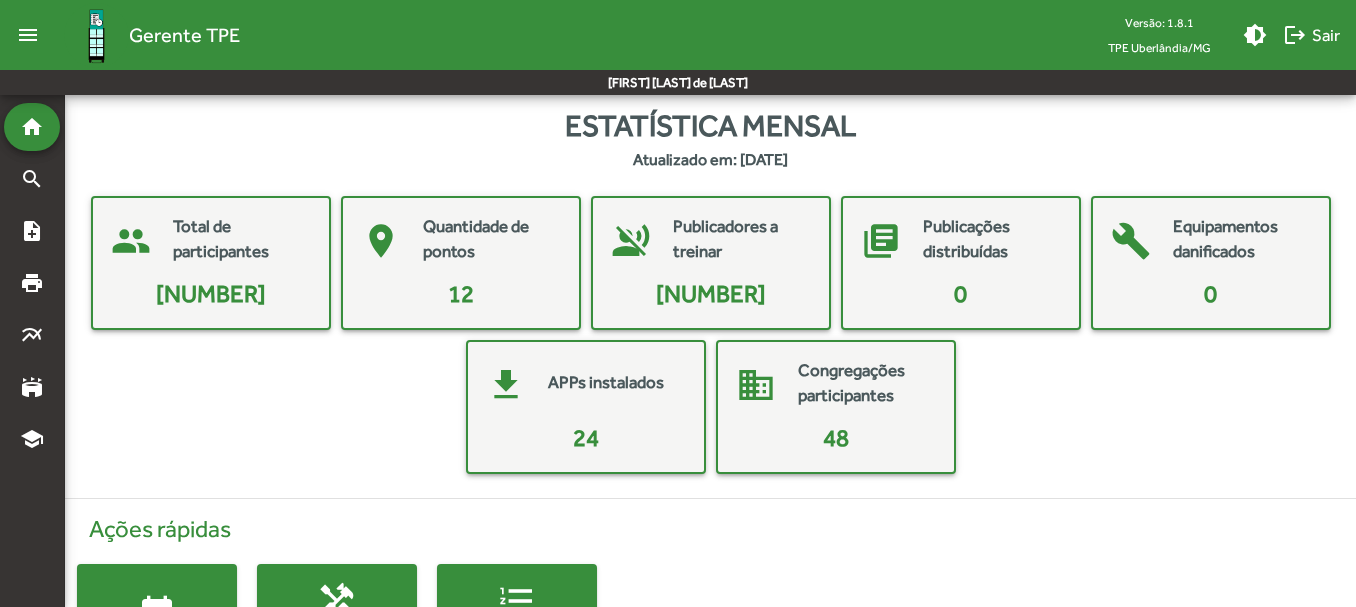 click on "Total de participantes" 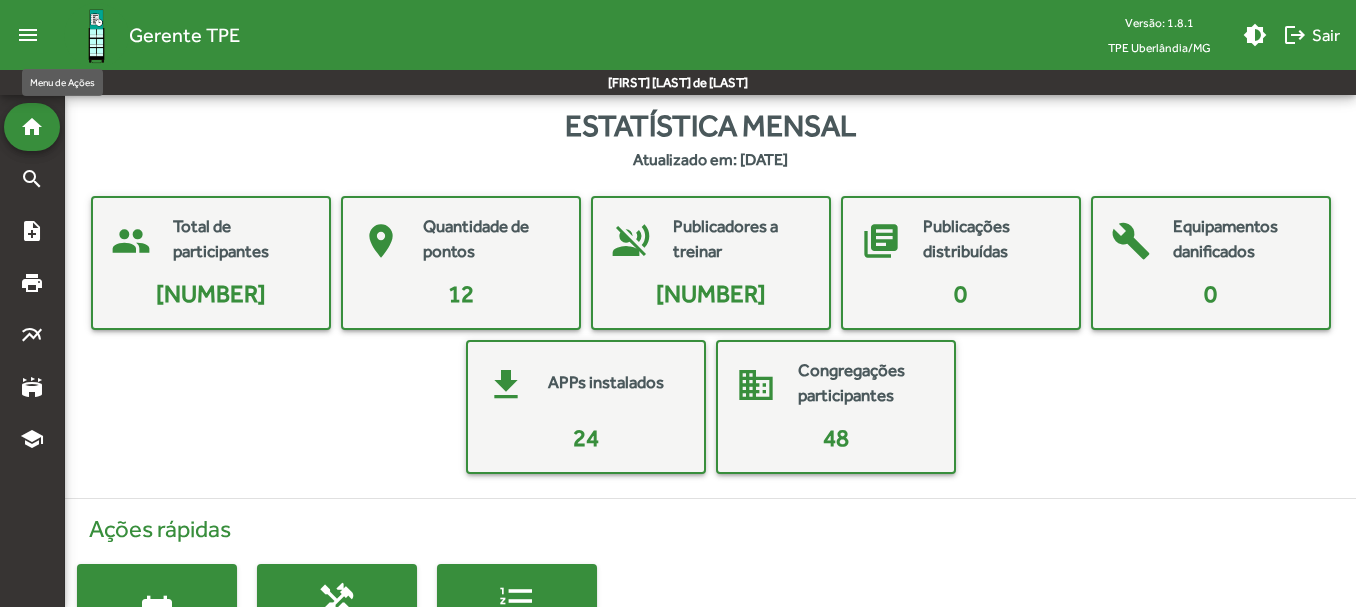 click on "menu" 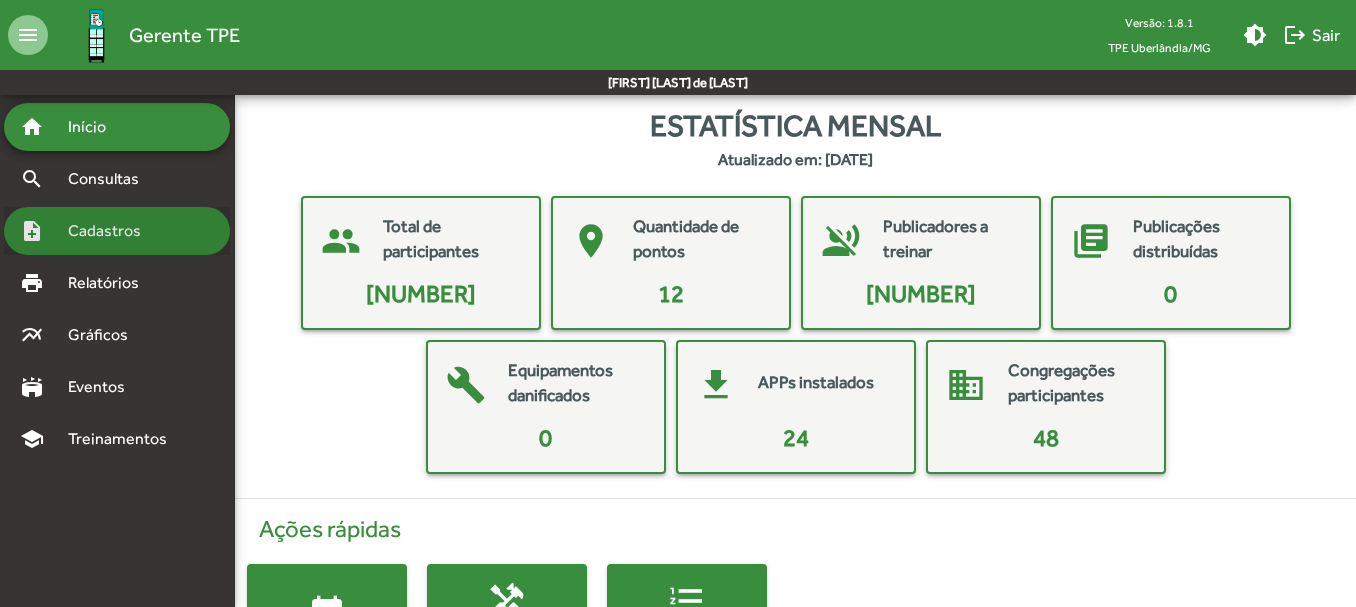click on "note_add Cadastros" at bounding box center [117, 231] 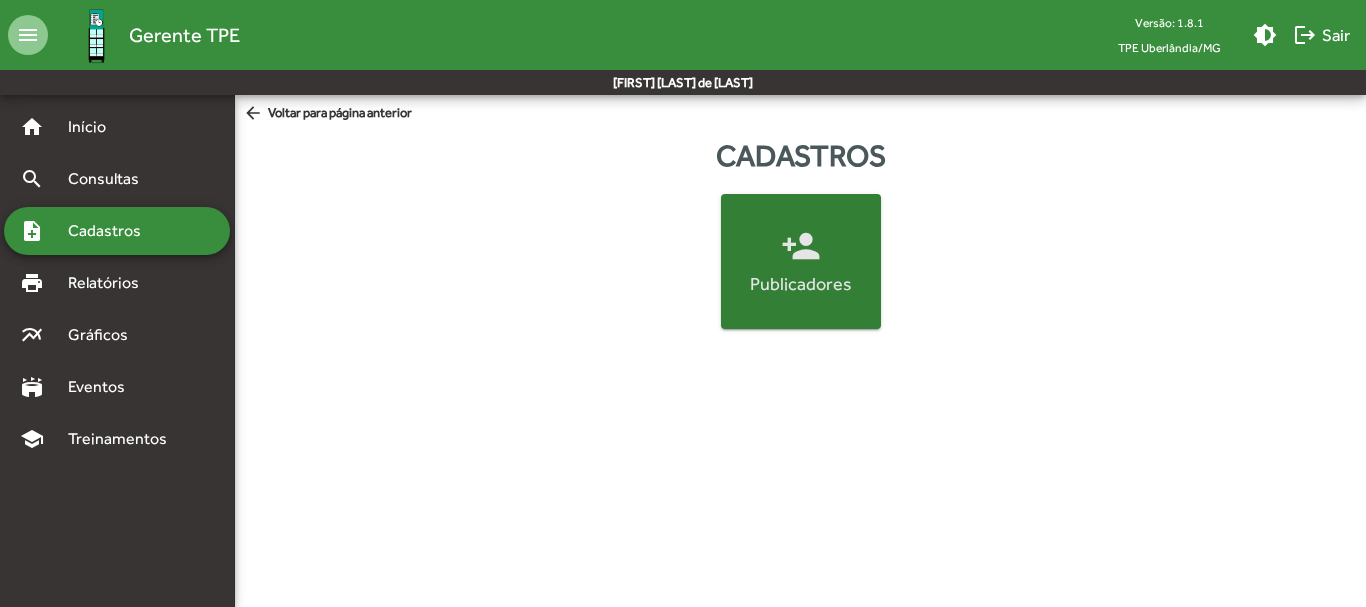 click on "person_add" 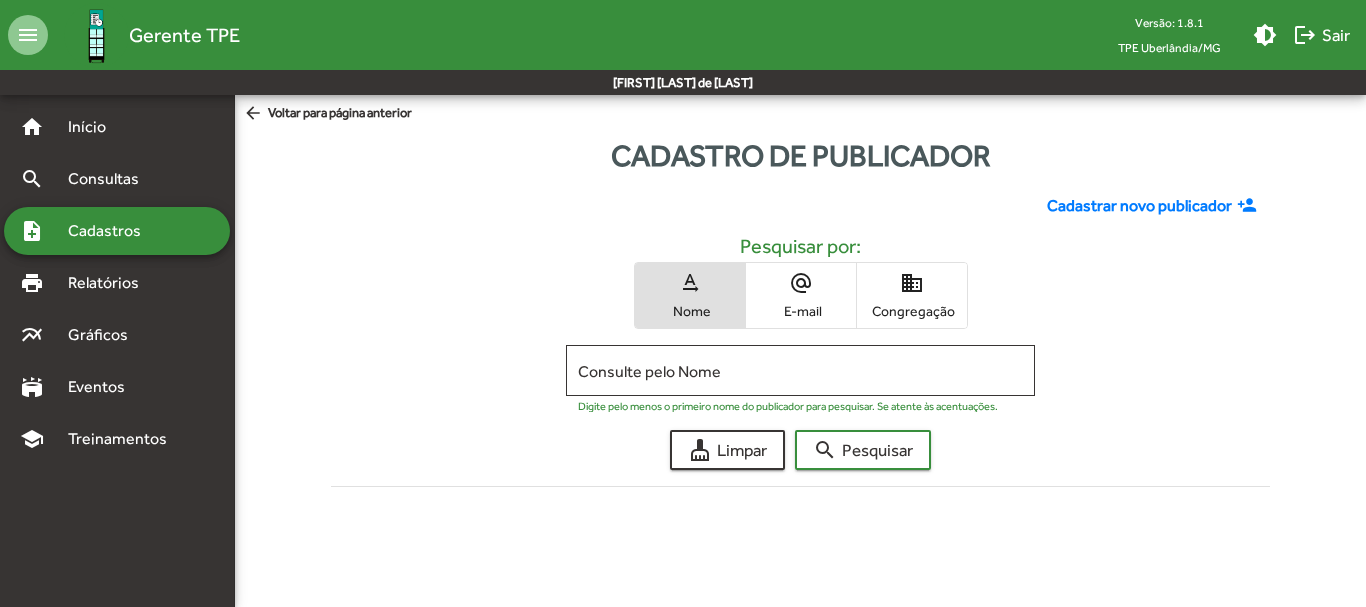 click on "Cadastrar novo publicador" 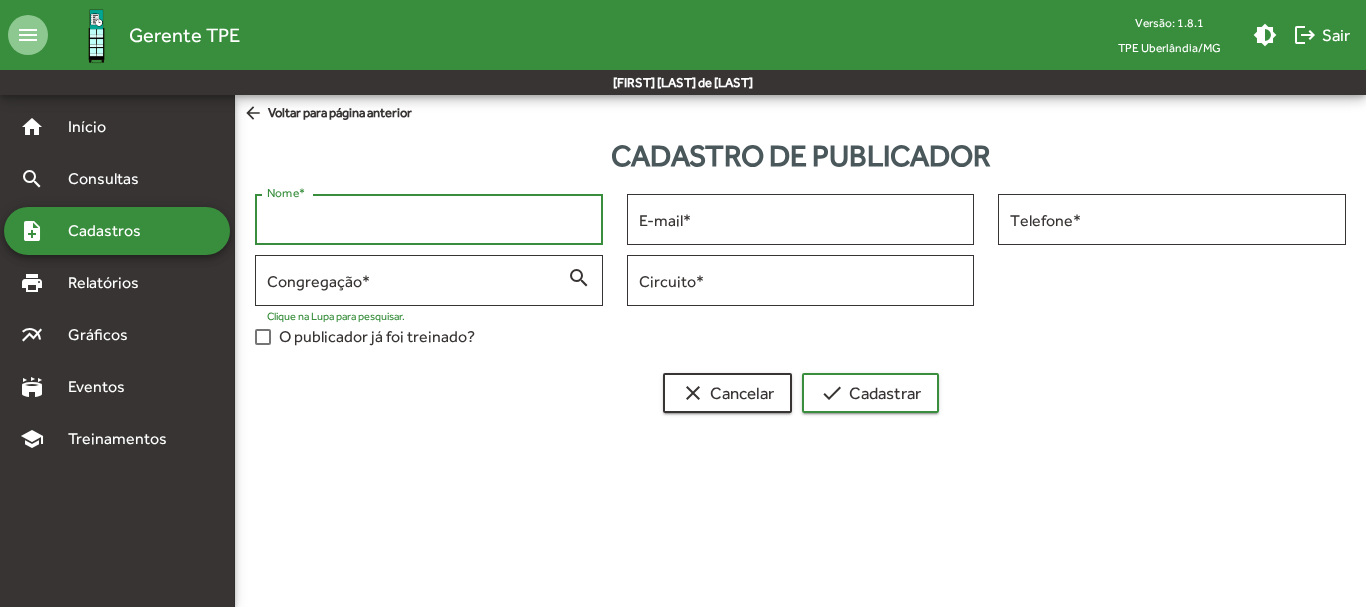 click on "Nome  *" at bounding box center (429, 220) 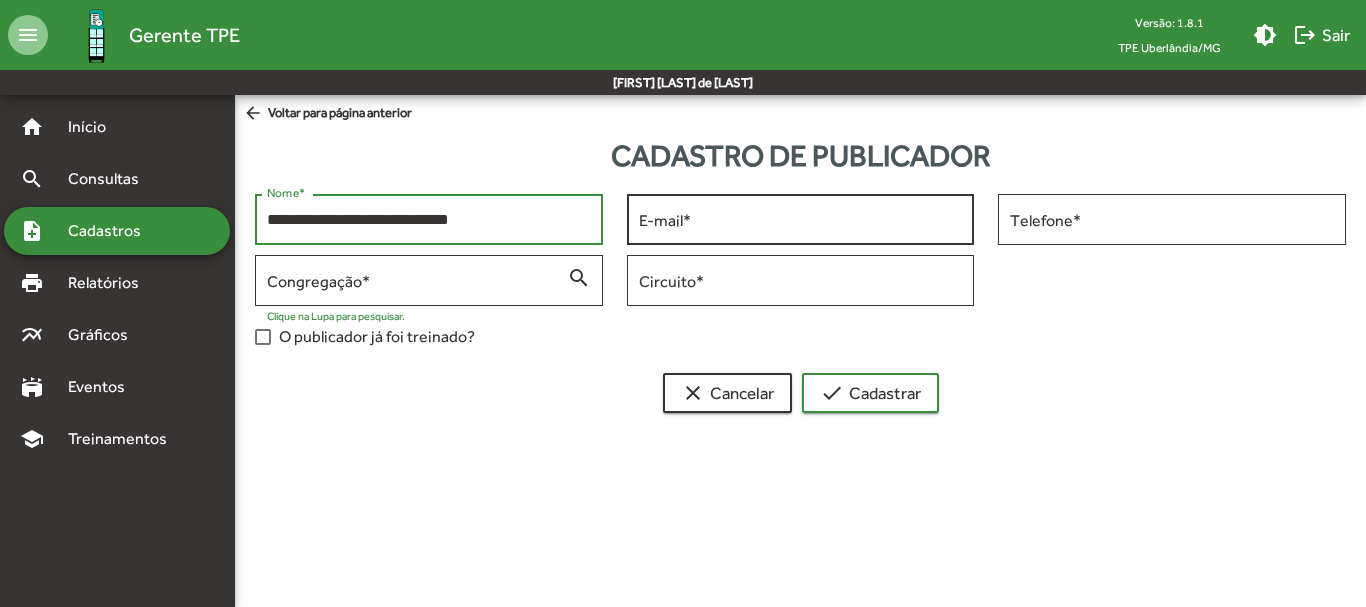 type on "**********" 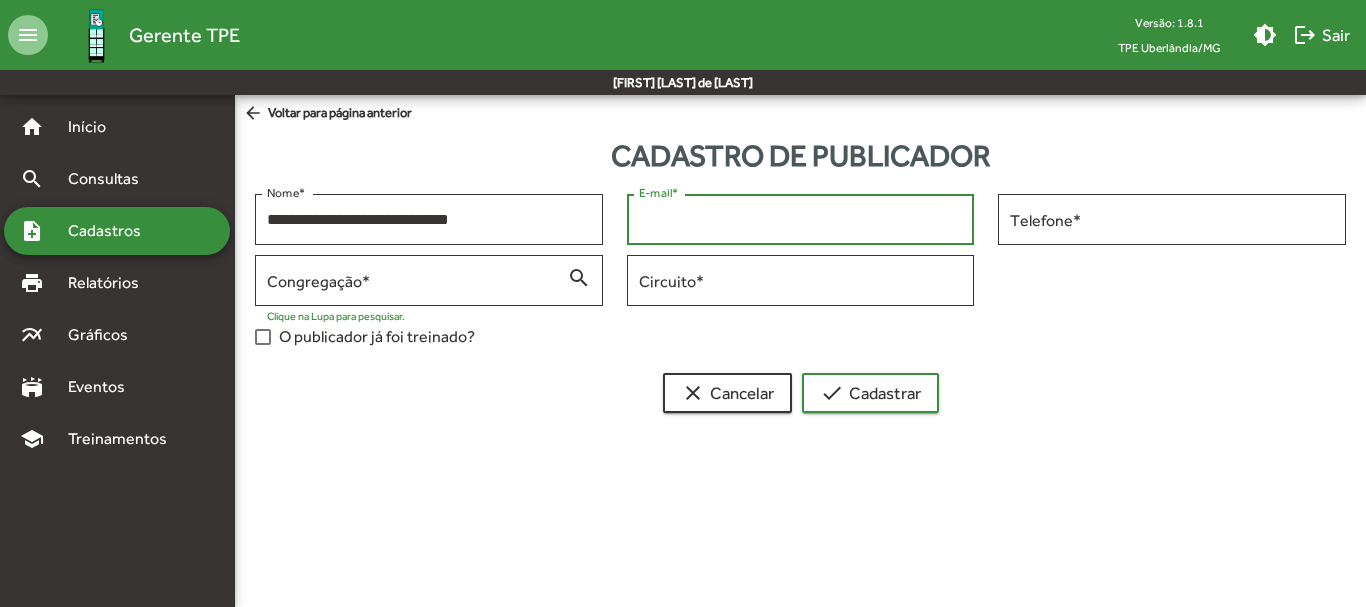 click on "E-mail  *" at bounding box center (801, 220) 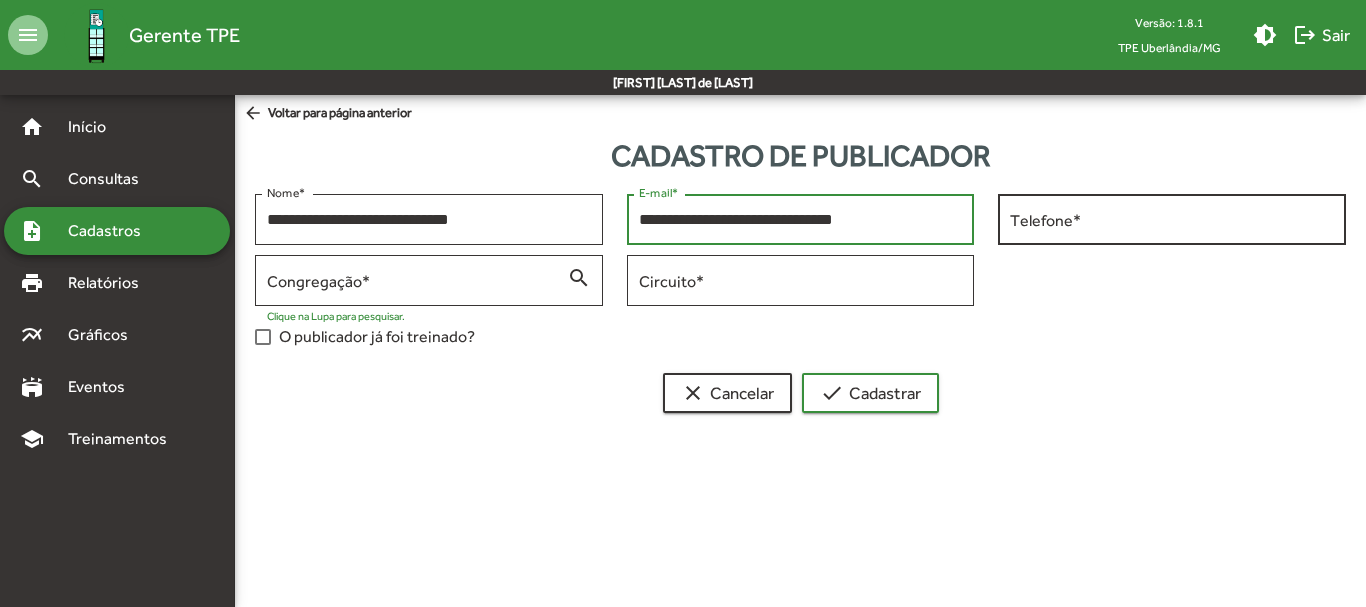 type on "**********" 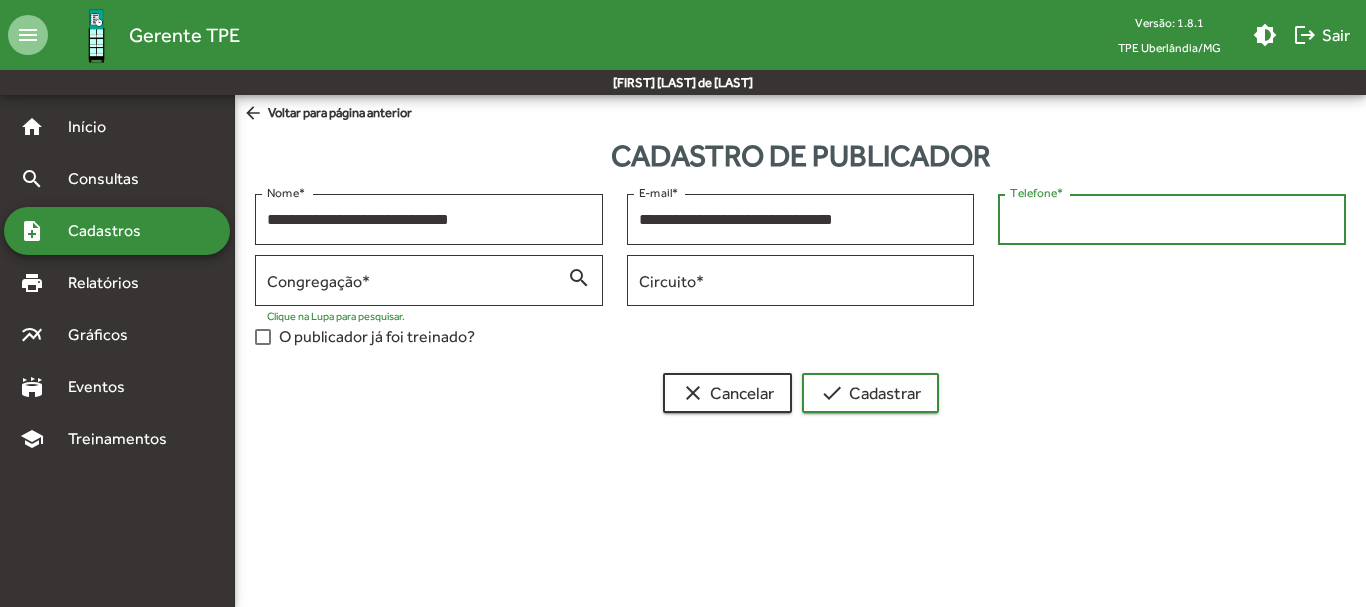 click on "Telefone  *" at bounding box center [1172, 220] 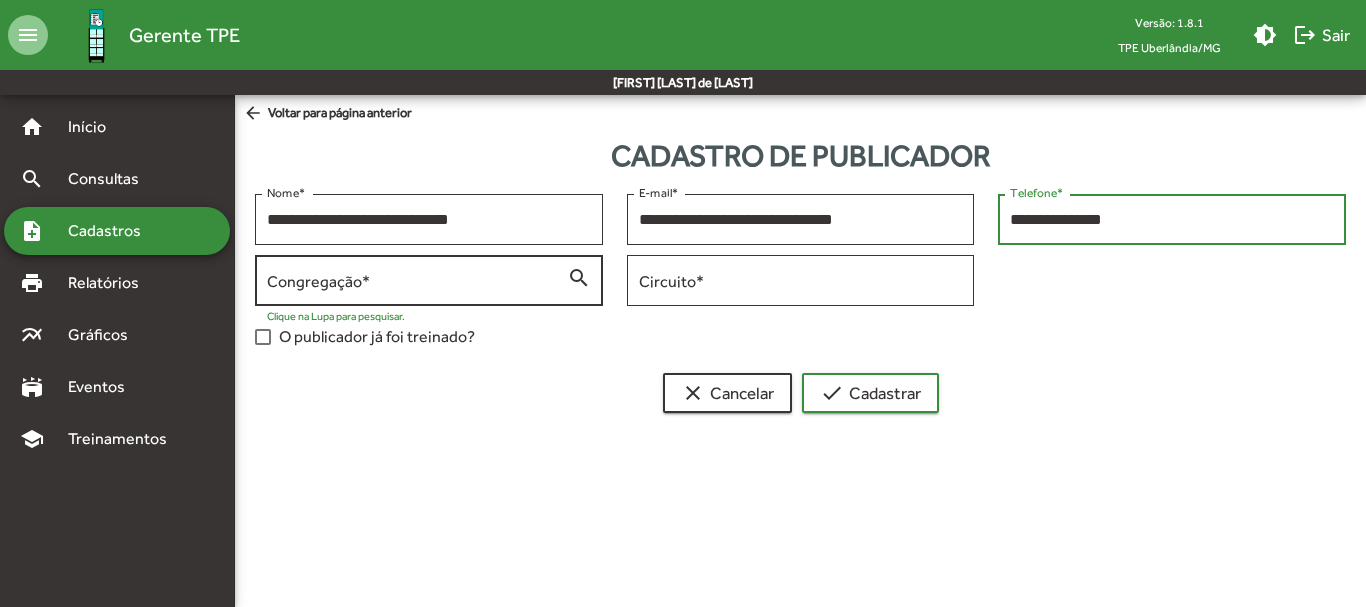 type on "**********" 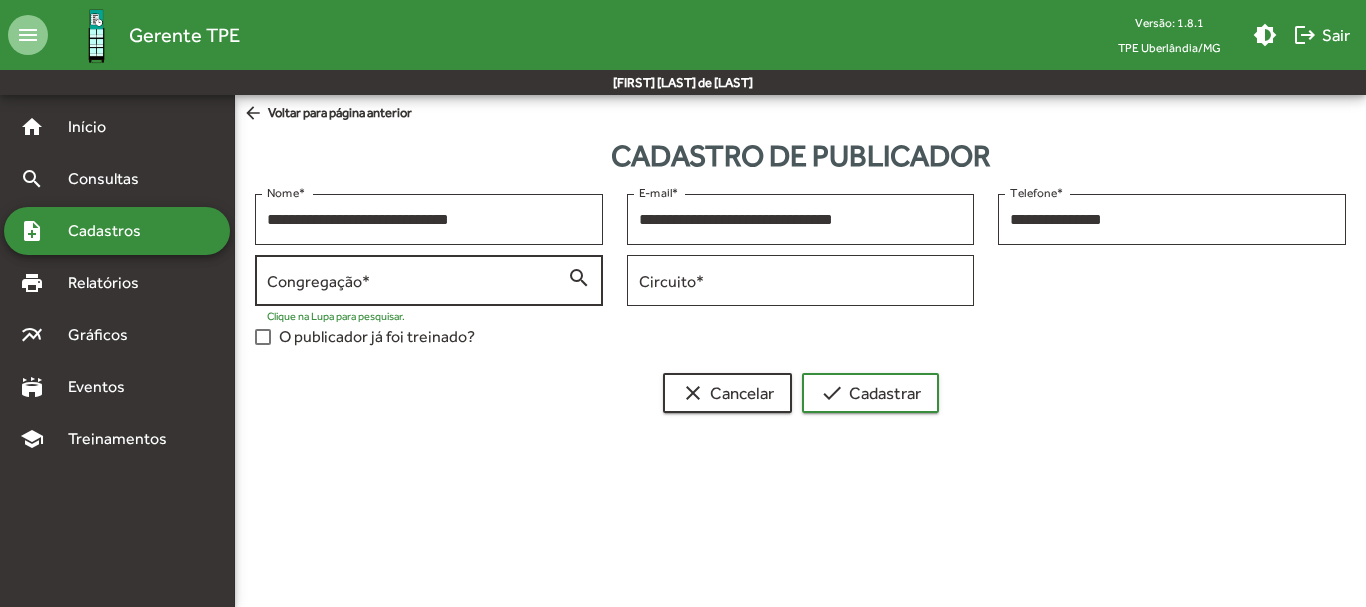 click on "Congregação  *" at bounding box center (417, 278) 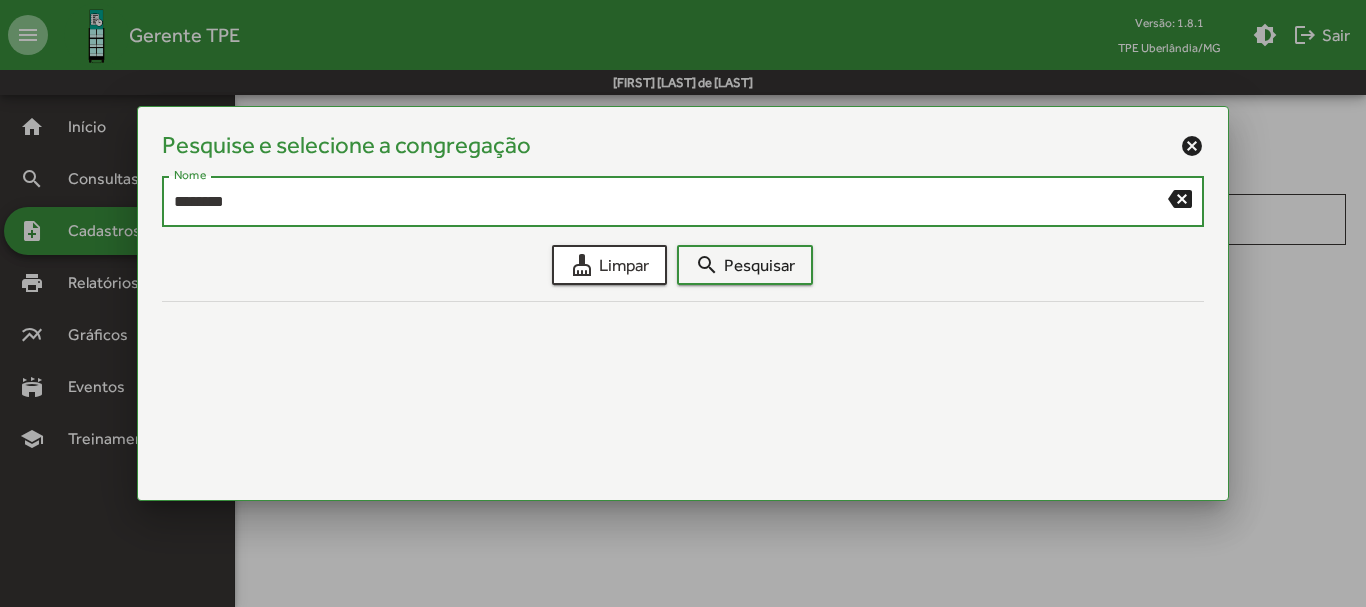 type on "********" 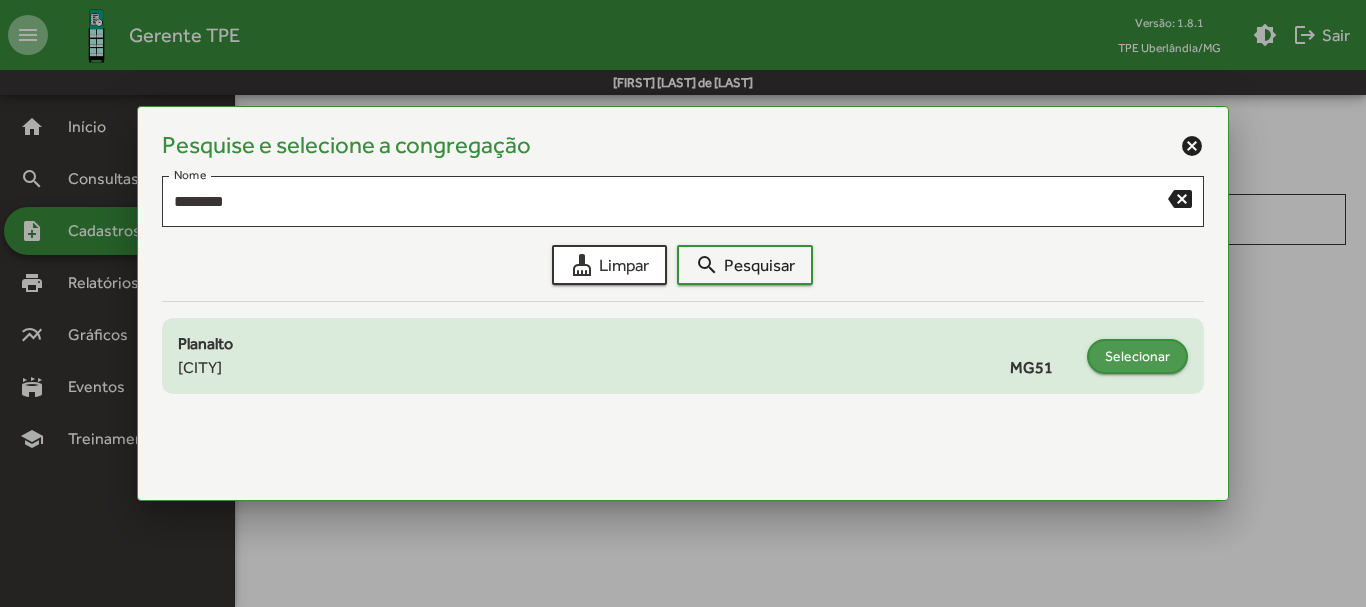click on "Selecionar" 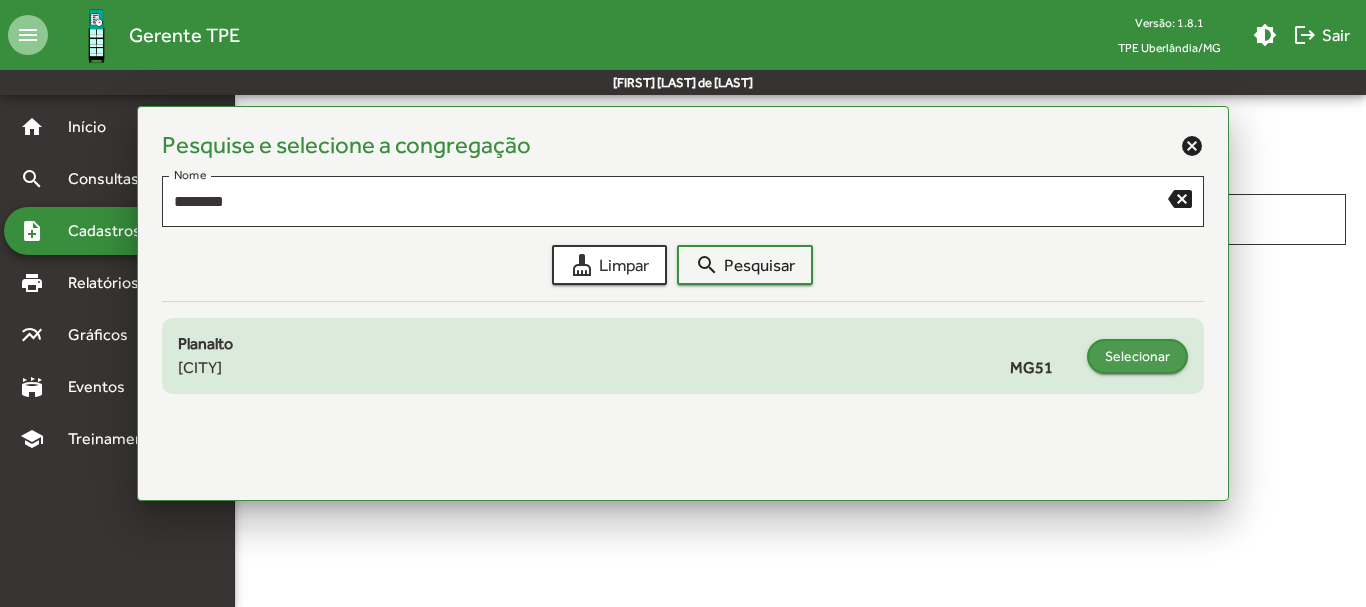 type on "**********" 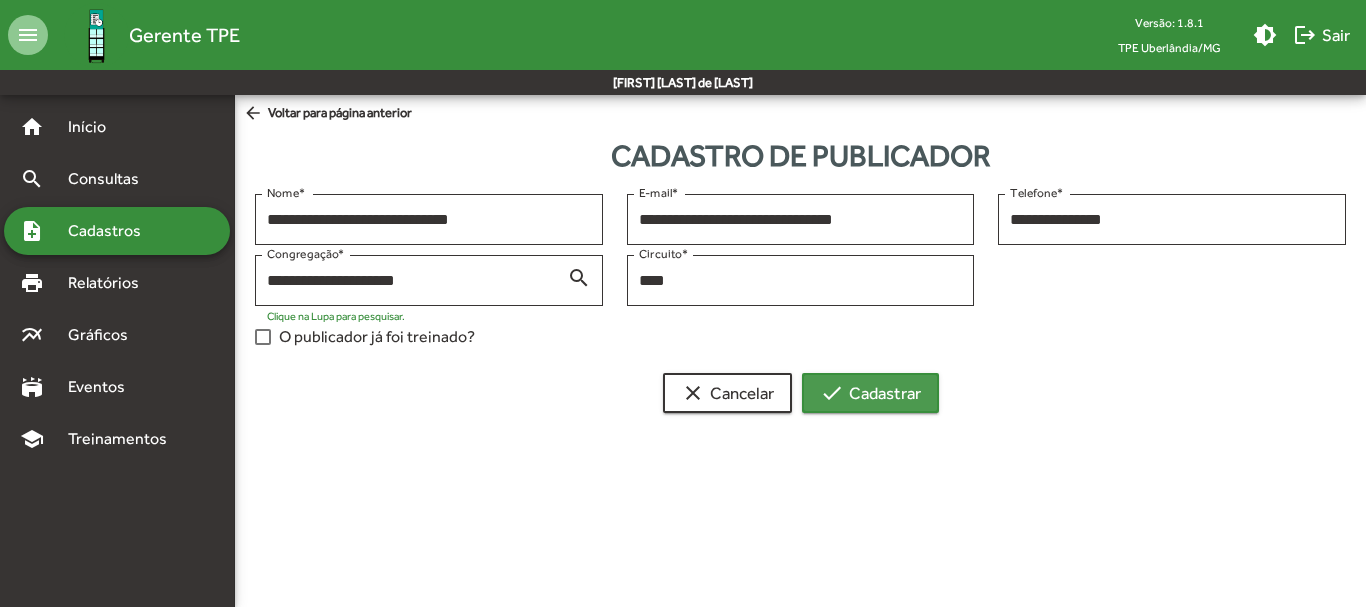 click on "check  Cadastrar" at bounding box center (870, 393) 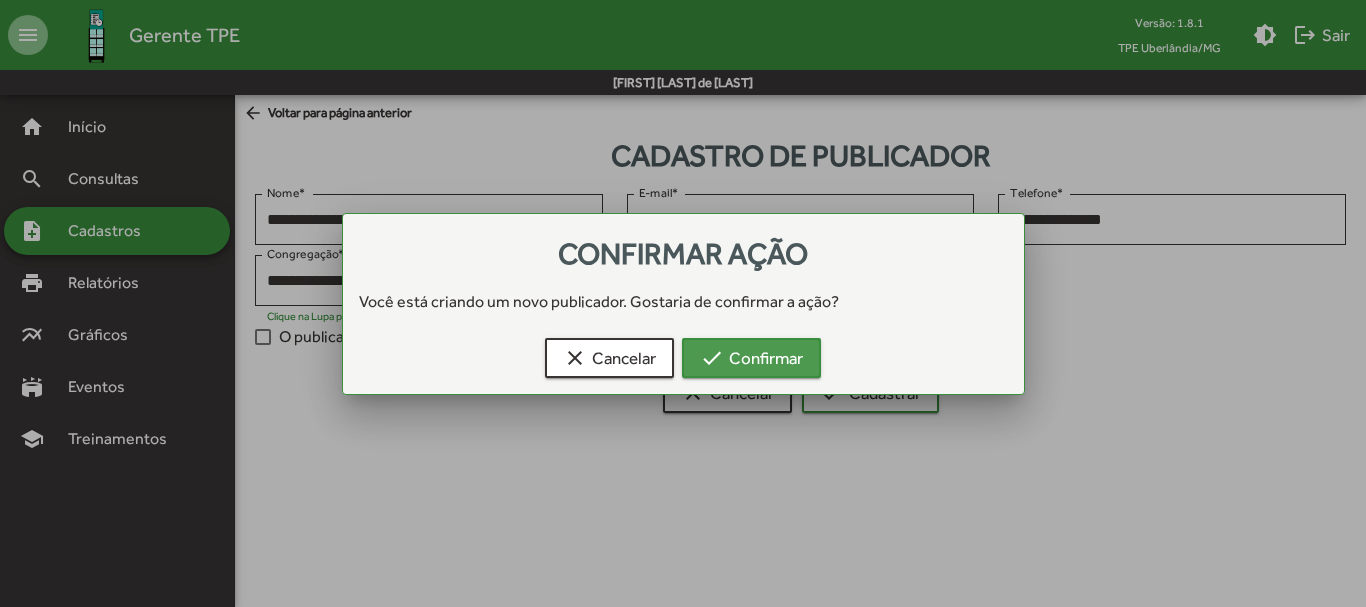 click on "check  Confirmar" at bounding box center (751, 358) 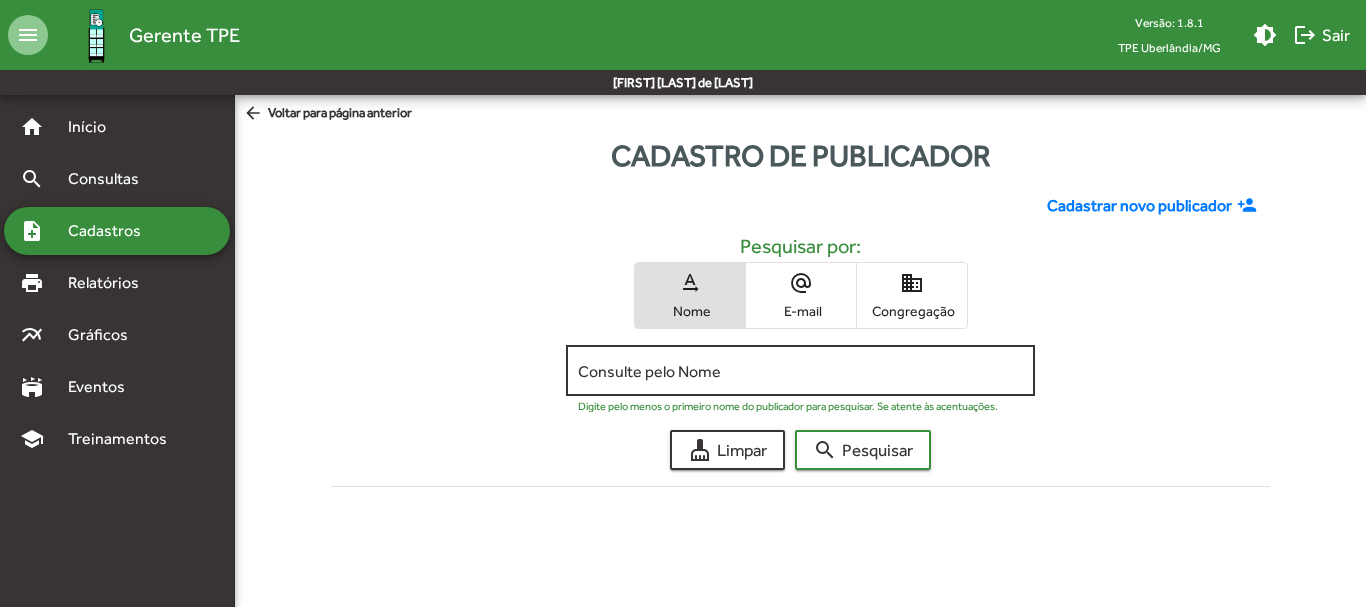 click on "Consulte pelo Nome" 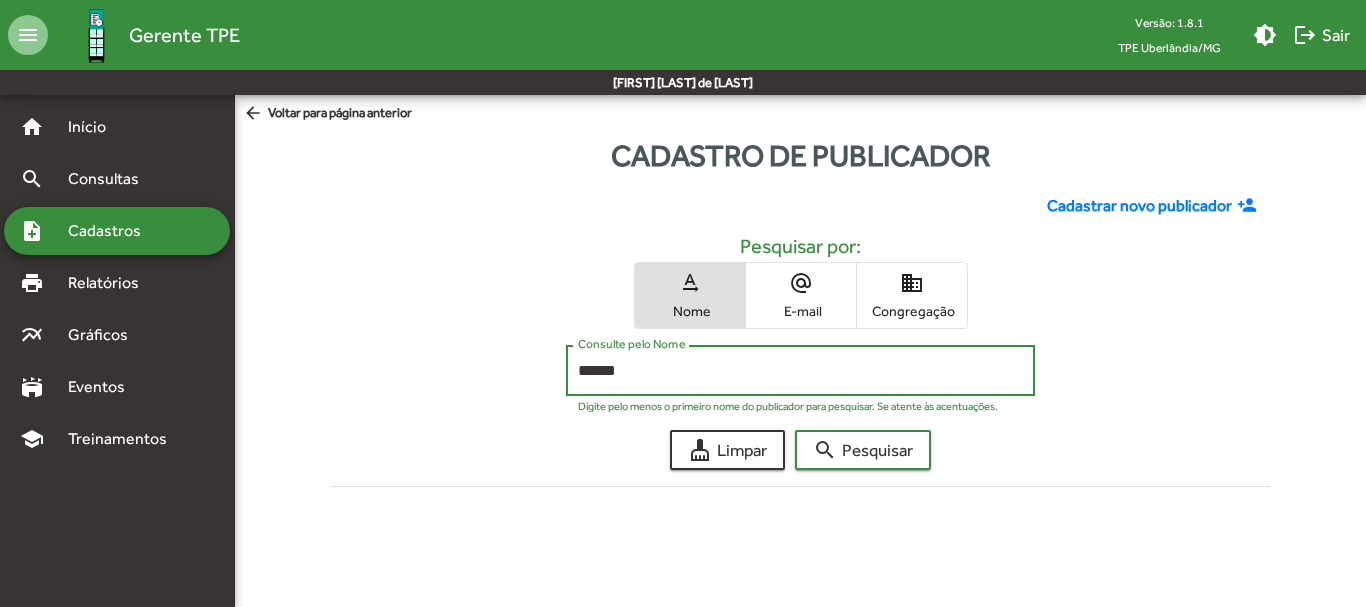 click on "search  Pesquisar" 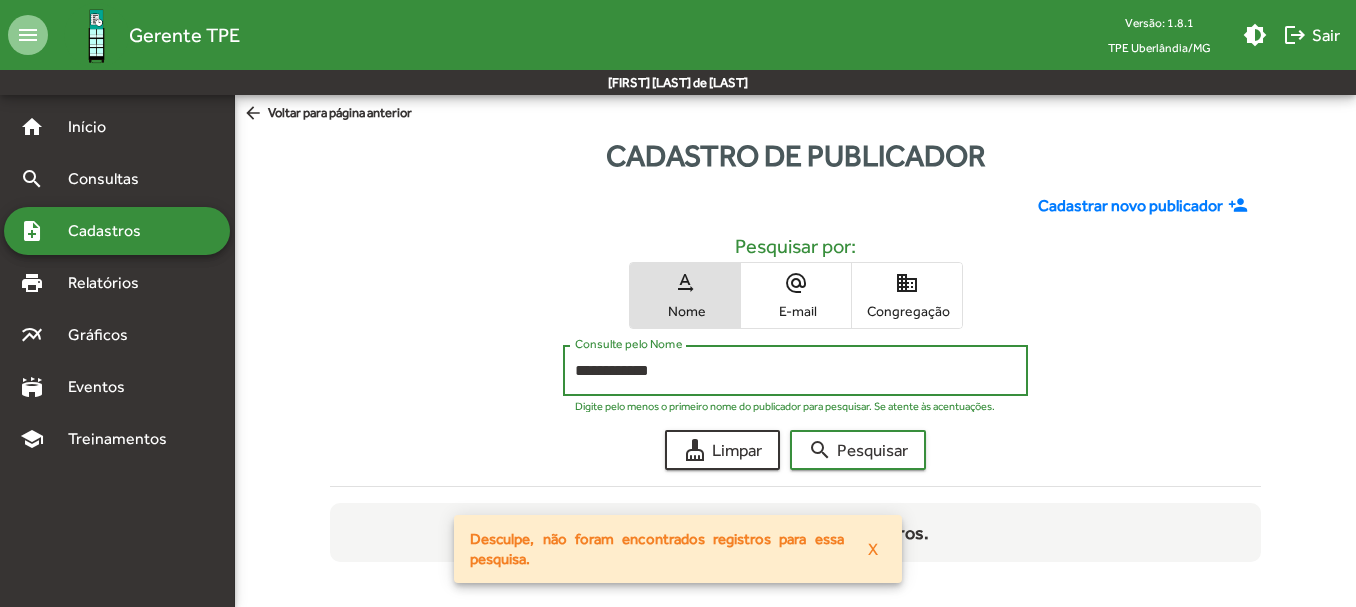 type on "**********" 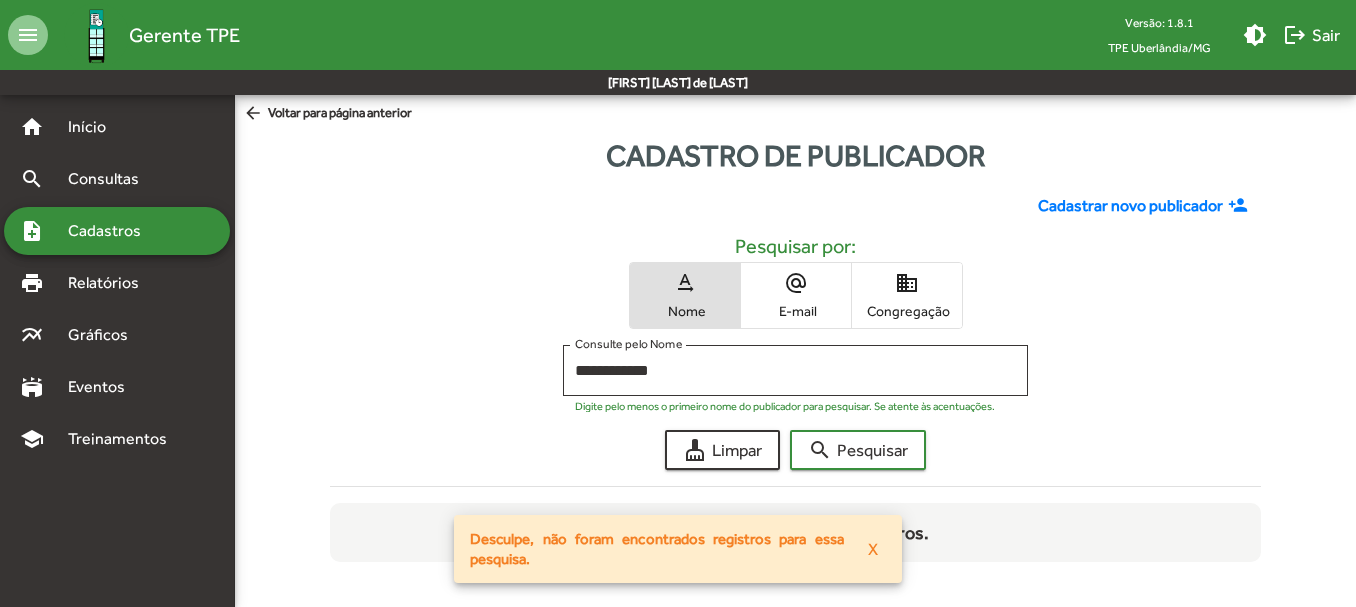 click on "Cadastrar novo publicador" 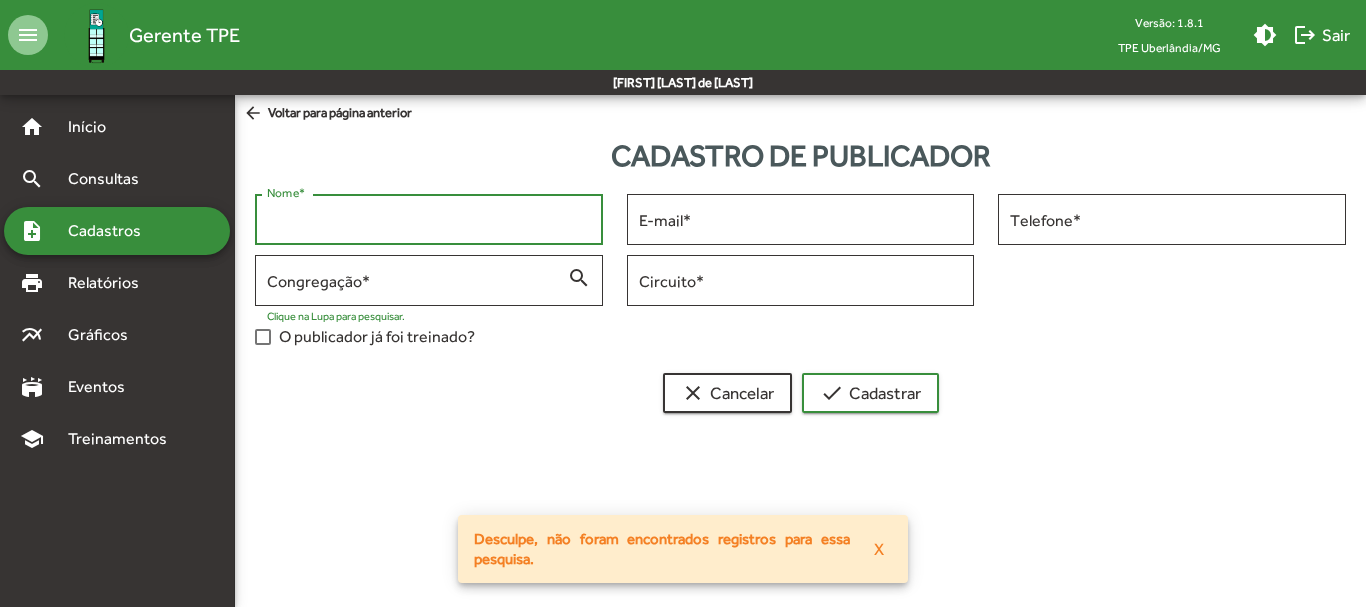 click on "Nome  *" at bounding box center [429, 220] 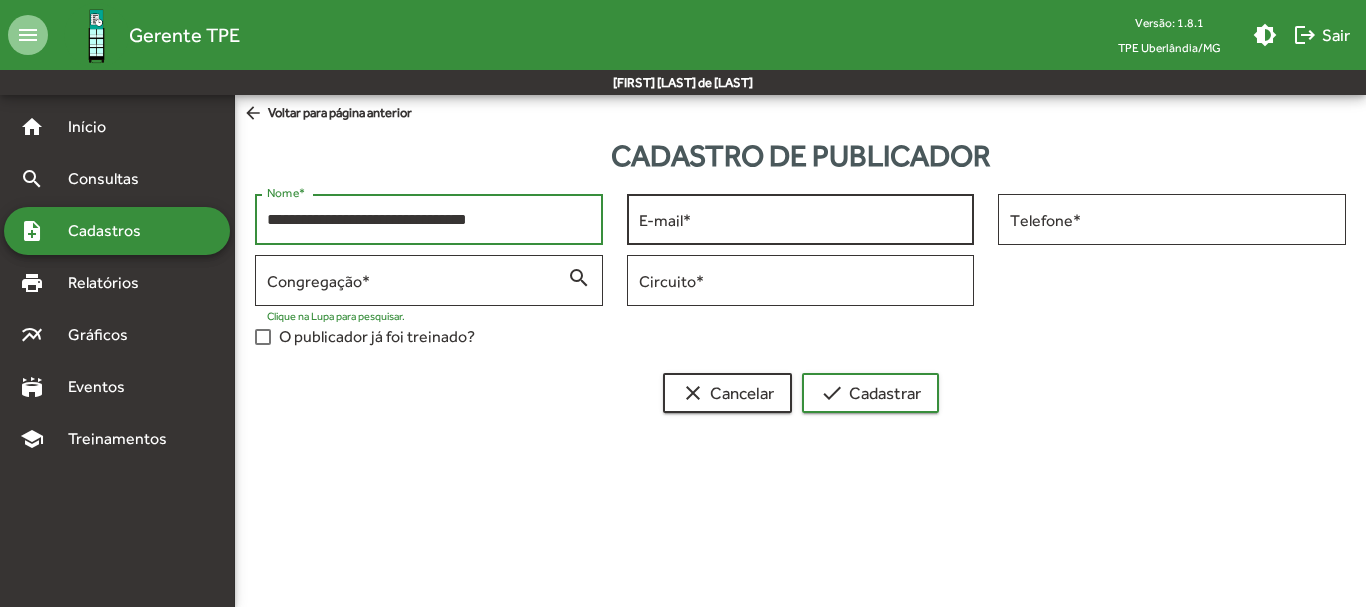 type on "**********" 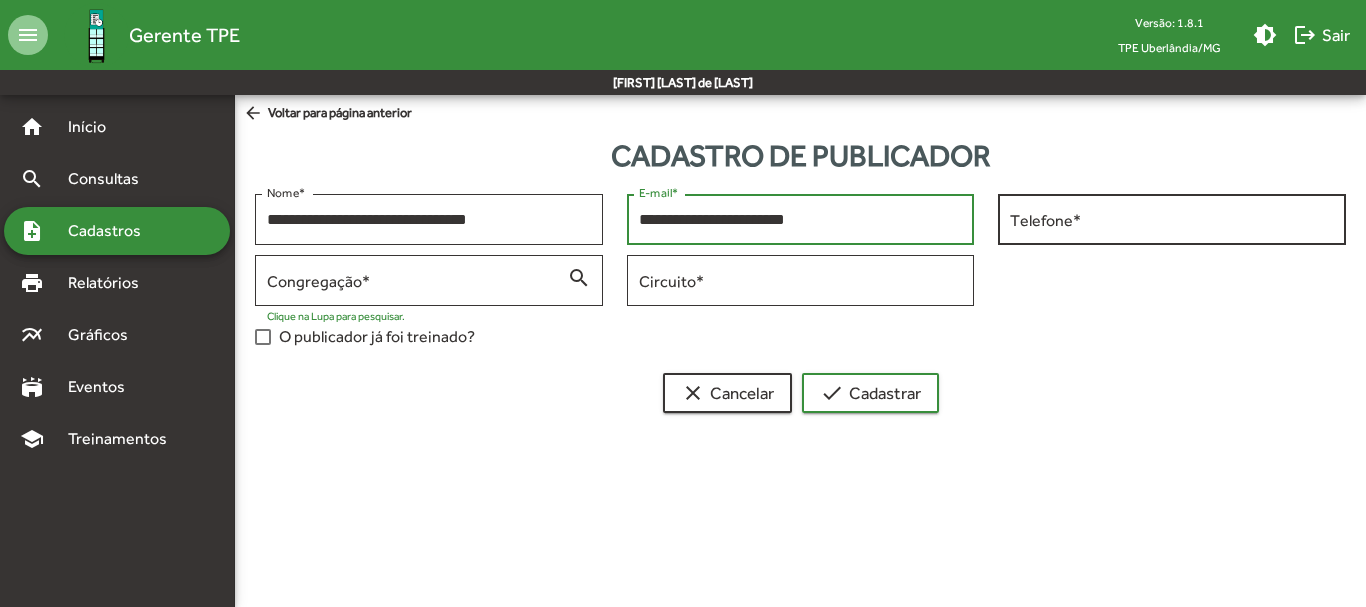 type on "**********" 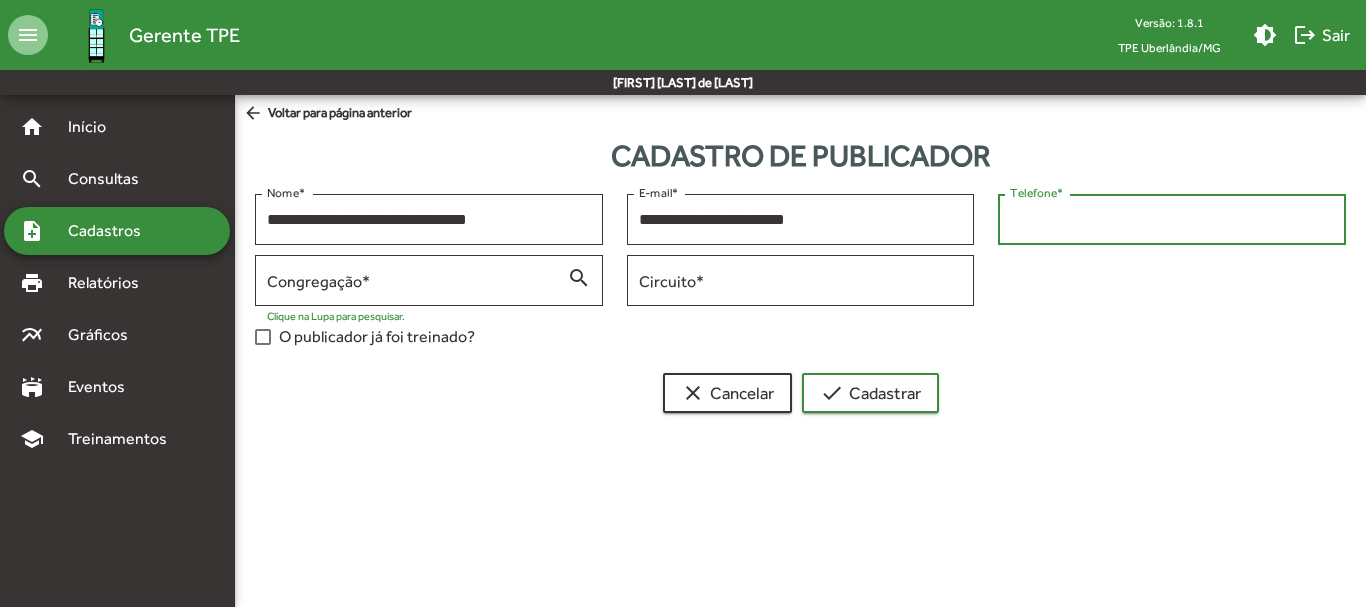 click on "Telefone  *" at bounding box center (1172, 220) 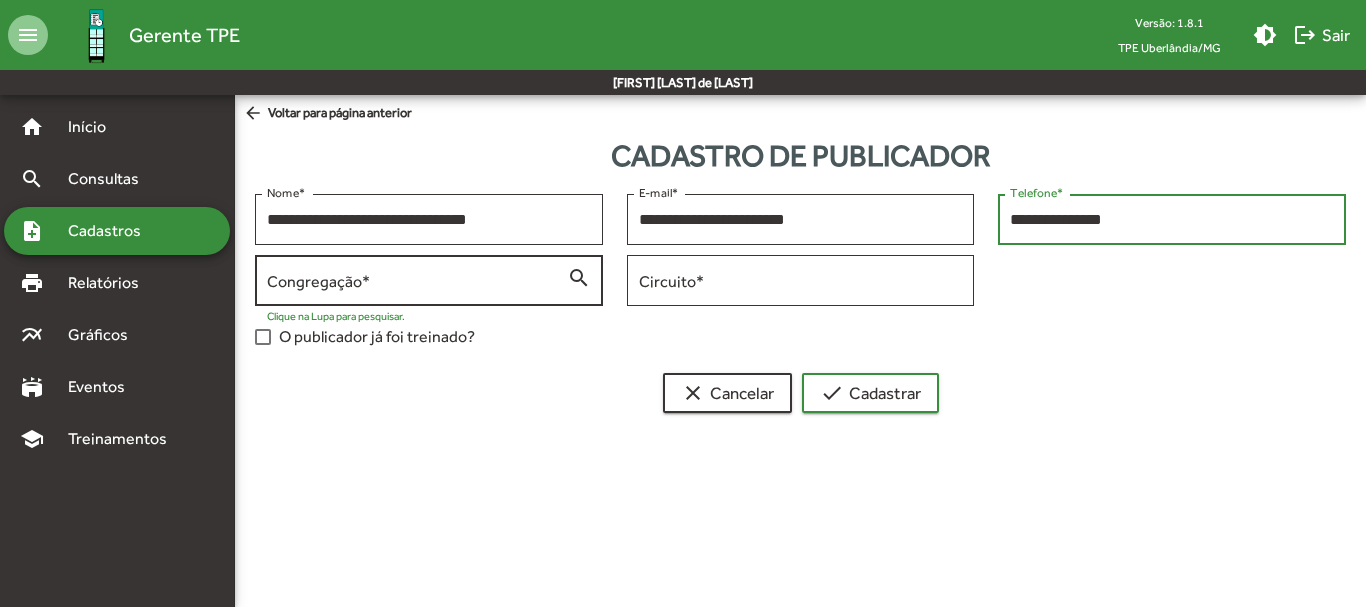 type on "**********" 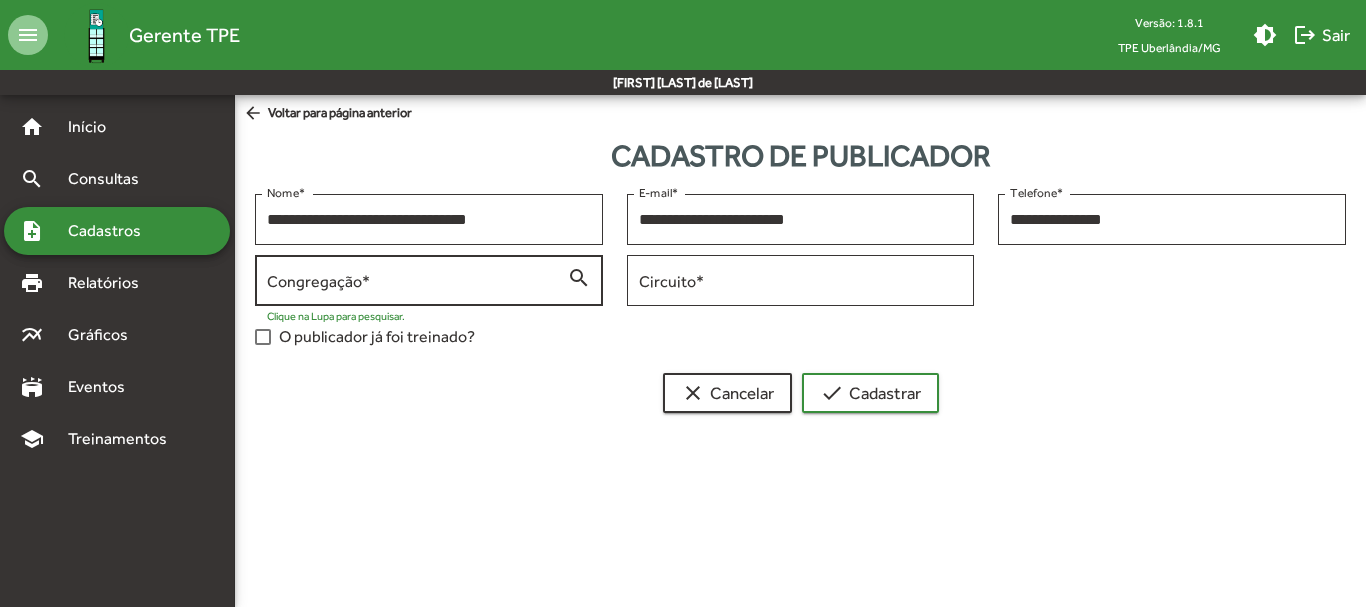 click on "Congregação  *" at bounding box center (417, 281) 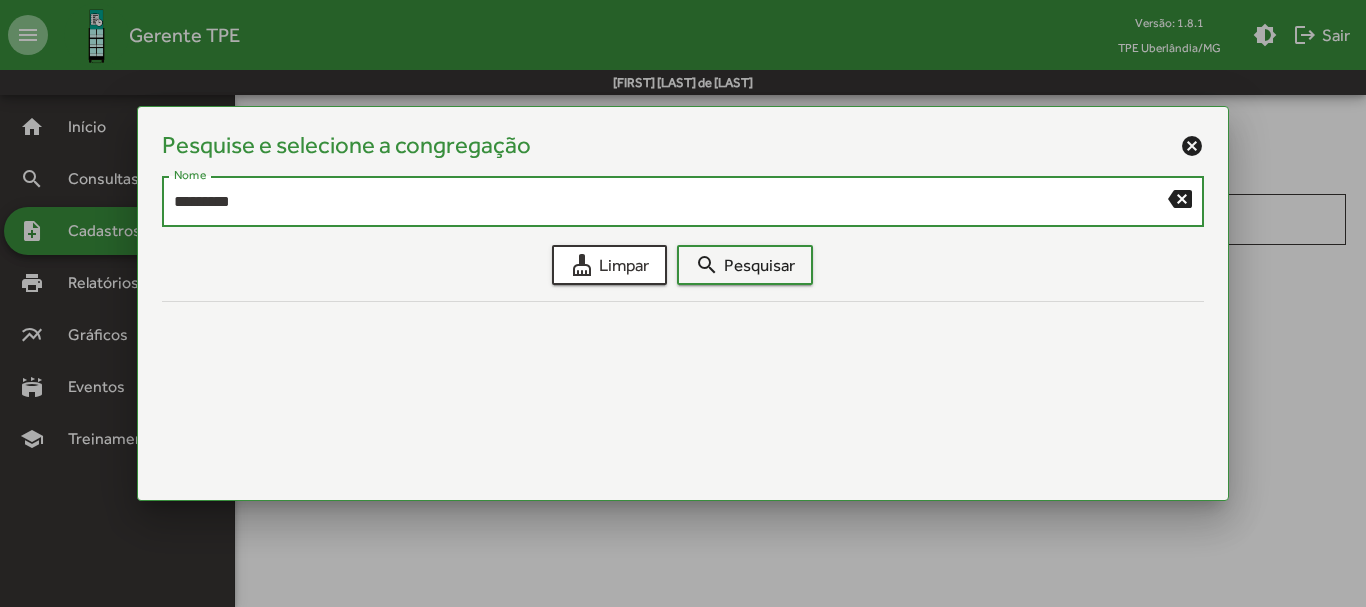 type on "*********" 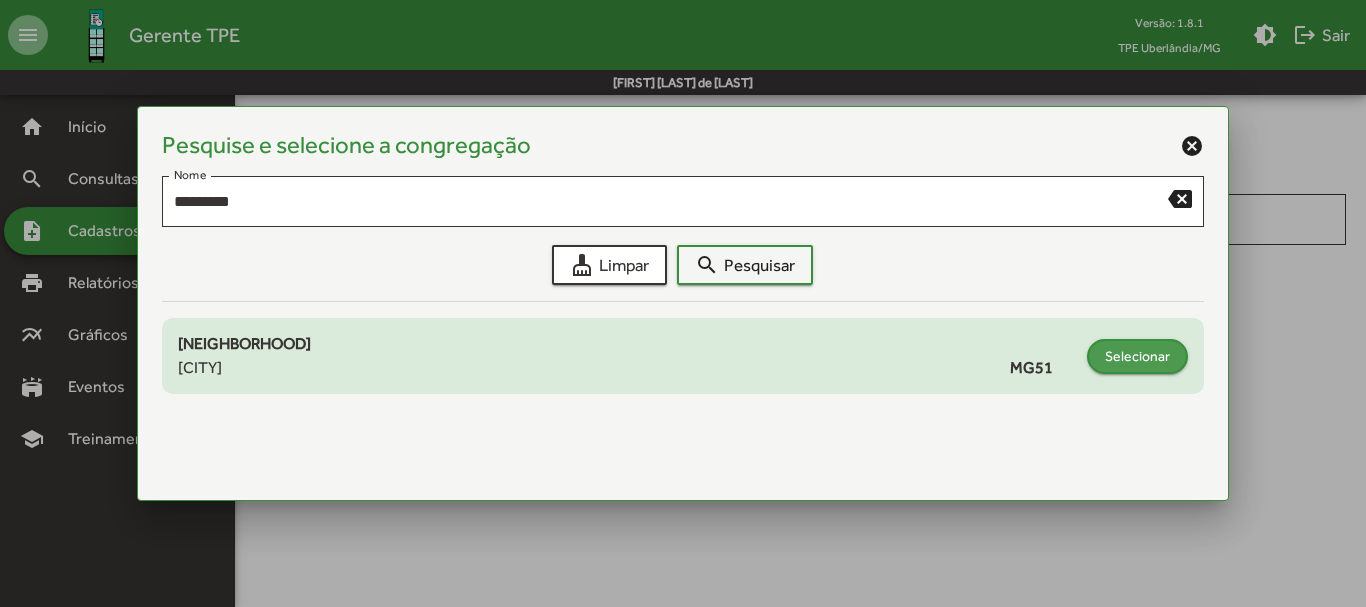 click on "Selecionar" 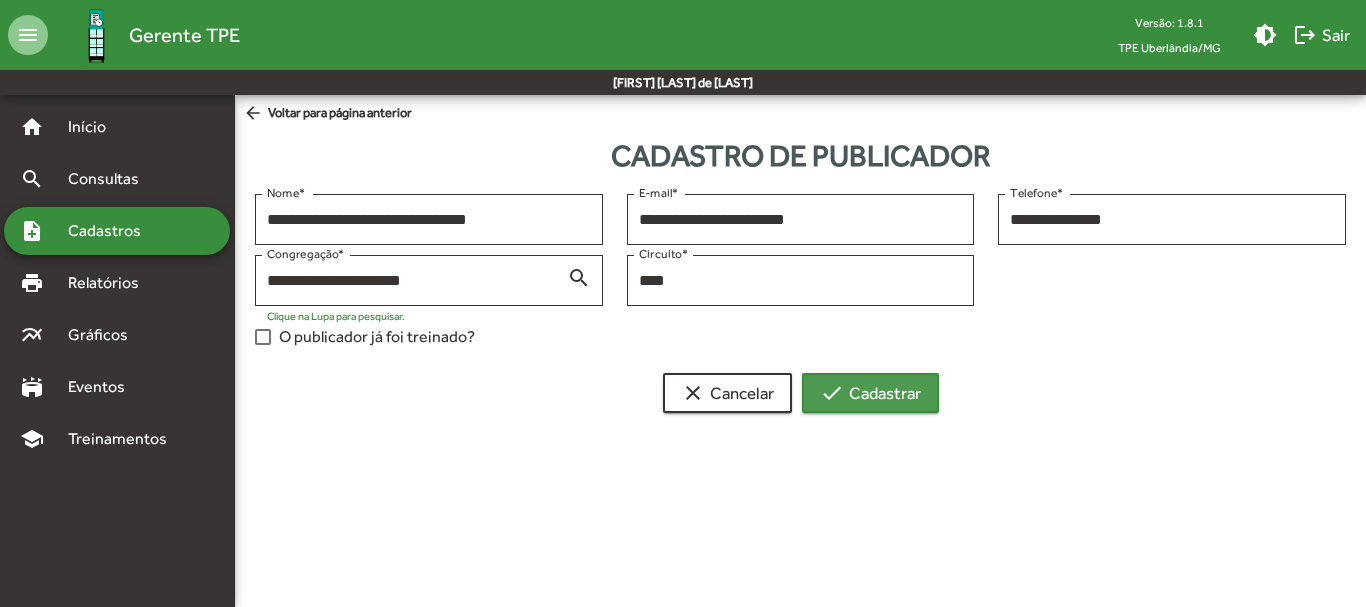 click on "check  Cadastrar" at bounding box center (870, 393) 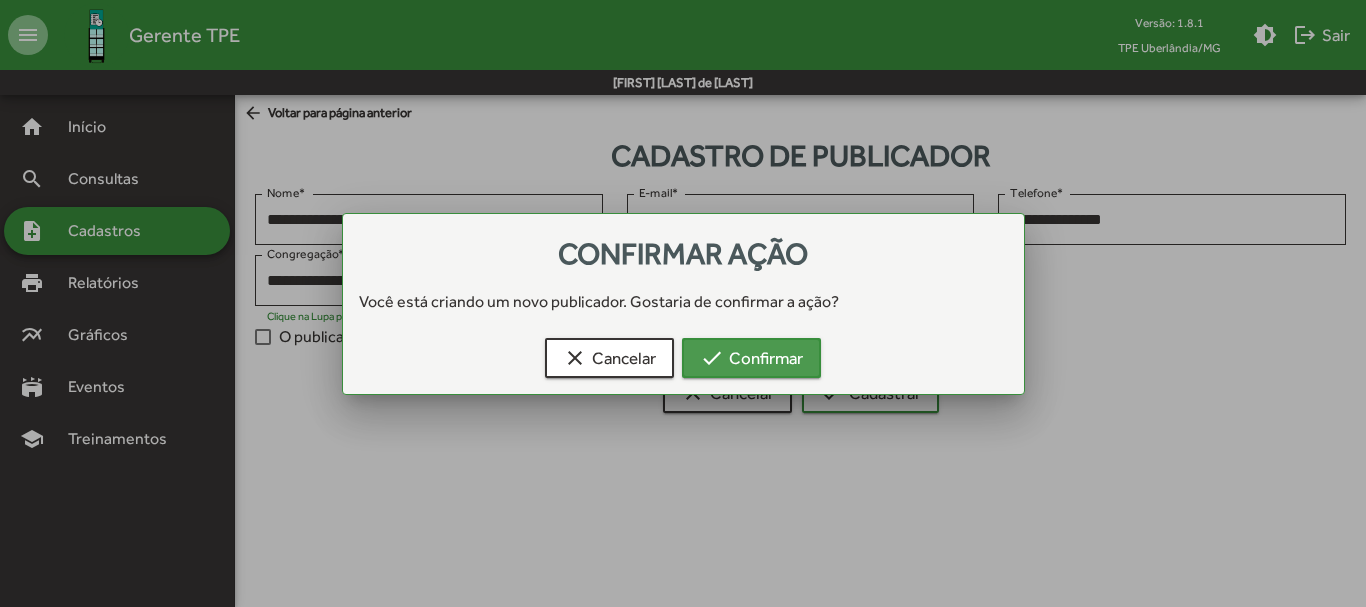 click on "check  Confirmar" at bounding box center [751, 358] 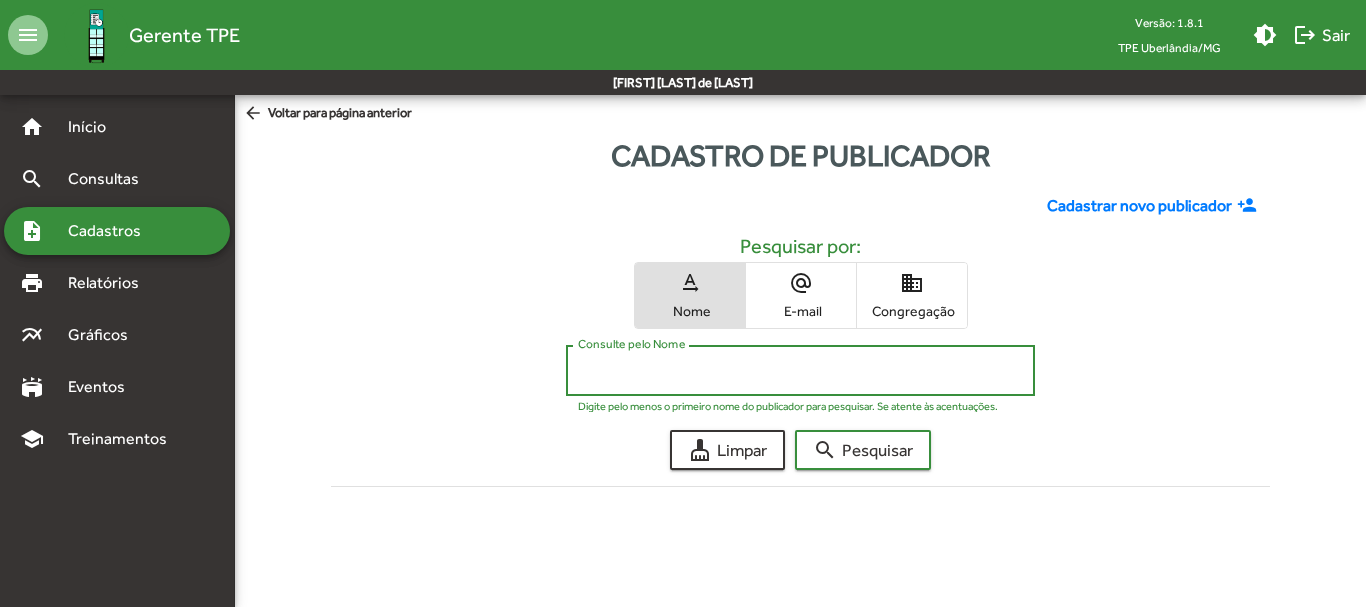 click on "Consulte pelo Nome" at bounding box center (800, 371) 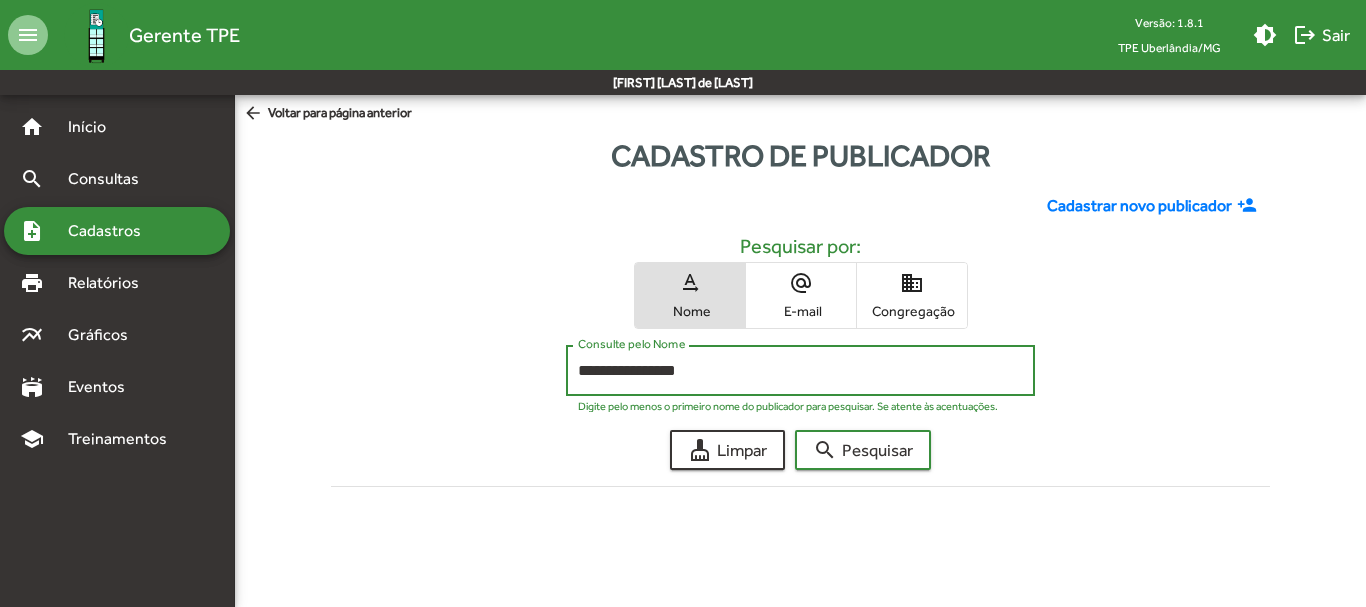 click on "search  Pesquisar" 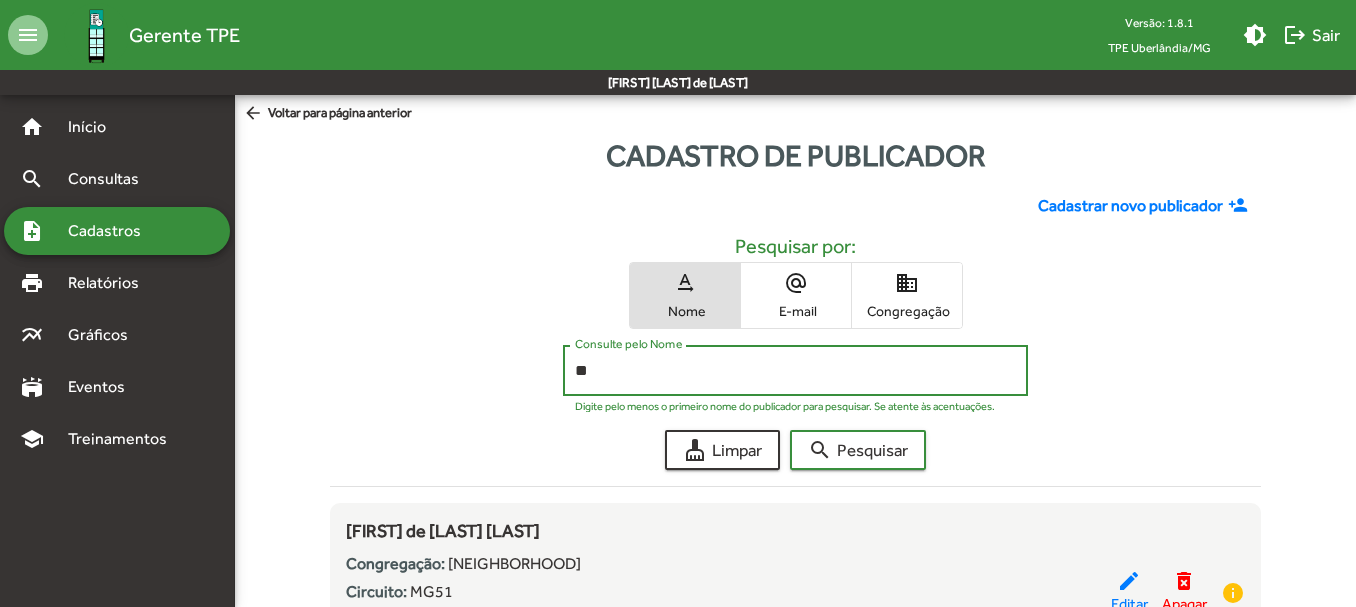 type on "*" 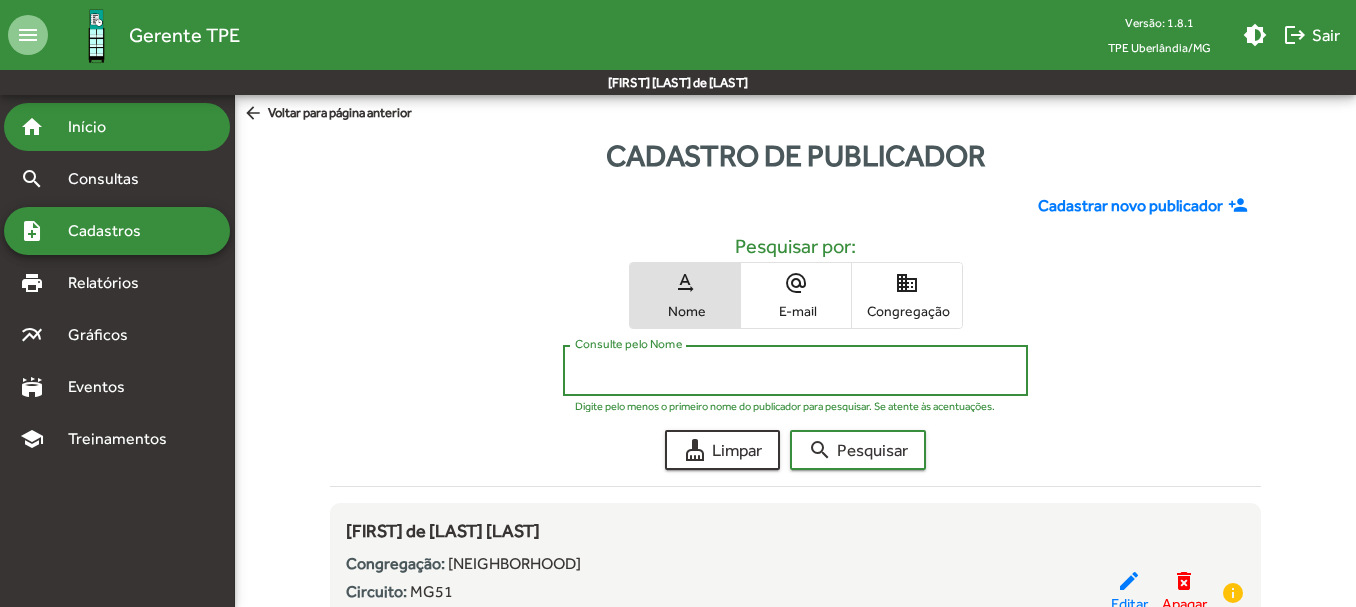 type 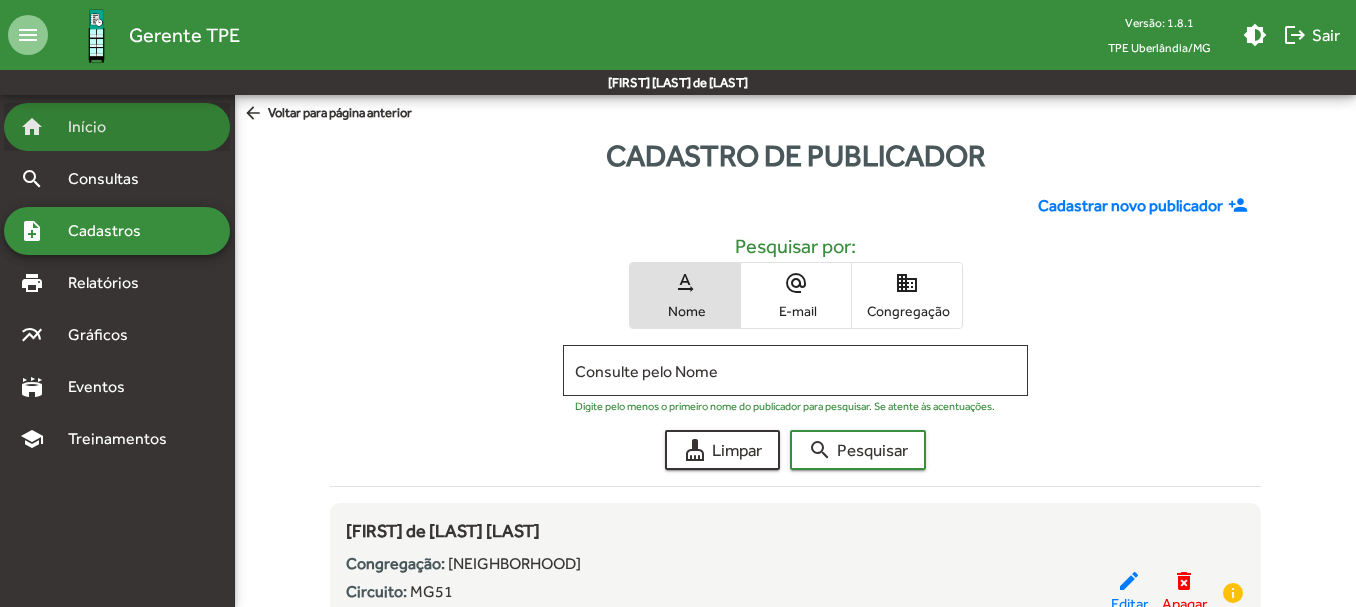 click on "Início" at bounding box center [95, 127] 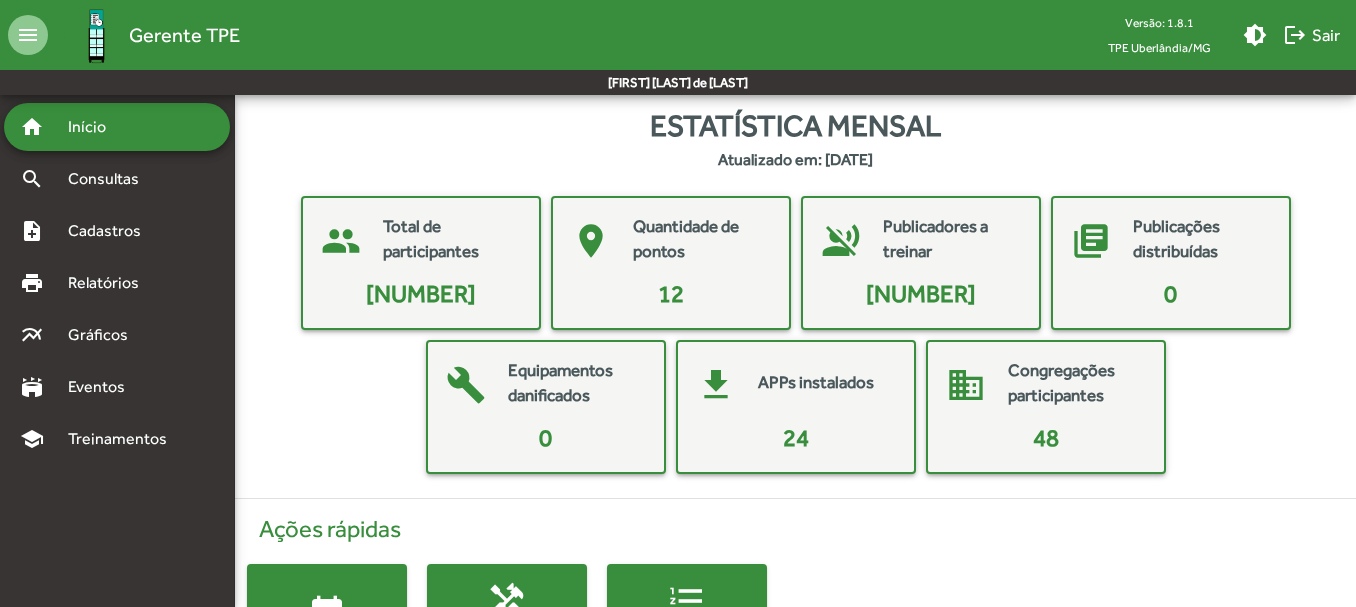click on "[NUMBER]" 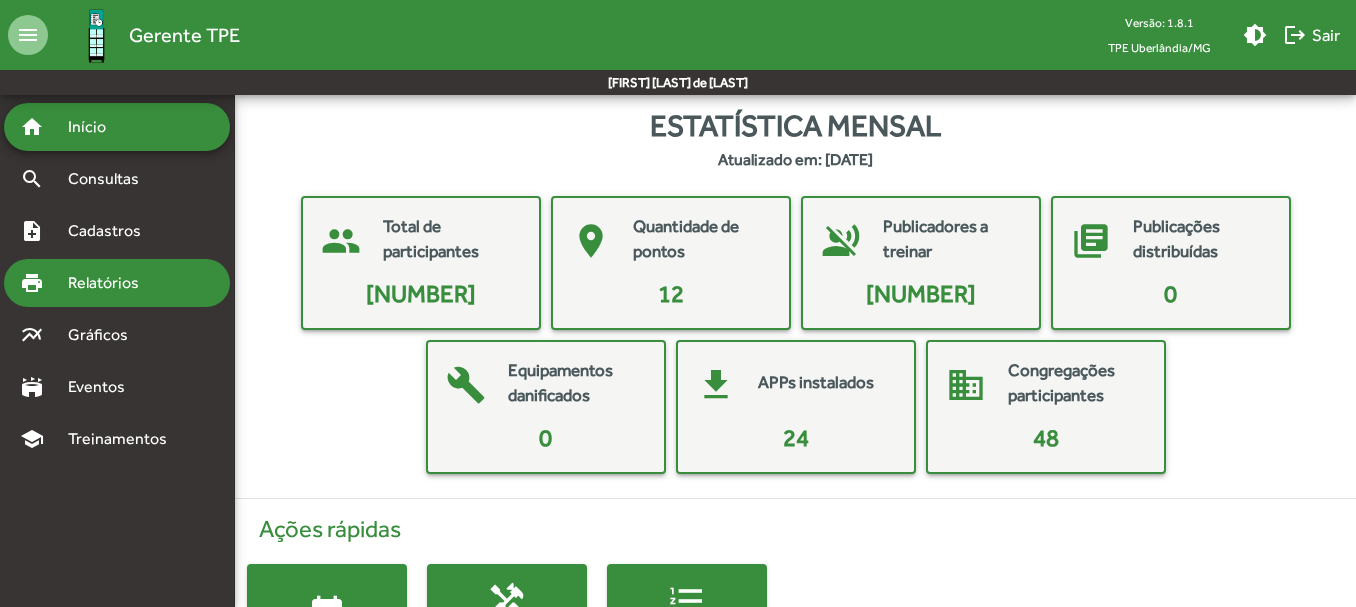 click on "Relatórios" at bounding box center [110, 283] 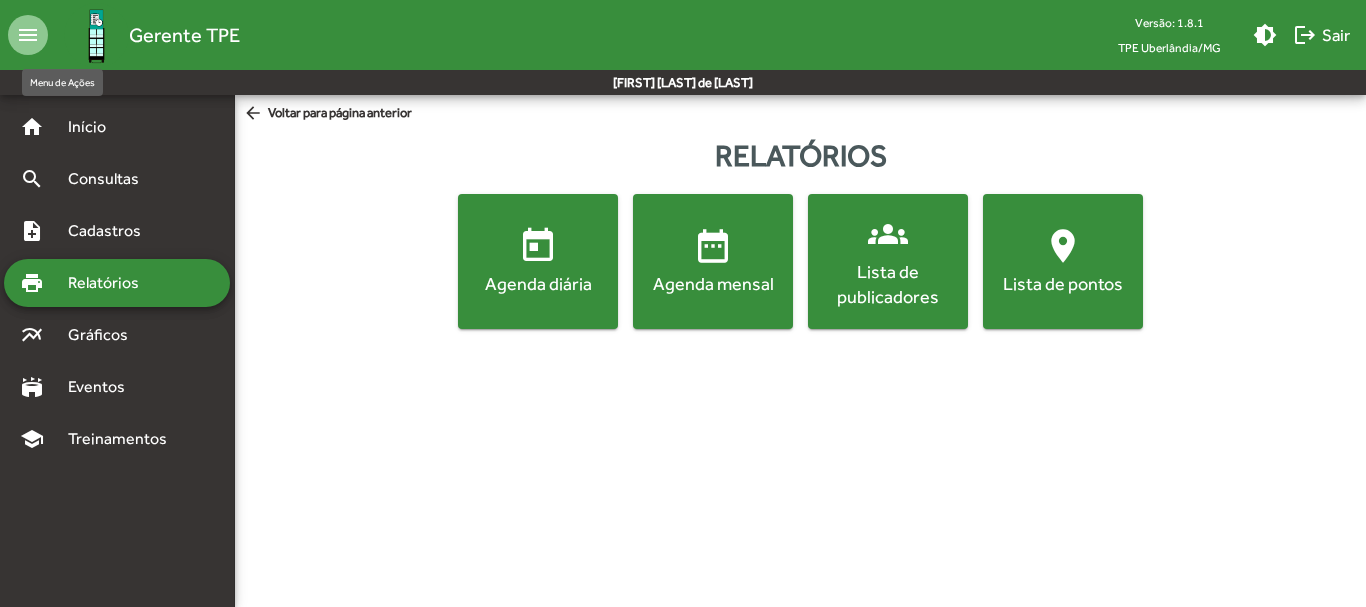 click on "menu" 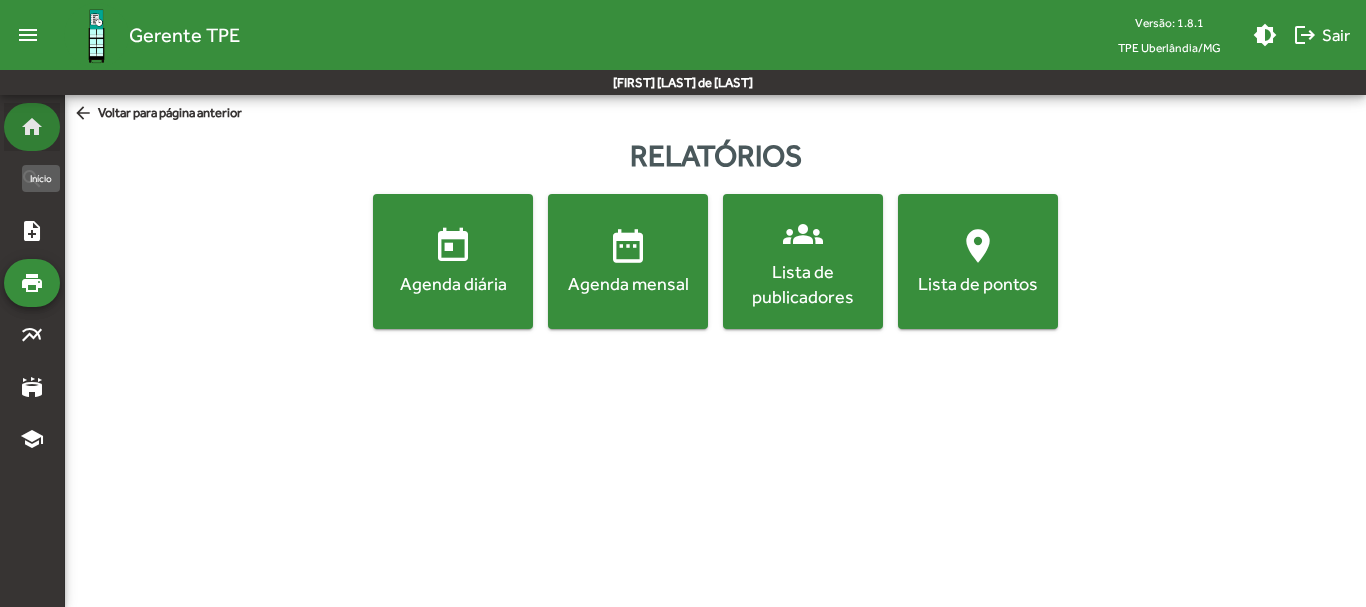 click on "home" at bounding box center [32, 127] 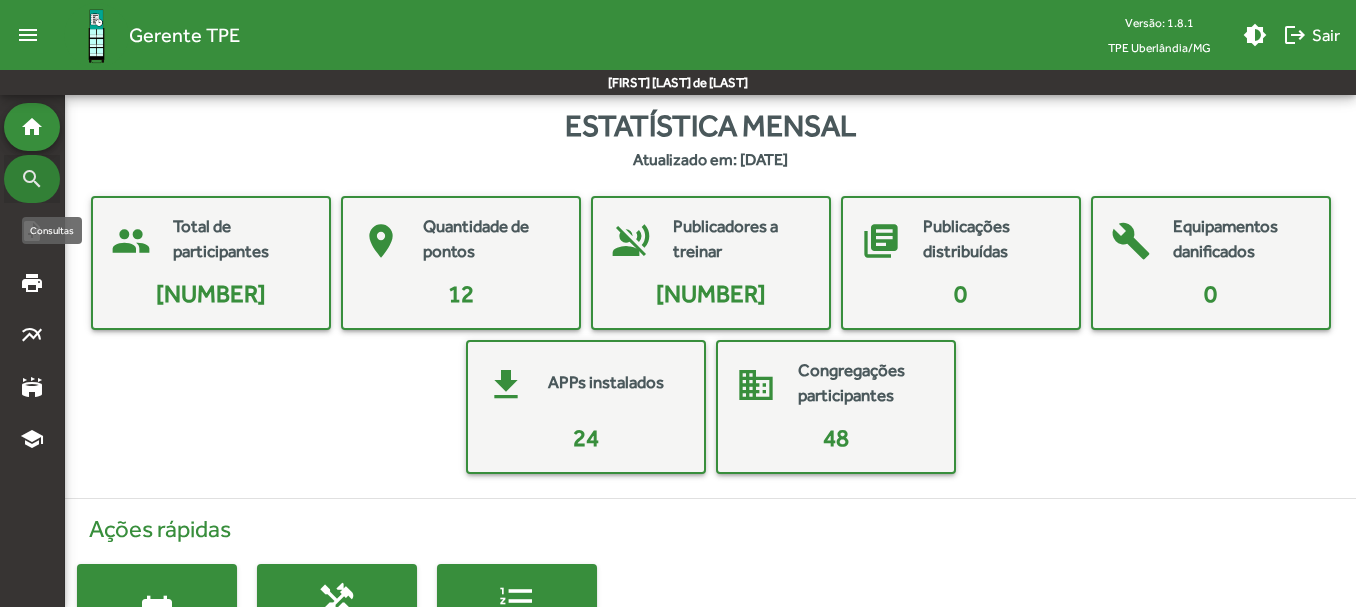 click on "search" at bounding box center [32, 179] 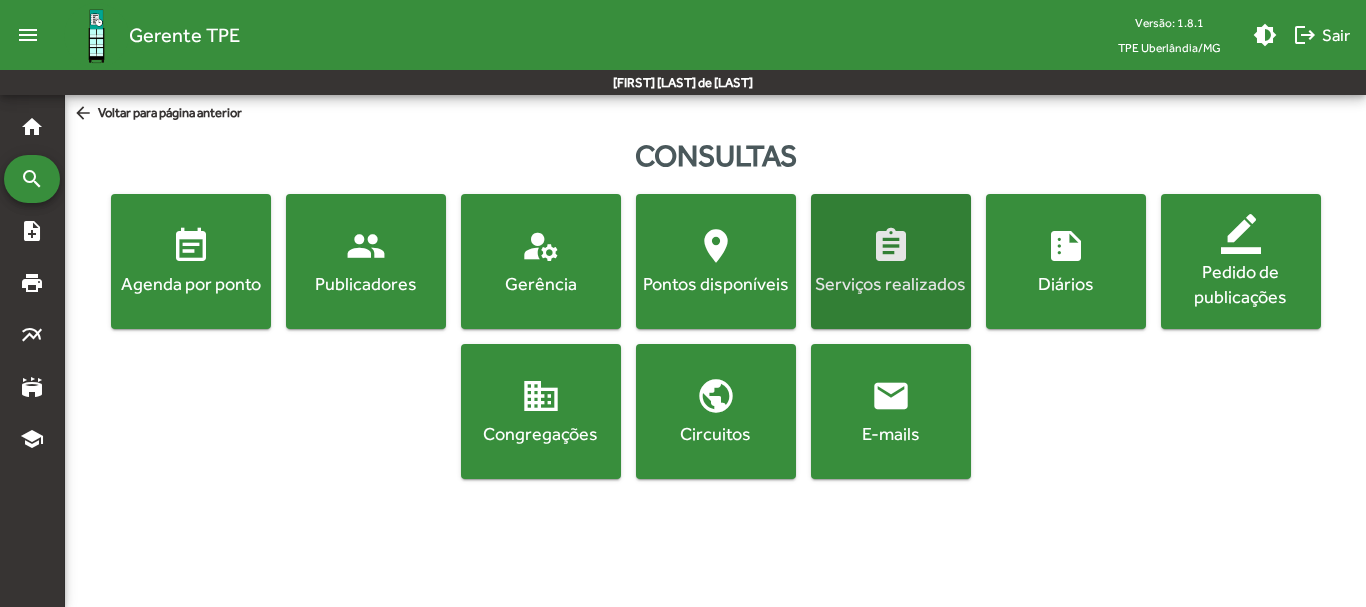 click on "Serviços realizados" 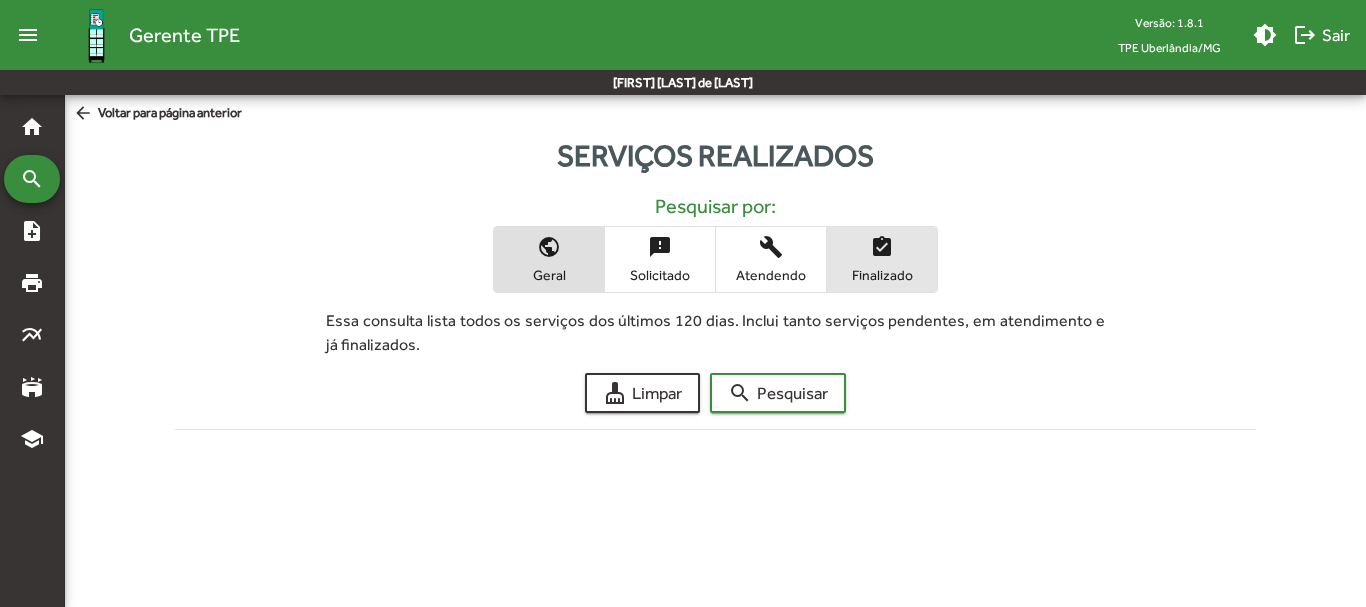 click on "Finalizado" at bounding box center [882, 275] 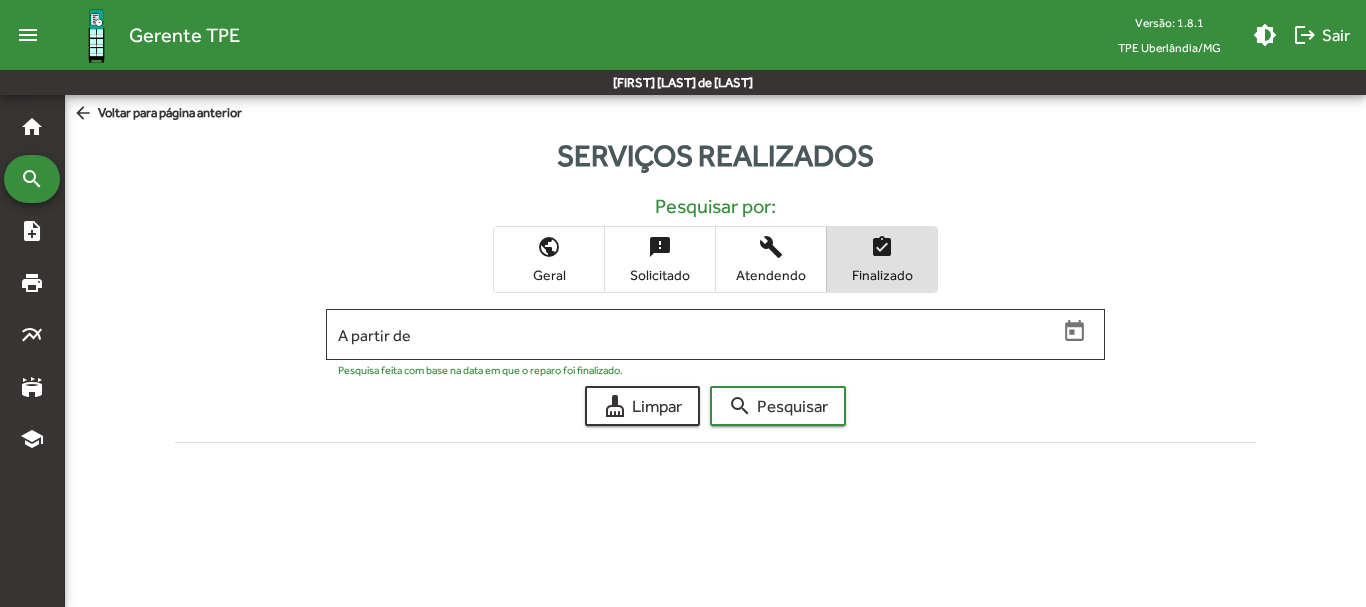 click on "build" at bounding box center (771, 247) 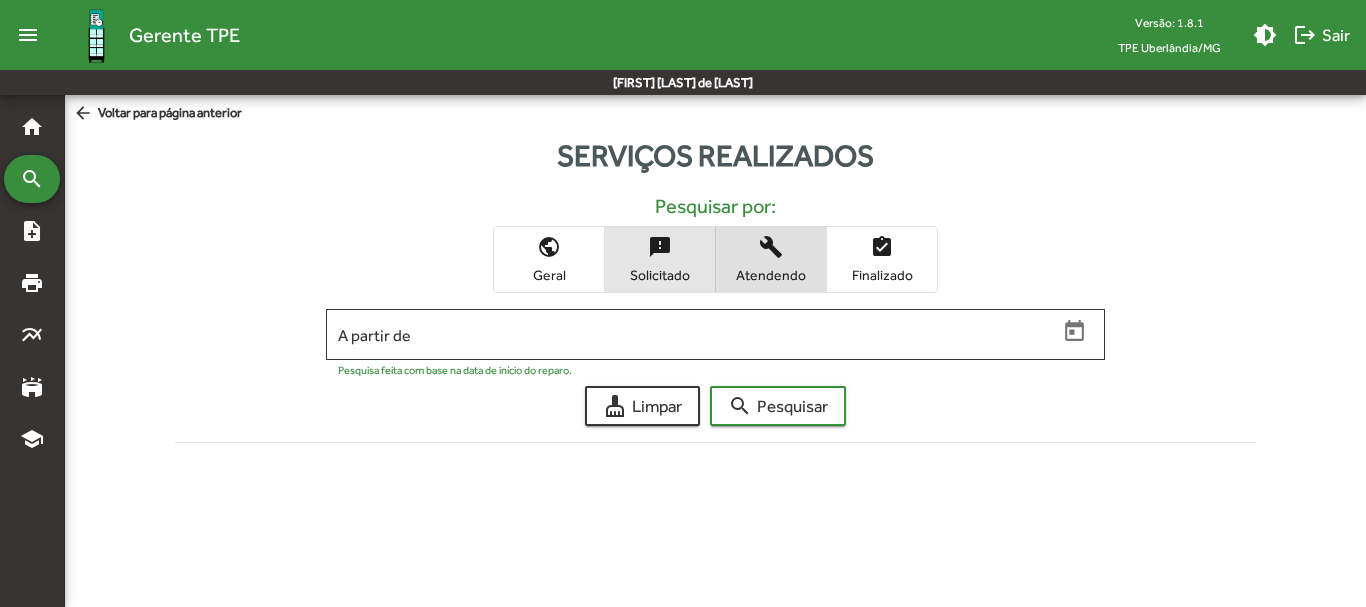 click on "sms_failed Solicitado" at bounding box center [660, 259] 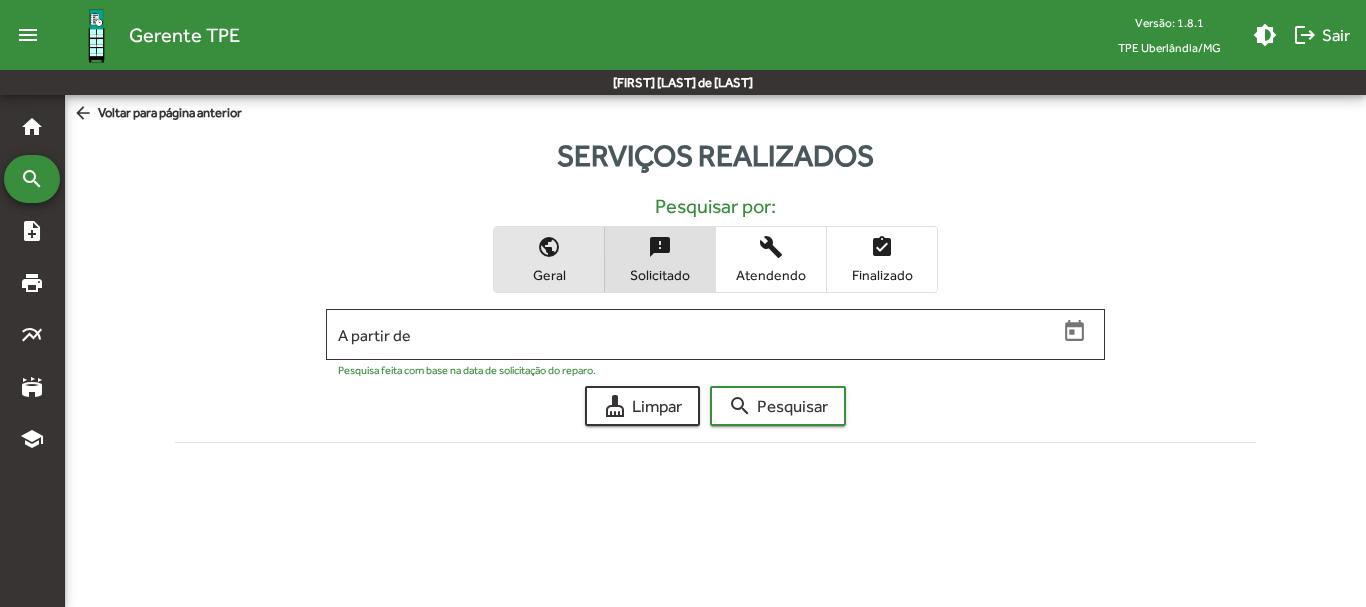 click on "Geral" at bounding box center [549, 275] 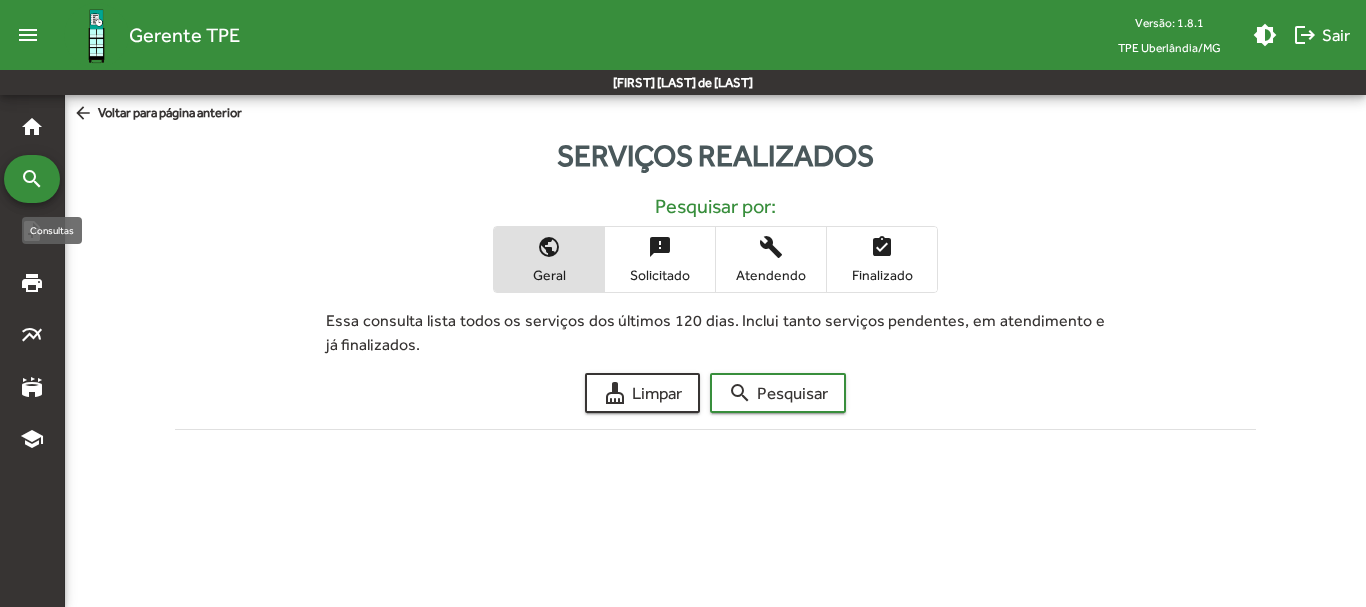 click on "search" at bounding box center [32, 179] 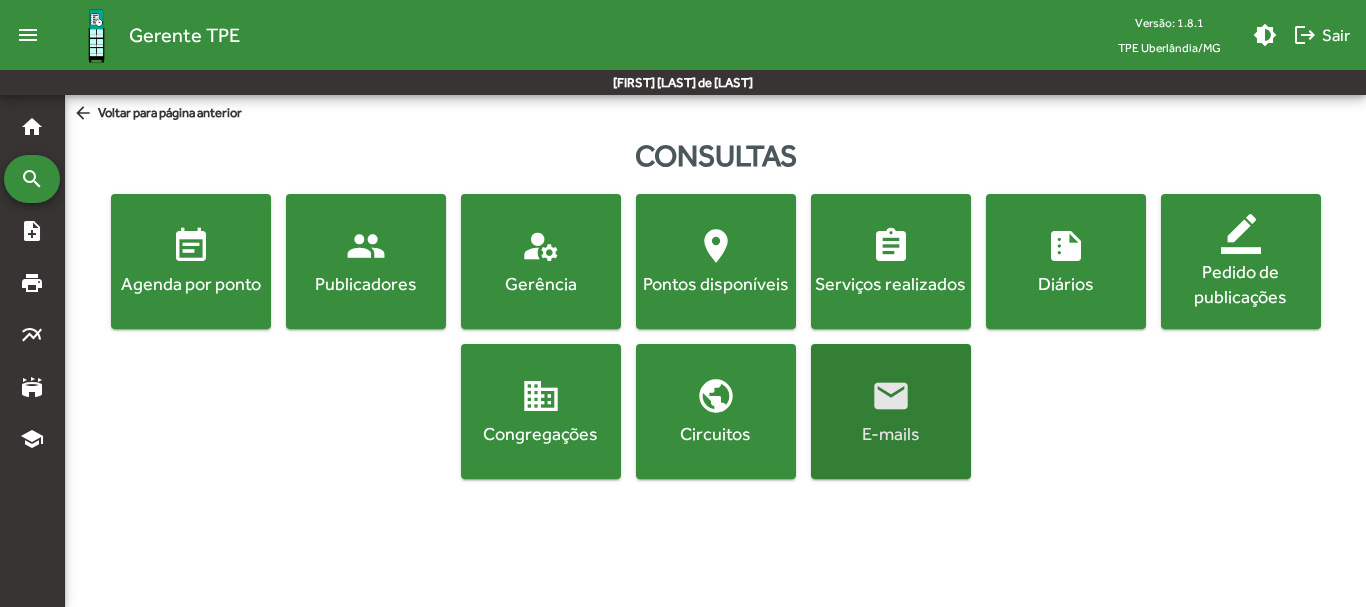 click on "E-mails" 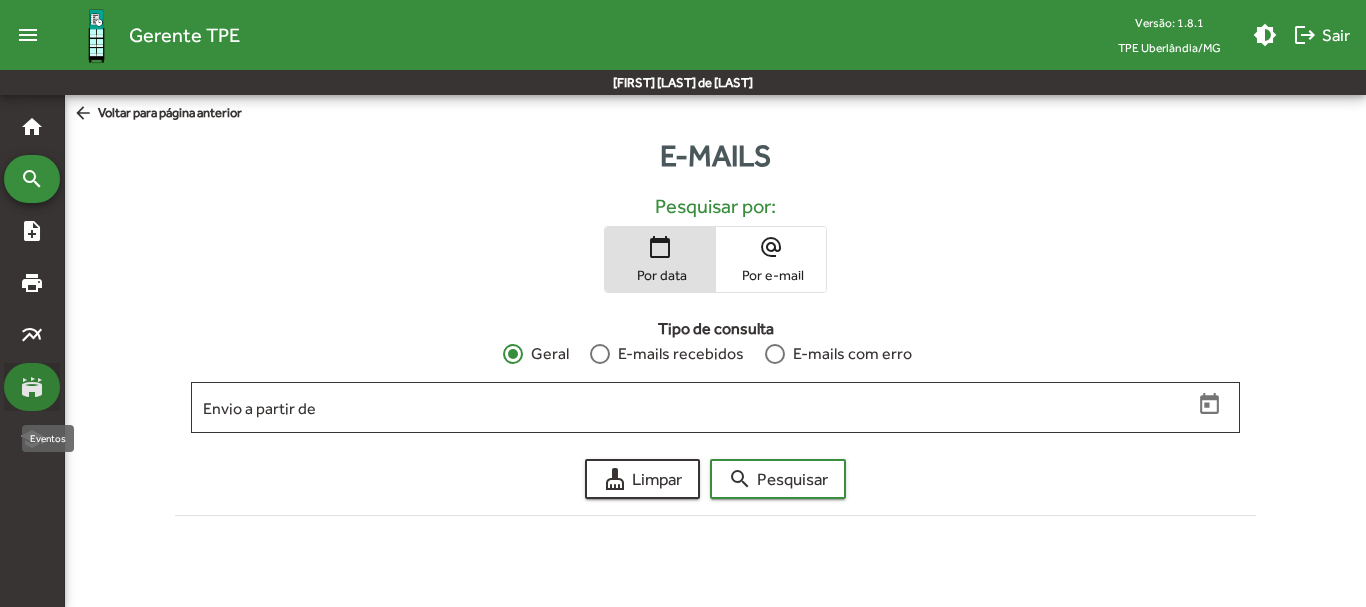 click on "stadium" at bounding box center [32, 387] 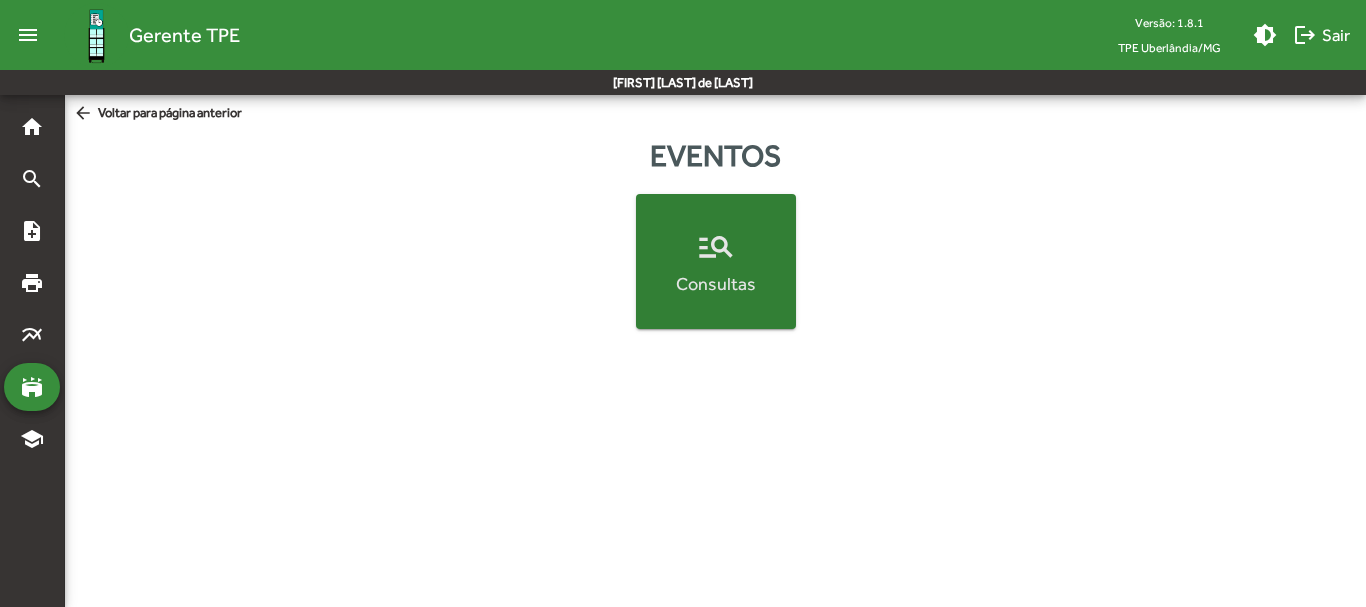 click on "Consultas" 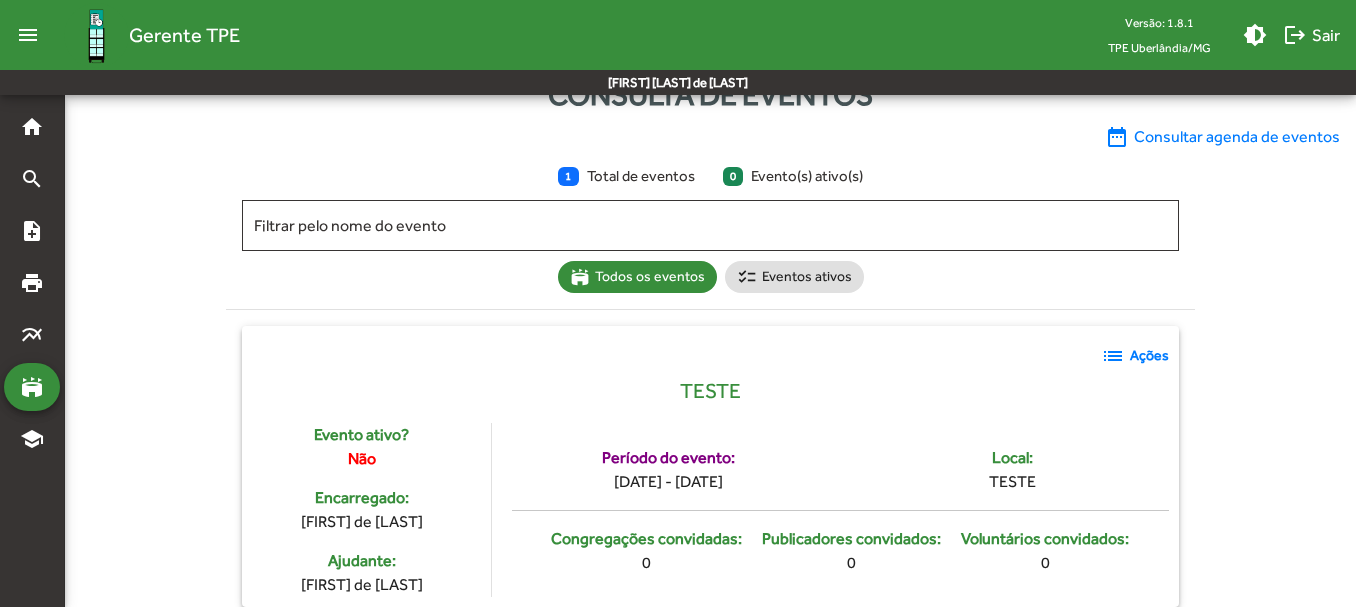 scroll, scrollTop: 93, scrollLeft: 0, axis: vertical 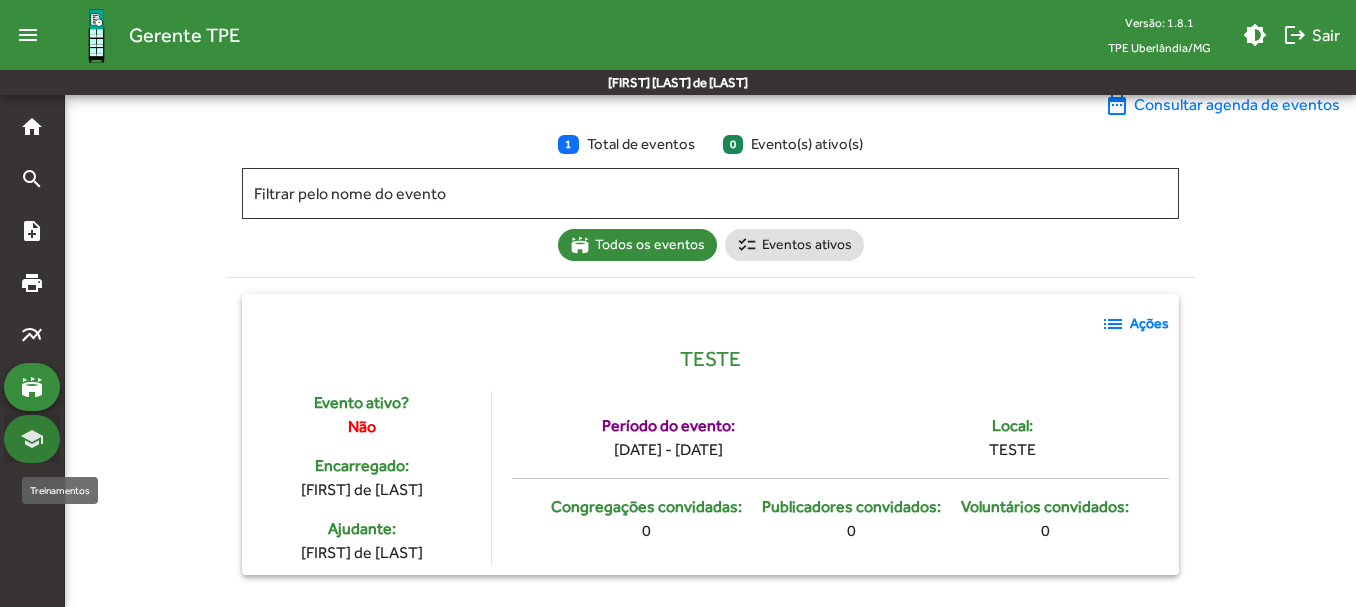 click on "school" at bounding box center (32, 439) 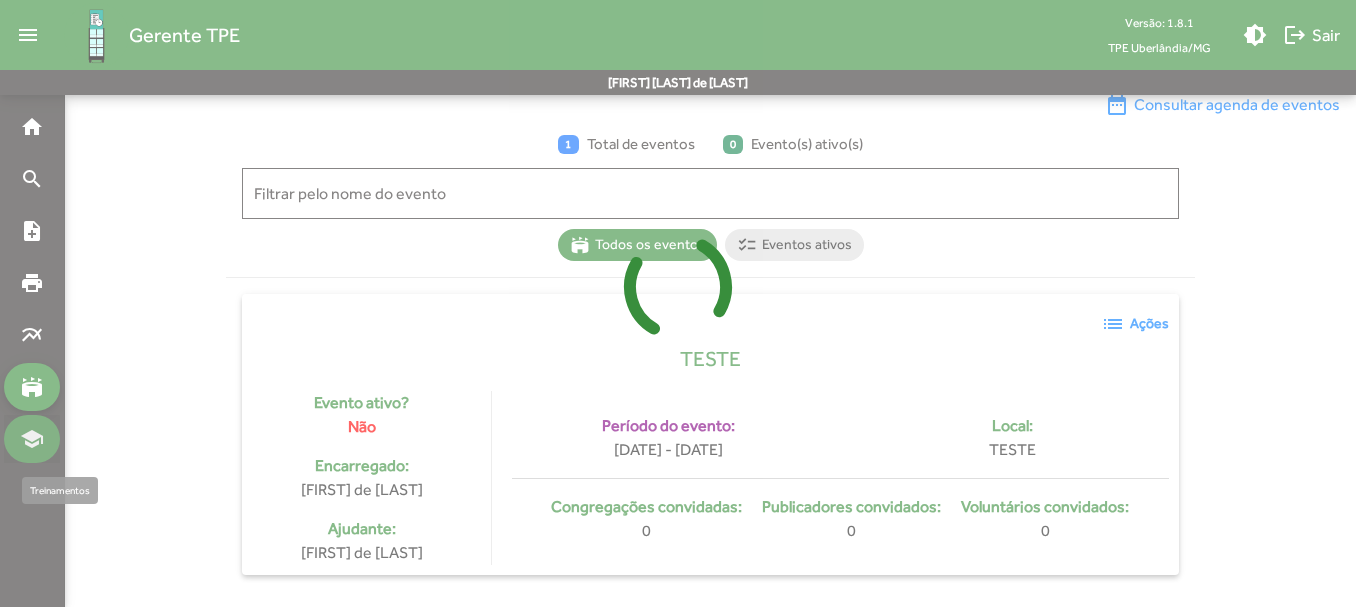 scroll, scrollTop: 0, scrollLeft: 0, axis: both 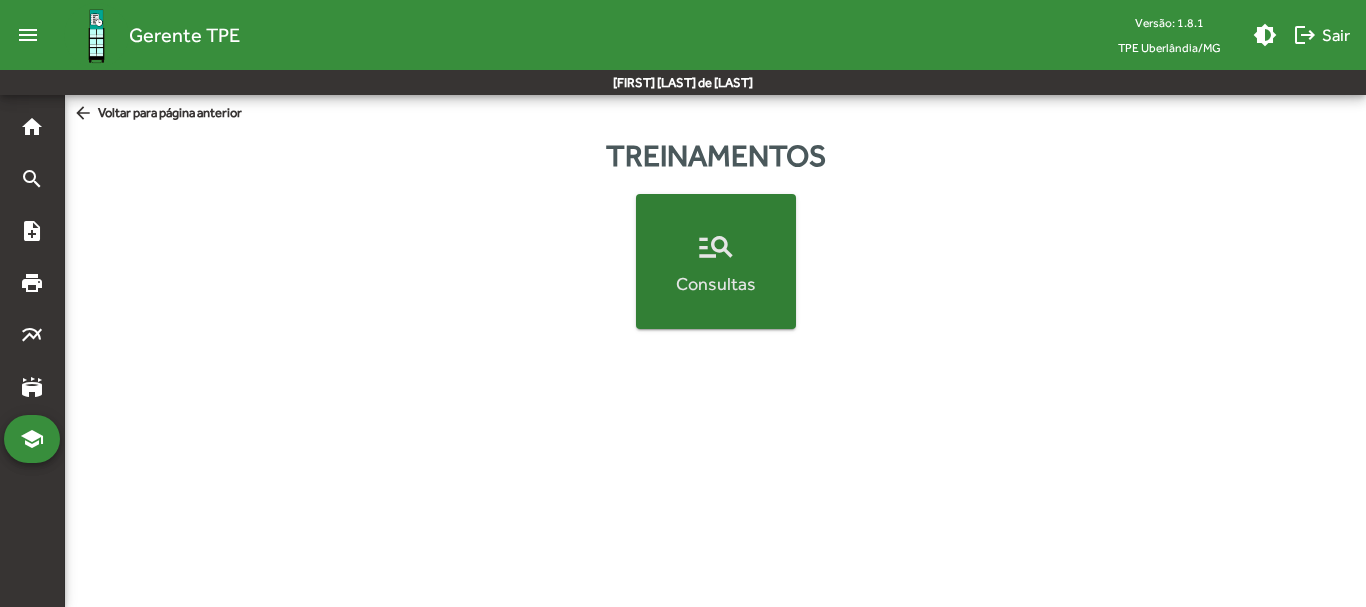 click on "Consultas" 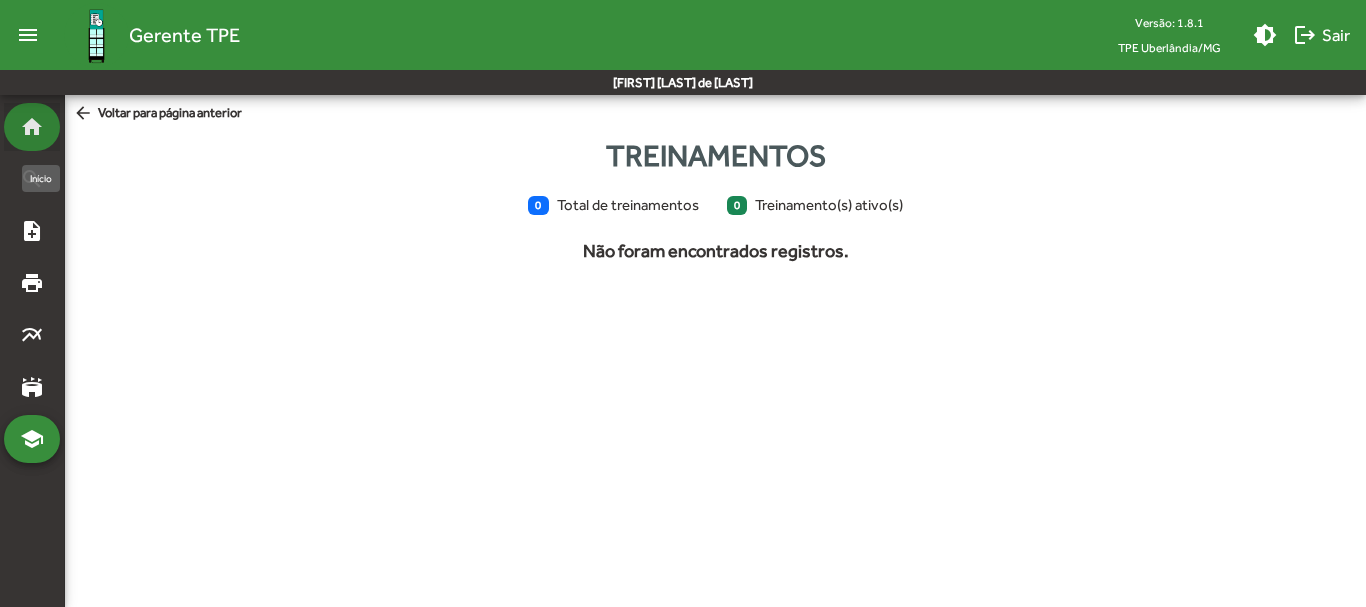 click on "home" at bounding box center (32, 127) 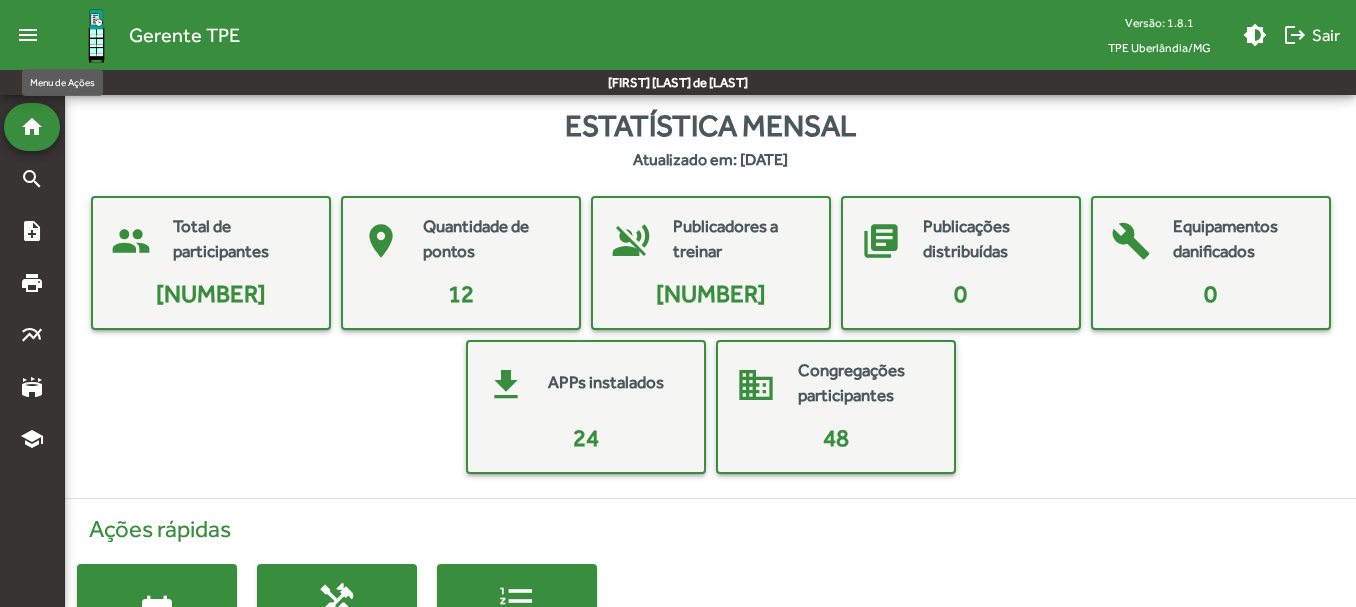 click on "menu" 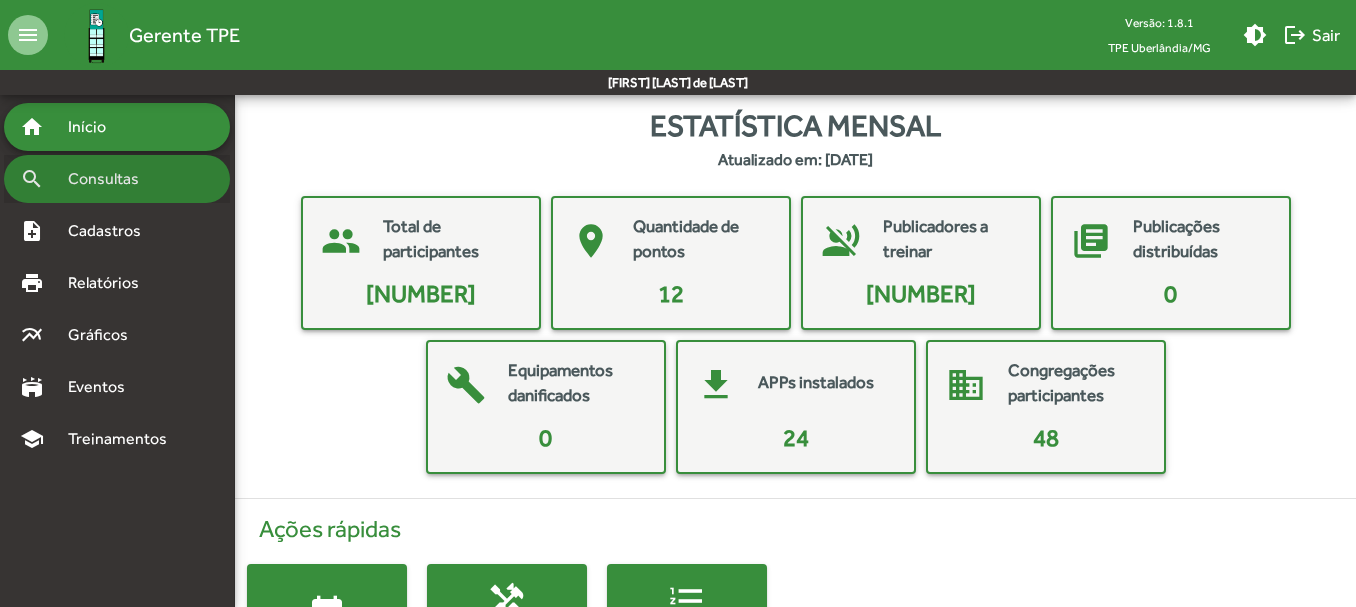 click on "Consultas" at bounding box center (110, 179) 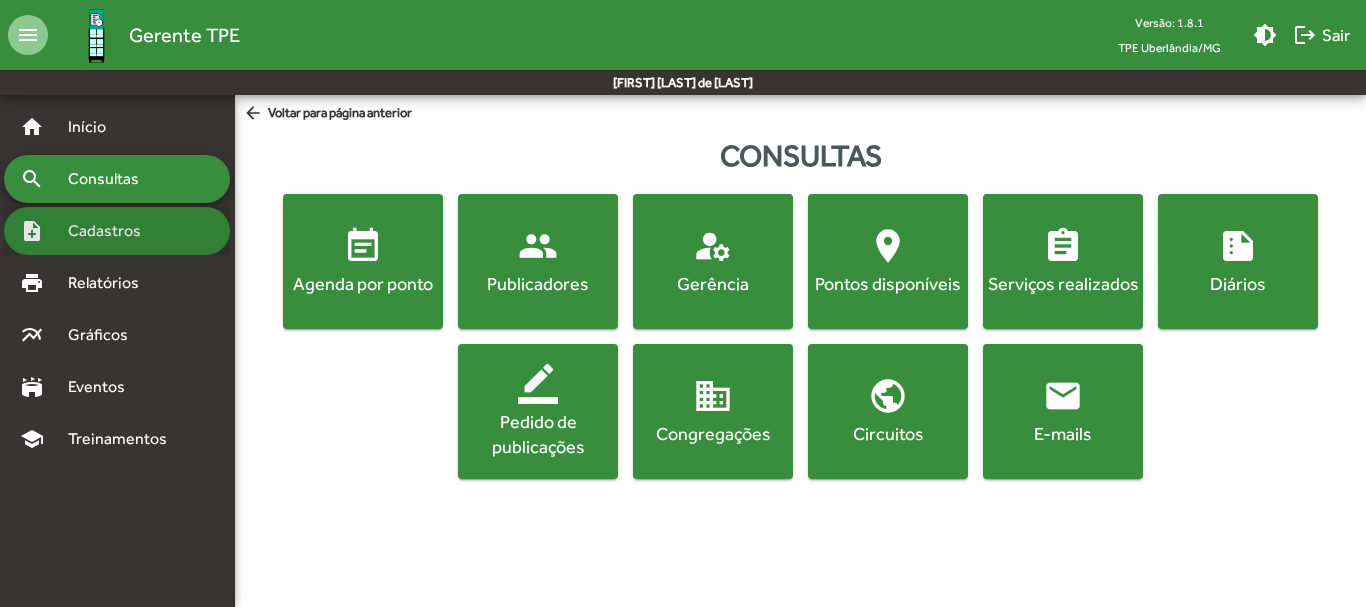 click on "Cadastros" at bounding box center (111, 231) 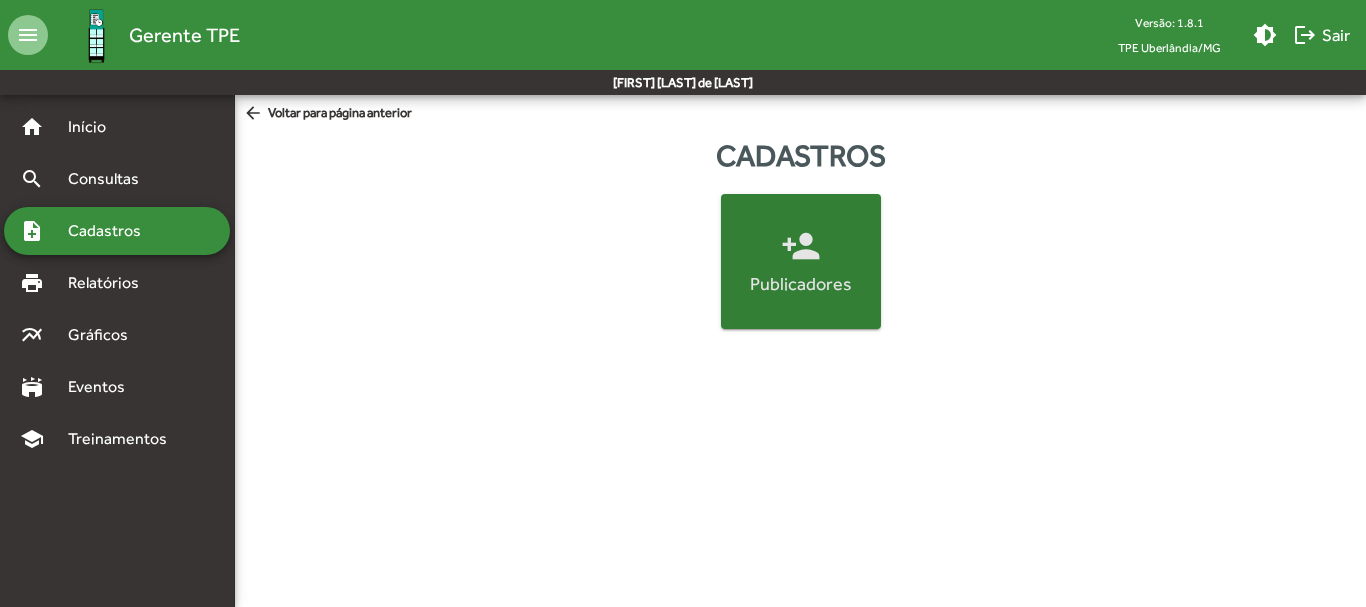 click on "Publicadores" 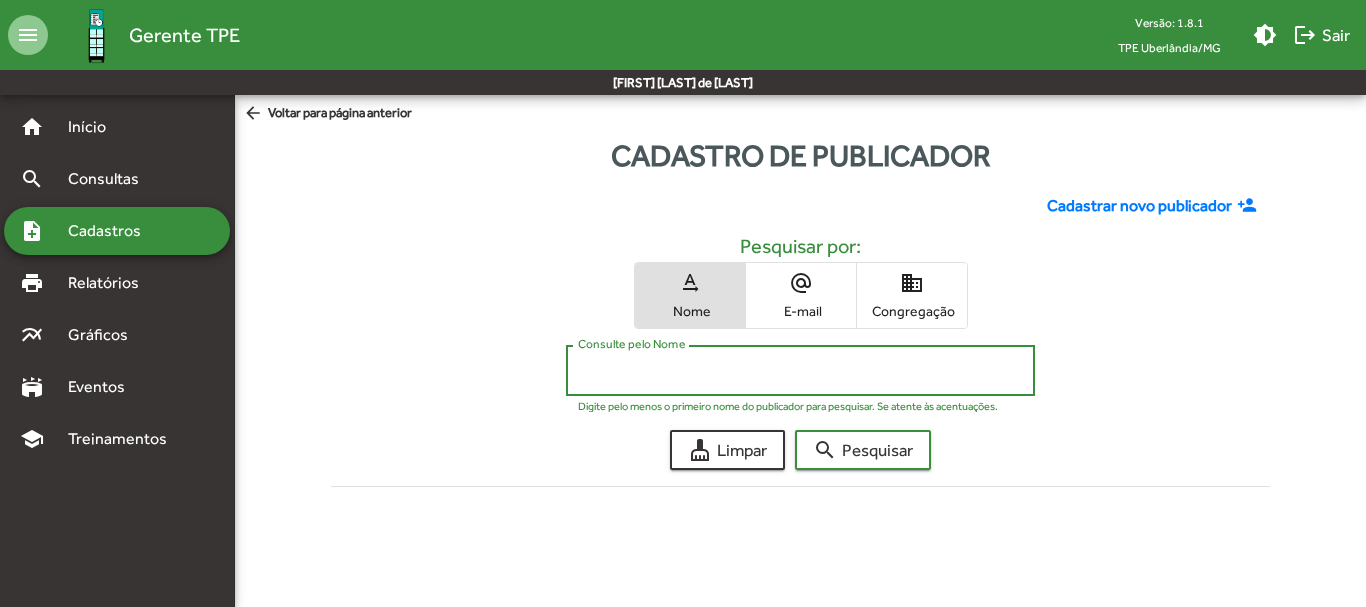 click on "Consulte pelo Nome" at bounding box center [800, 371] 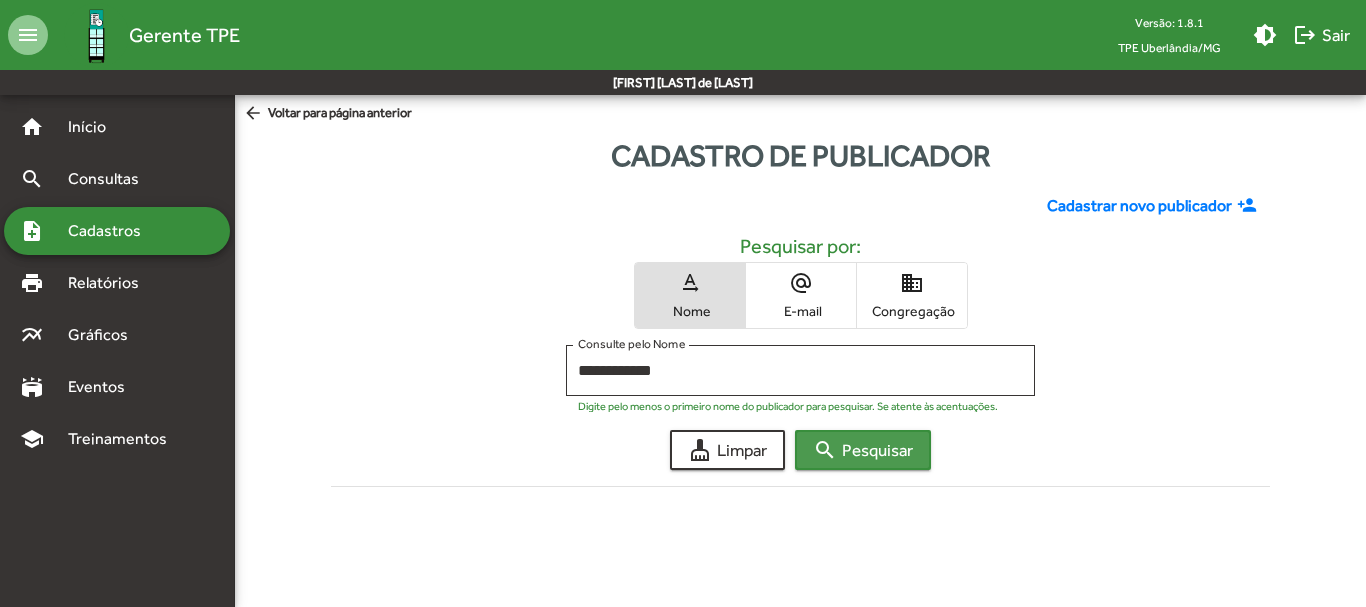 click on "search  Pesquisar" 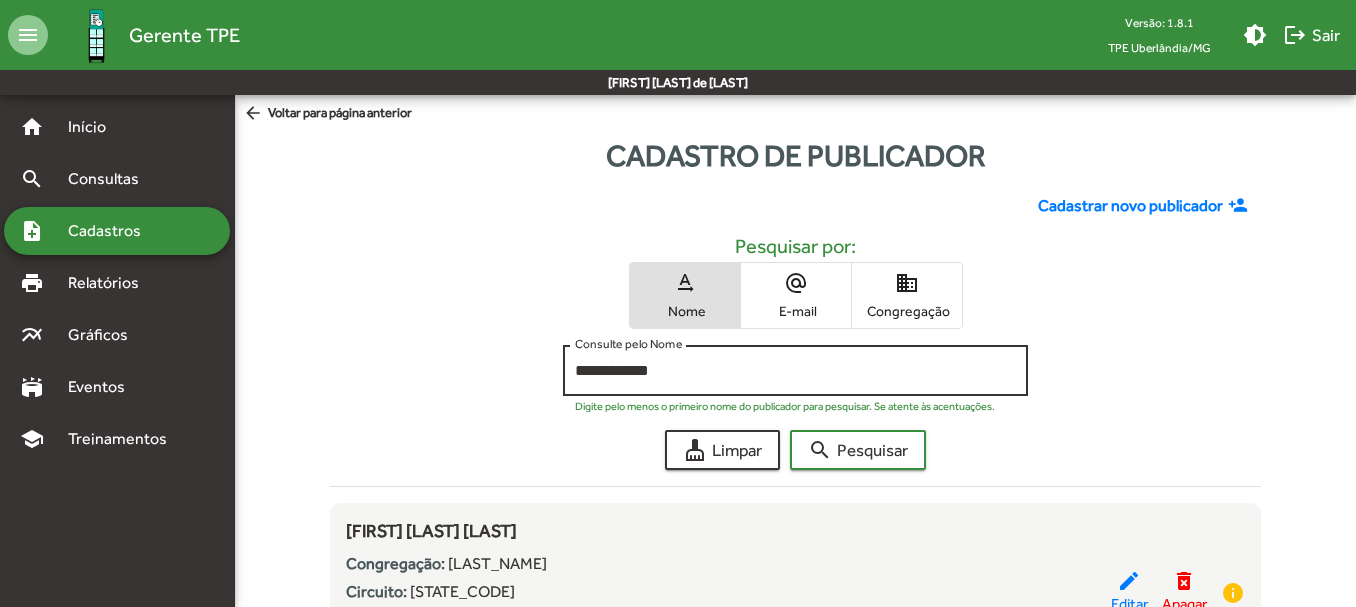 click on "**********" at bounding box center (795, 371) 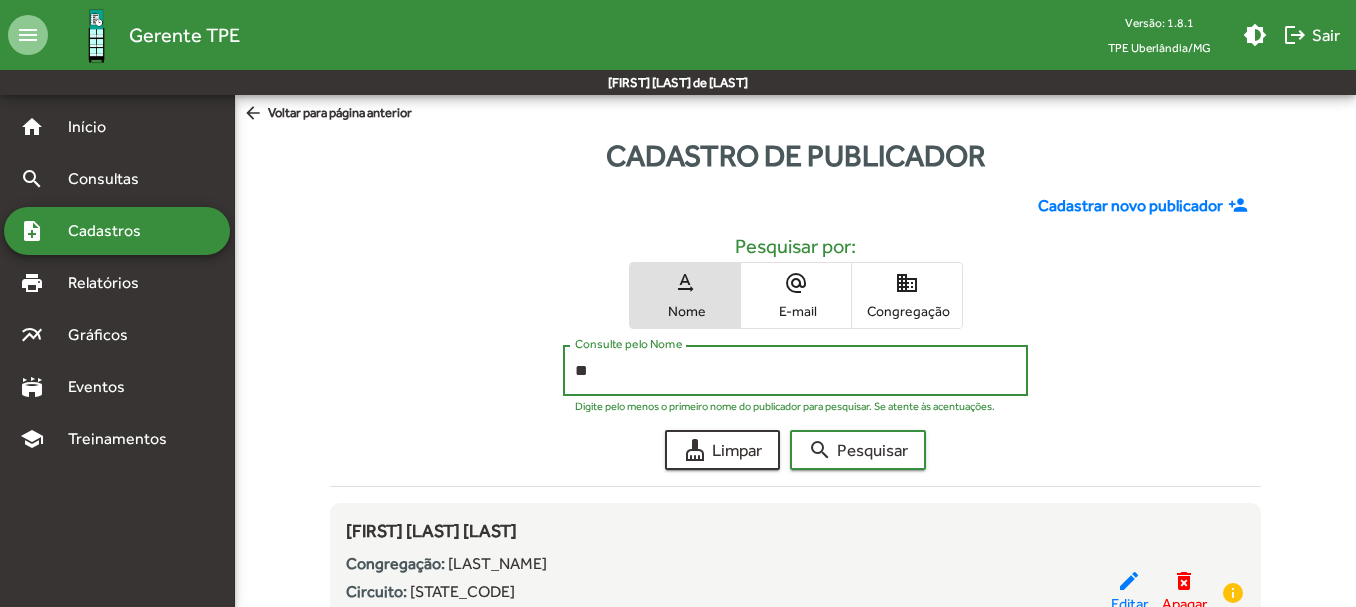 type on "*" 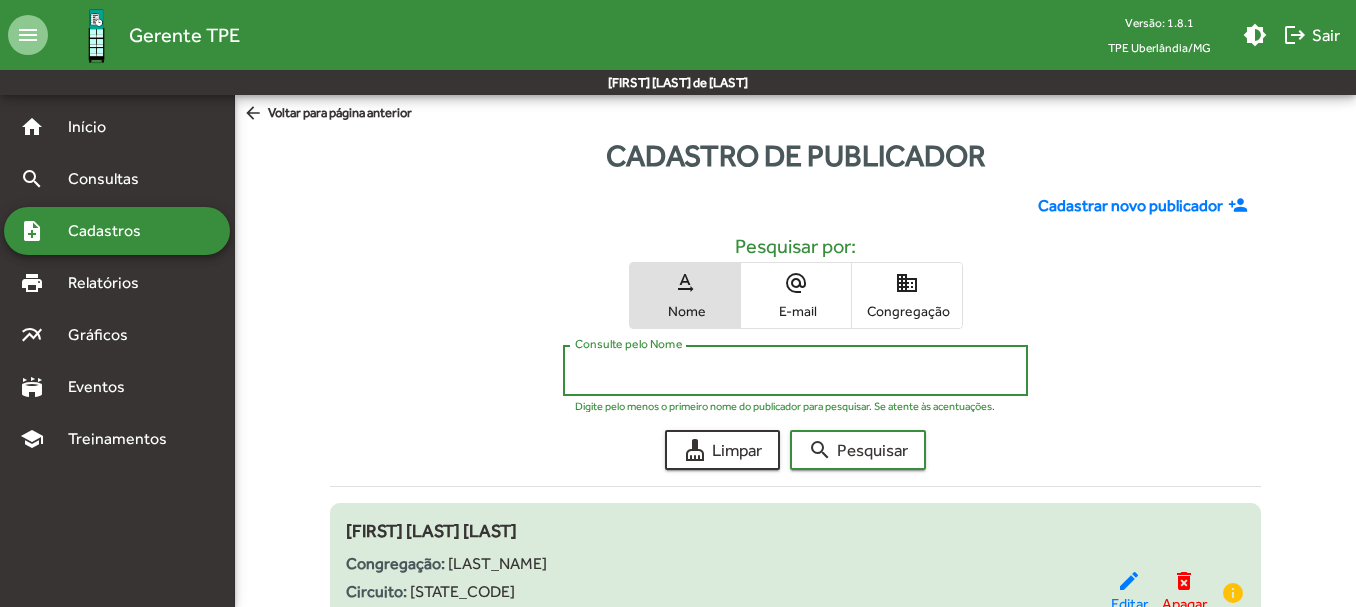 type 